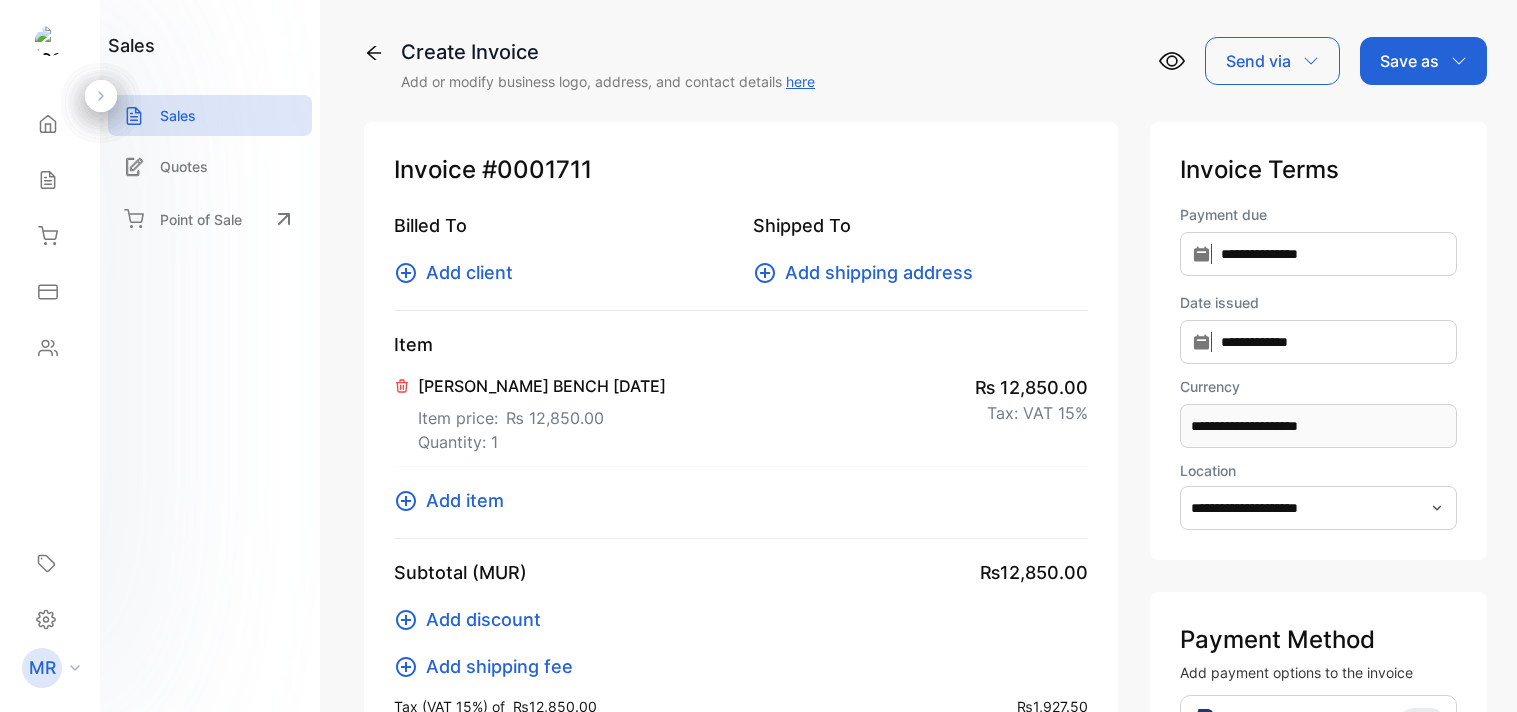 scroll, scrollTop: 0, scrollLeft: 0, axis: both 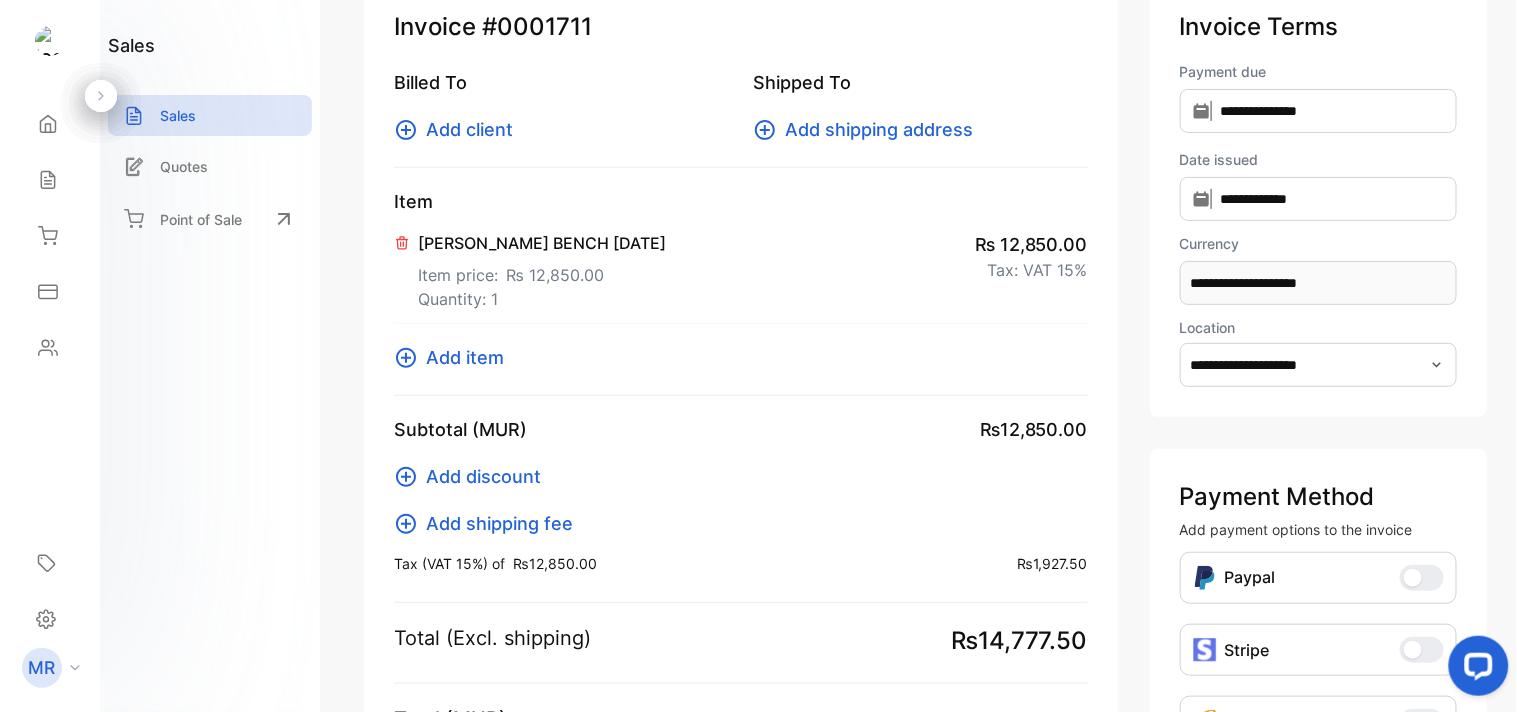 click 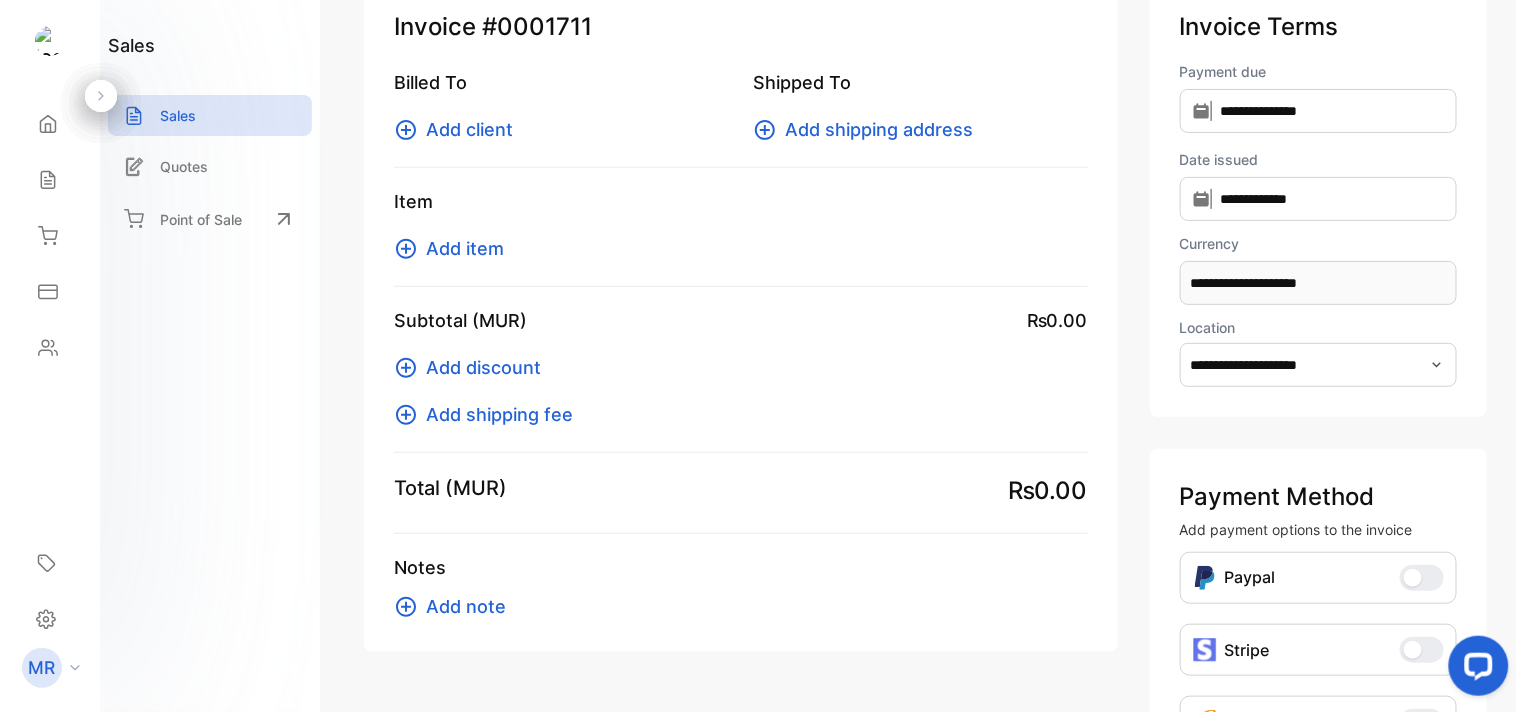 click on "Add item" at bounding box center (465, 248) 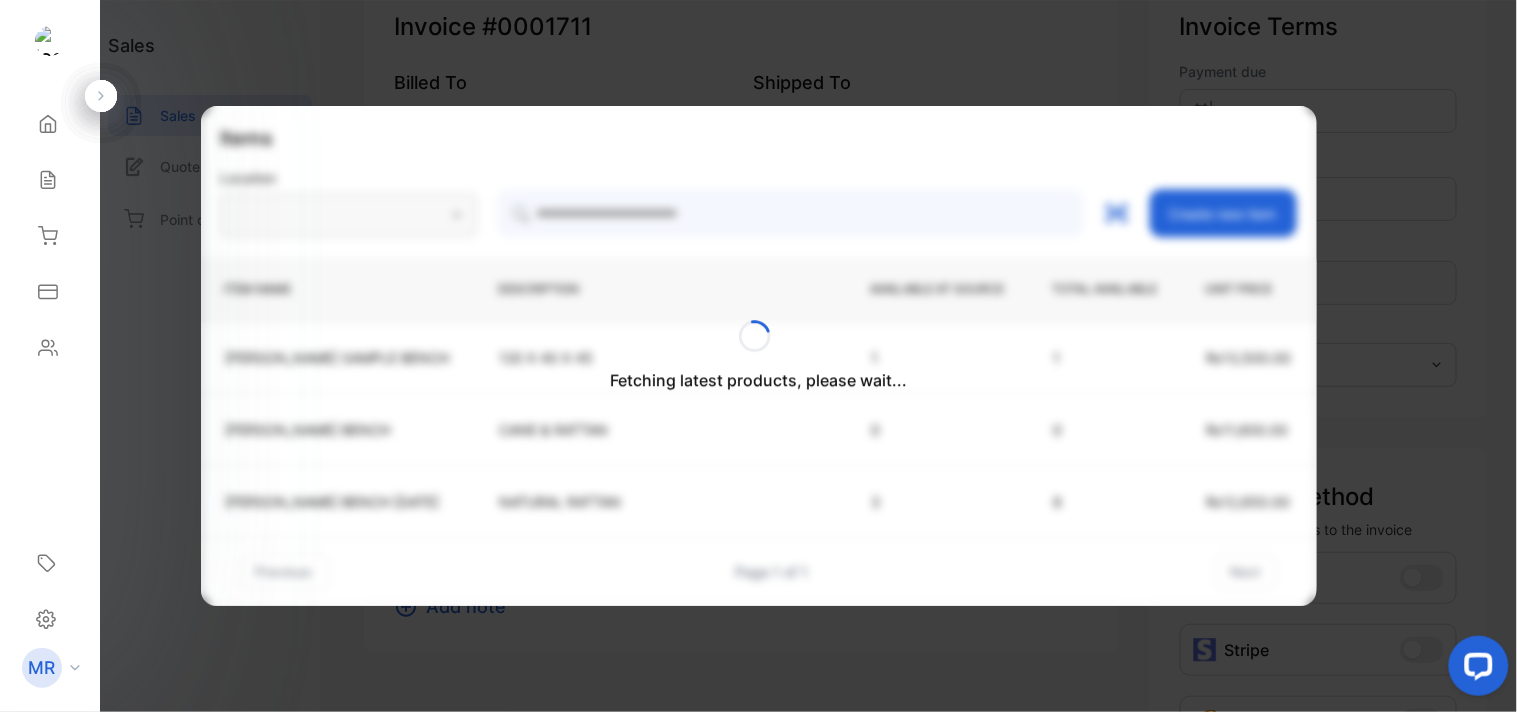 type on "**********" 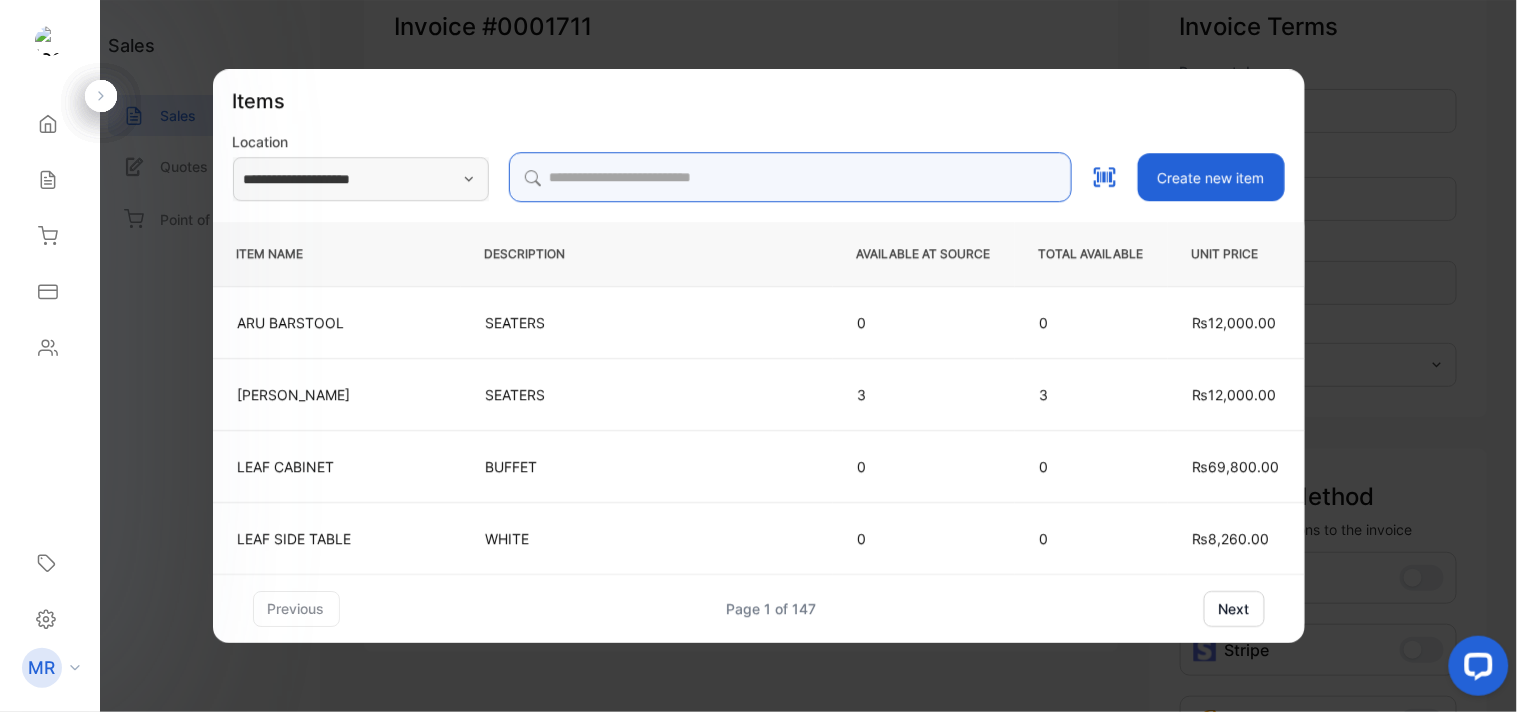 click at bounding box center [790, 177] 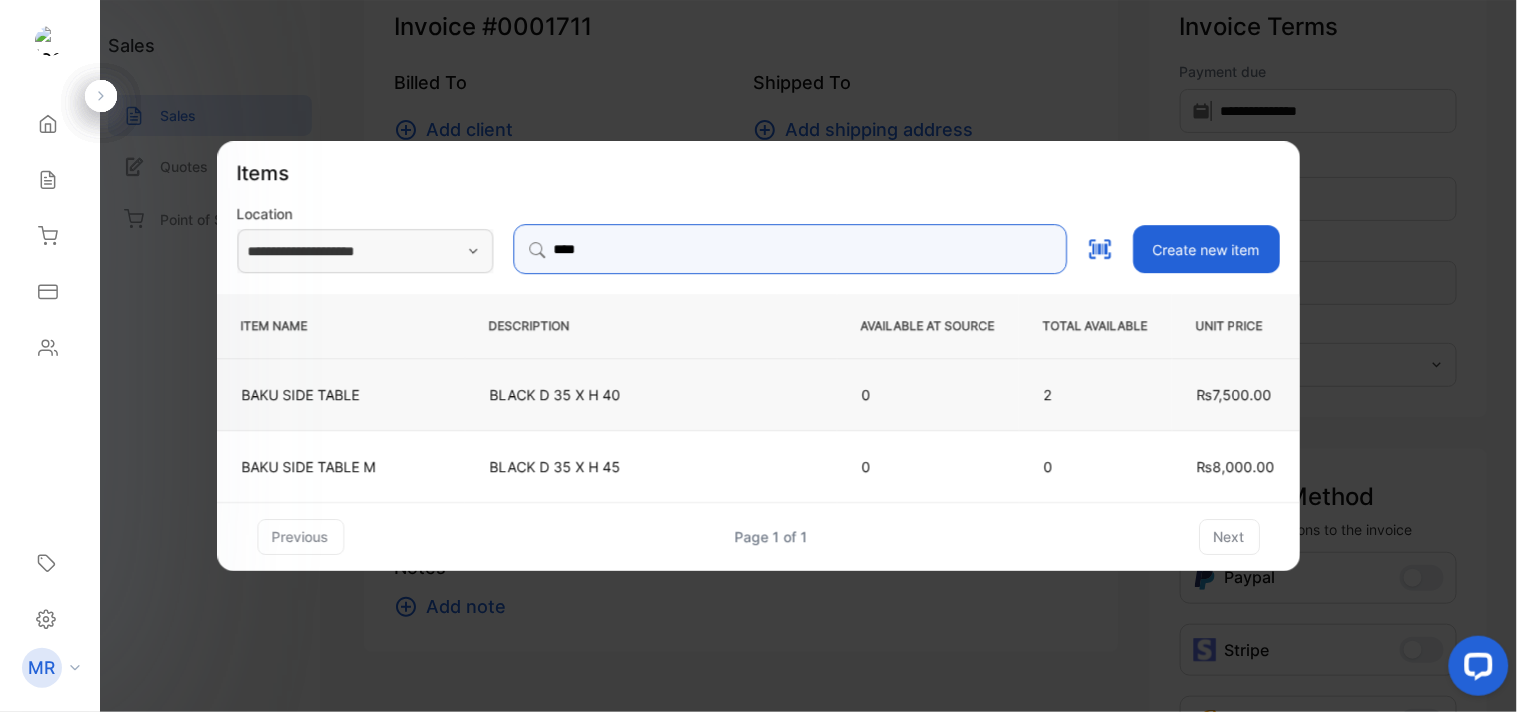 type on "****" 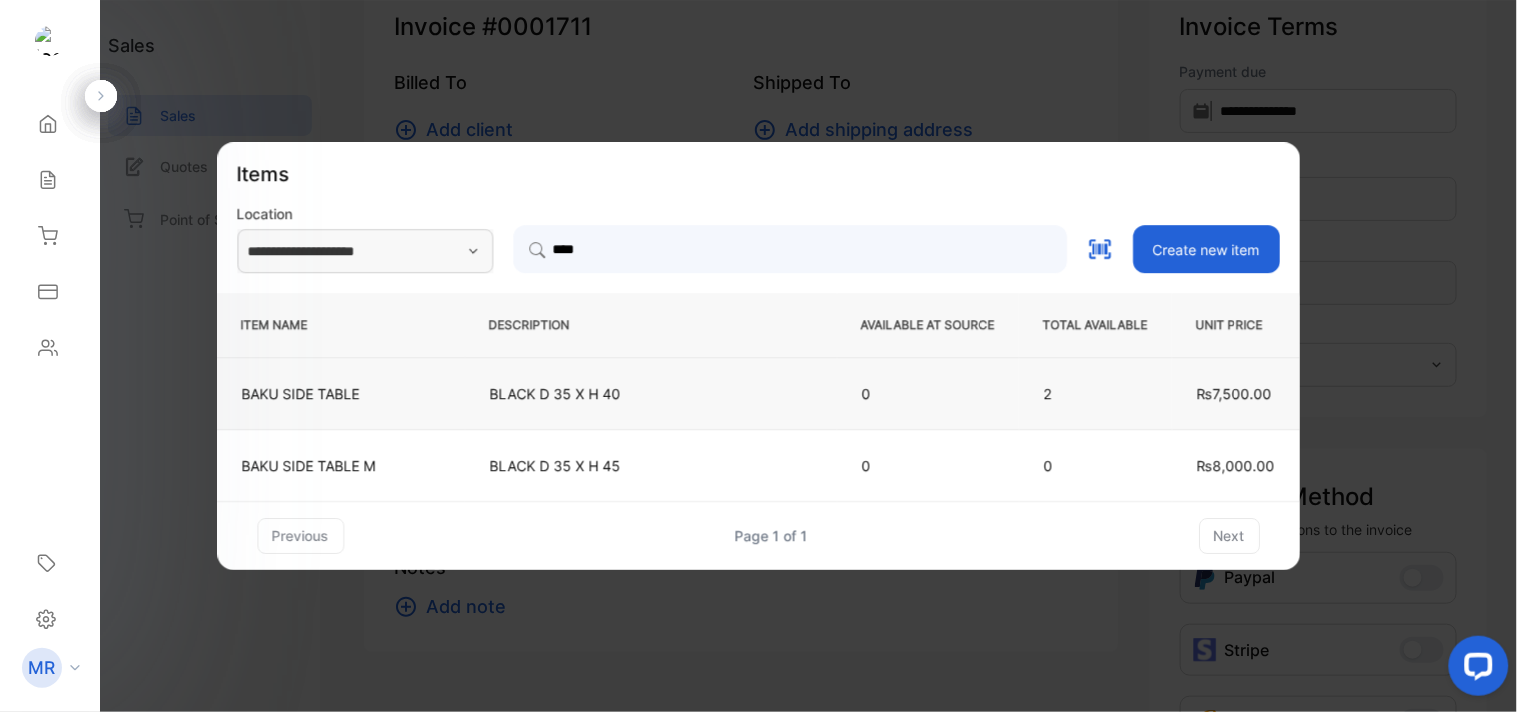 click on "BLACK D 35 X H 40" at bounding box center [651, 393] 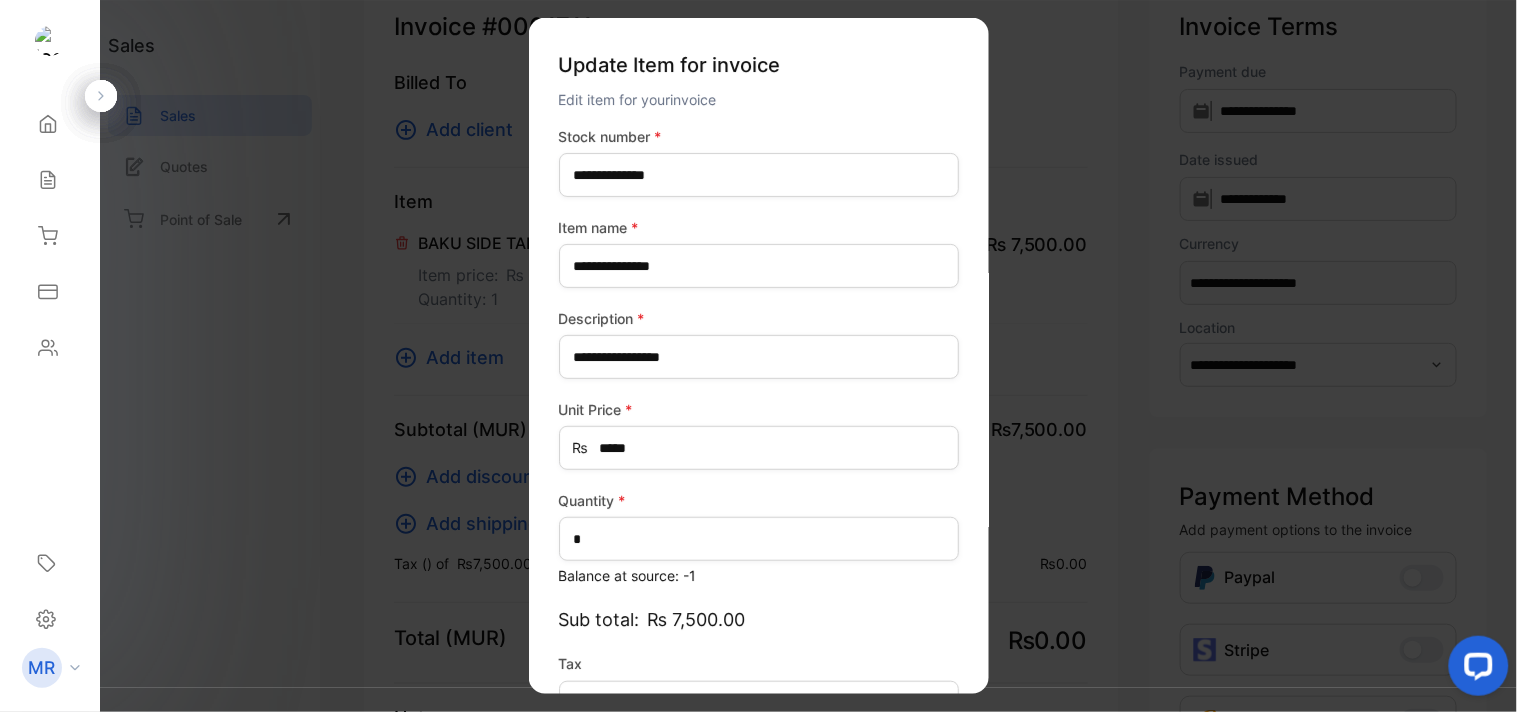 type on "*******" 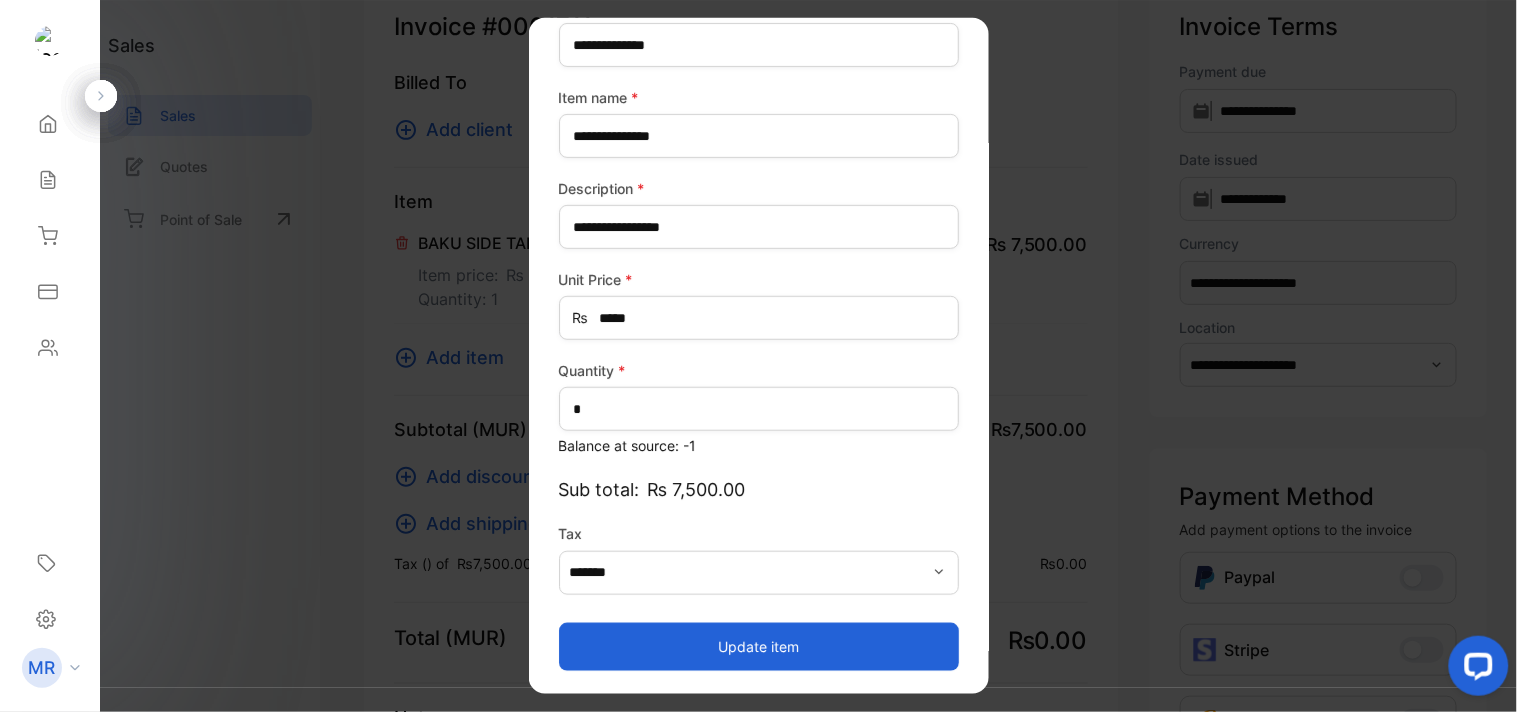 click on "Update item" at bounding box center [759, 646] 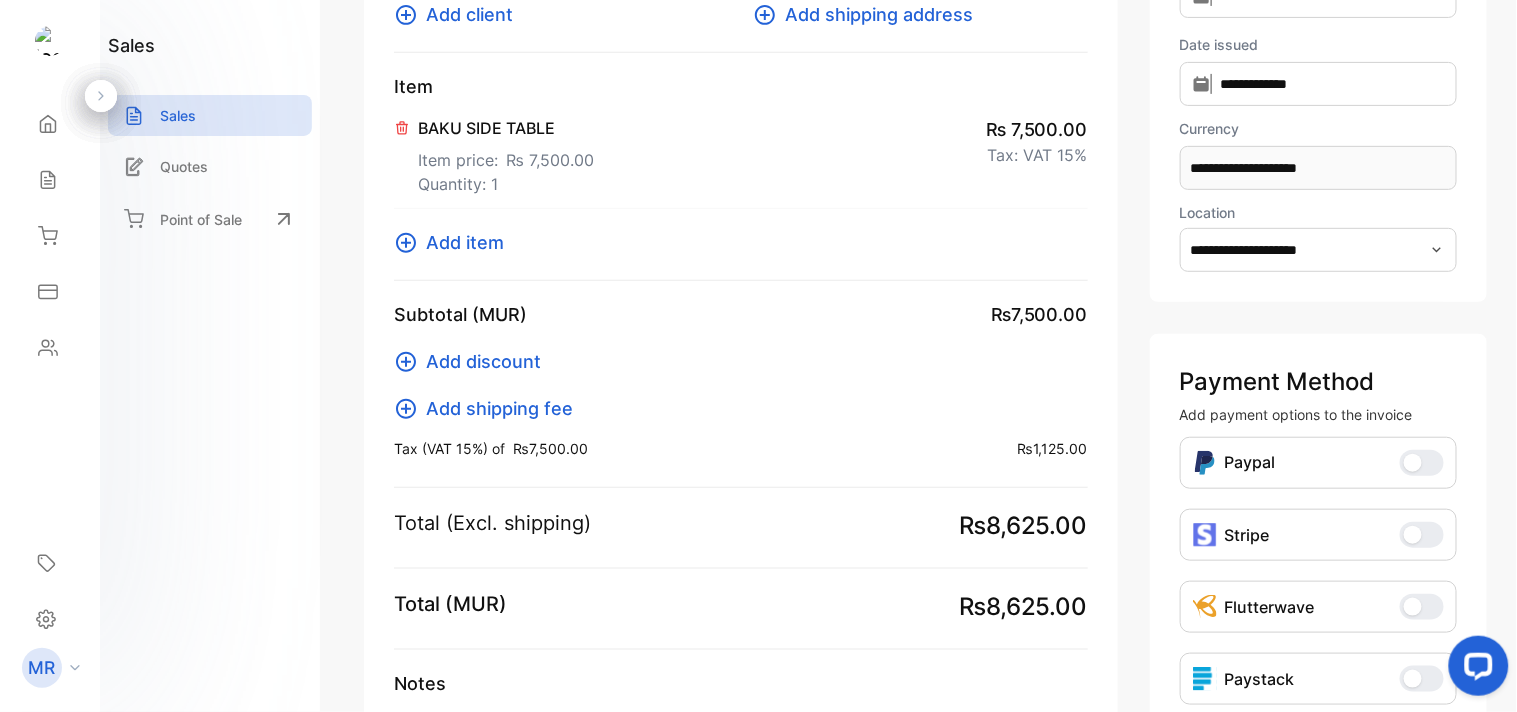 scroll, scrollTop: 256, scrollLeft: 0, axis: vertical 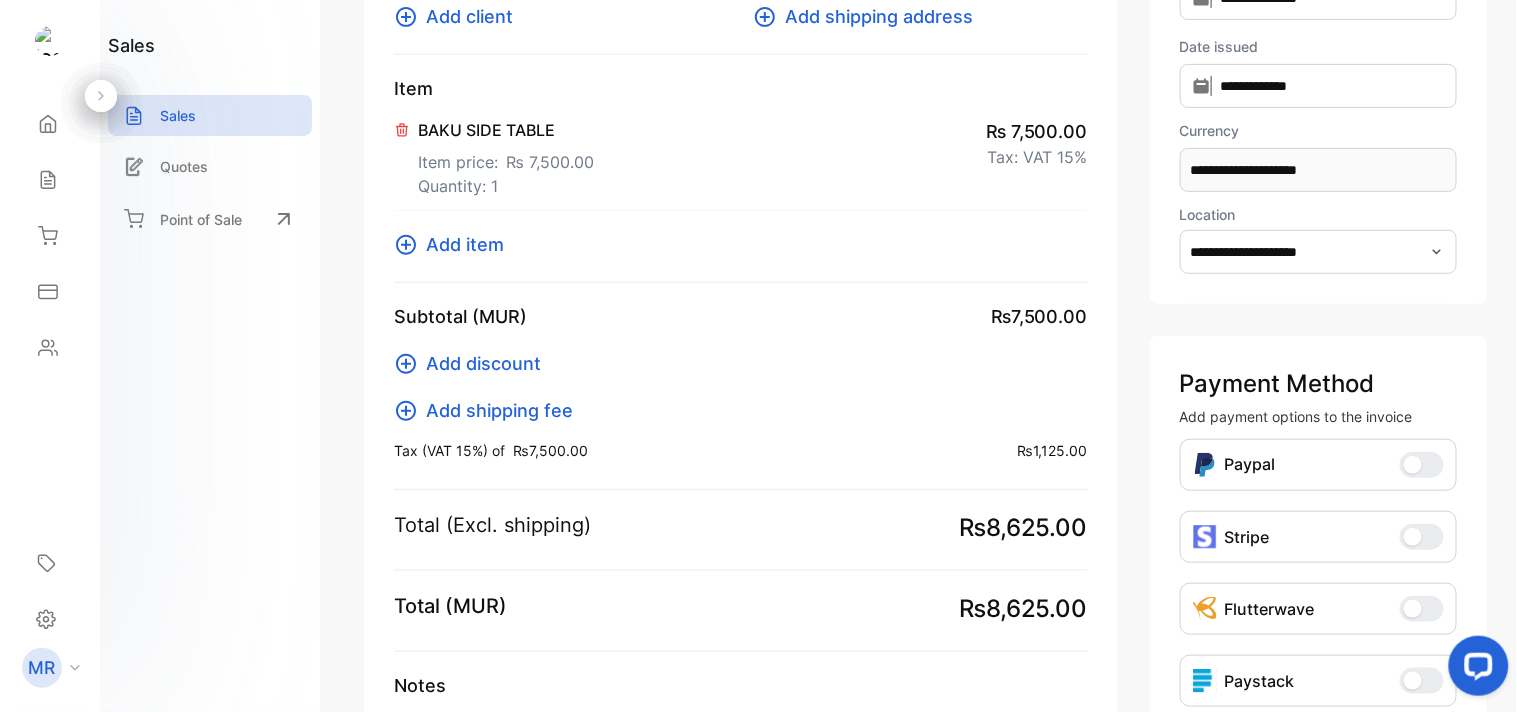 click 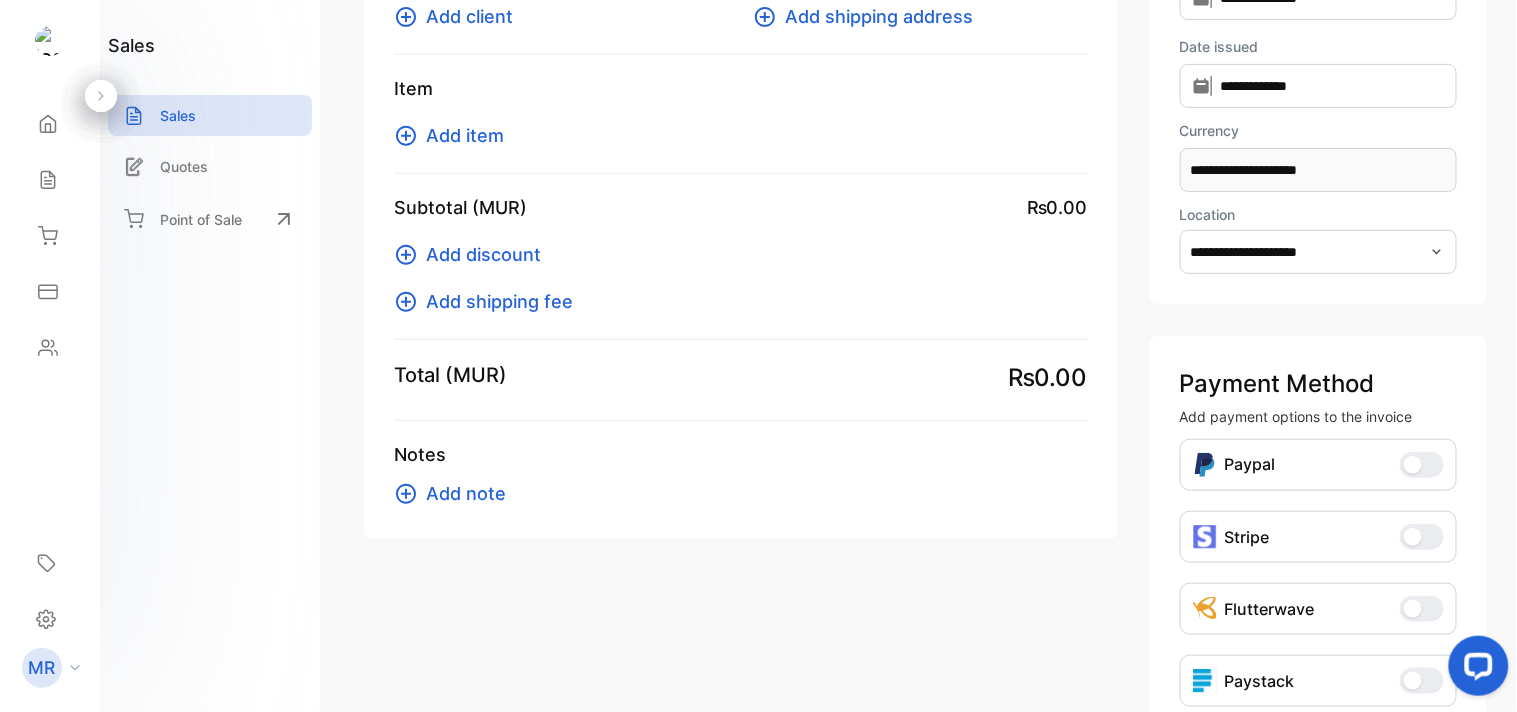 click on "Add item" at bounding box center [465, 135] 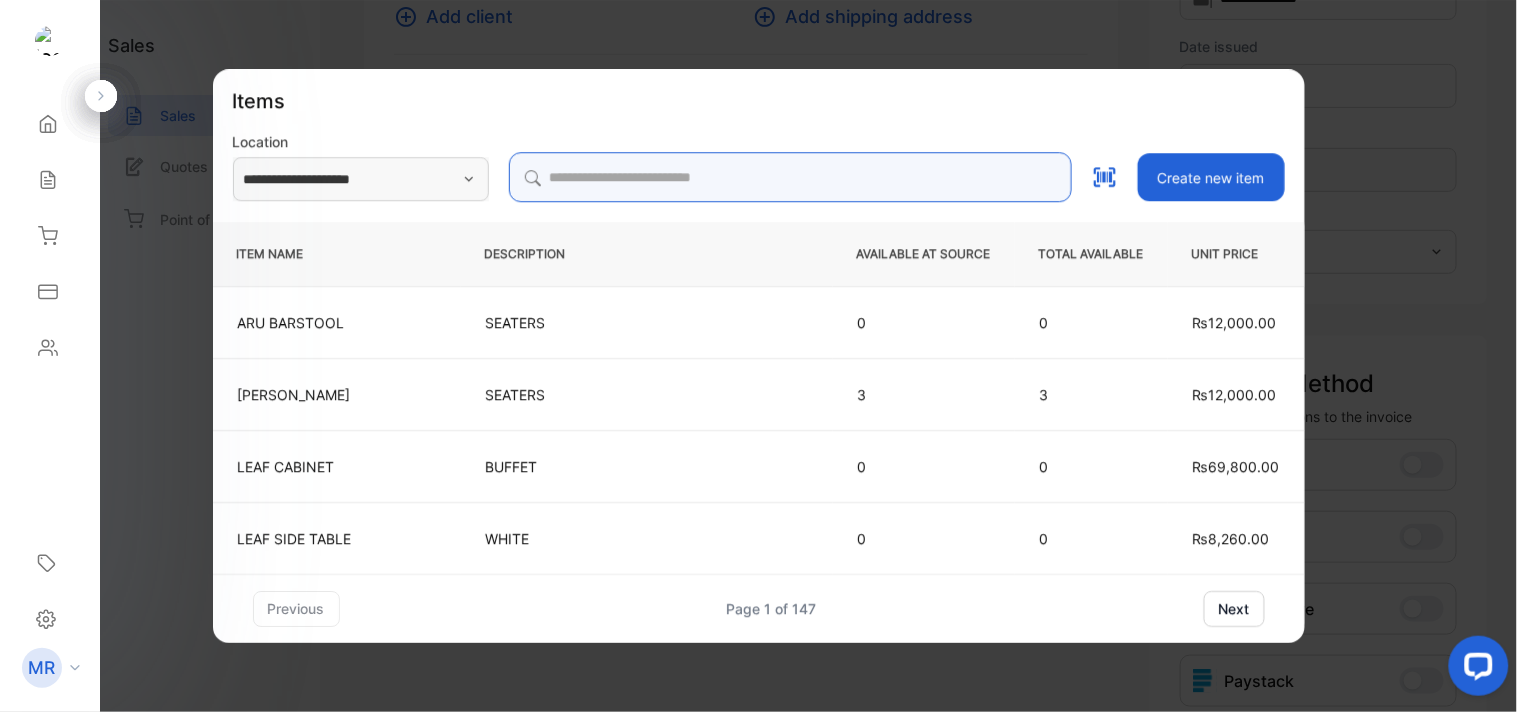 click at bounding box center [790, 177] 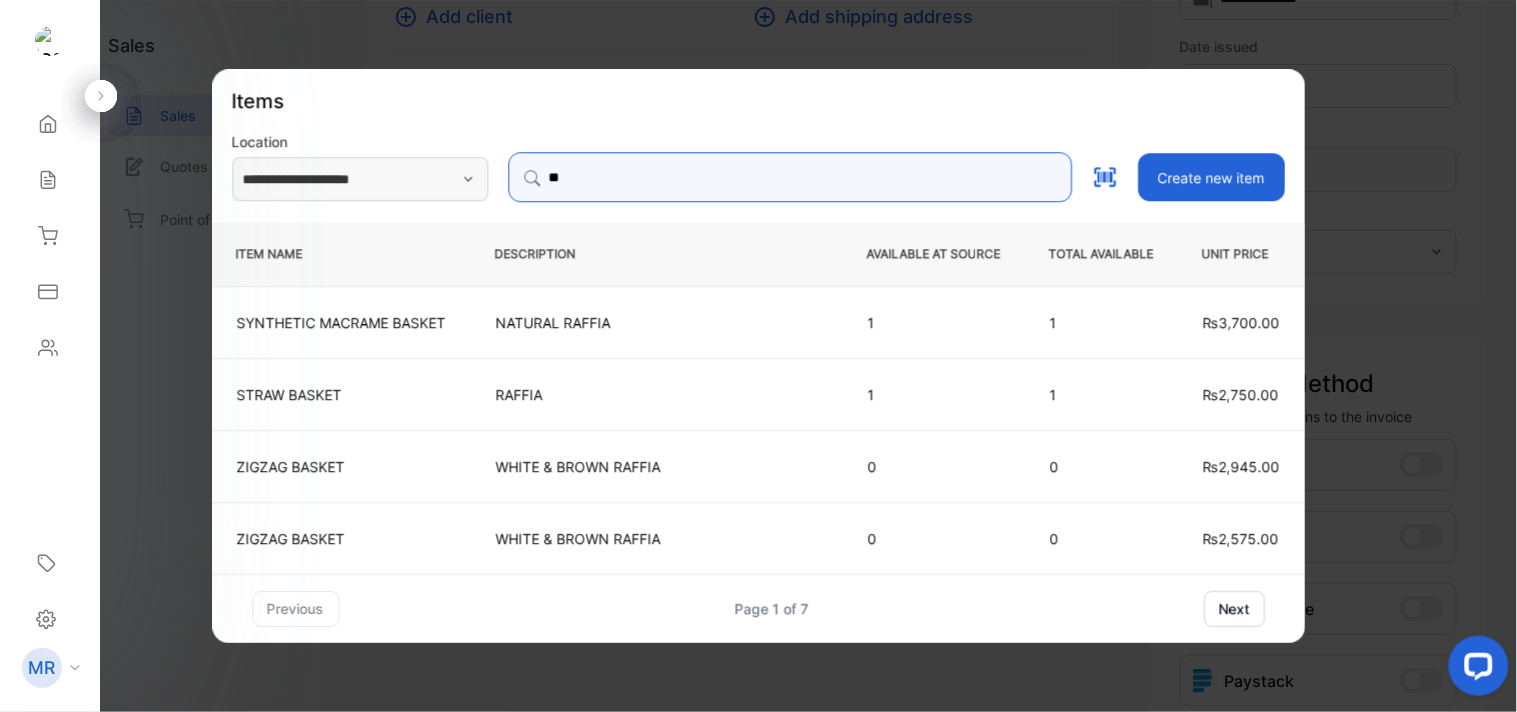 type on "*" 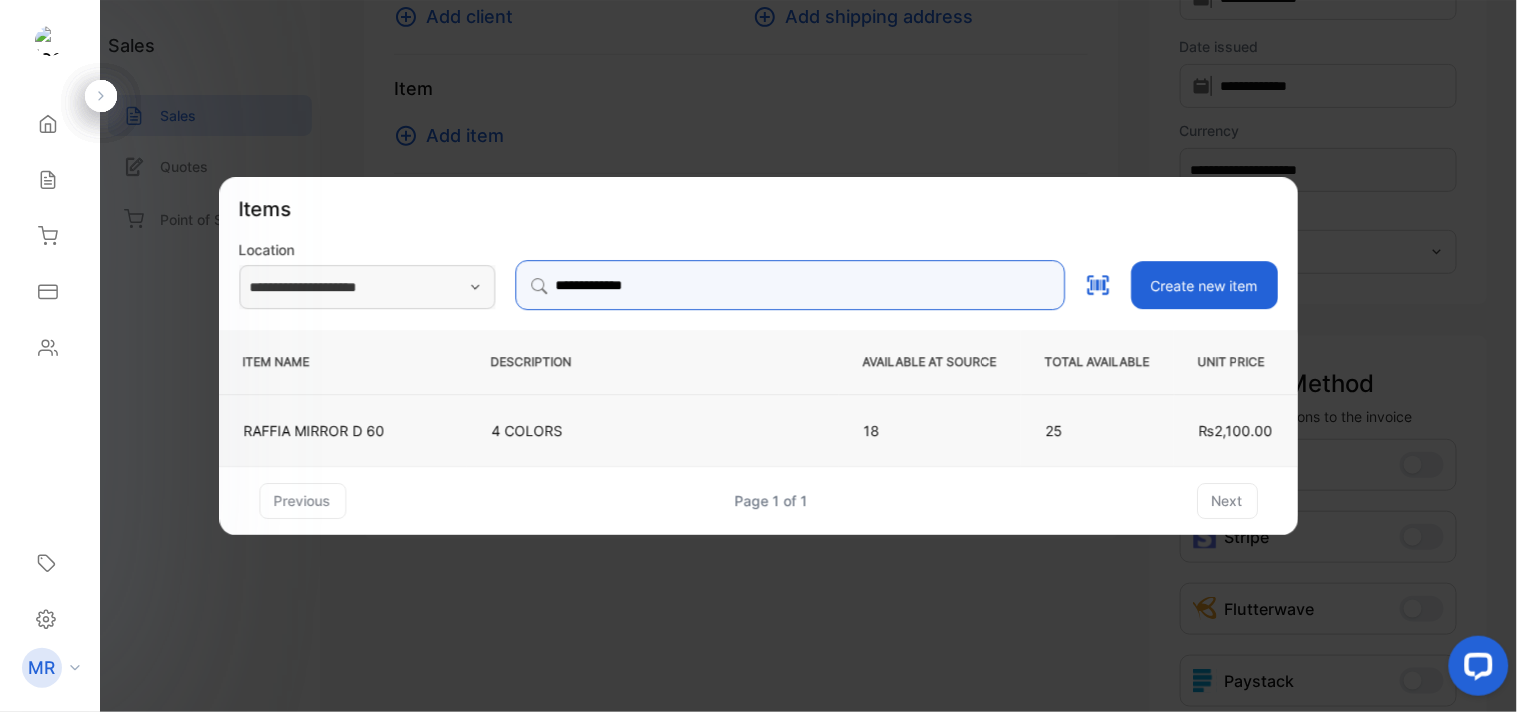 type on "**********" 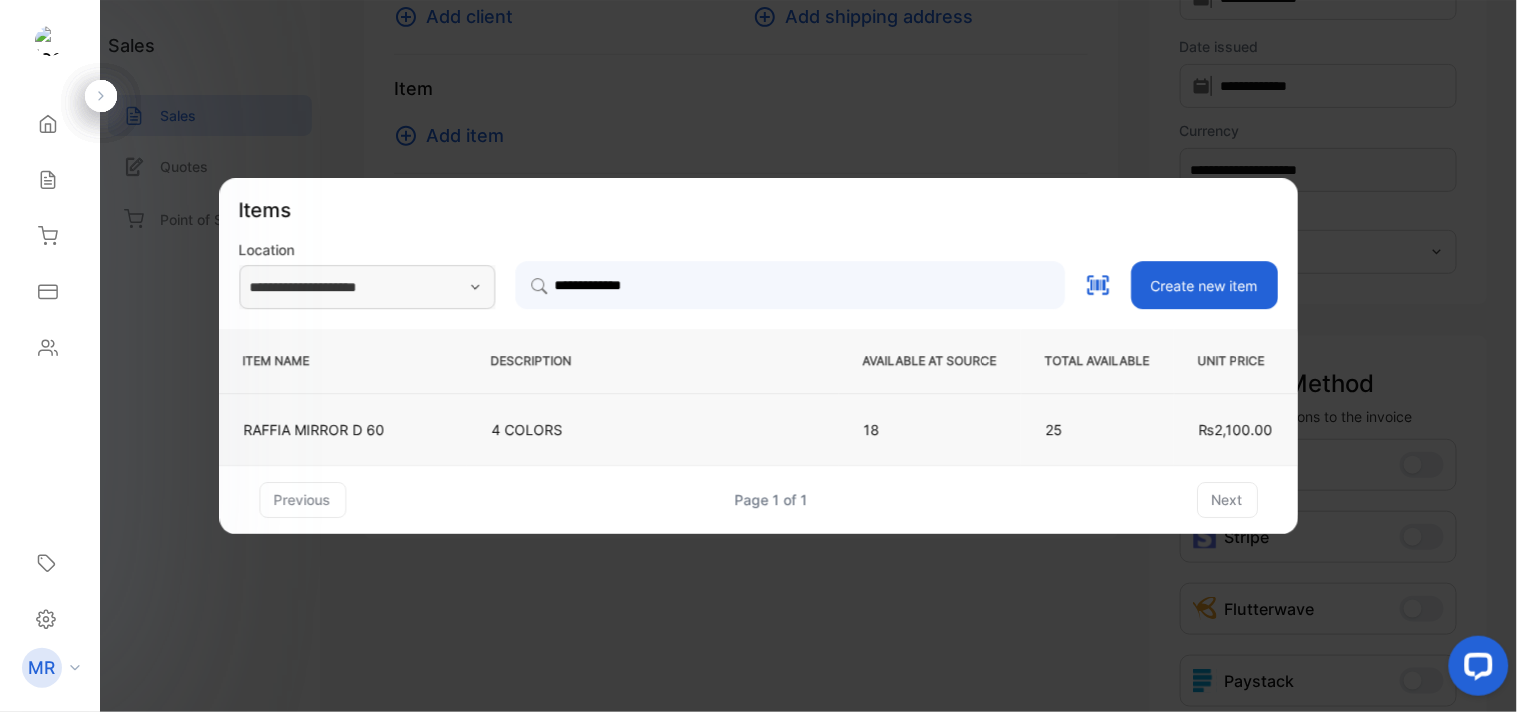 click on "4 COLORS" at bounding box center [653, 429] 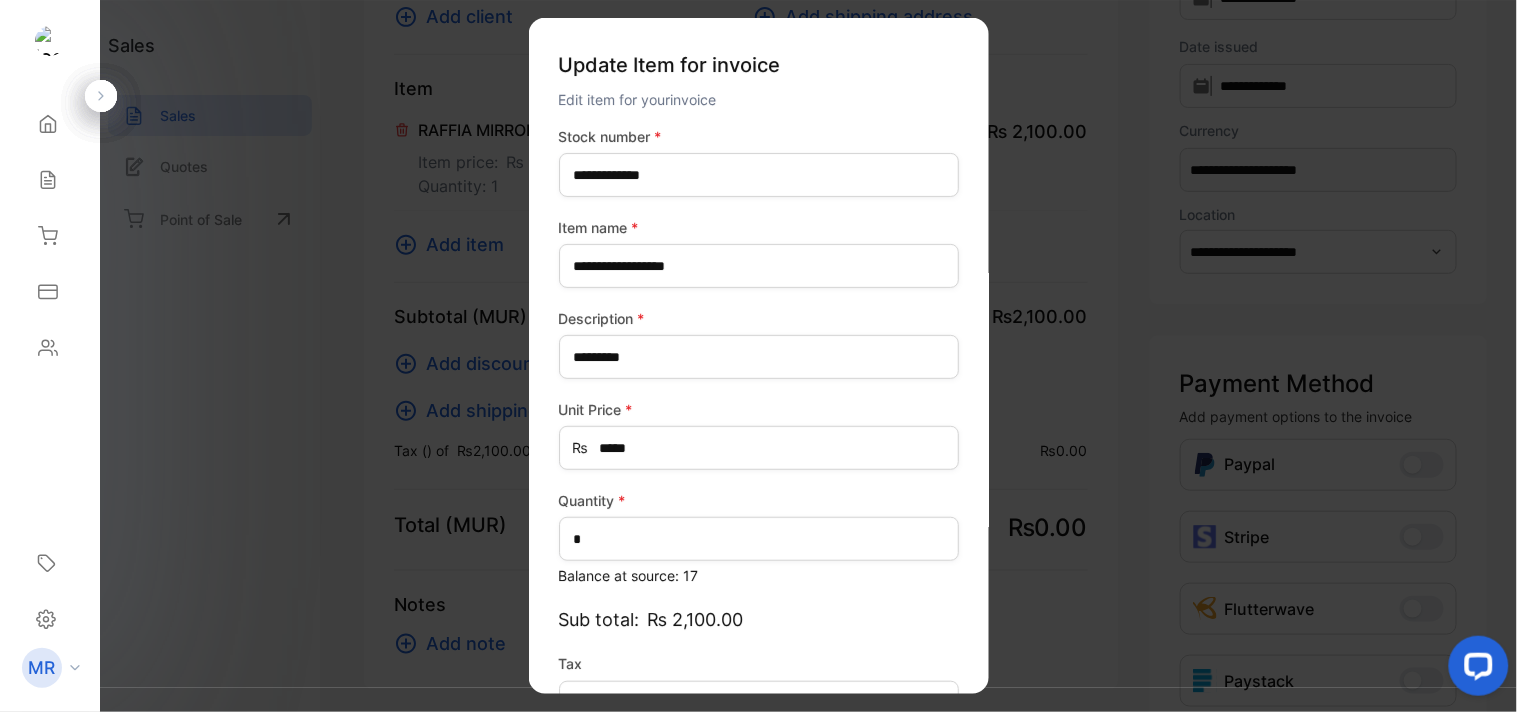 type on "*******" 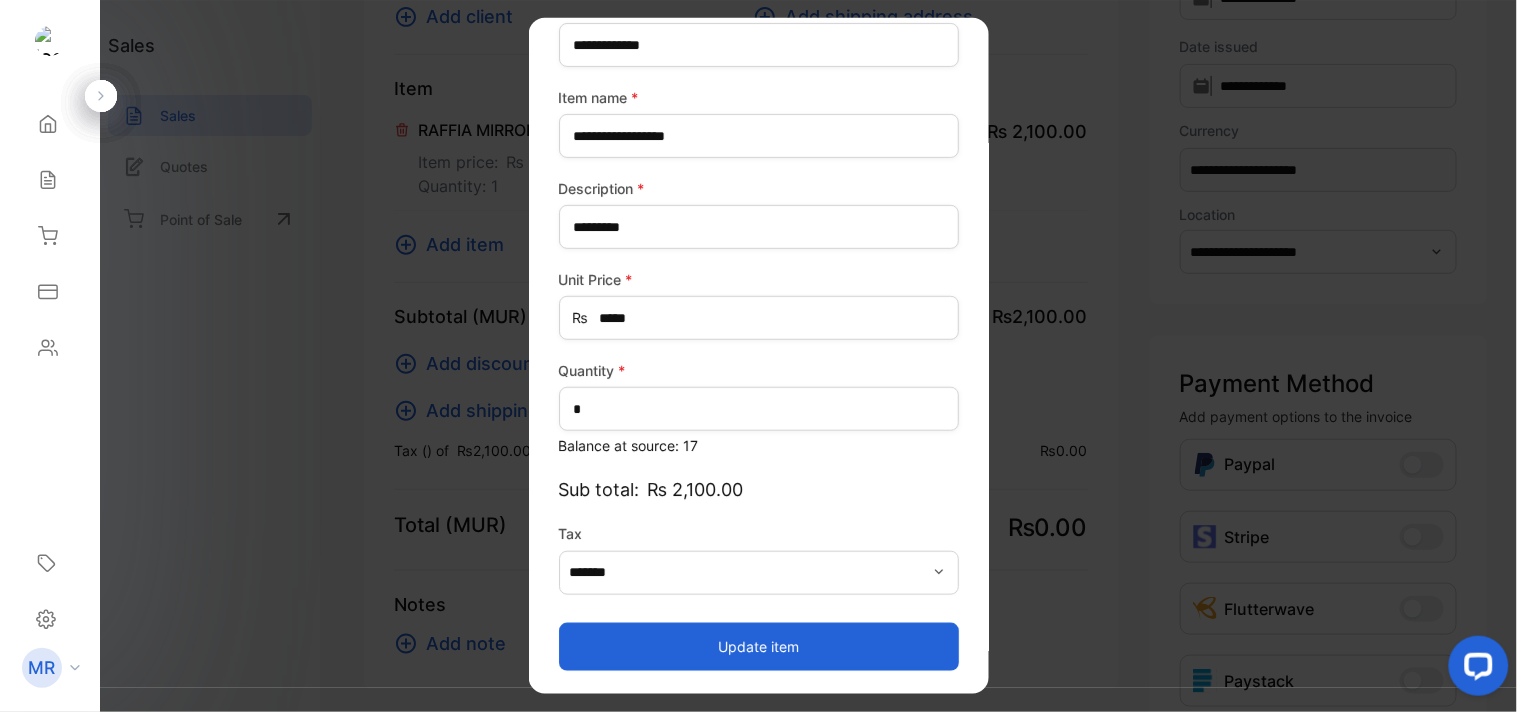 click on "Update item" at bounding box center (759, 646) 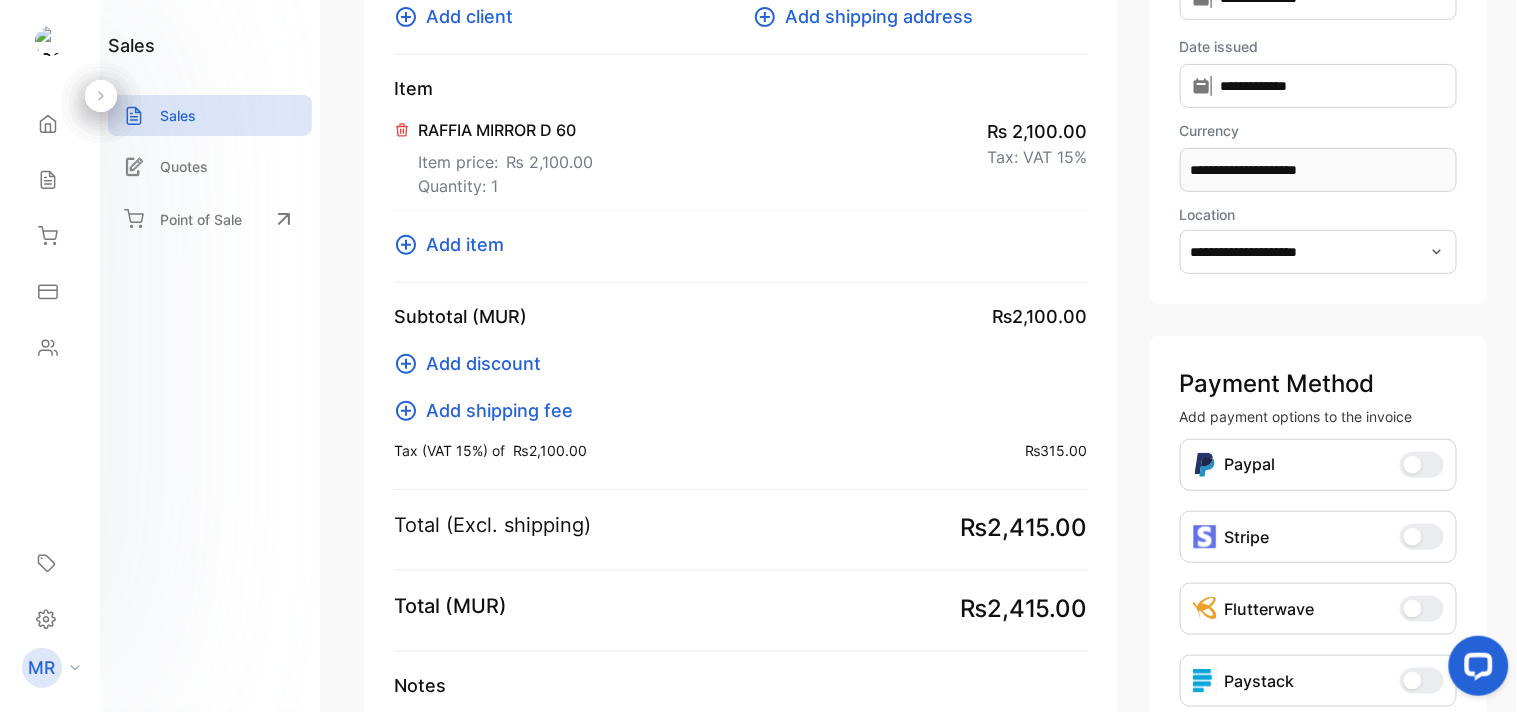 click 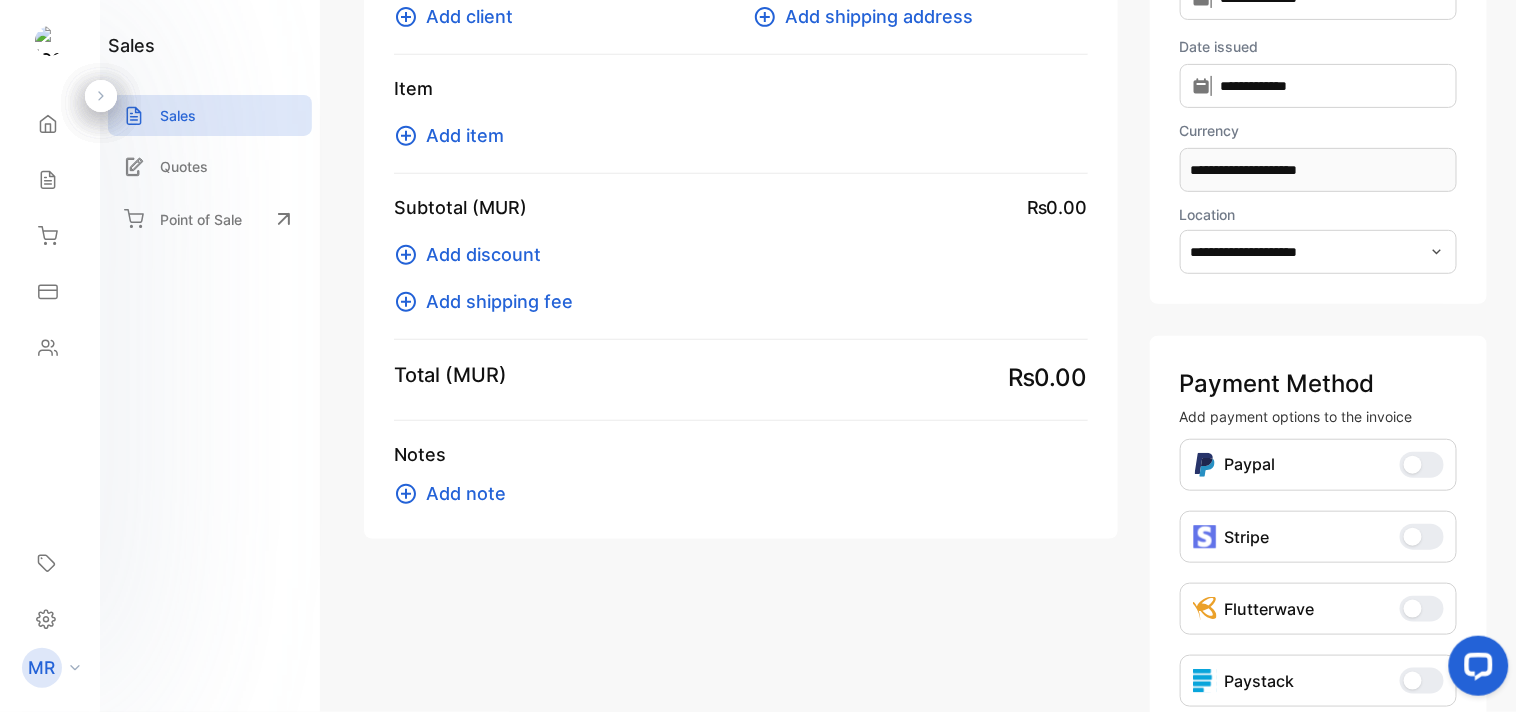 click on "Add item" at bounding box center (465, 135) 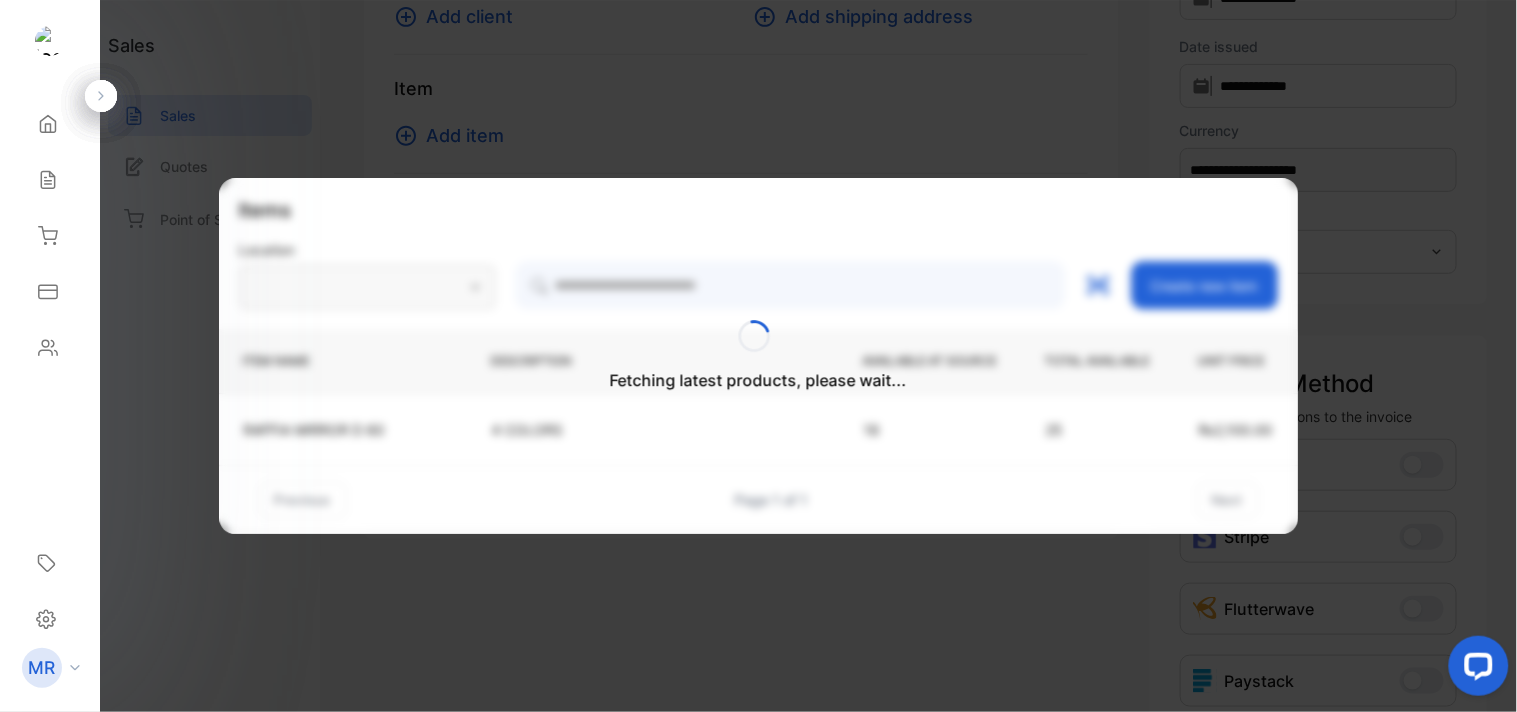 type on "**********" 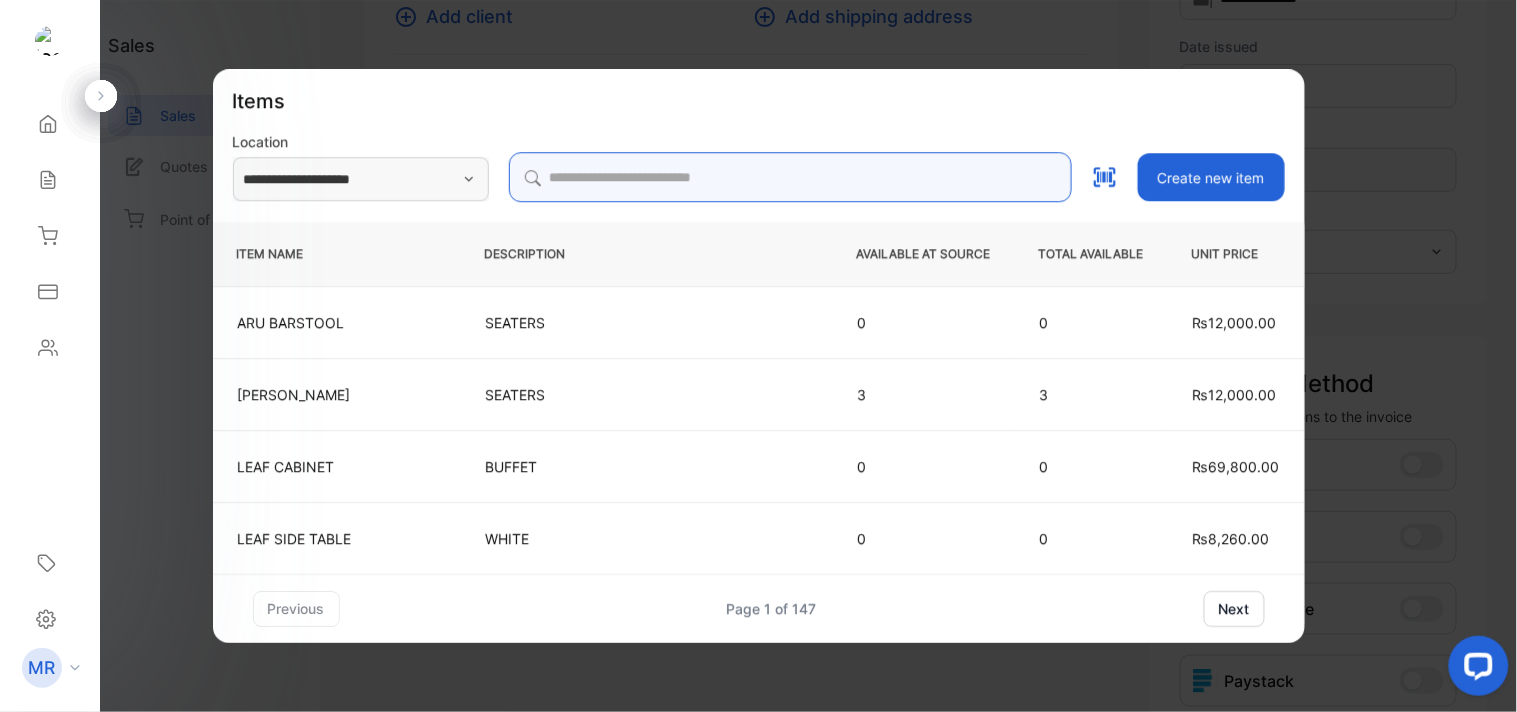 click at bounding box center [790, 177] 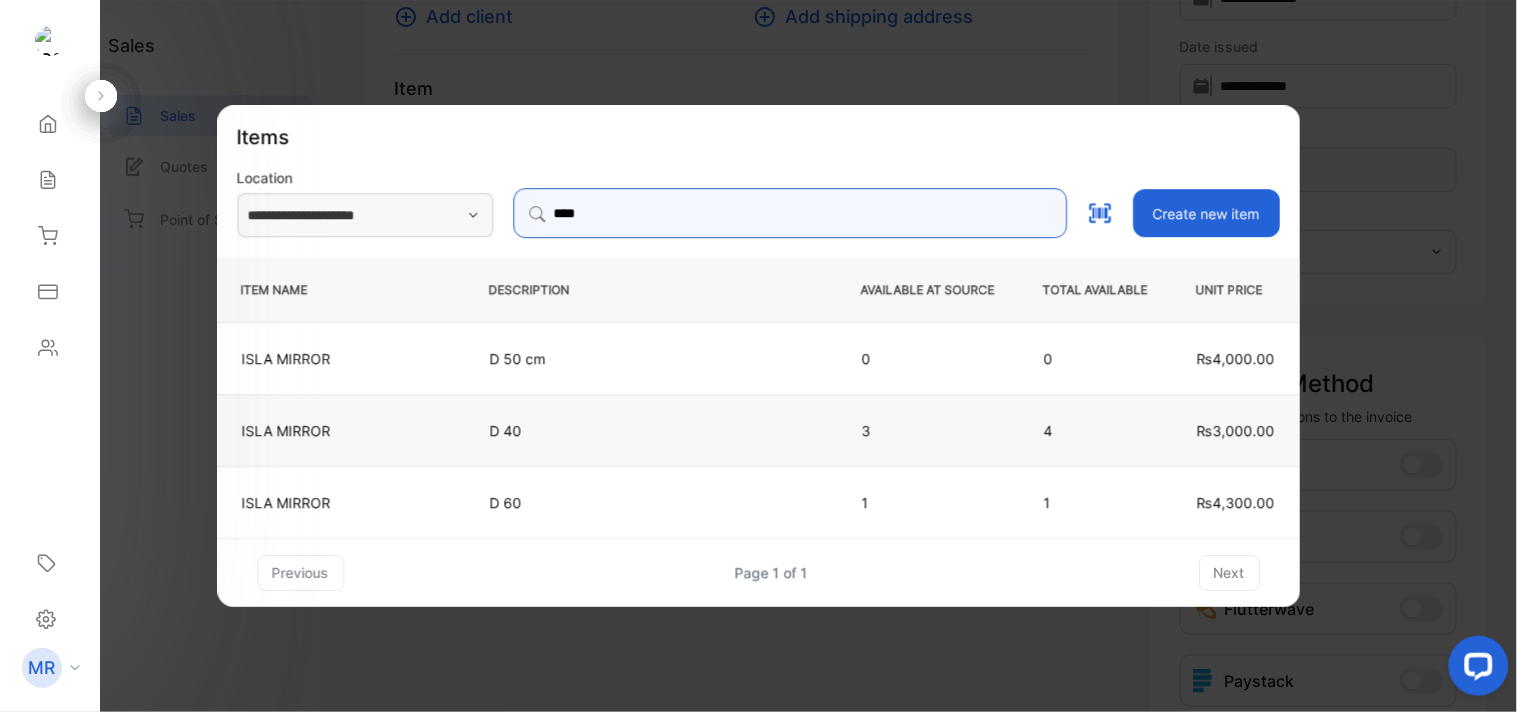 type on "****" 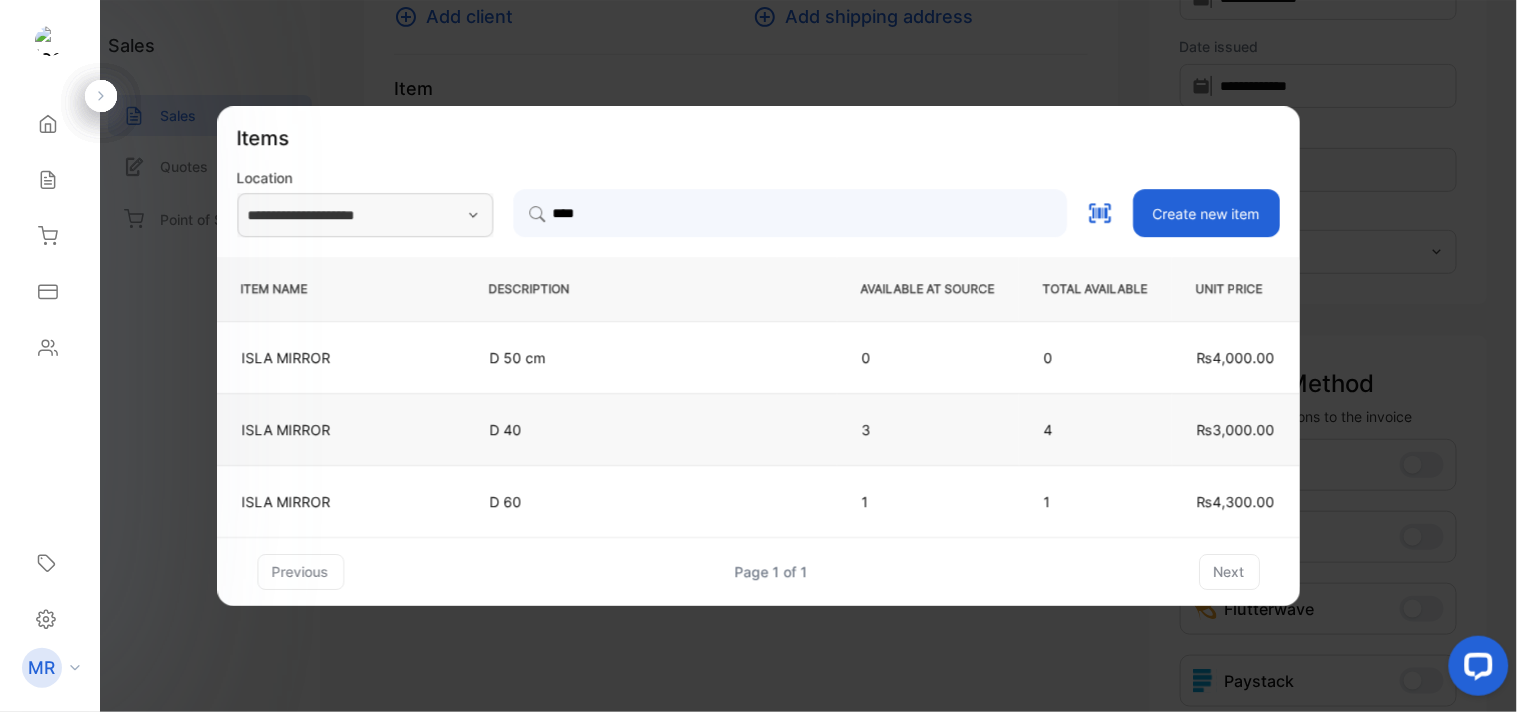 click on "D 40" at bounding box center (651, 429) 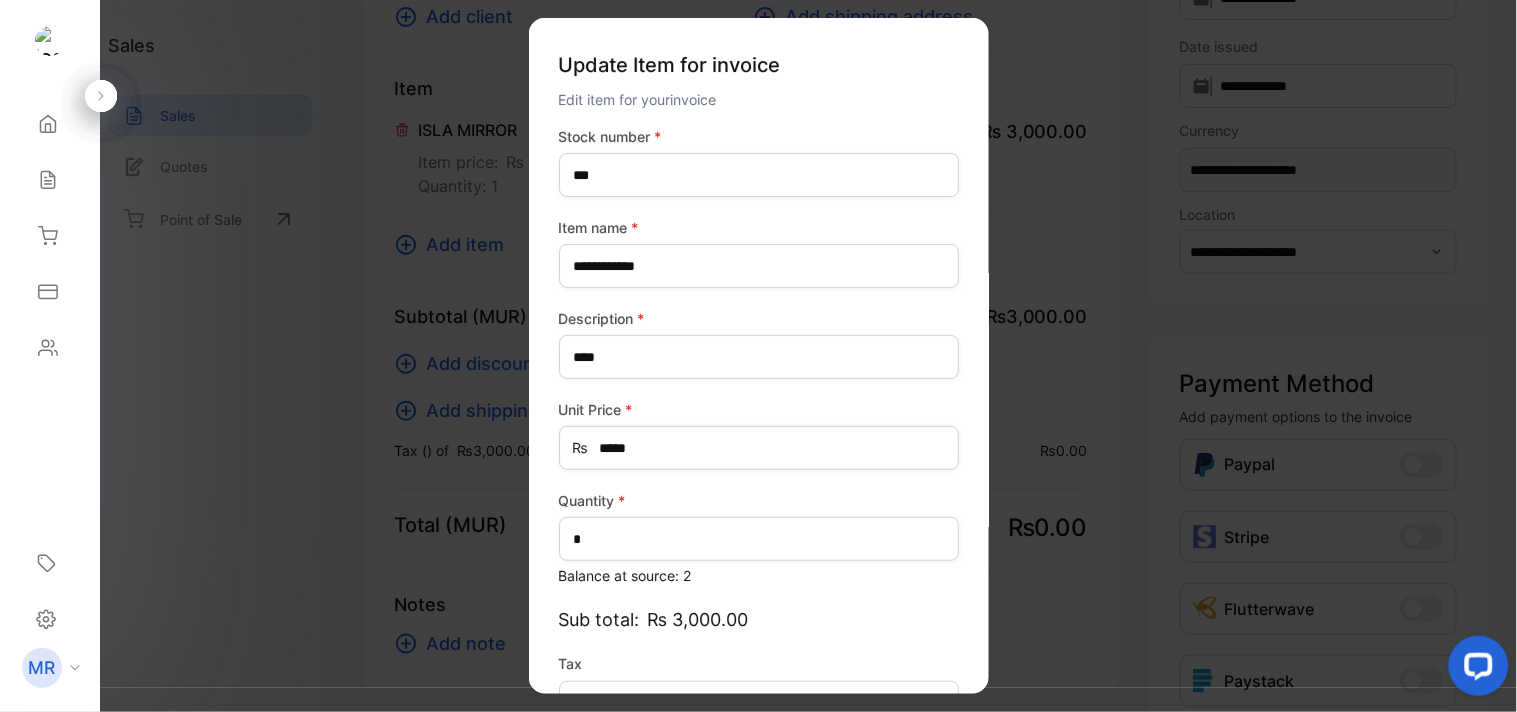 scroll, scrollTop: 130, scrollLeft: 0, axis: vertical 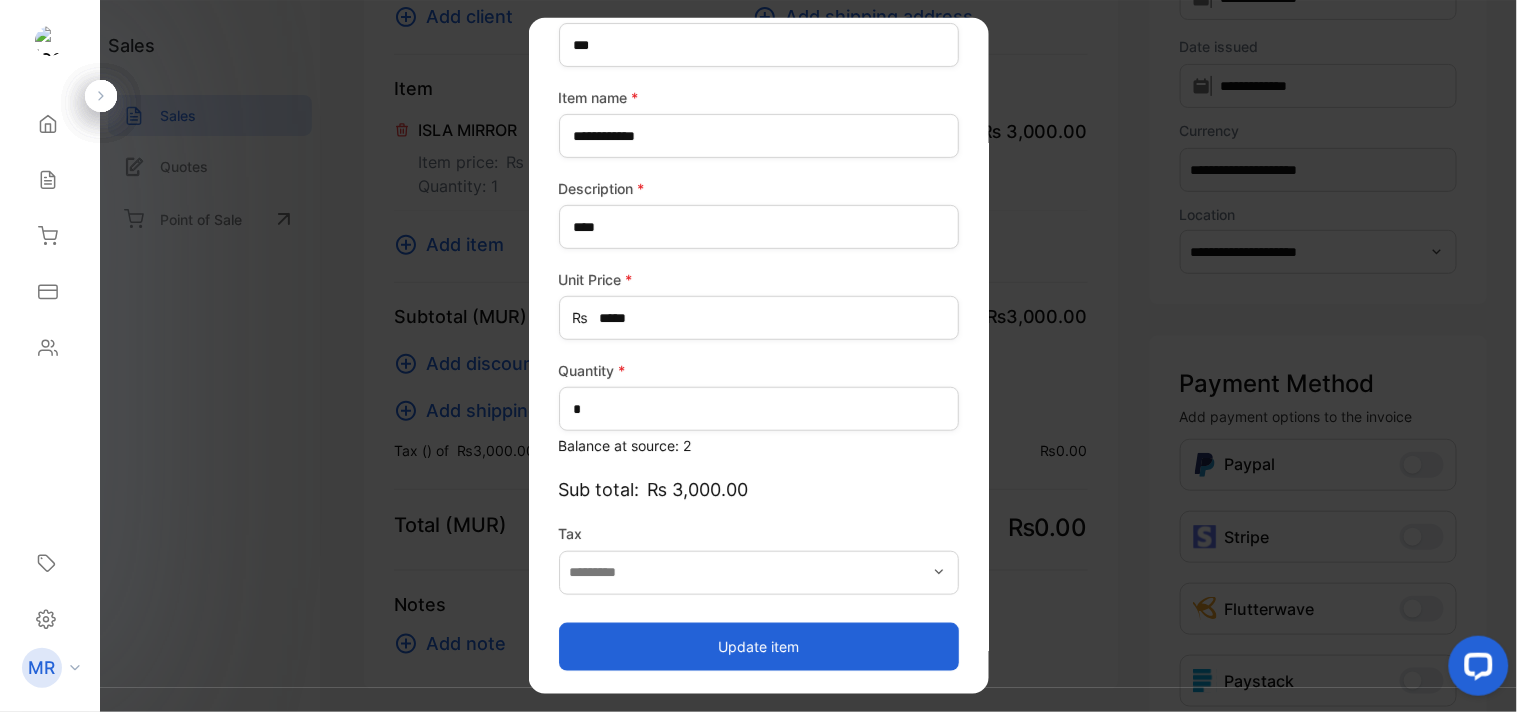 type on "*******" 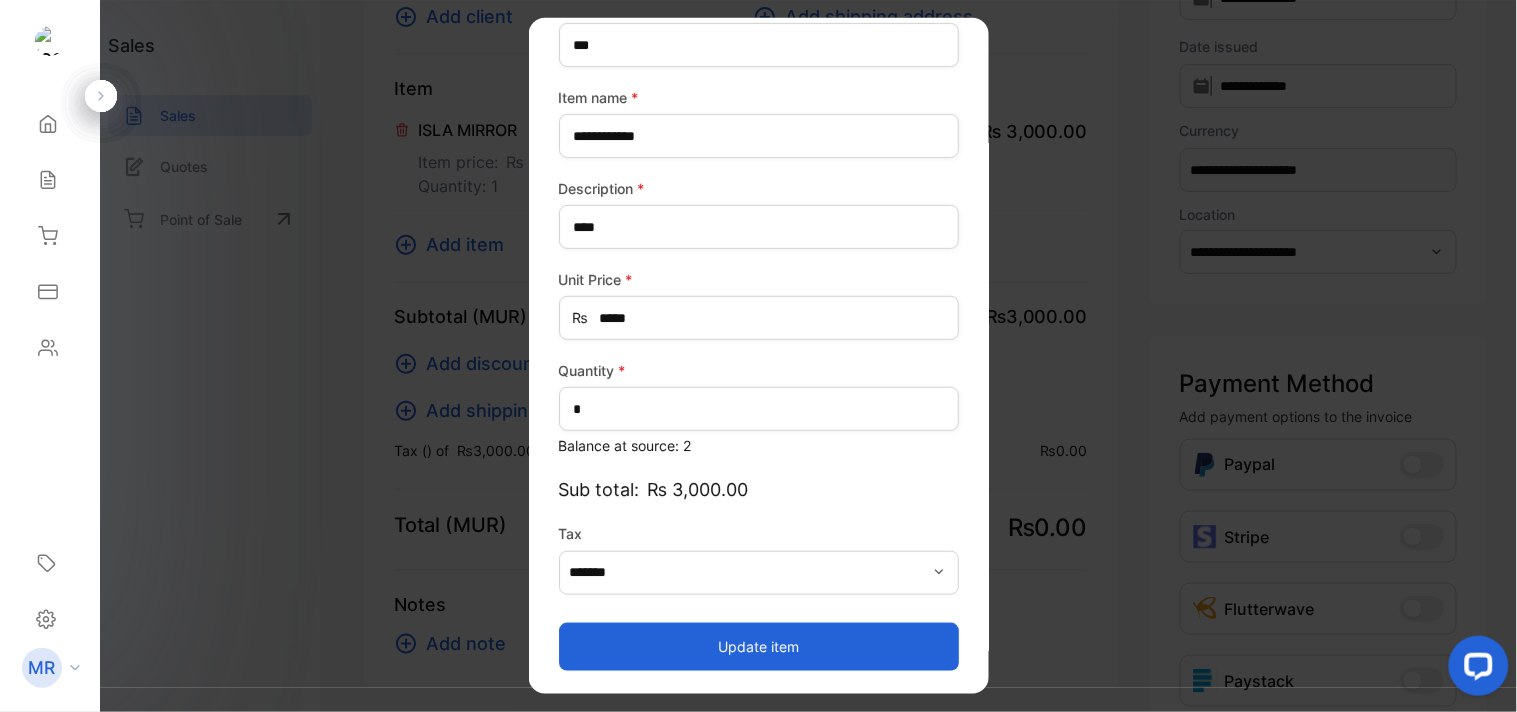 click on "Update item" at bounding box center (759, 646) 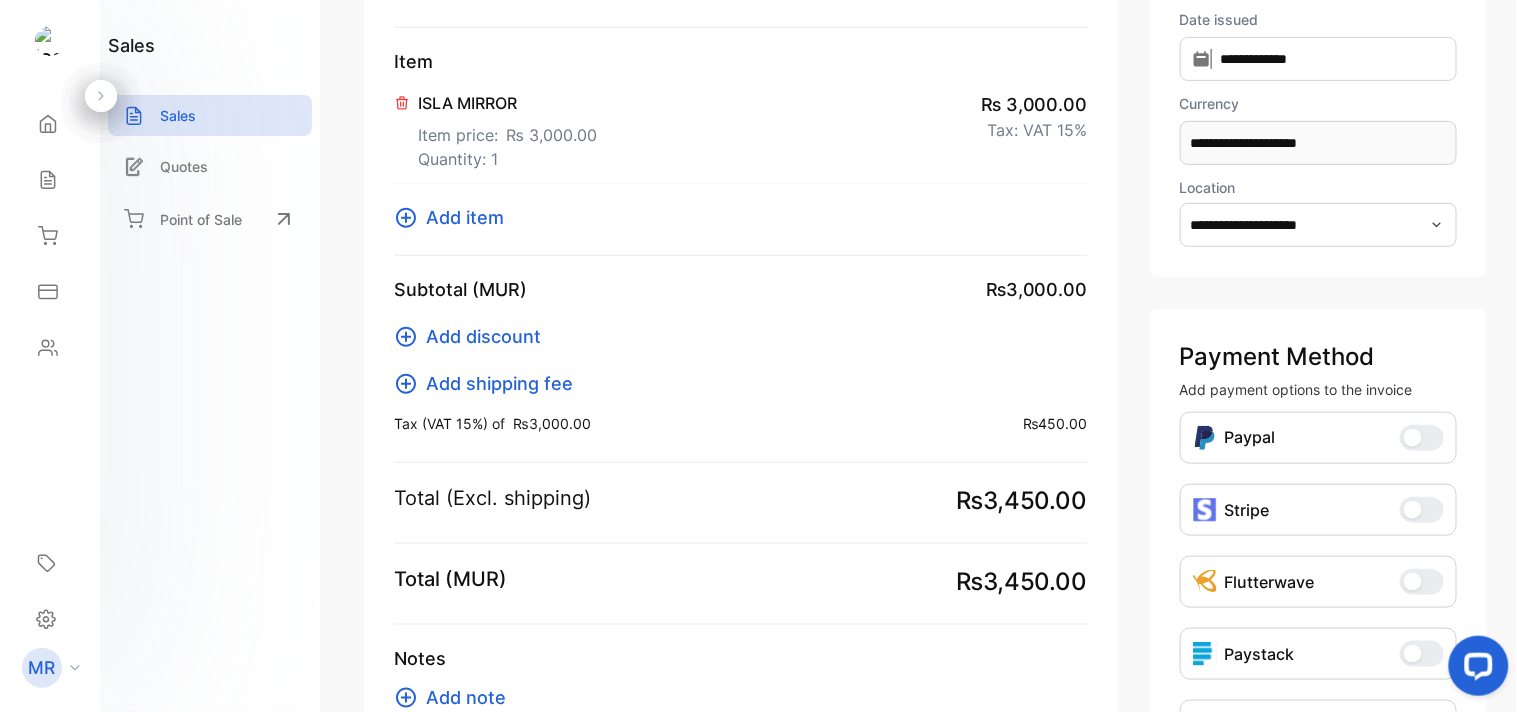scroll, scrollTop: 278, scrollLeft: 0, axis: vertical 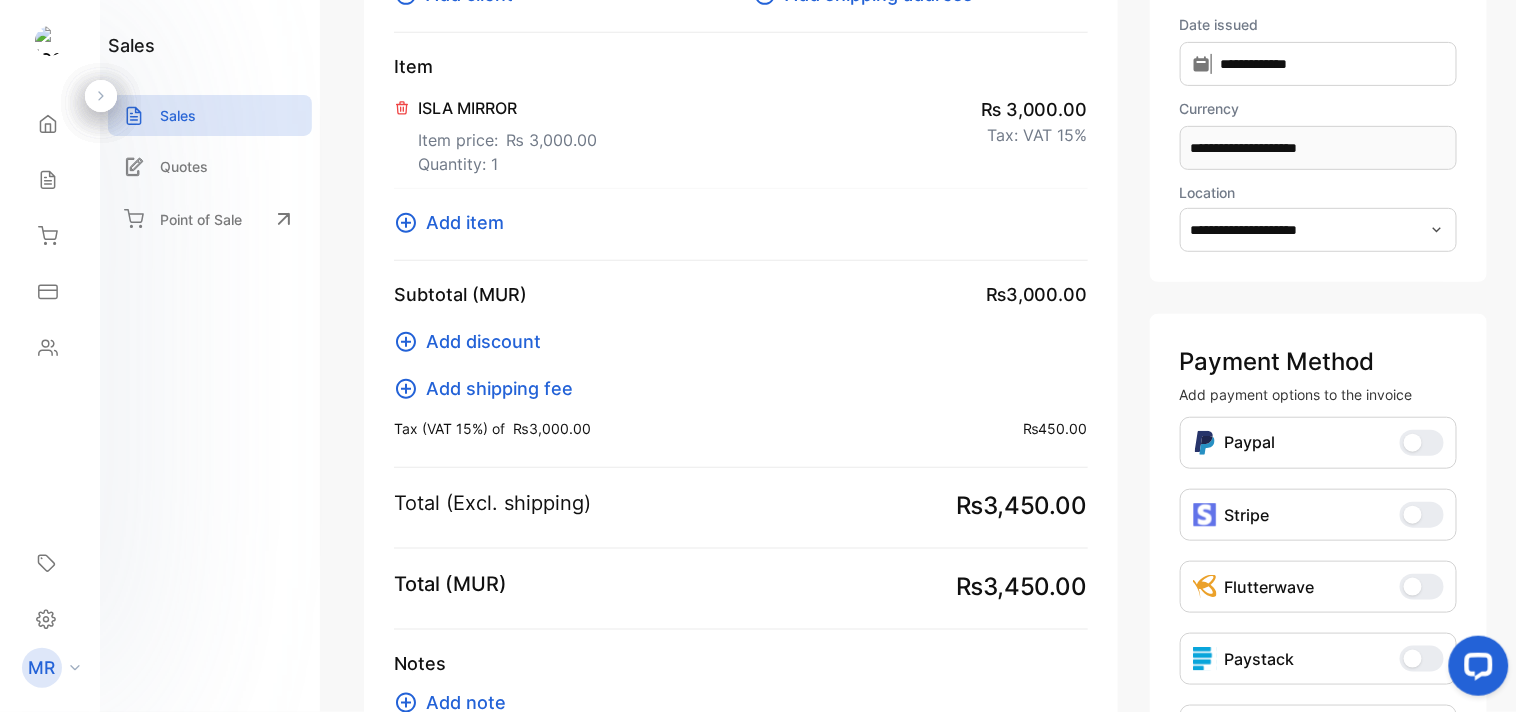 click 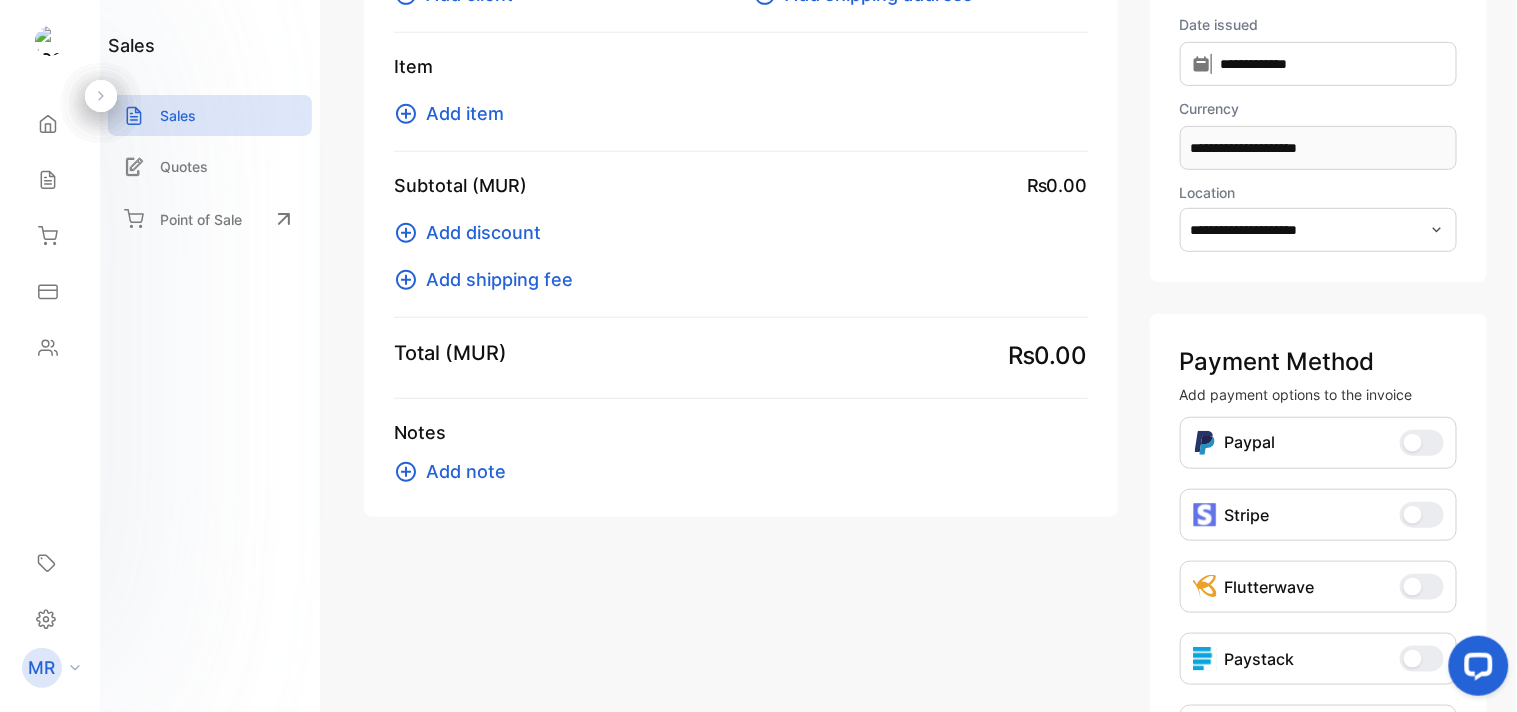 click on "Item [PERSON_NAME] BENCH [DATE] Item price: ₨ 12,850.00 Quantity: 1 ₨ 12,850.00 Tax: VAT 15% BAKU SIDE TABLE Item price: ₨ 7,500.00 Quantity: 1 ₨ 7,500.00 Tax: VAT 15% RAFFIA MIRROR D 60 Item price: ₨ 2,100.00 Quantity: 1 ₨ 2,100.00 Tax: VAT 15% ISLA MIRROR  Item price: ₨ 3,000.00 Quantity: 1 ₨ 3,000.00 Tax: VAT 15% Add item" at bounding box center (741, 102) 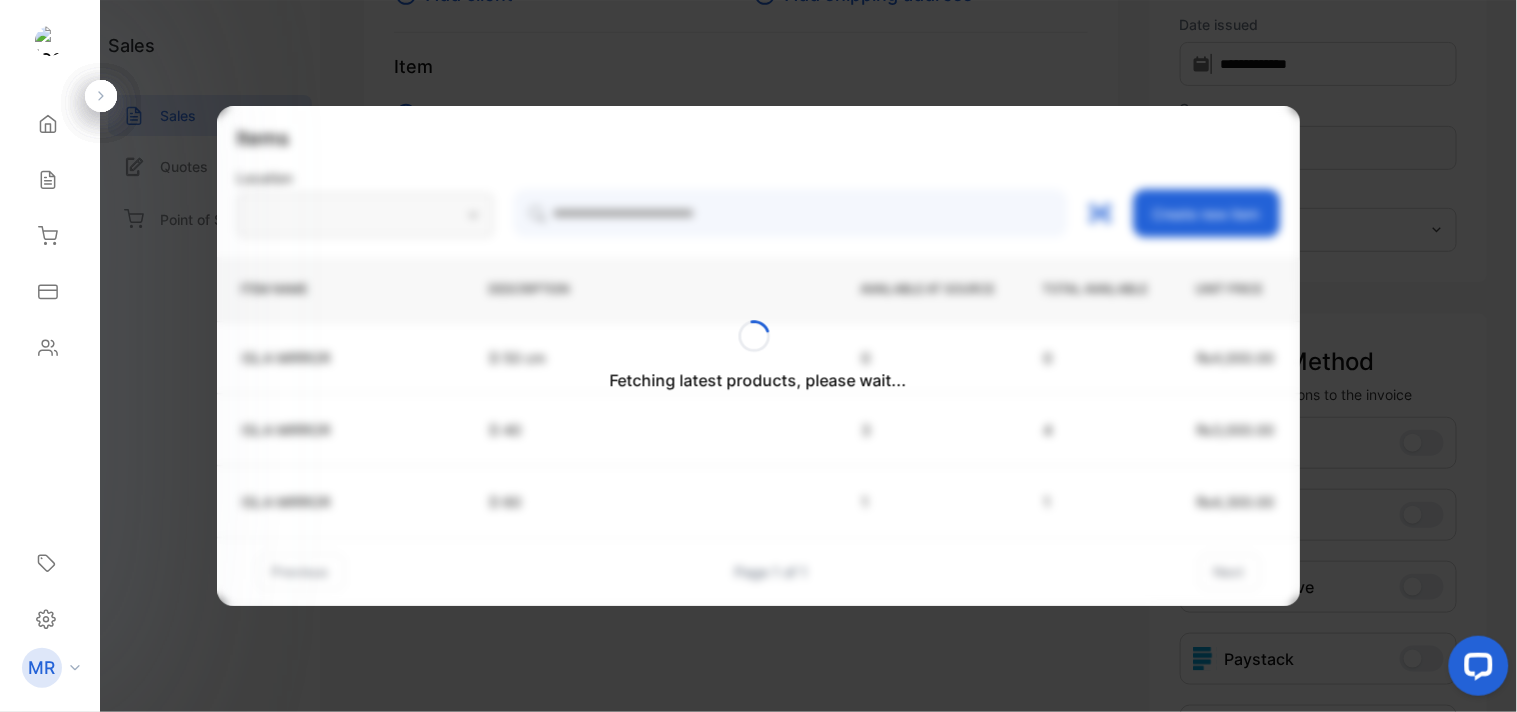 type on "**********" 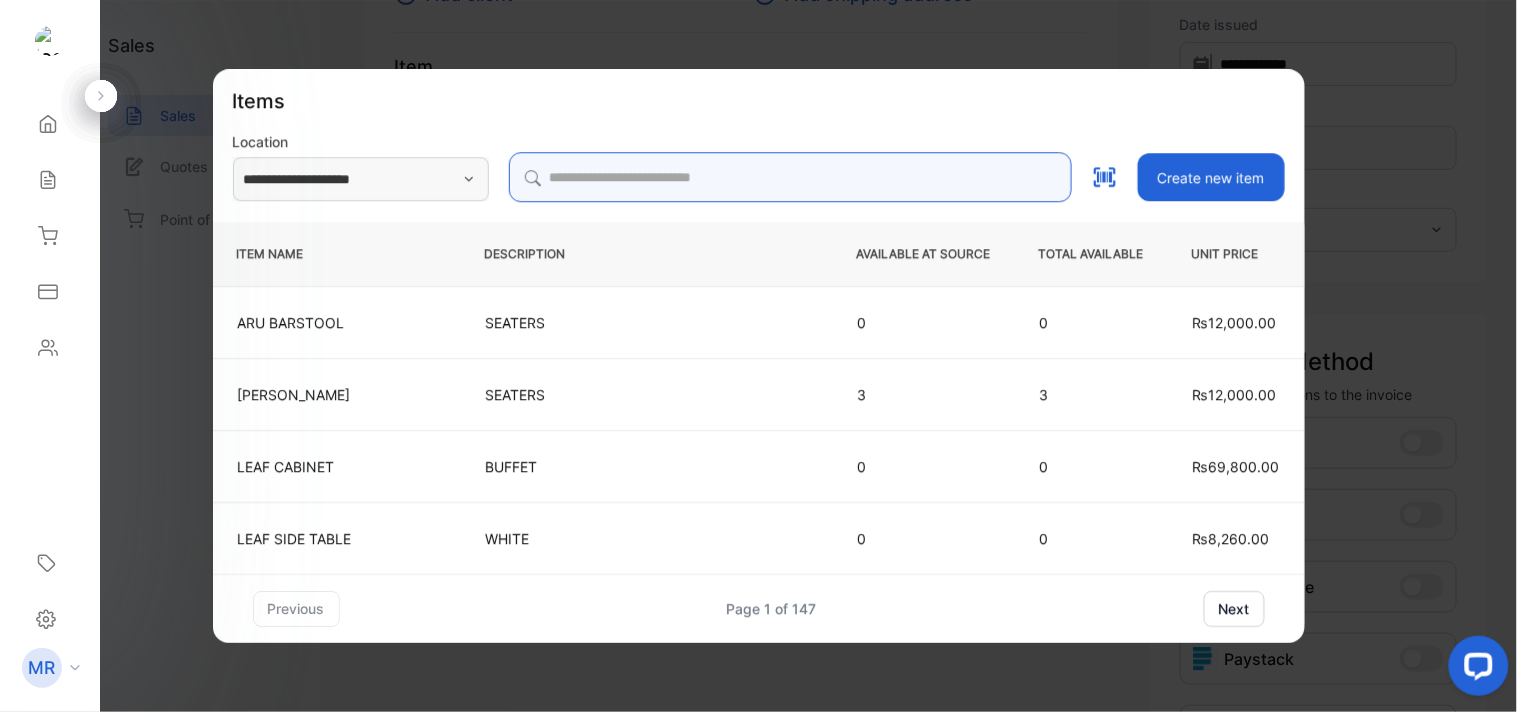click at bounding box center (790, 177) 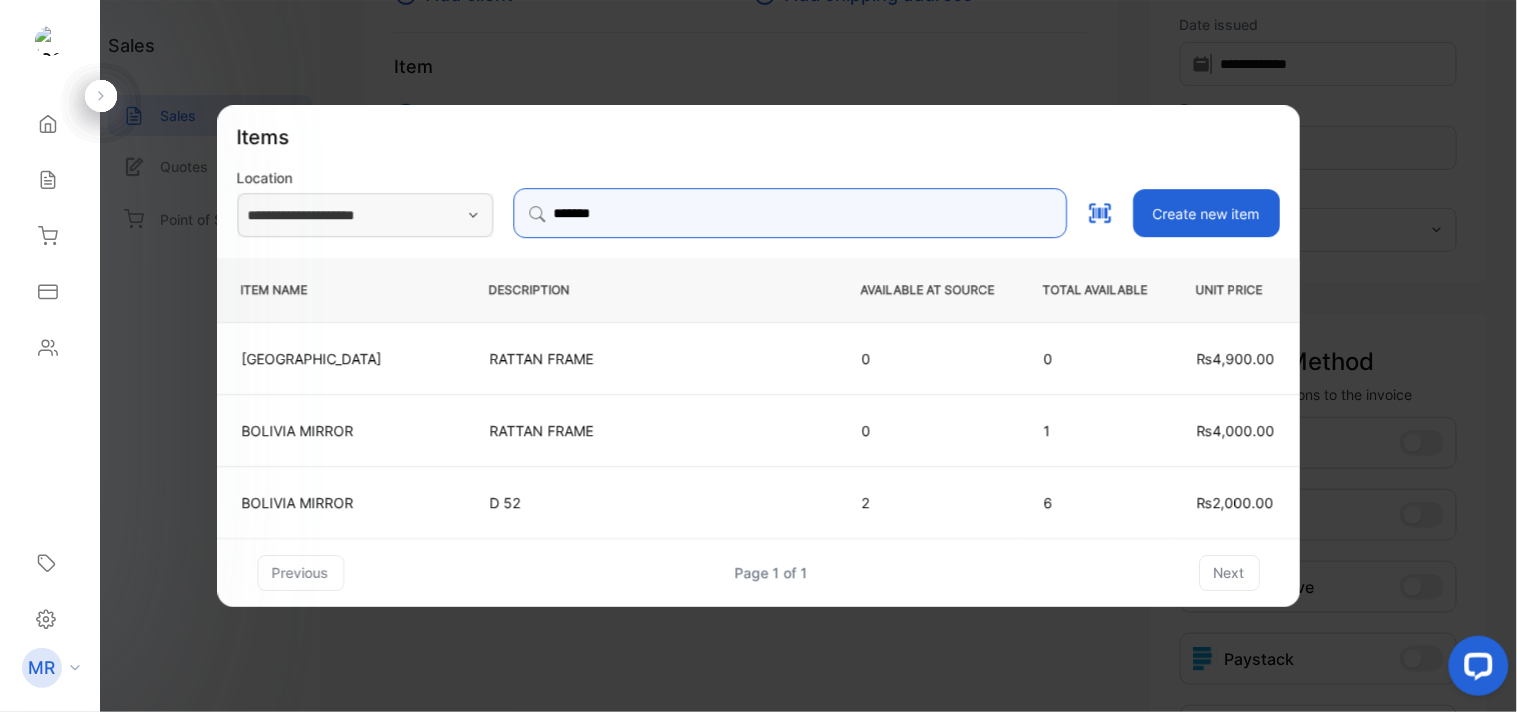 type on "*******" 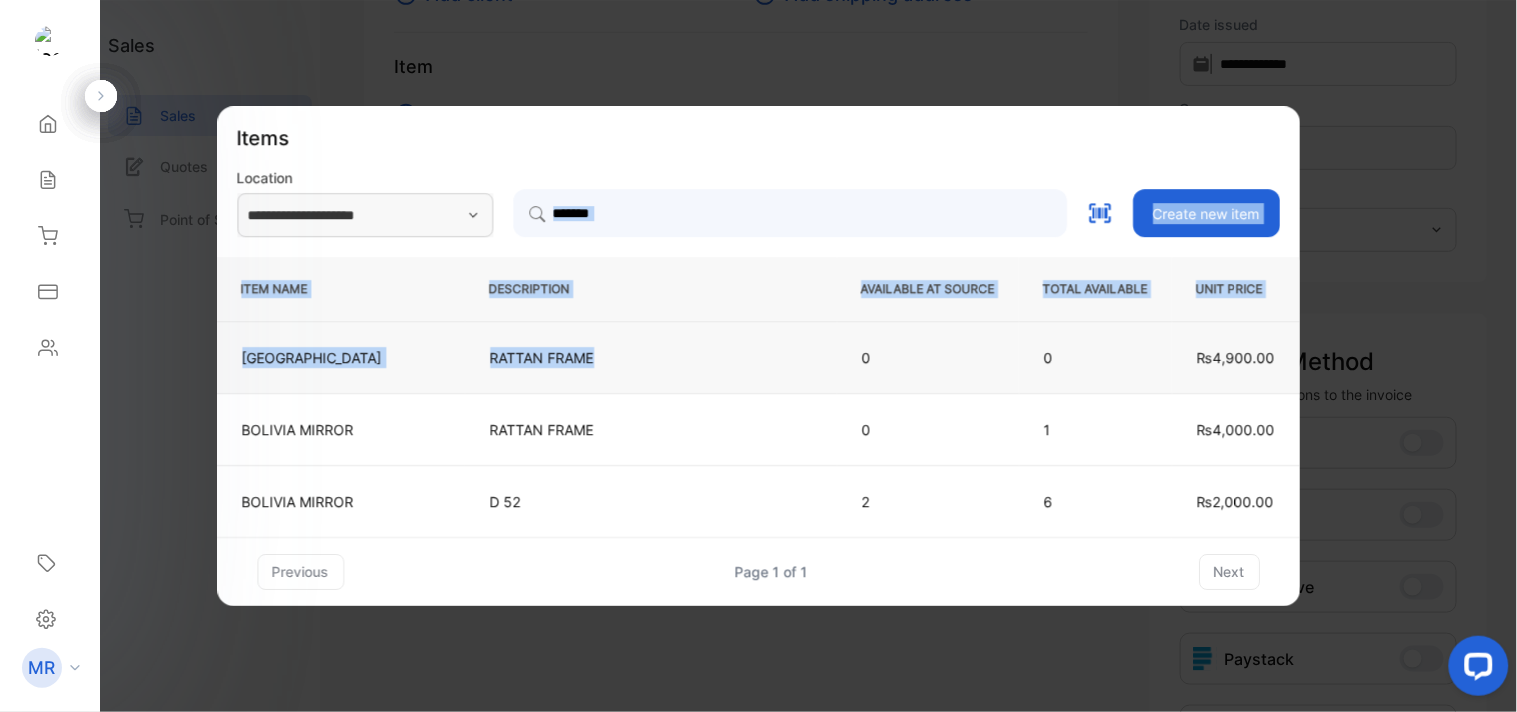 drag, startPoint x: 620, startPoint y: 164, endPoint x: 604, endPoint y: 382, distance: 218.58636 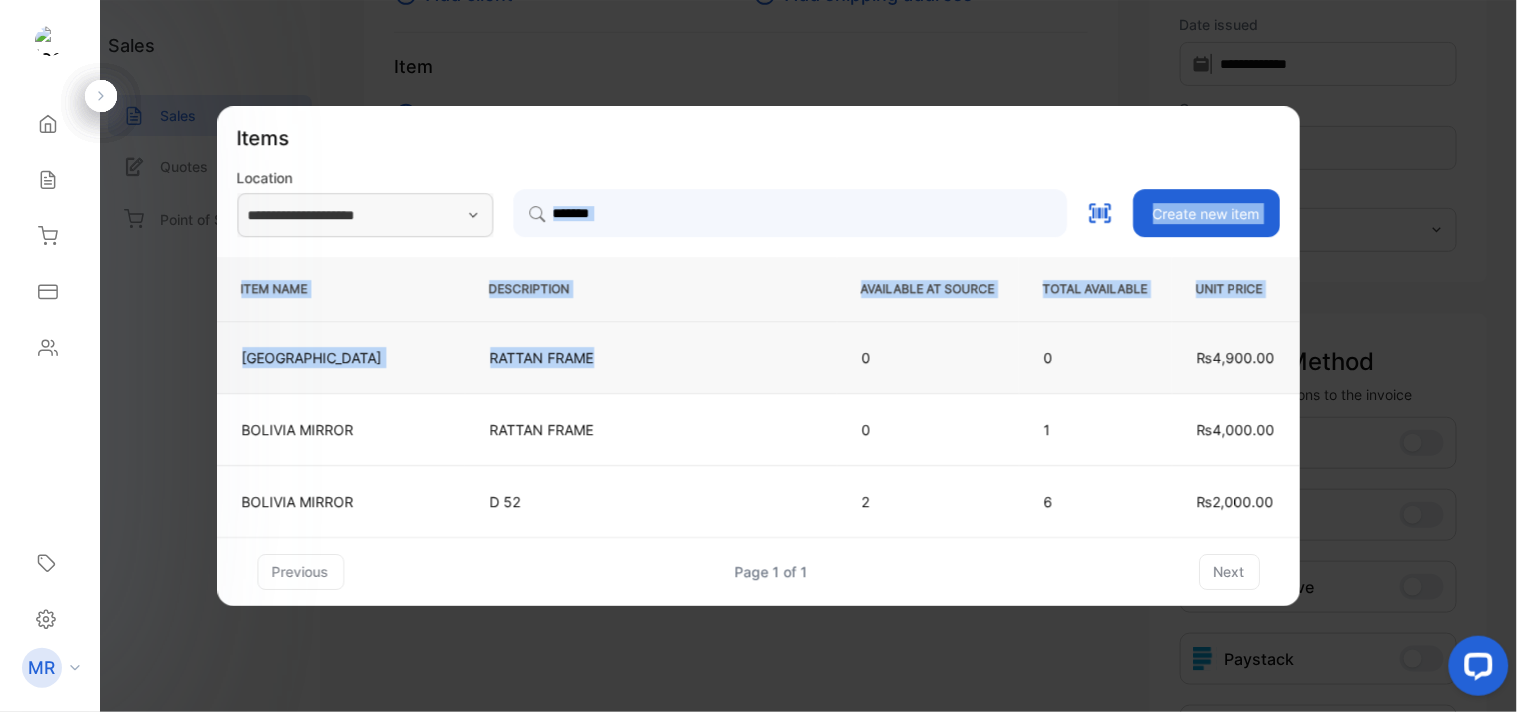 click on "**********" at bounding box center [758, 356] 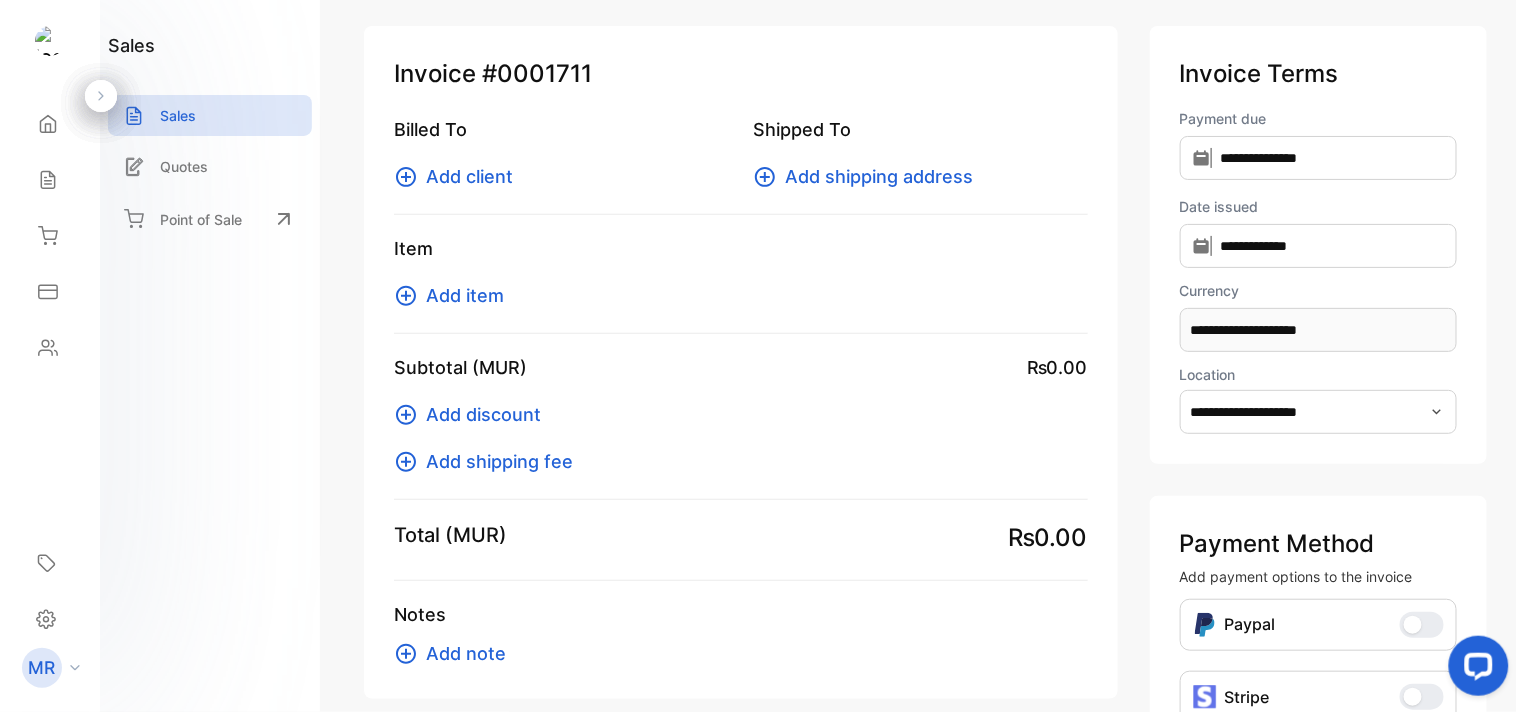 scroll, scrollTop: 95, scrollLeft: 0, axis: vertical 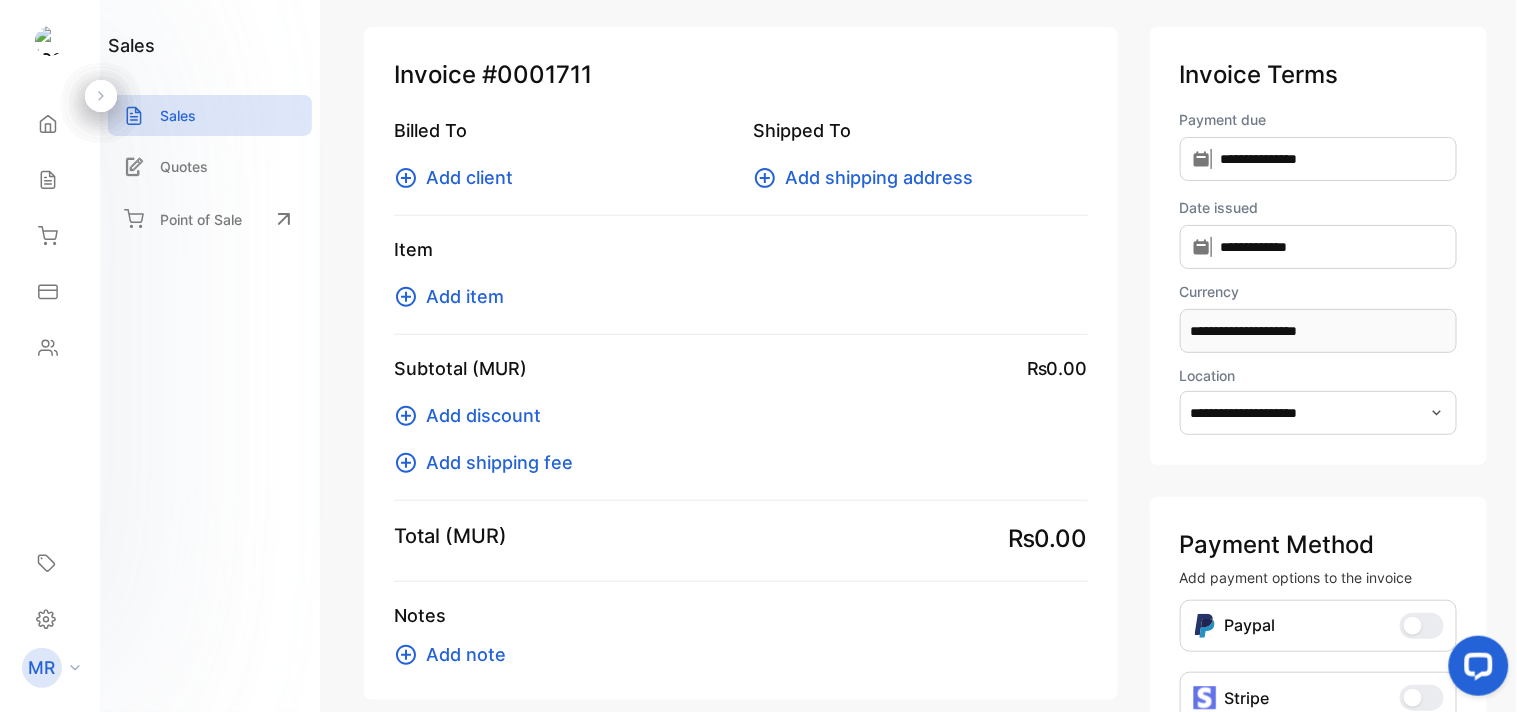 click on "Add item" at bounding box center (465, 296) 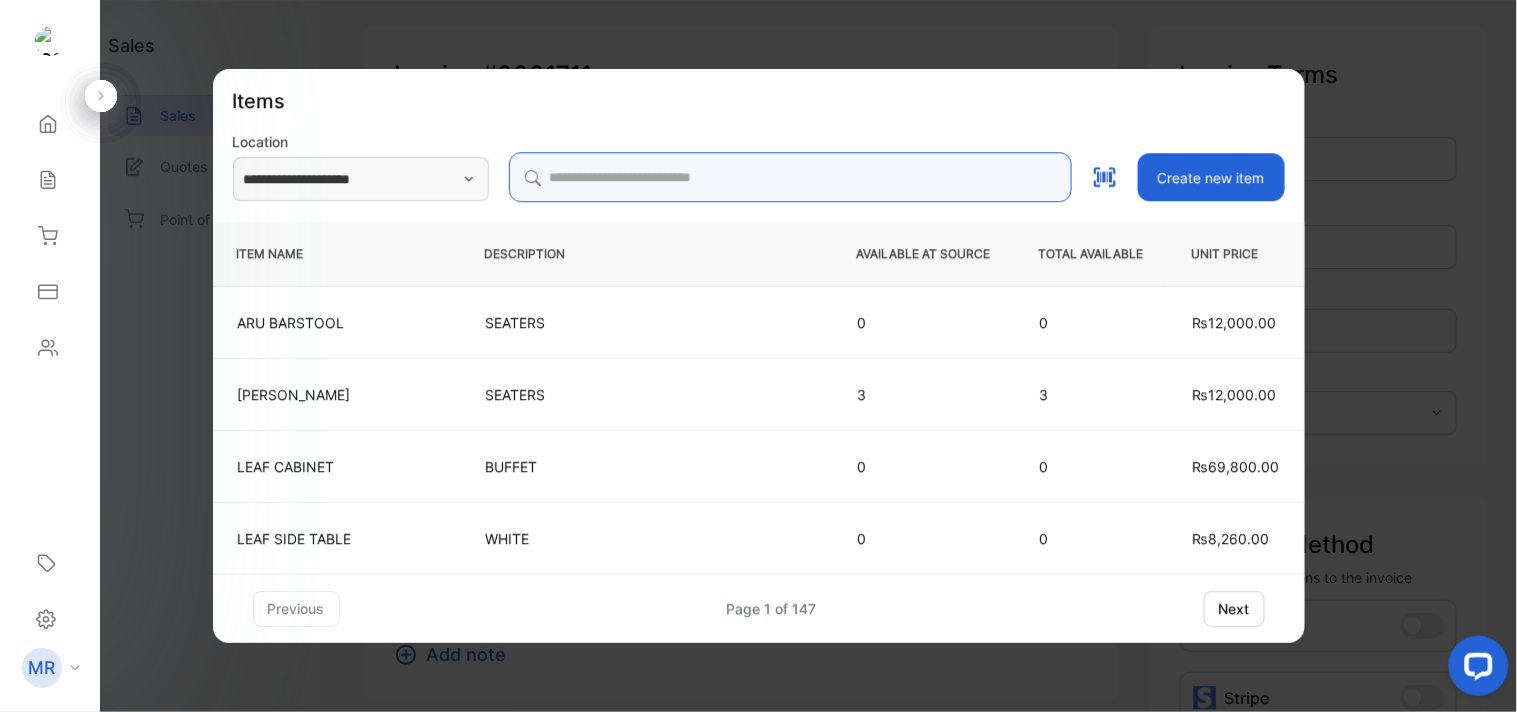 click at bounding box center (790, 177) 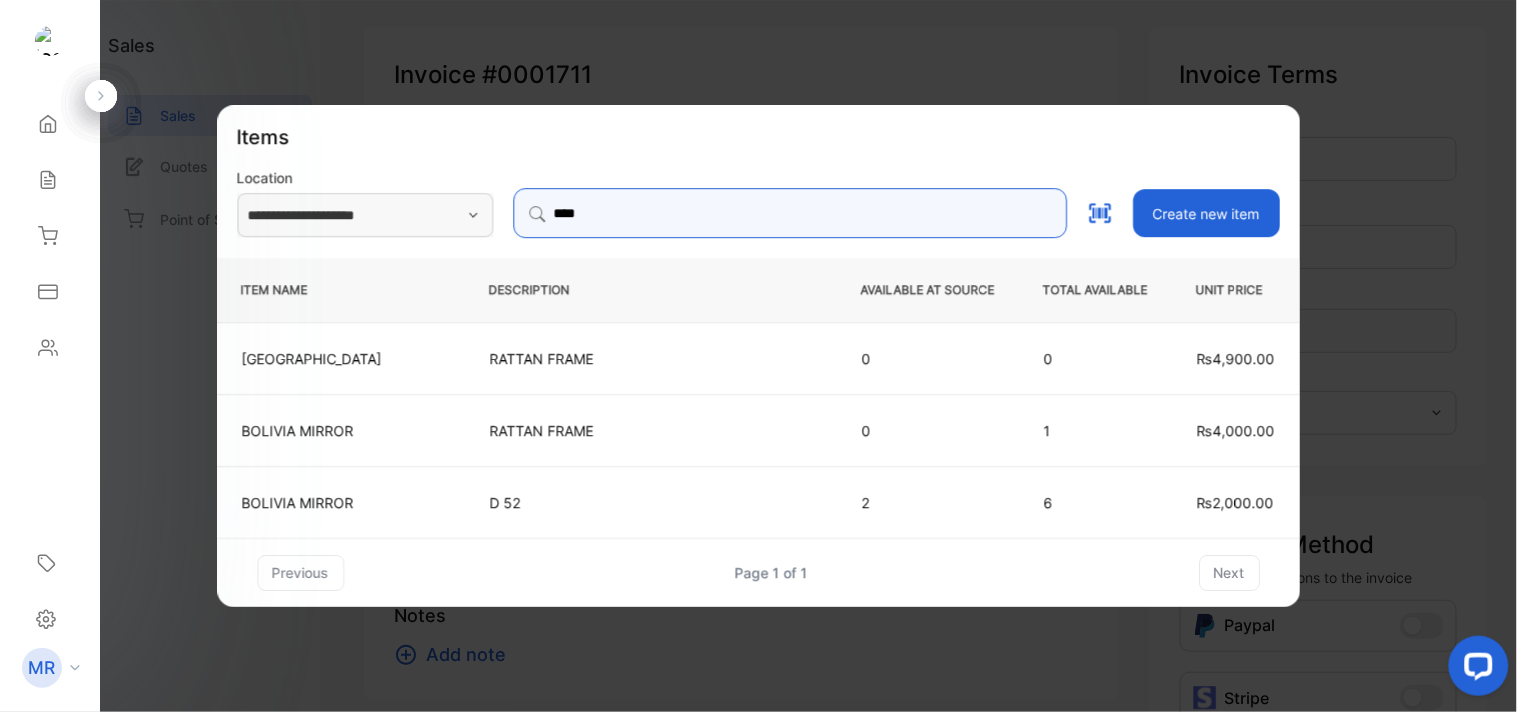 type on "*******" 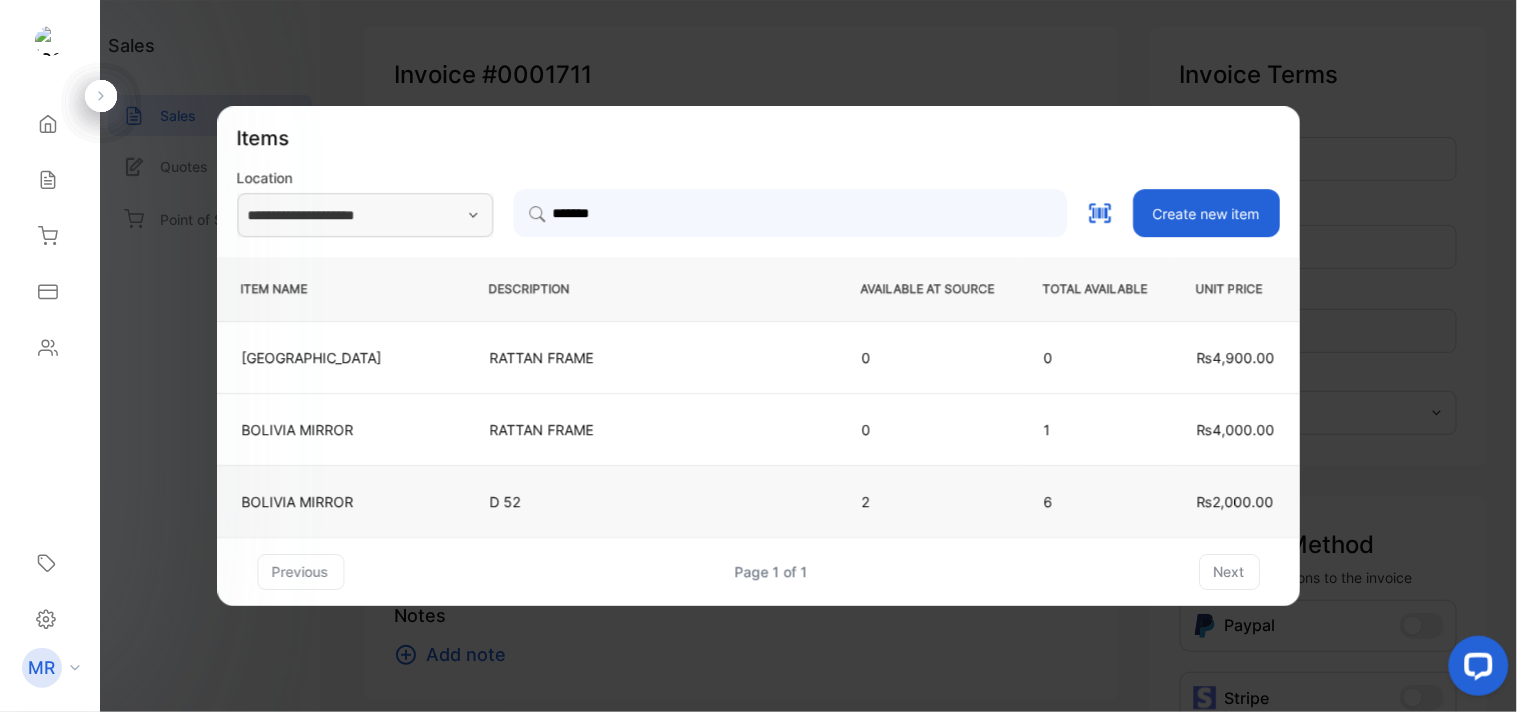 click on "D 52" at bounding box center [651, 501] 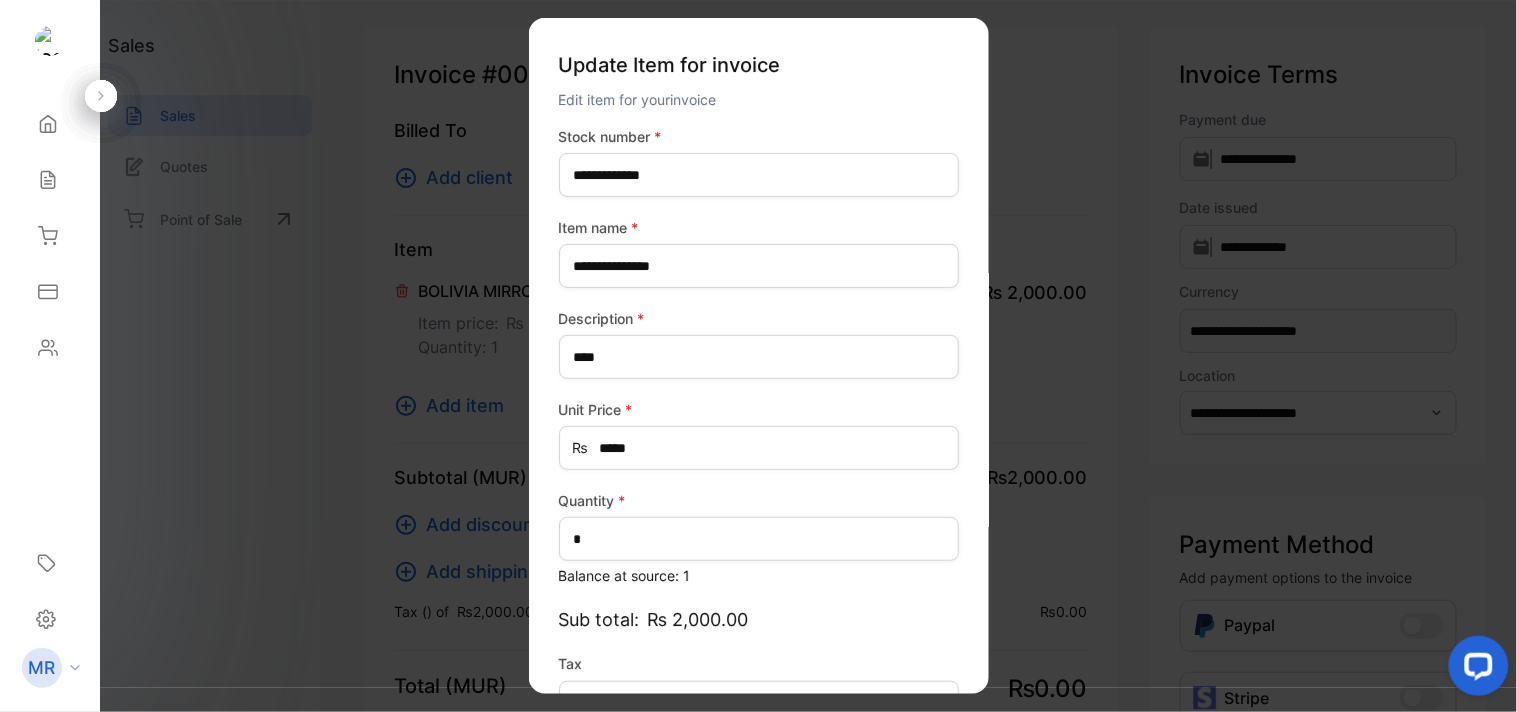 type on "*******" 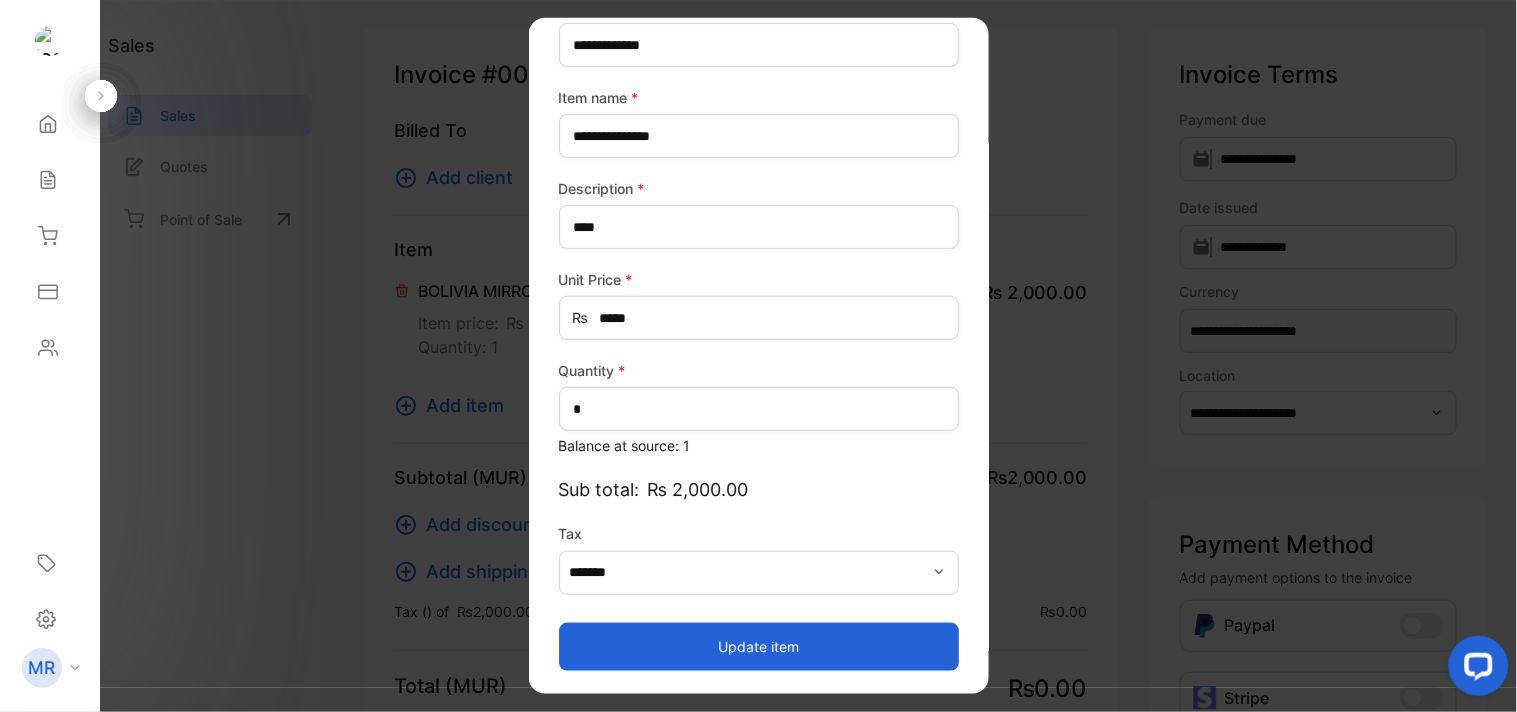 click on "Update item" at bounding box center [759, 646] 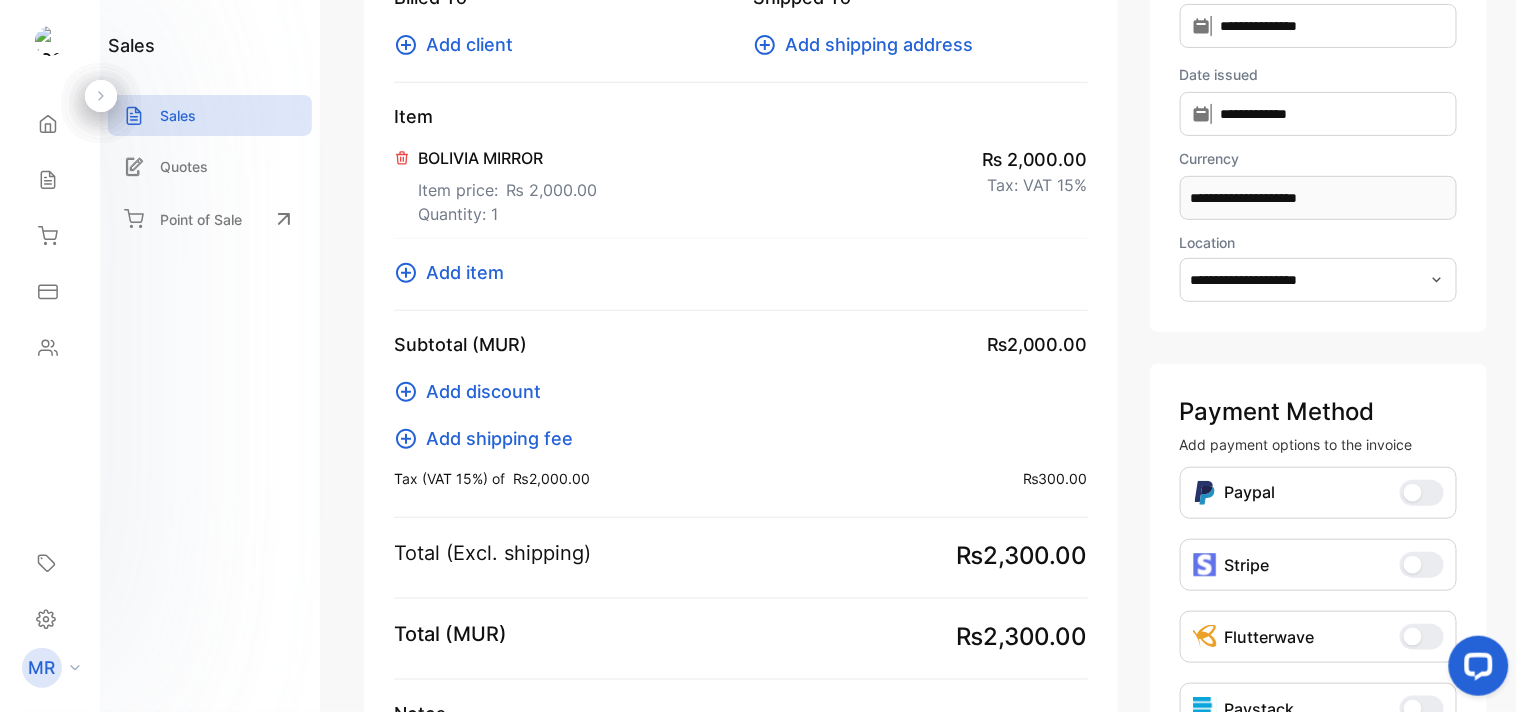 scroll, scrollTop: 226, scrollLeft: 0, axis: vertical 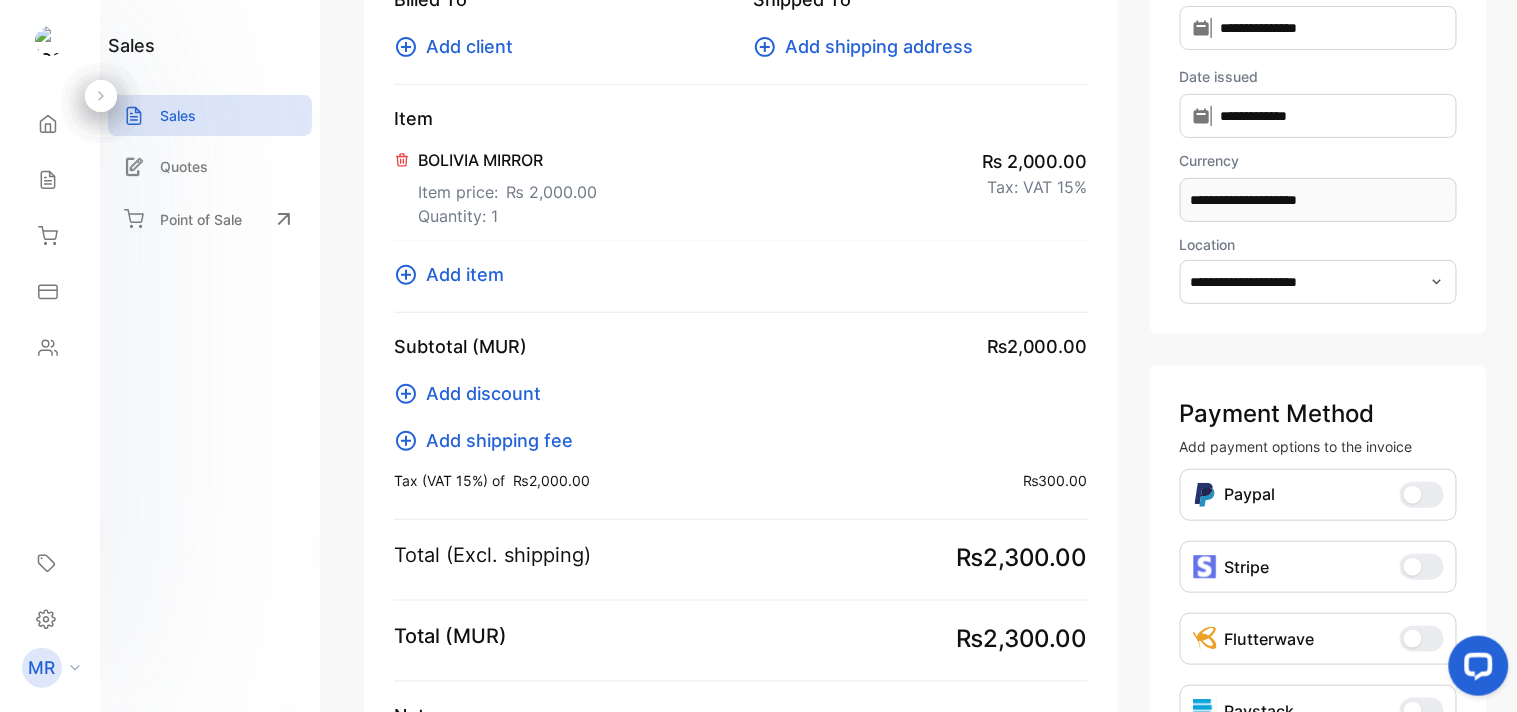click 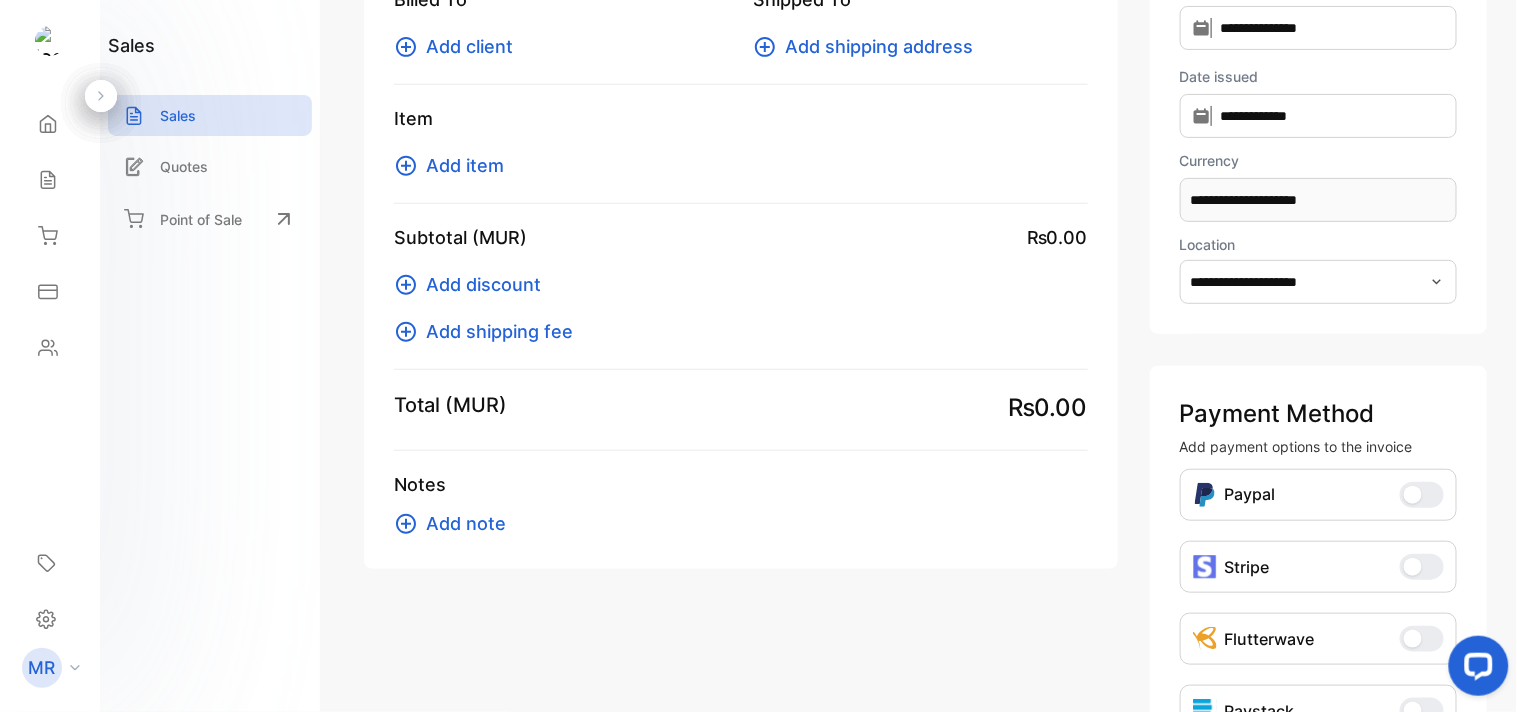 click on "Add item" at bounding box center [465, 165] 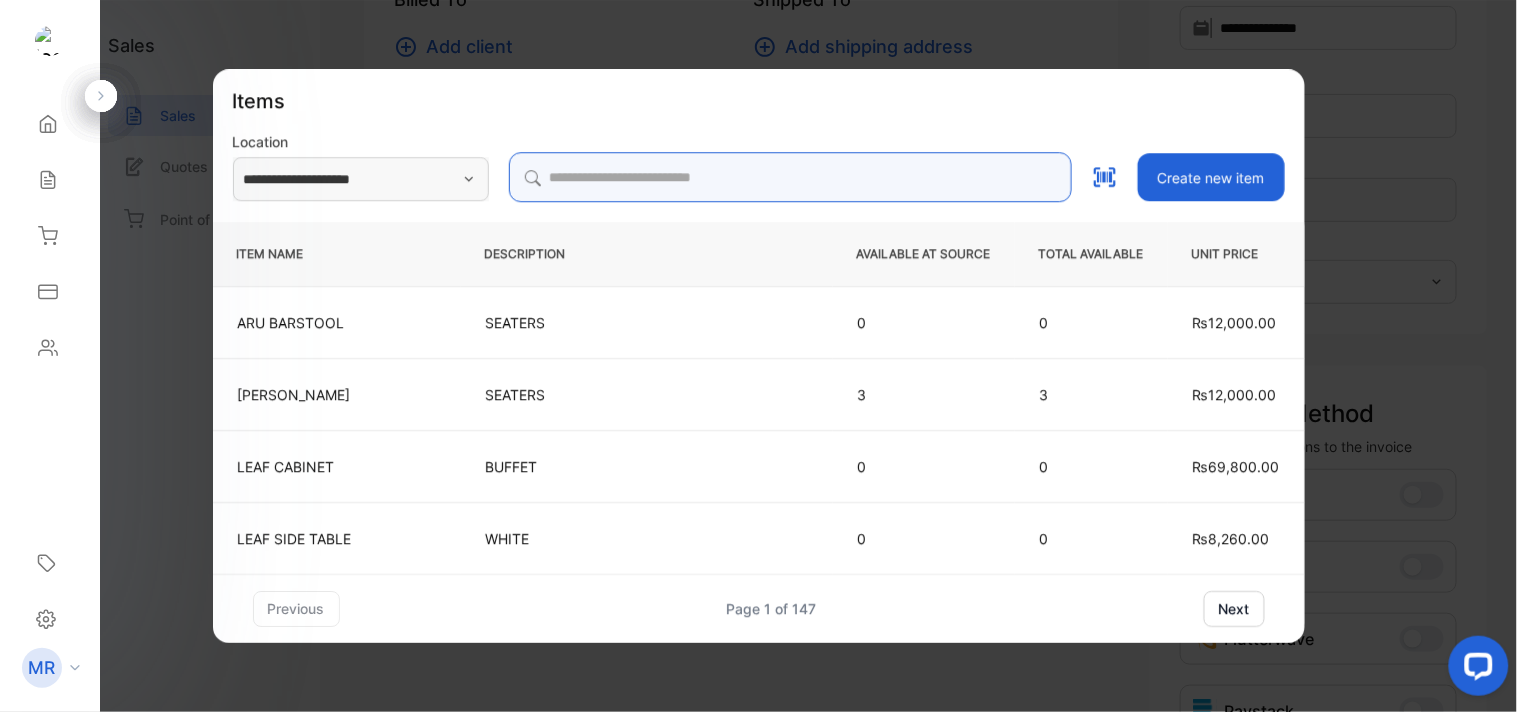 click at bounding box center (790, 177) 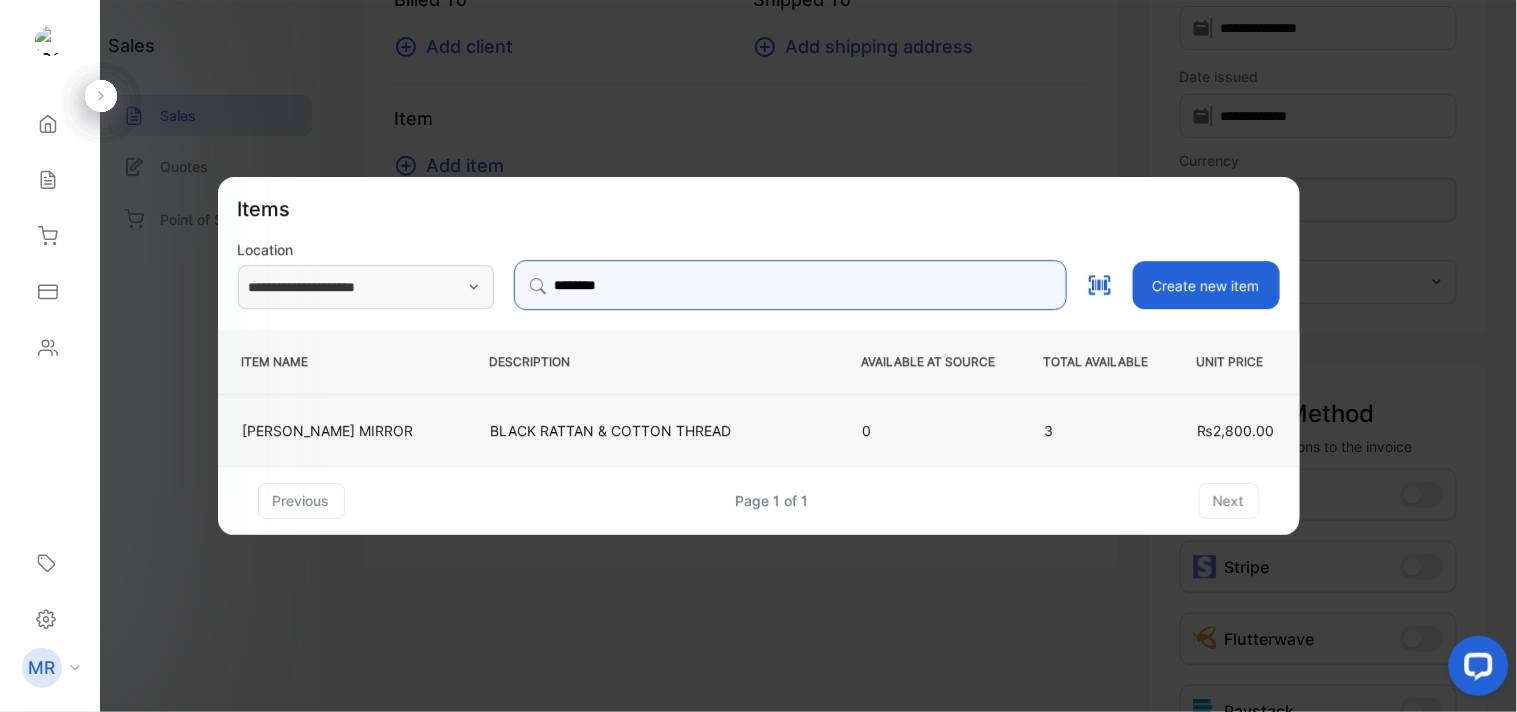 type on "********" 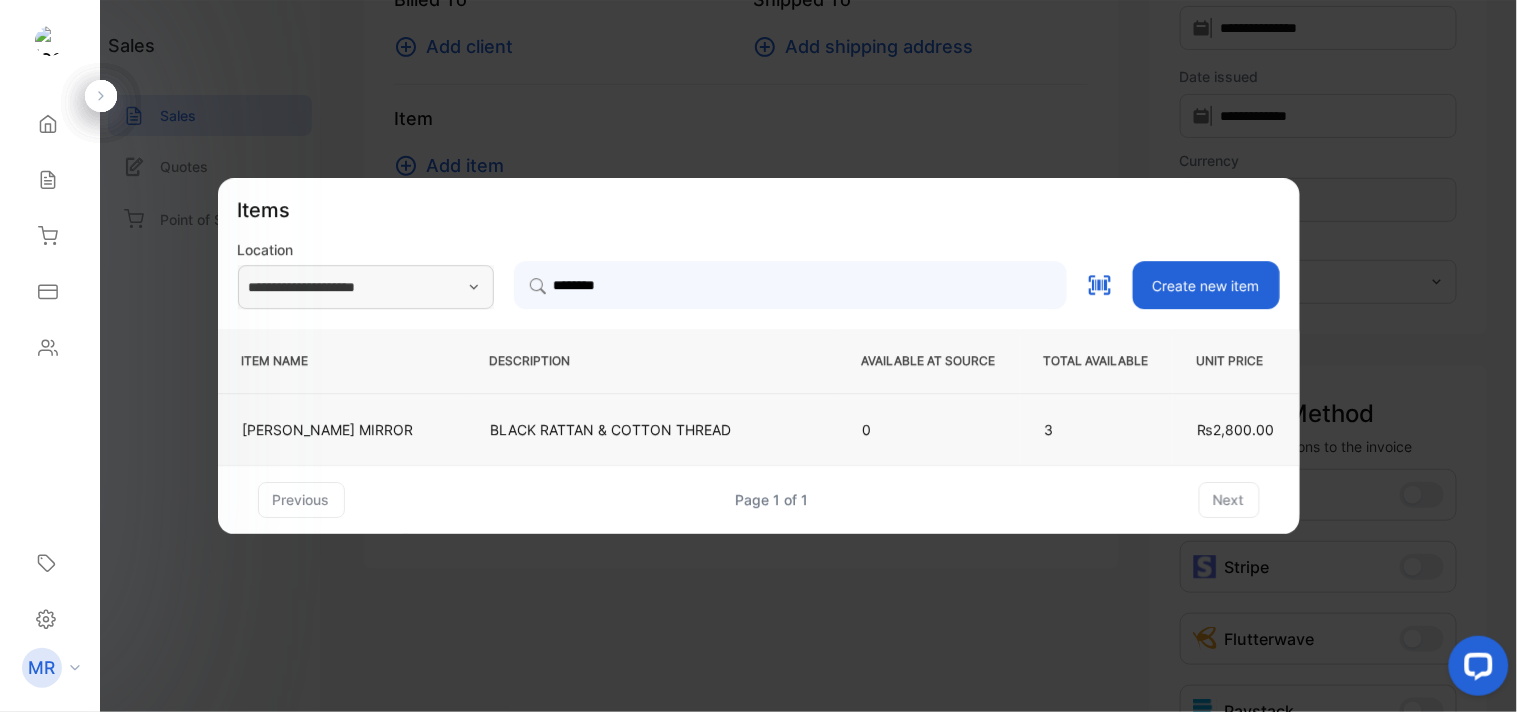 click on "[PERSON_NAME] MIRROR" at bounding box center [342, 429] 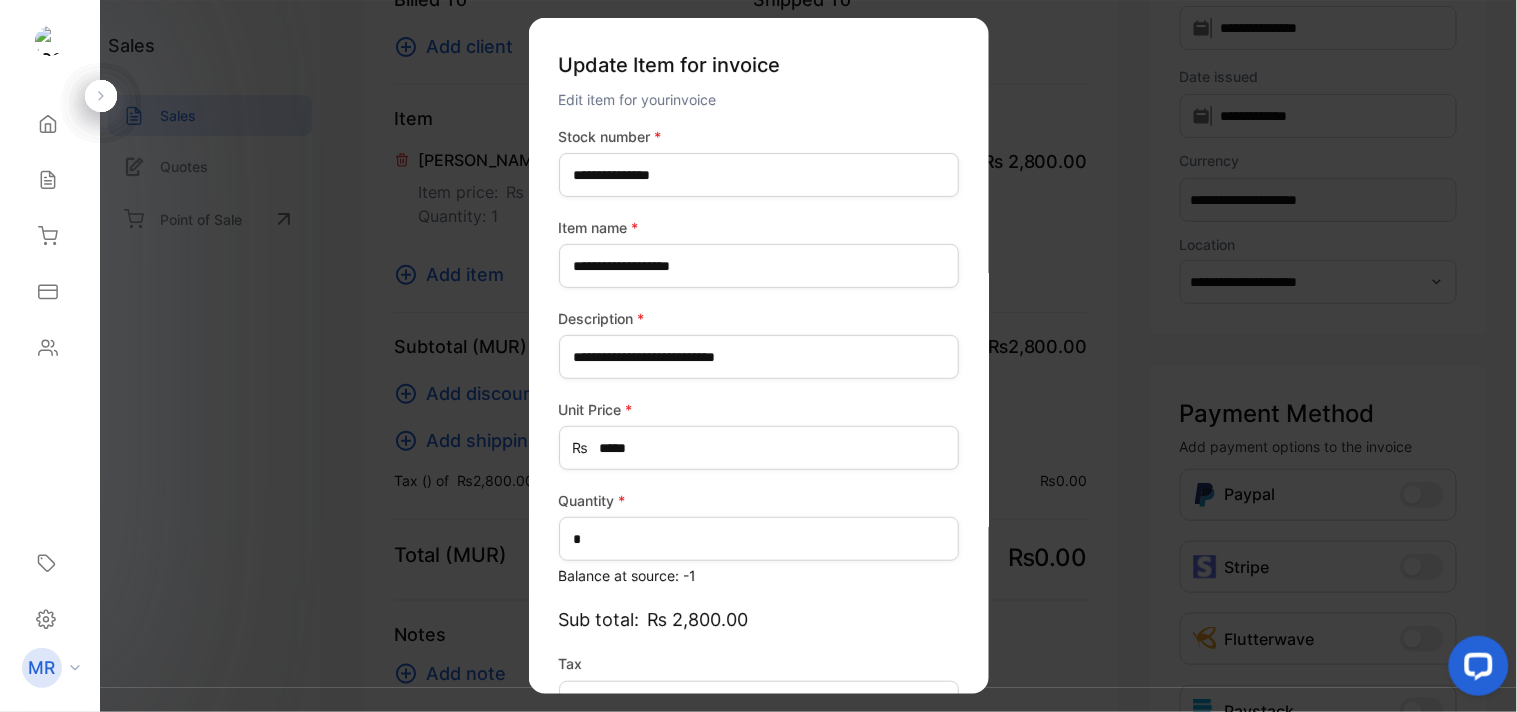 type on "*******" 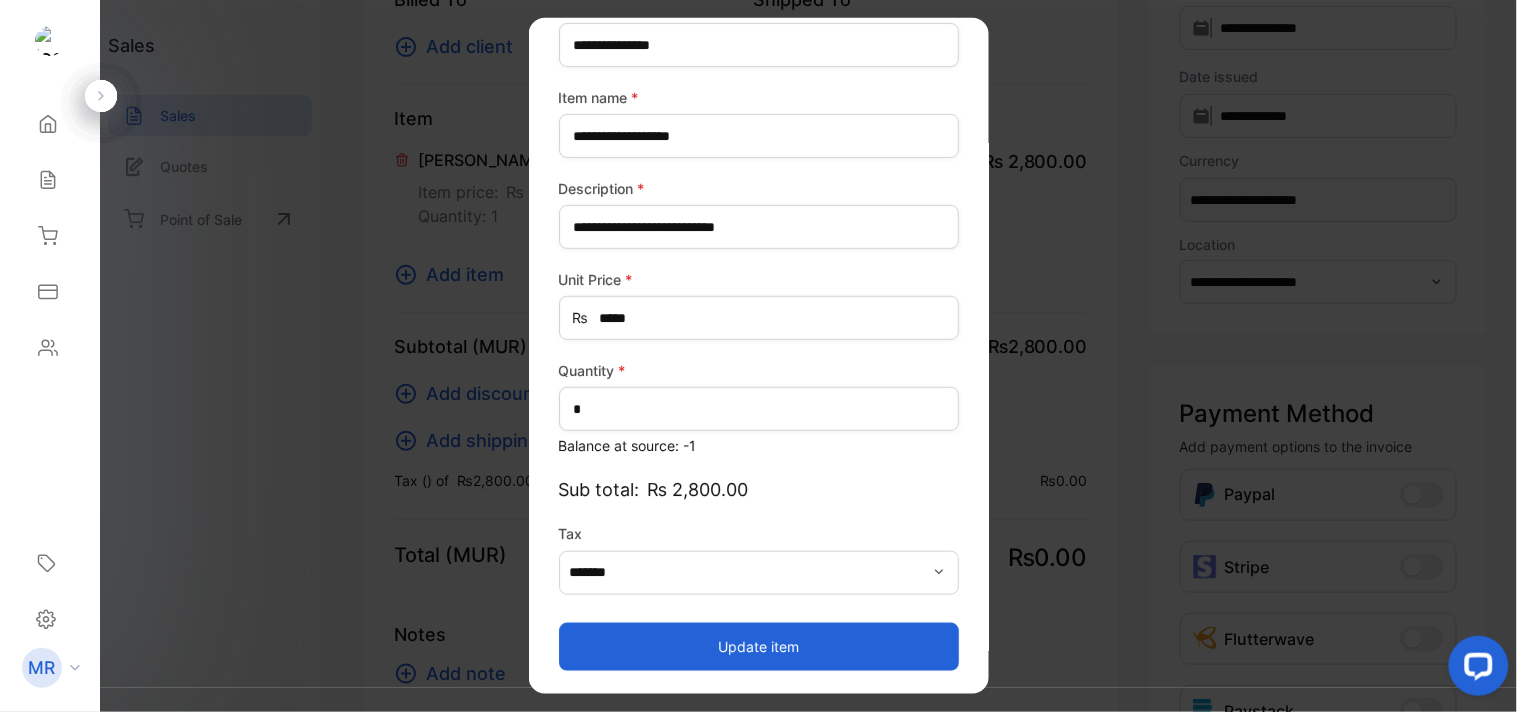 click on "Update item" at bounding box center (759, 646) 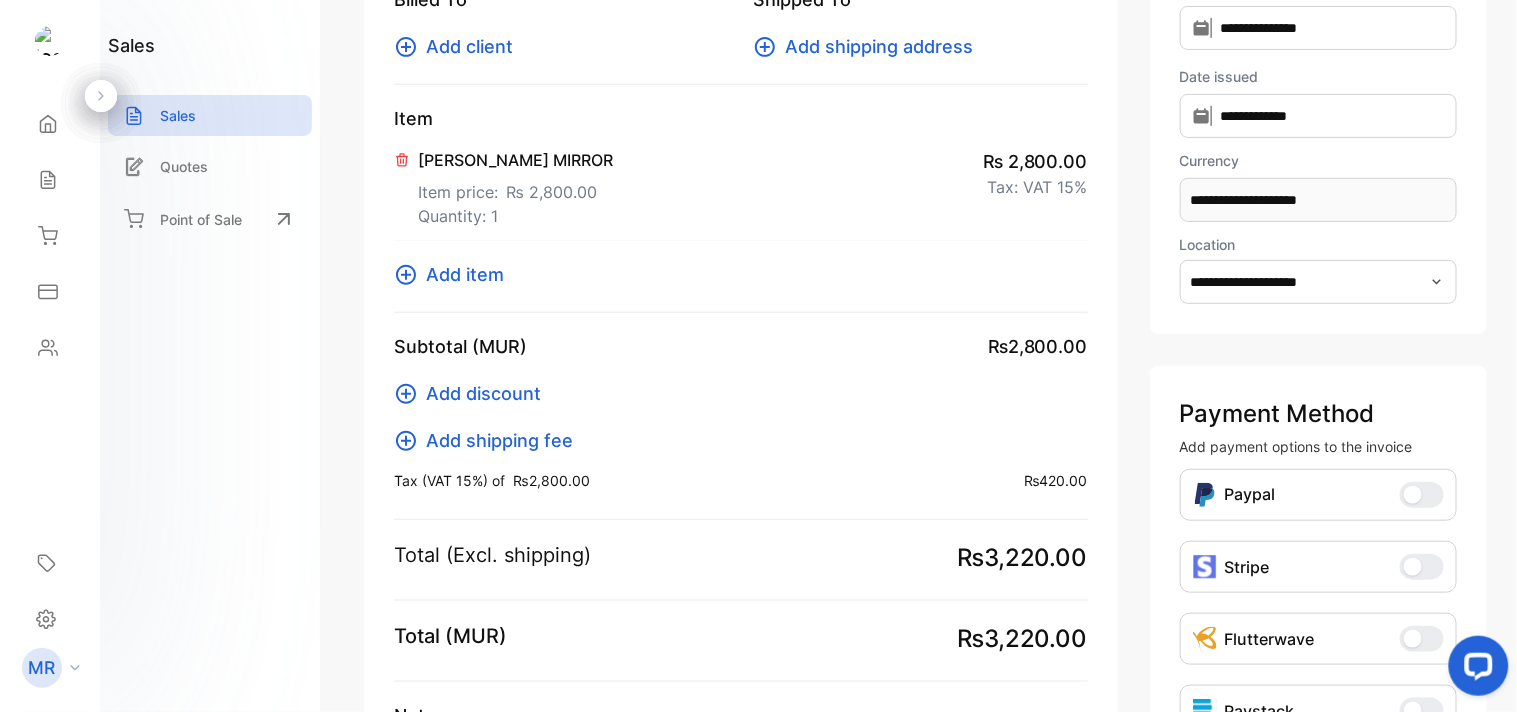 click 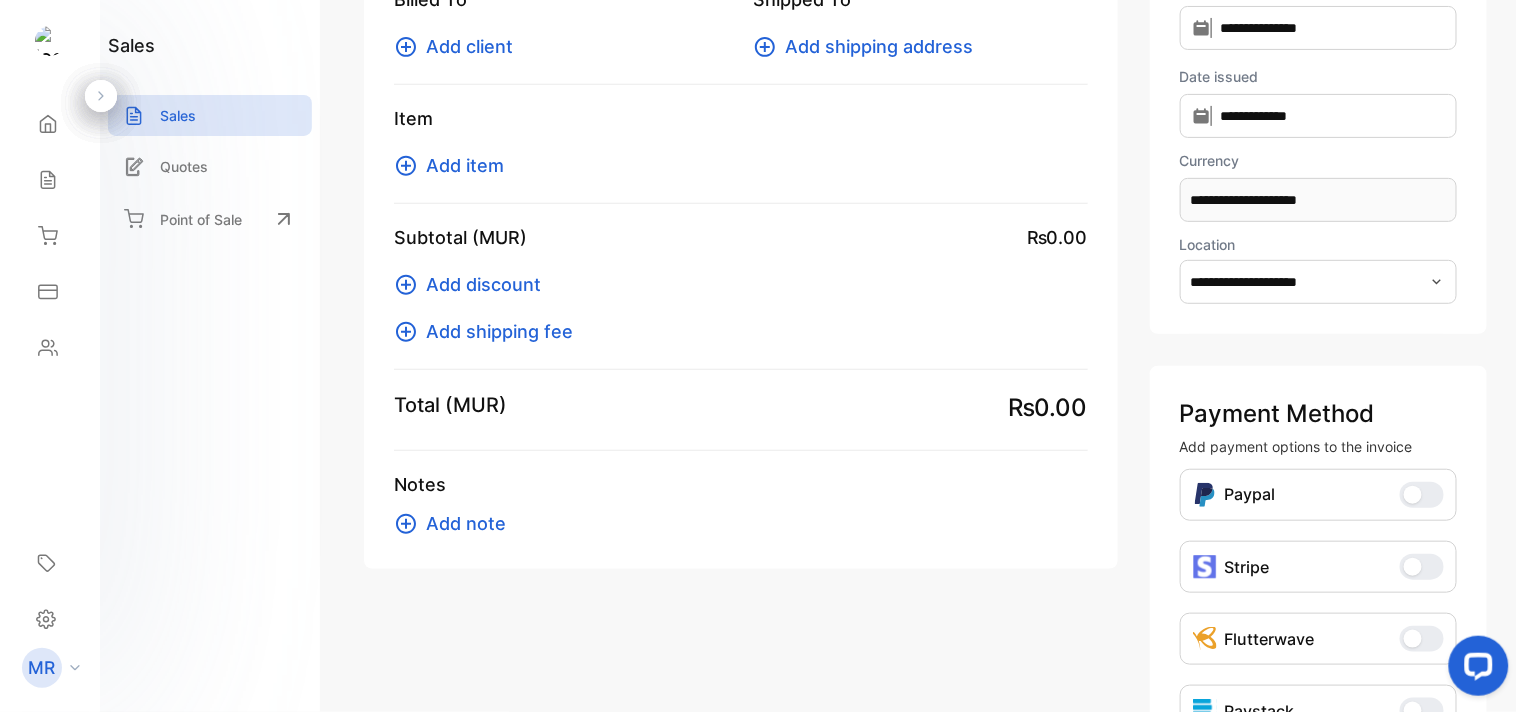 click on "Add item" at bounding box center [465, 165] 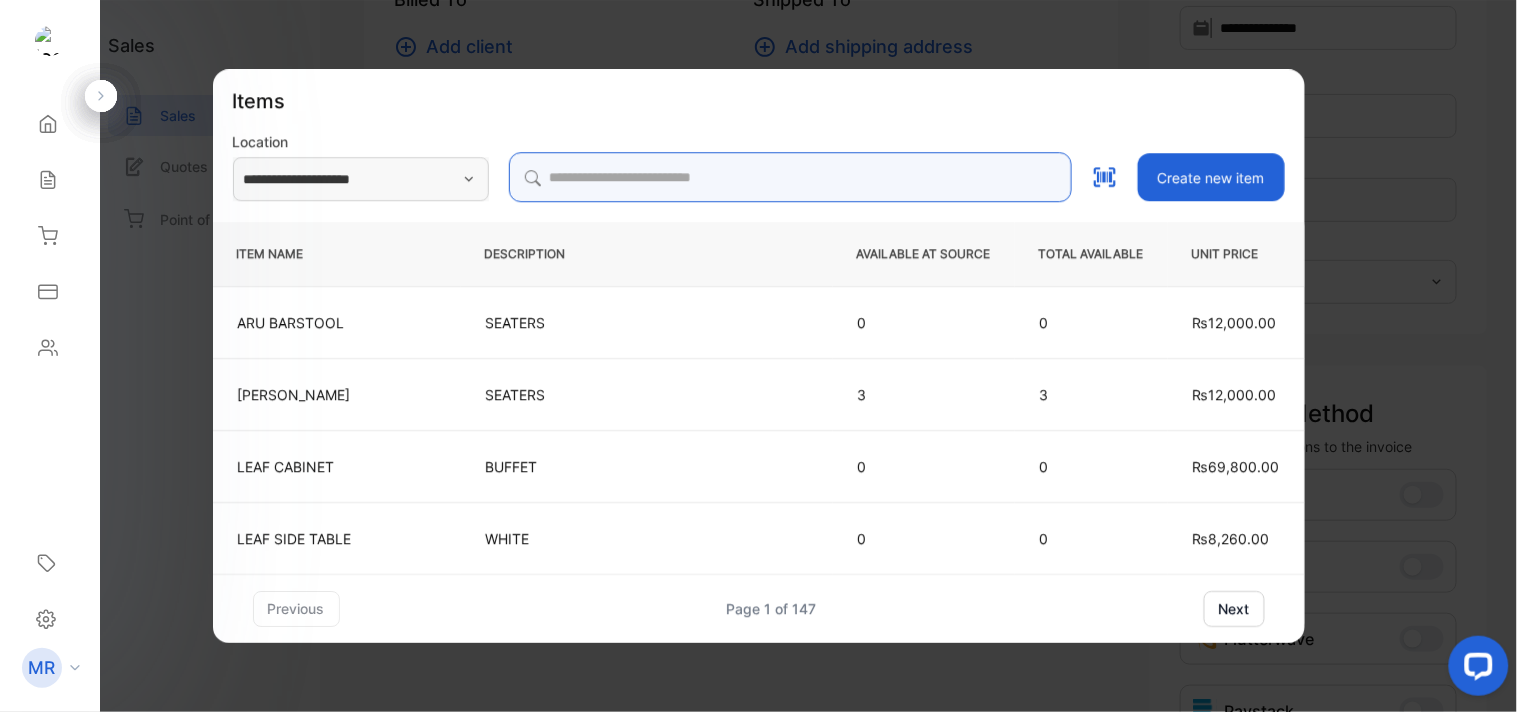 click at bounding box center (790, 177) 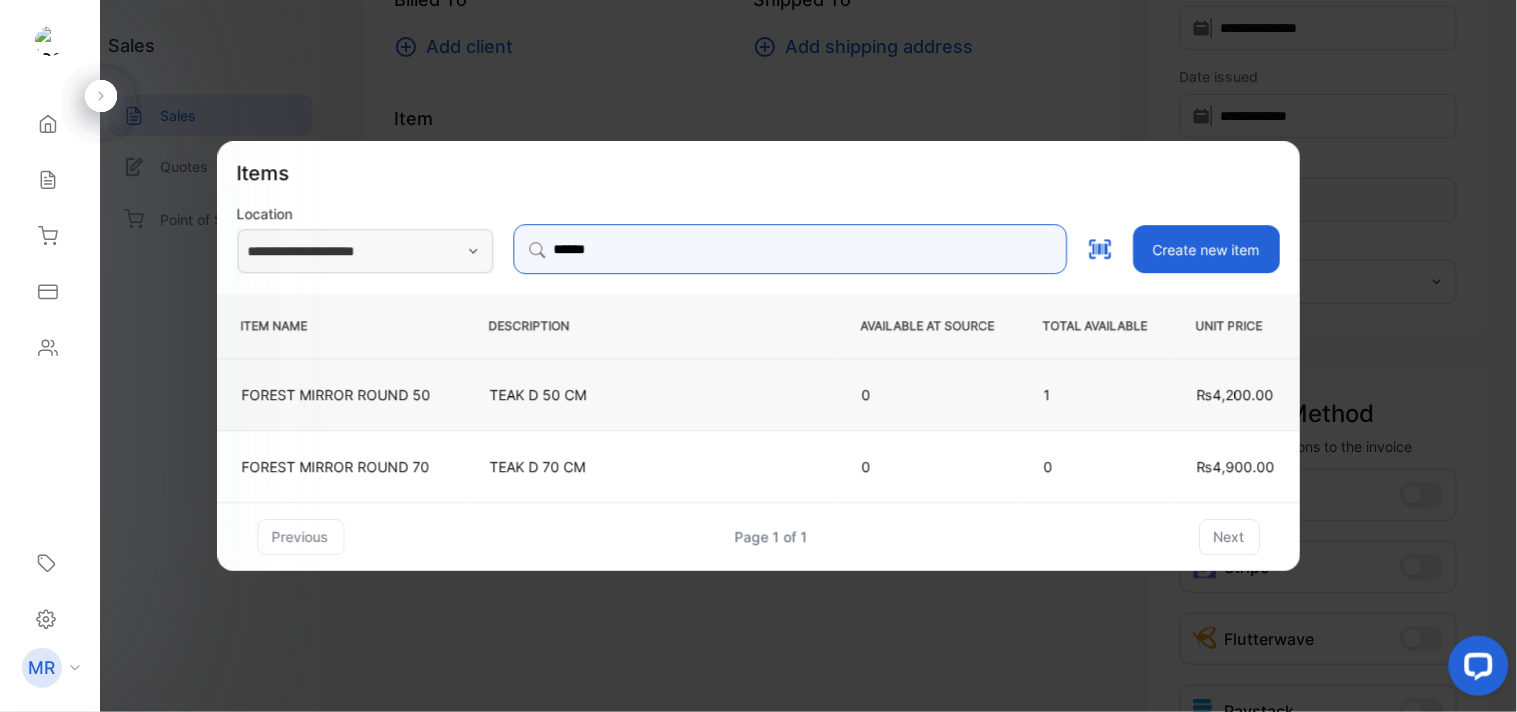 type on "******" 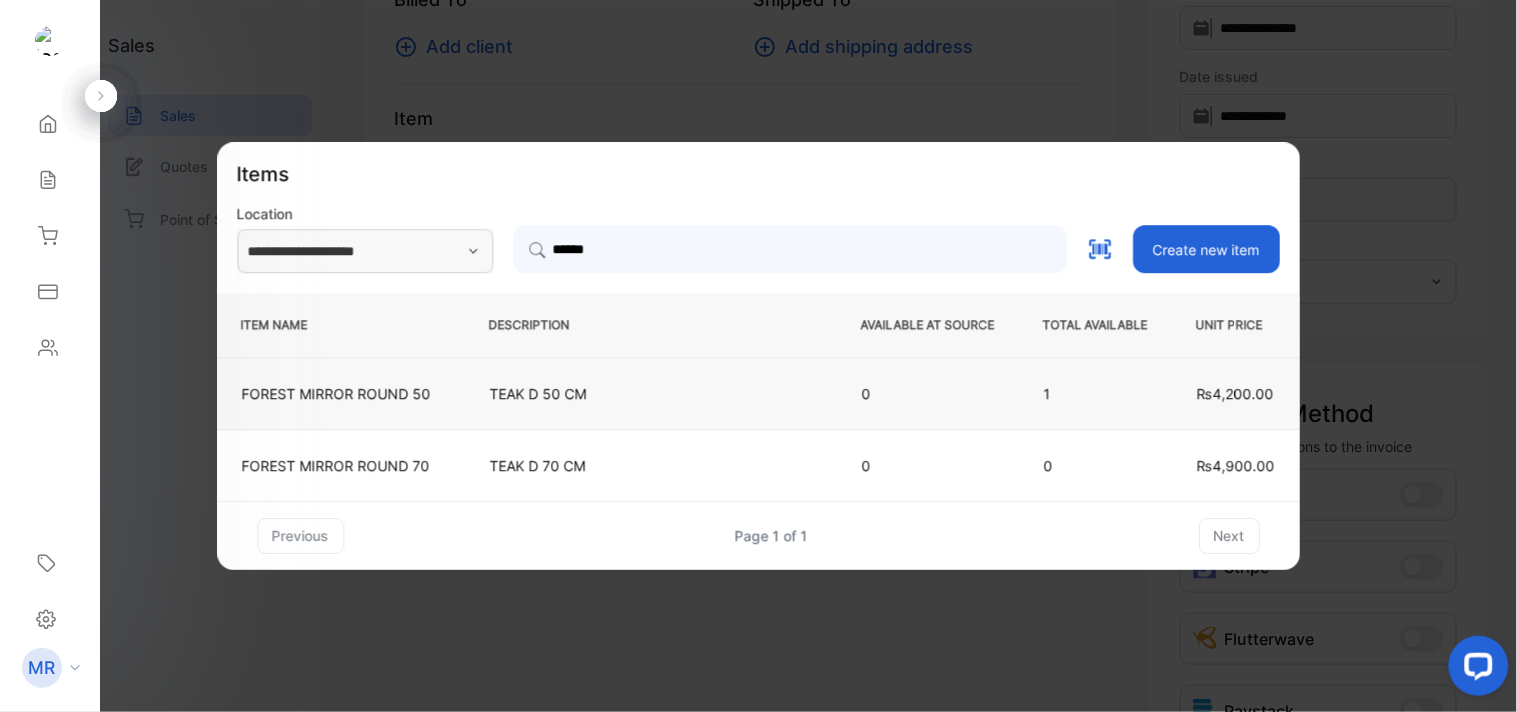 click on "TEAK D 50 CM" at bounding box center [651, 393] 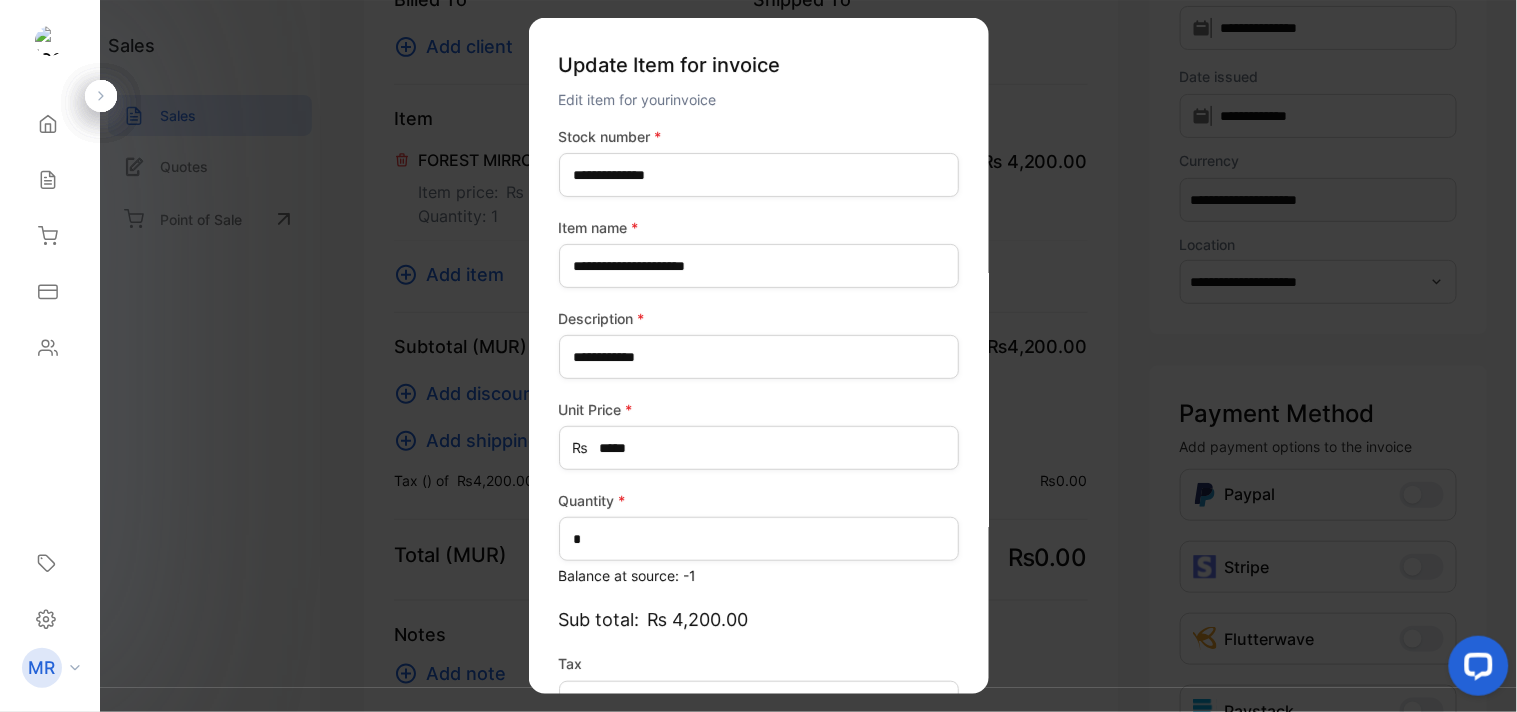 scroll, scrollTop: 130, scrollLeft: 0, axis: vertical 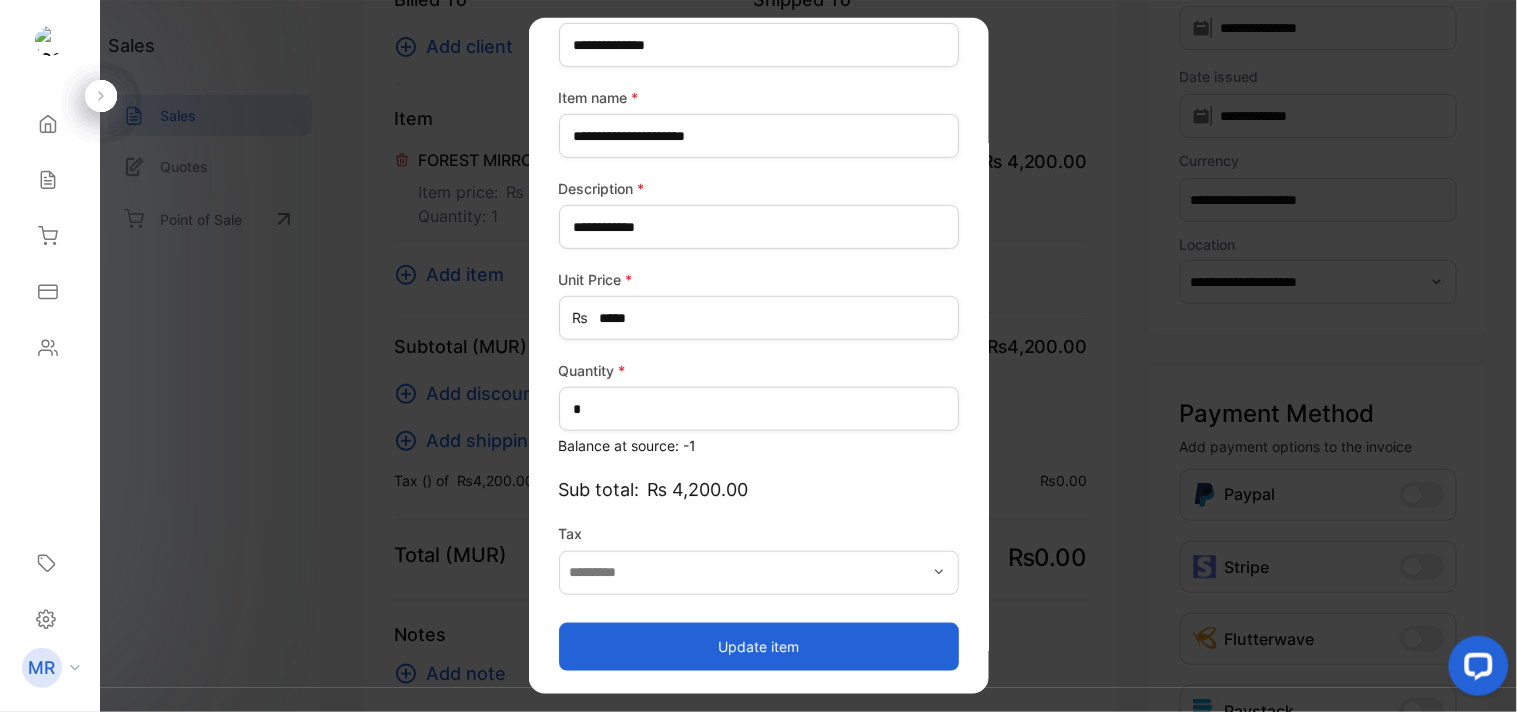 type on "*******" 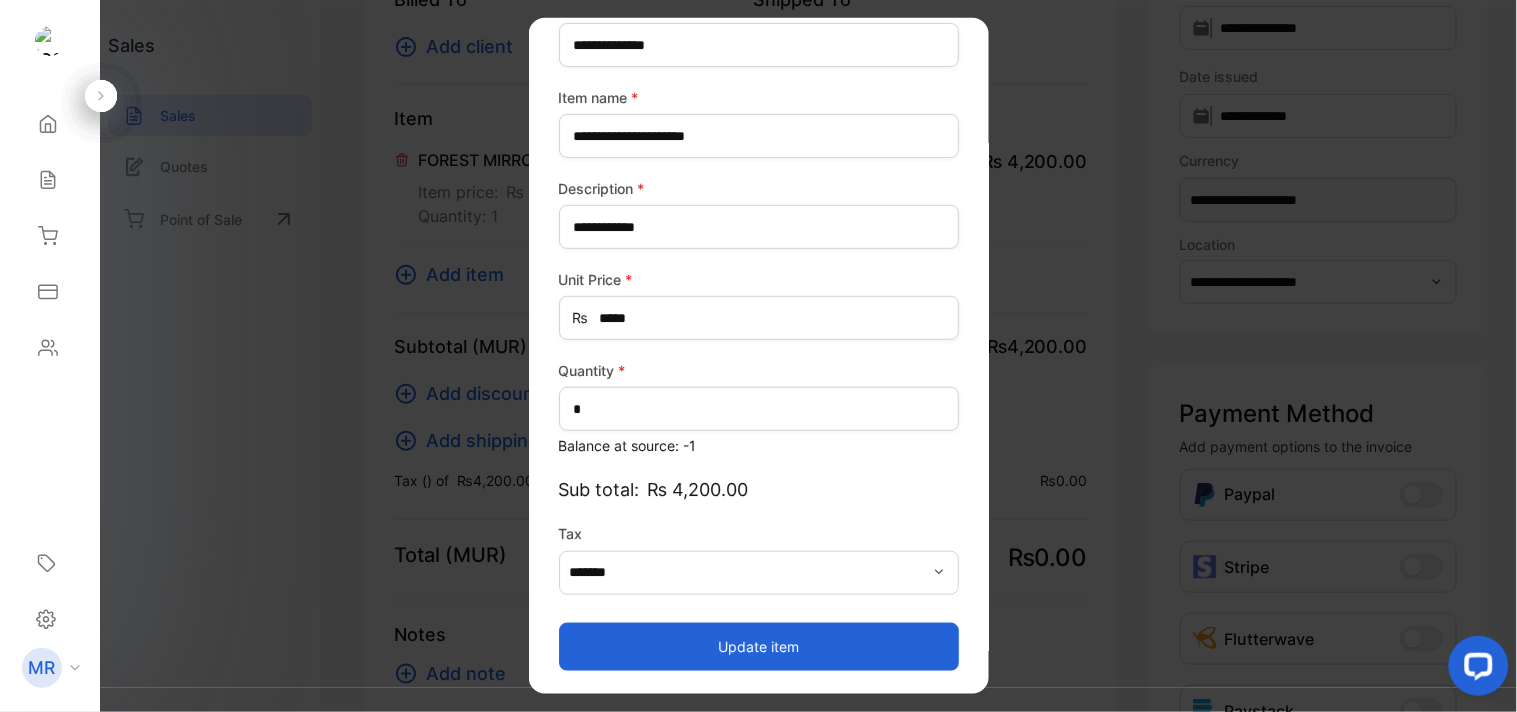 click on "Update item" at bounding box center [759, 646] 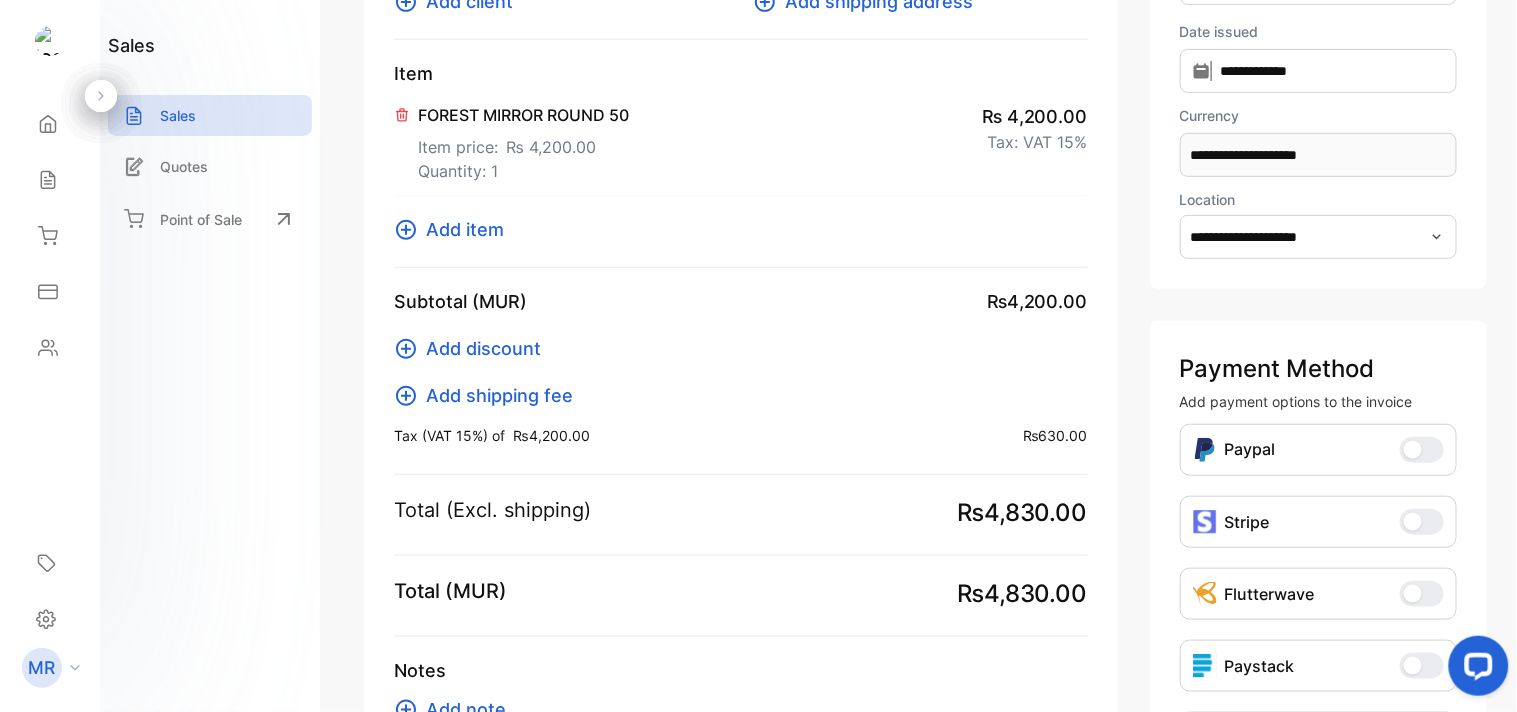 scroll, scrollTop: 270, scrollLeft: 0, axis: vertical 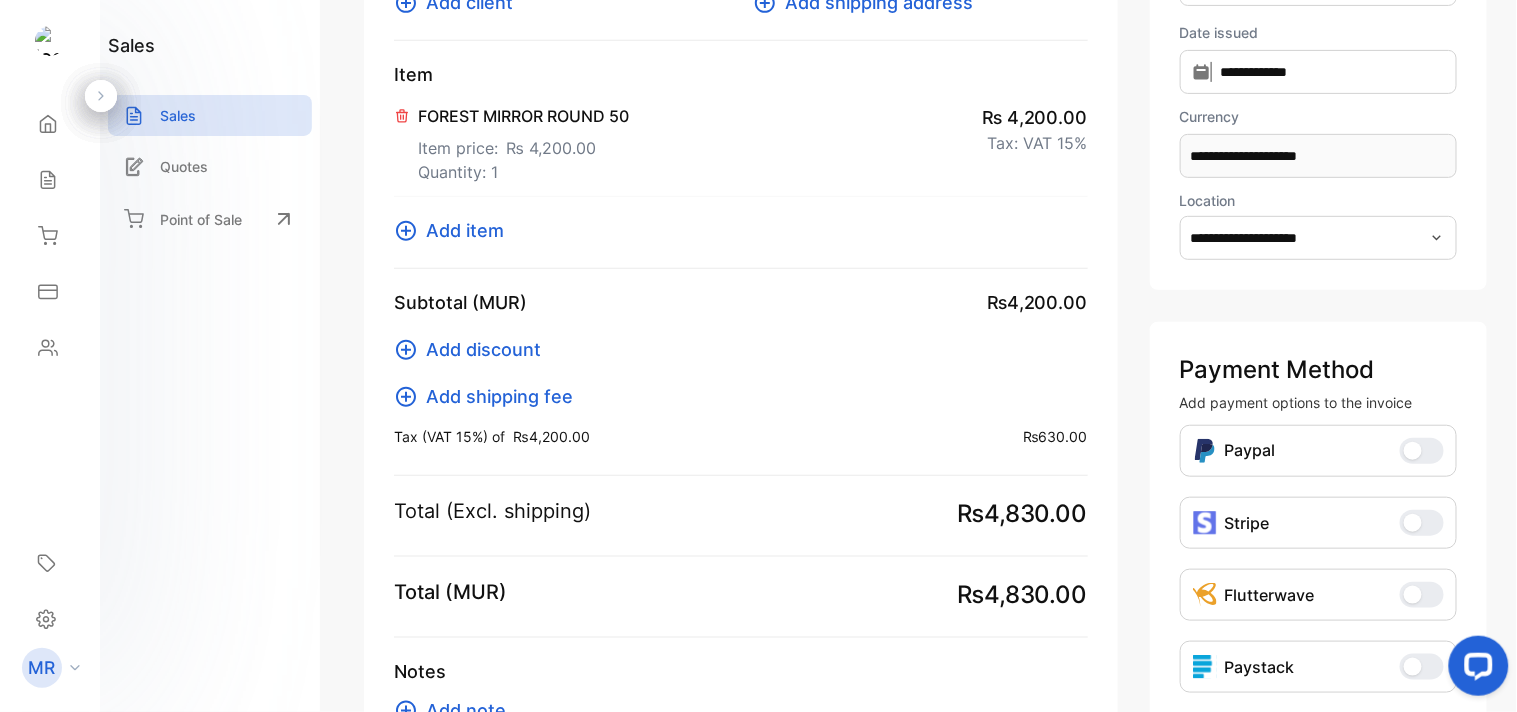 click 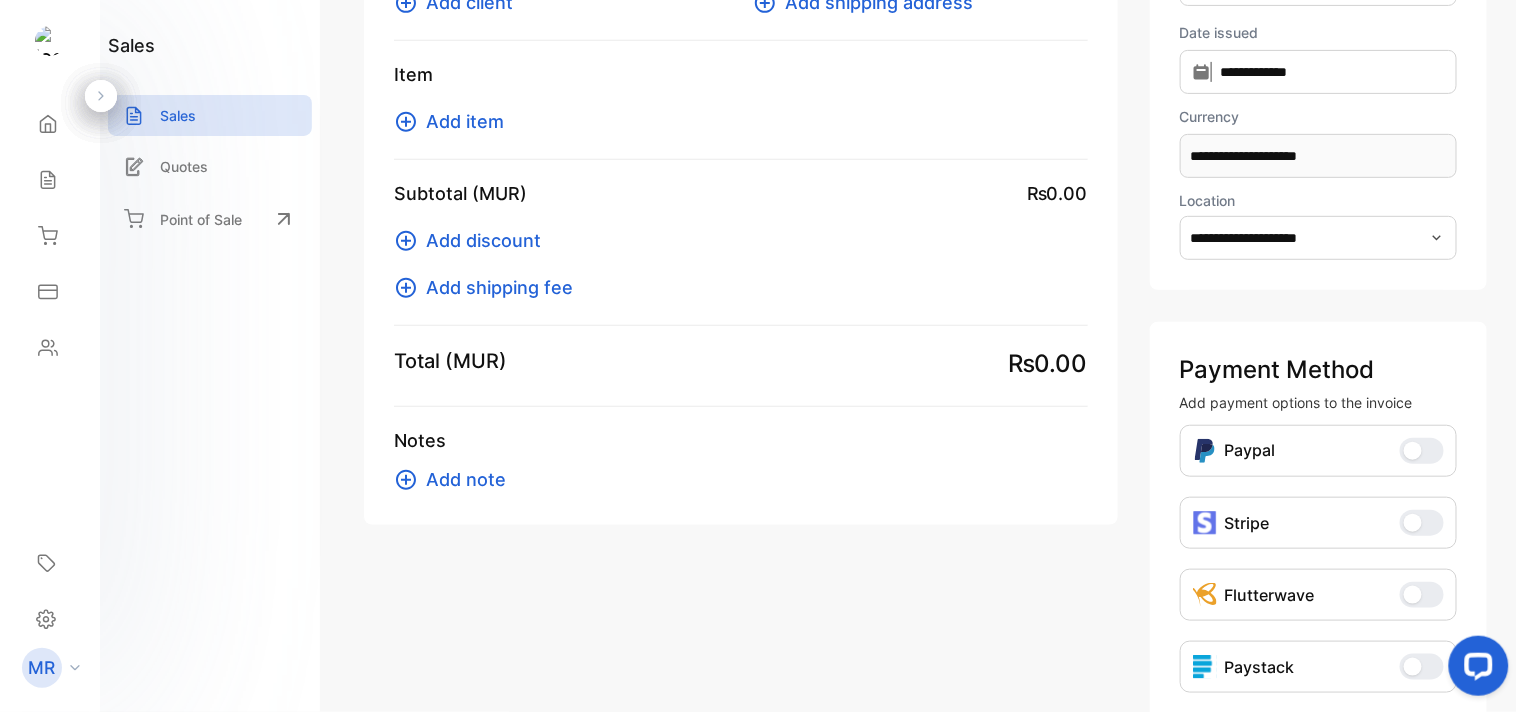 click on "Add item" at bounding box center (465, 121) 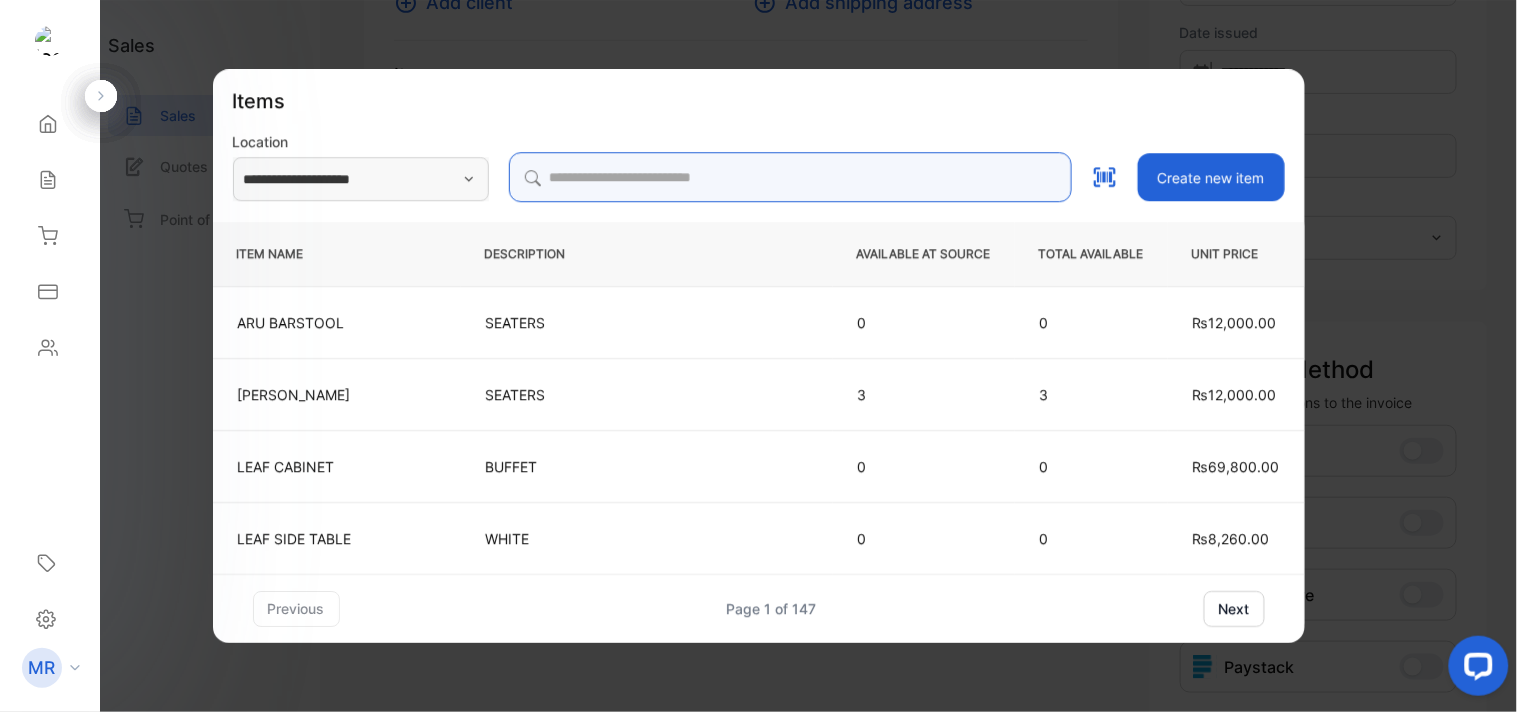 click at bounding box center (790, 177) 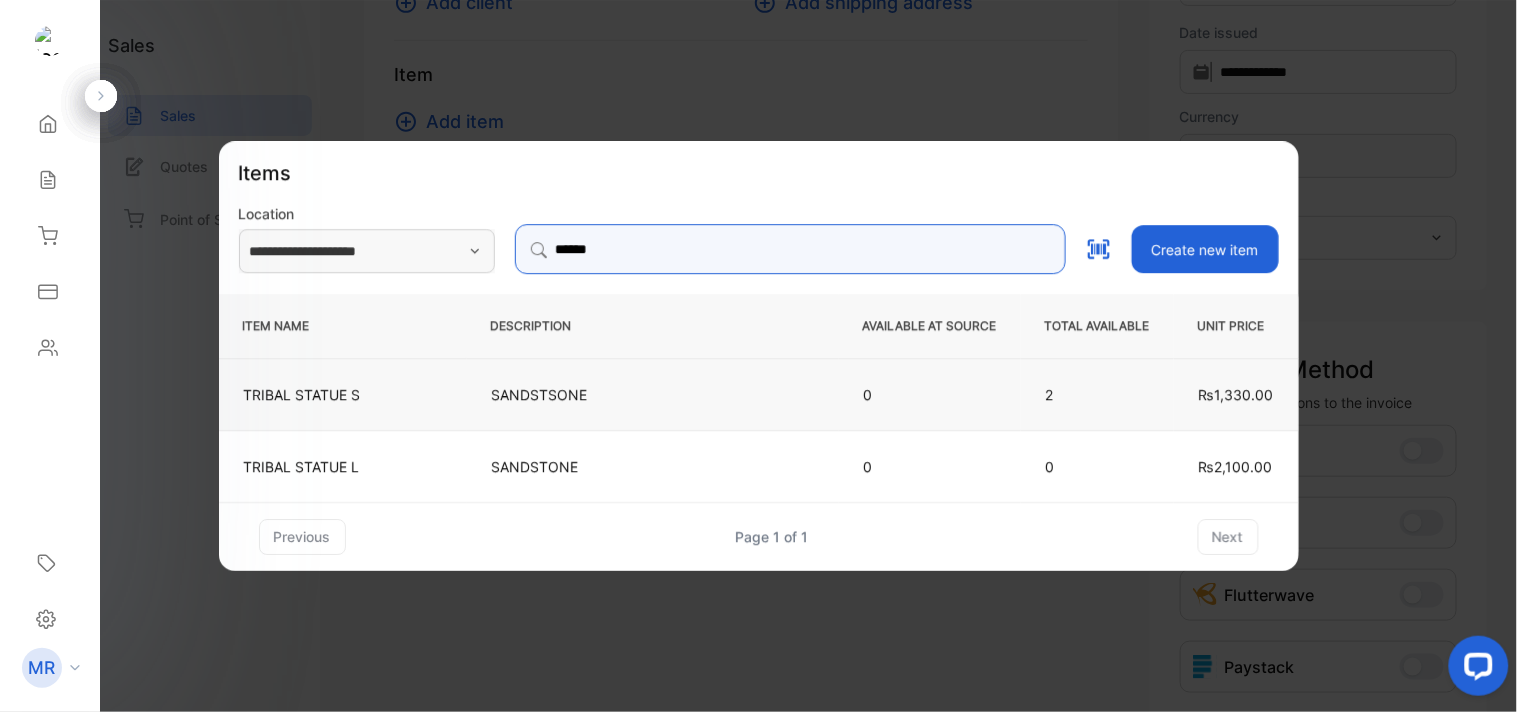 type on "******" 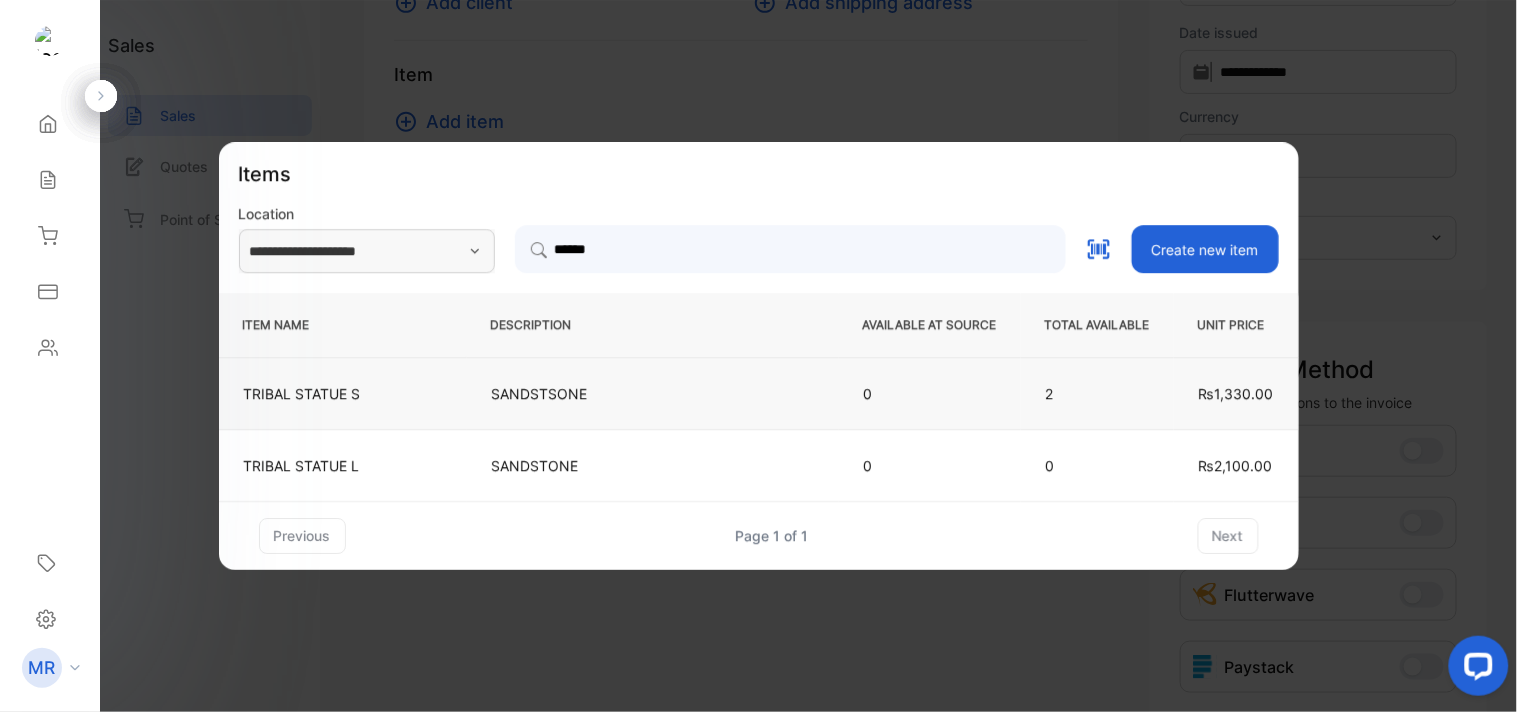 click on "SANDSTSONE" at bounding box center [653, 393] 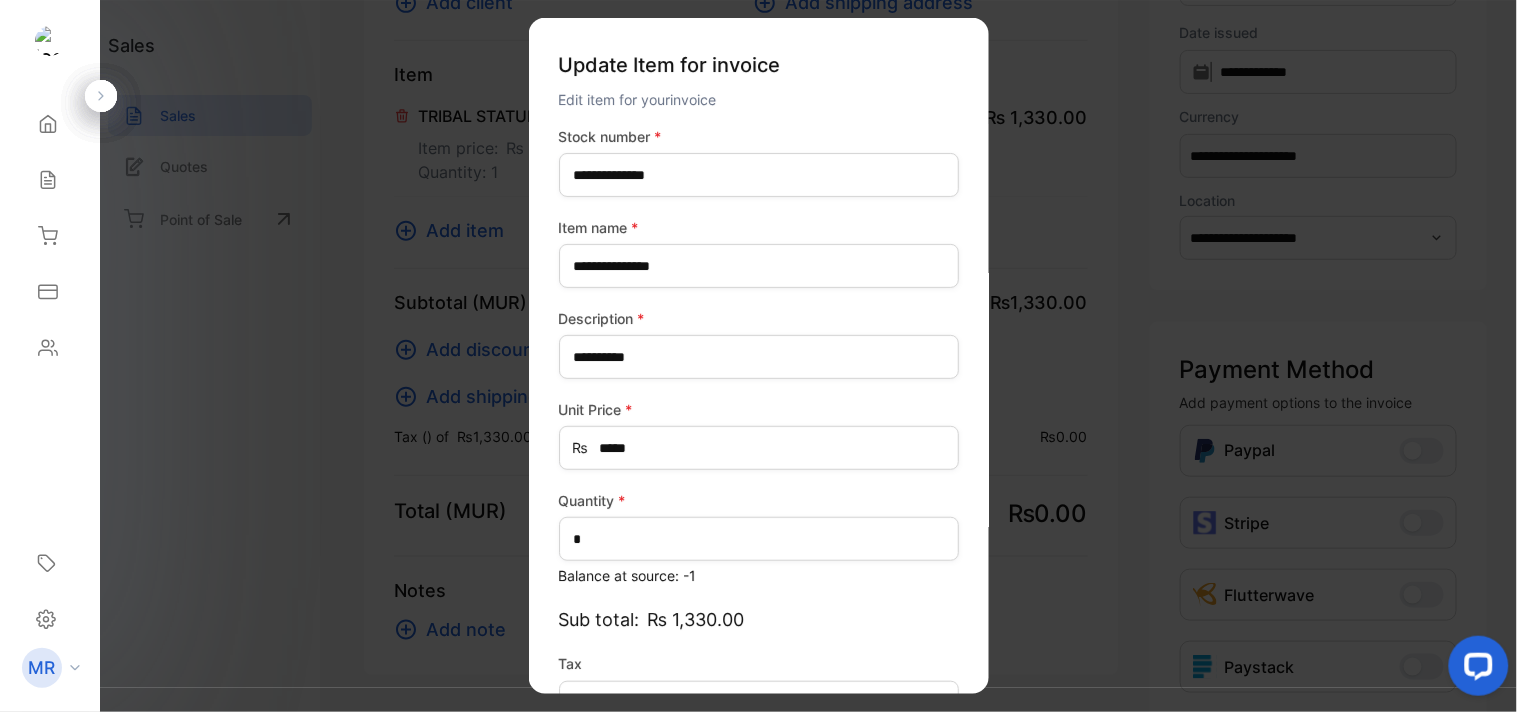 type on "*******" 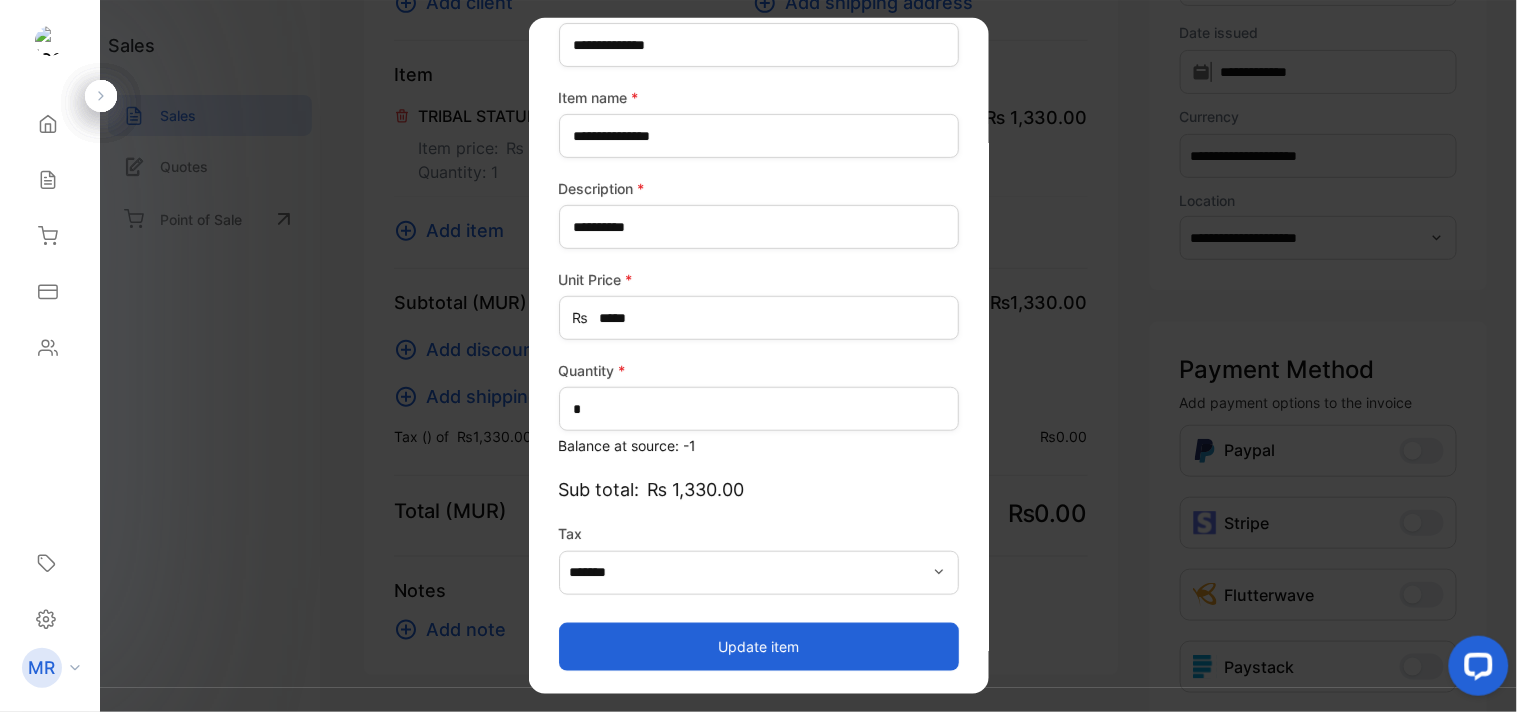 click on "Update item" at bounding box center (759, 646) 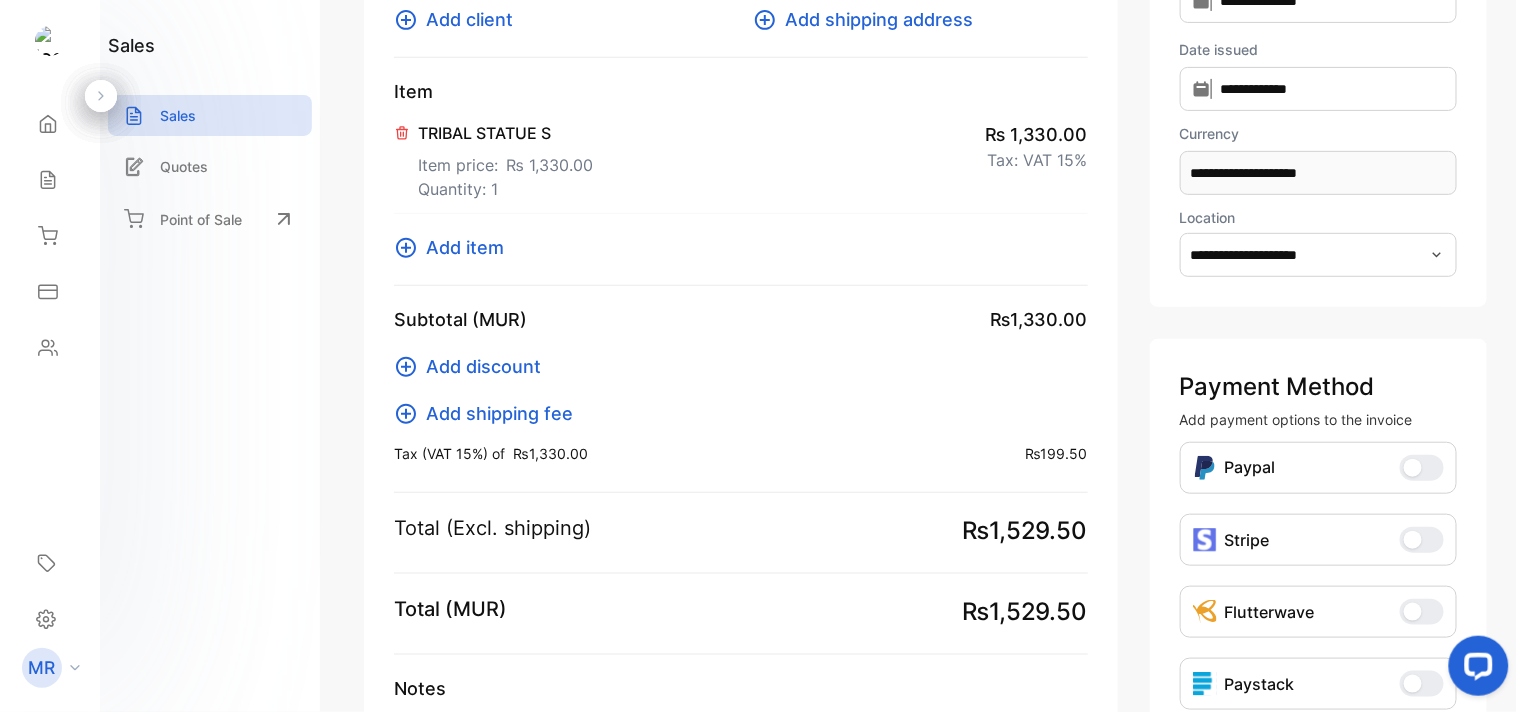 scroll, scrollTop: 240, scrollLeft: 0, axis: vertical 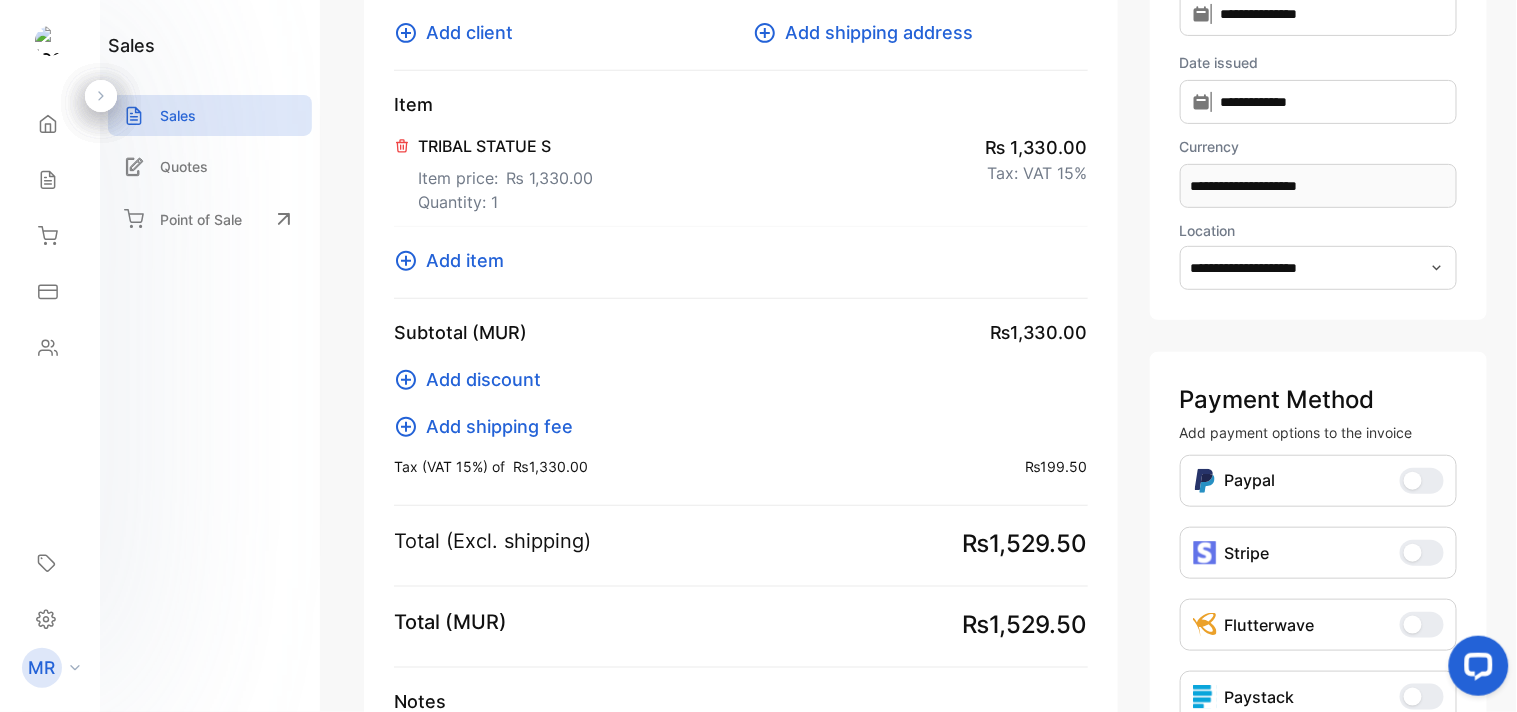 click 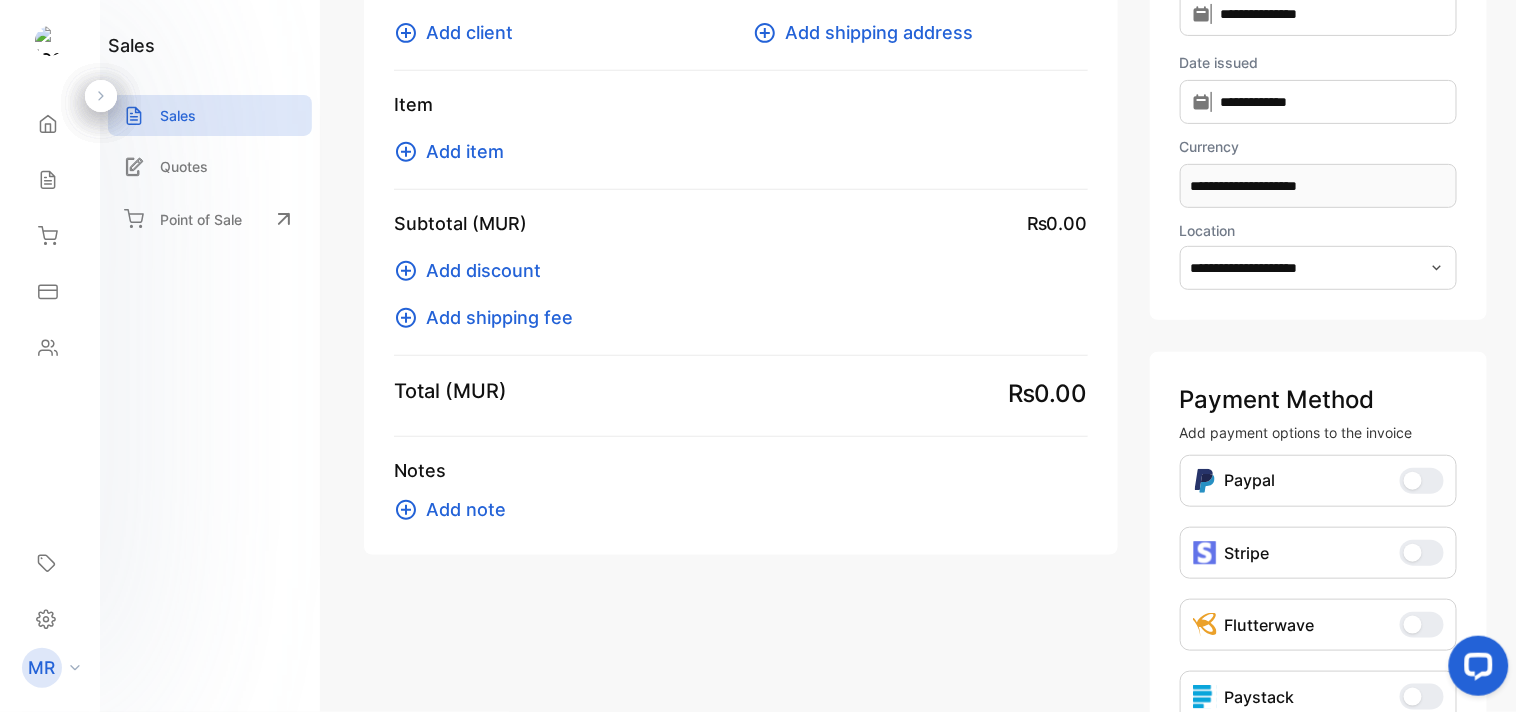 click on "Add item" at bounding box center (465, 151) 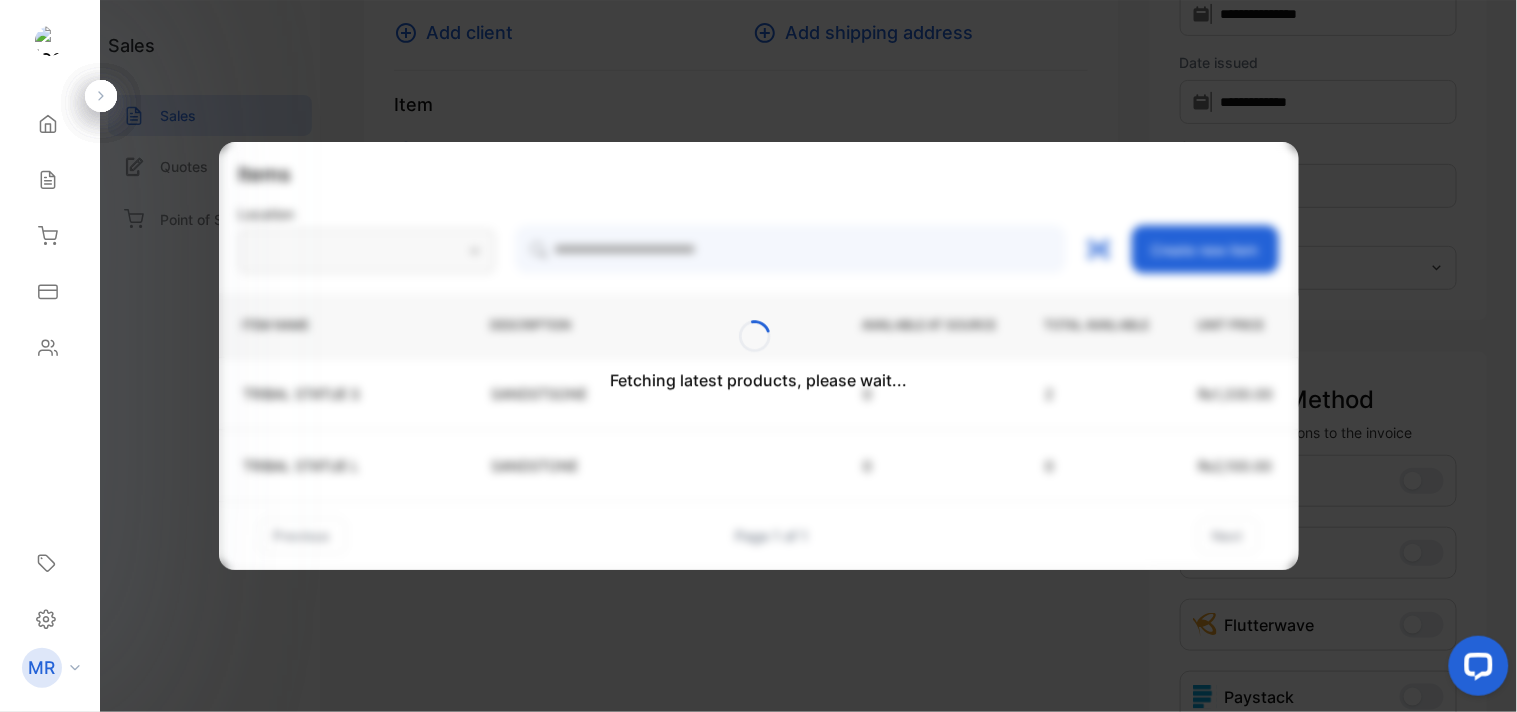 type on "**********" 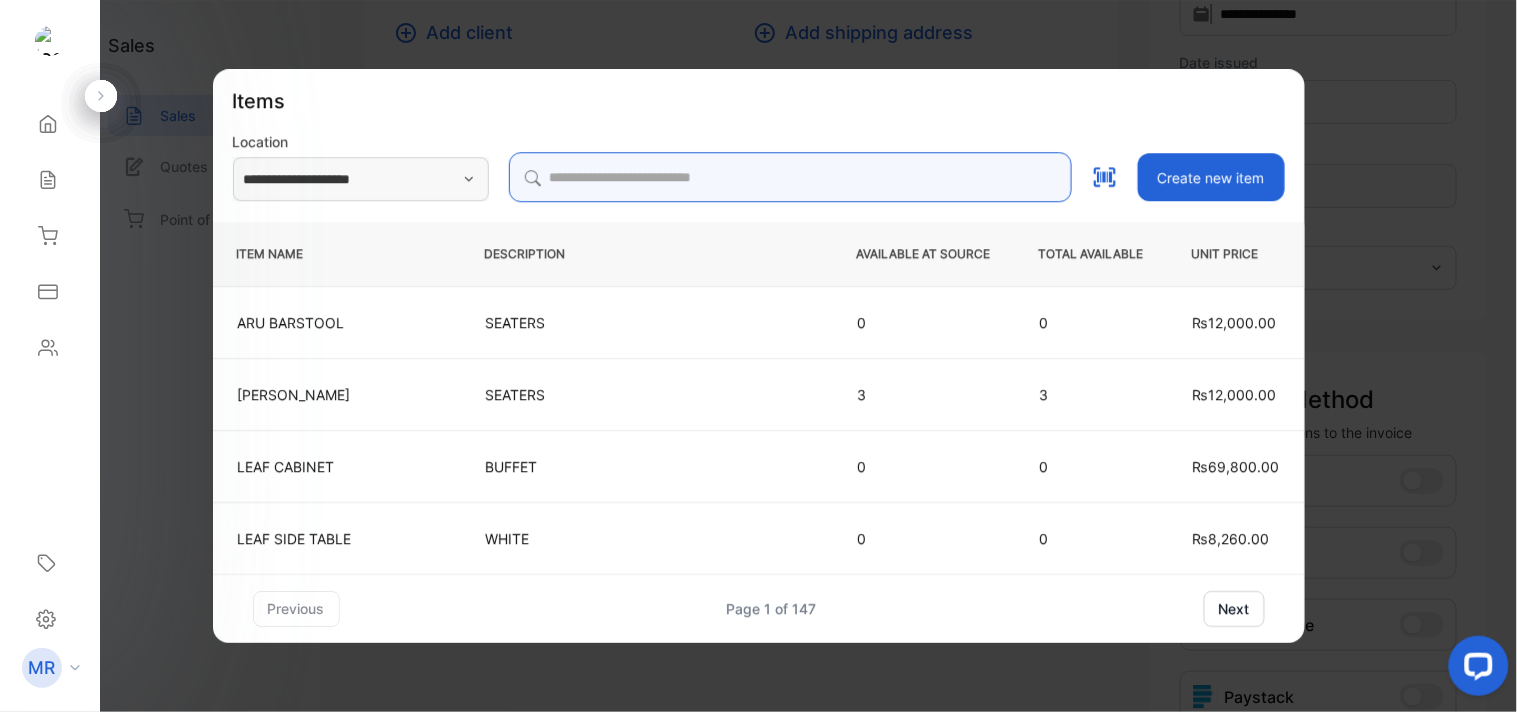 click at bounding box center (790, 177) 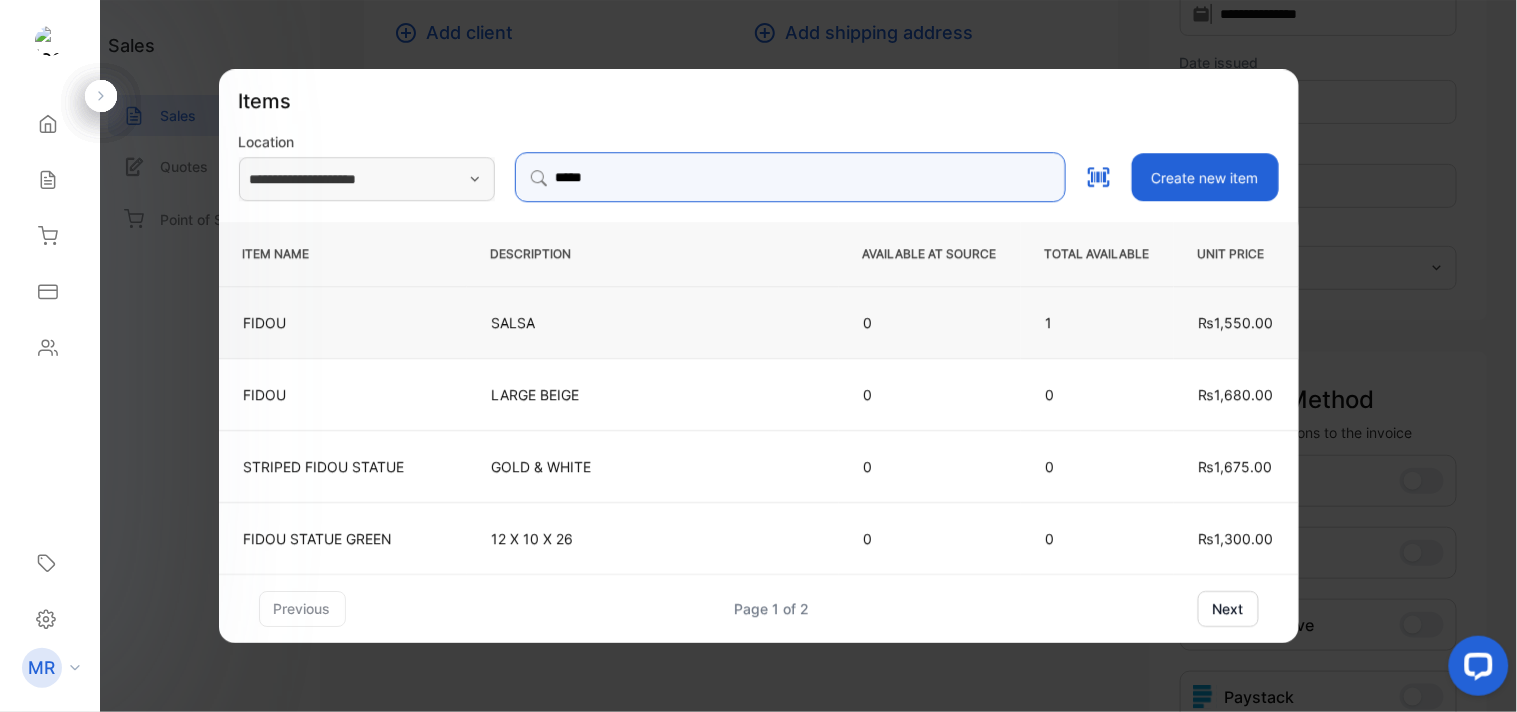 type on "*****" 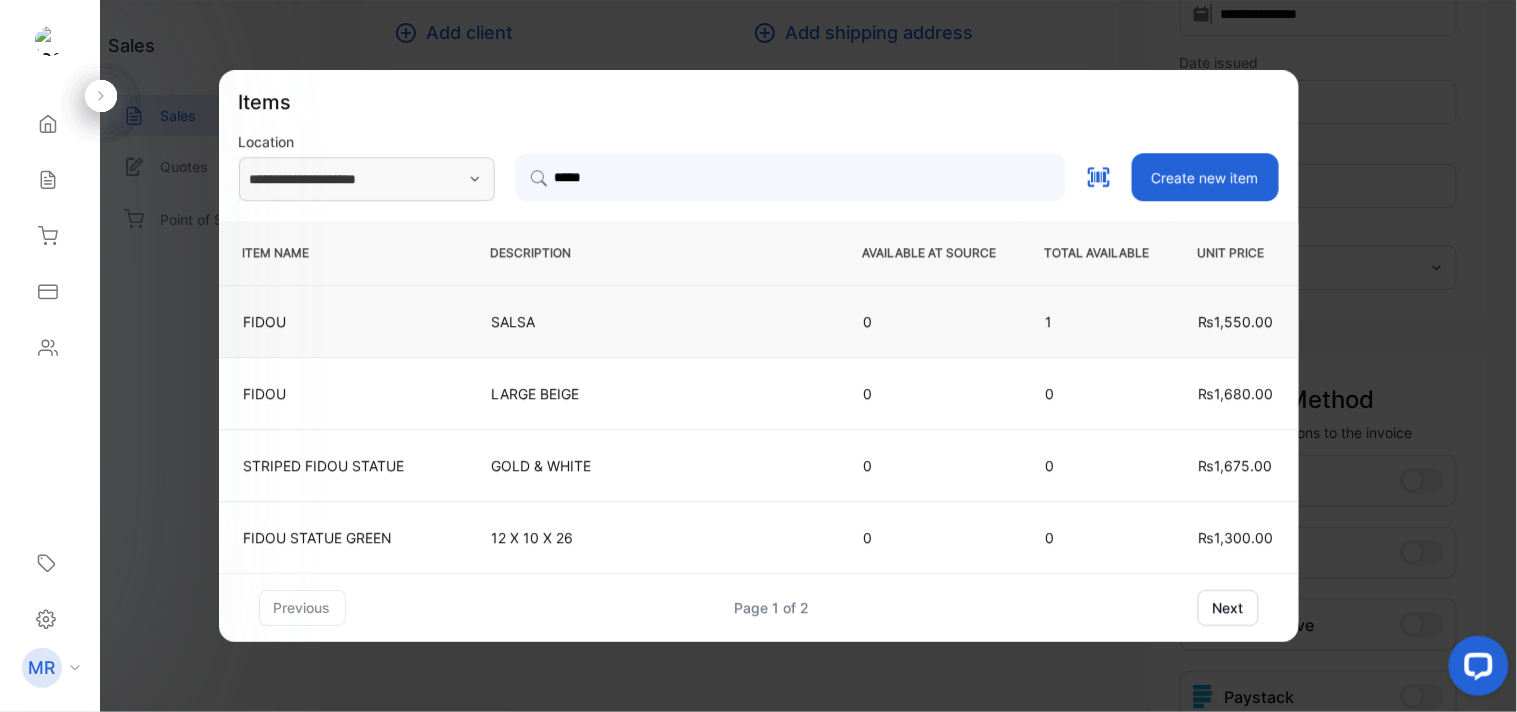 click on "SALSA" at bounding box center (653, 321) 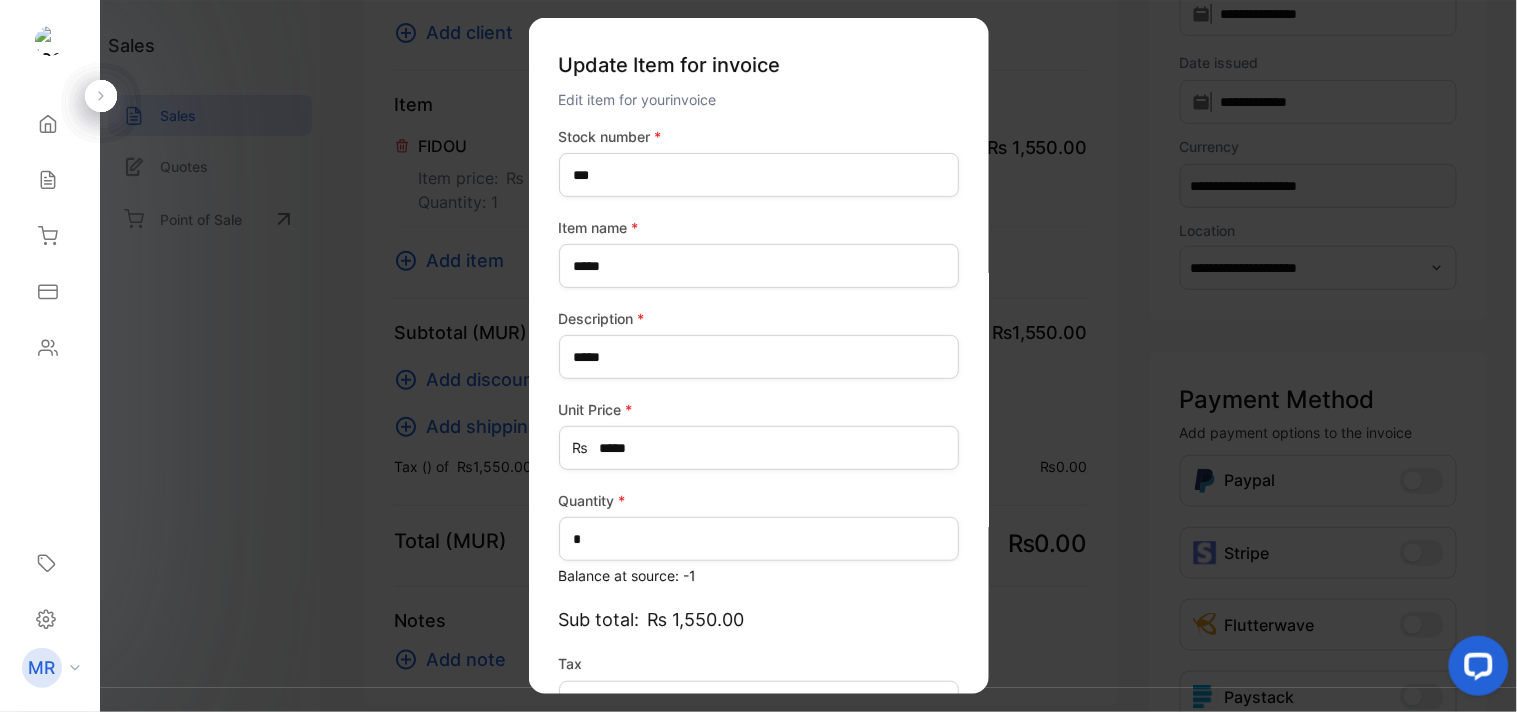 type on "*******" 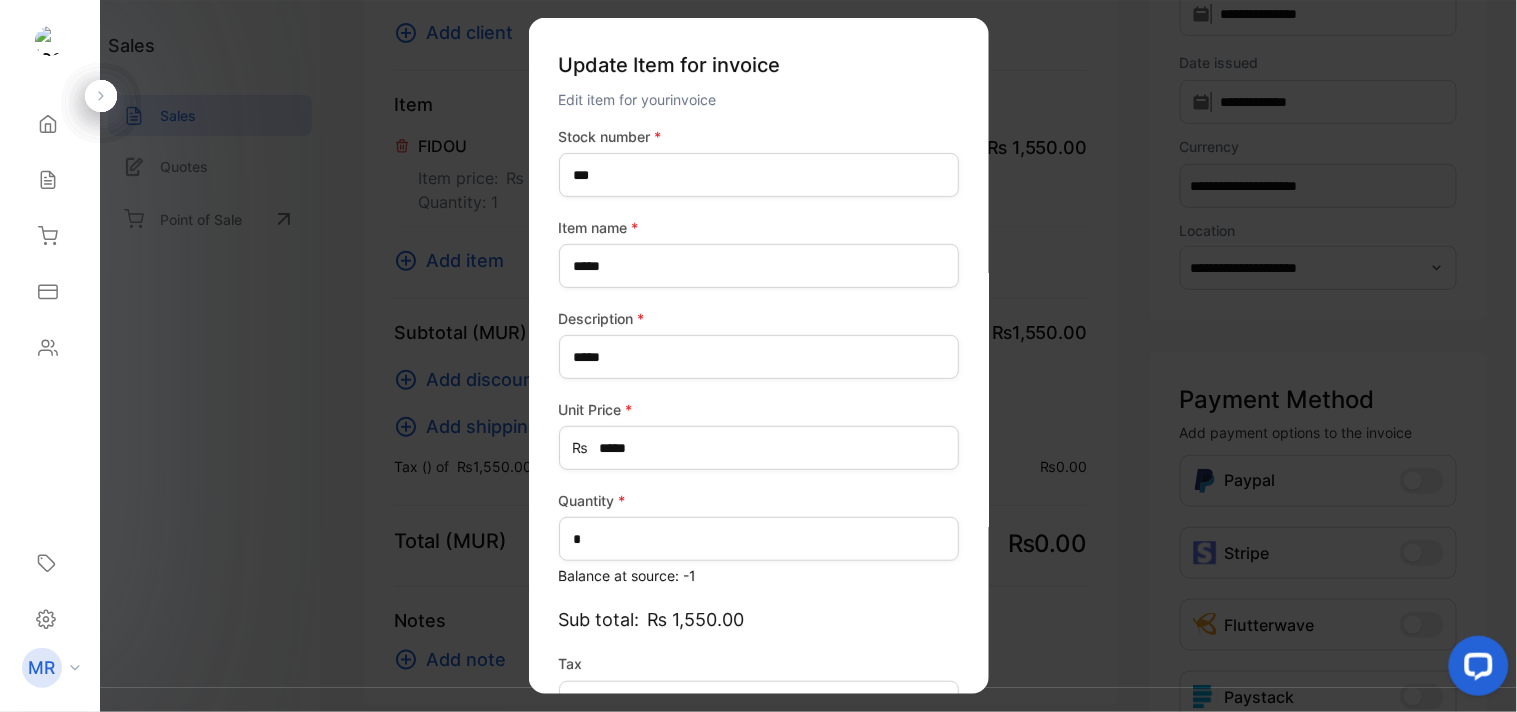 scroll, scrollTop: 130, scrollLeft: 0, axis: vertical 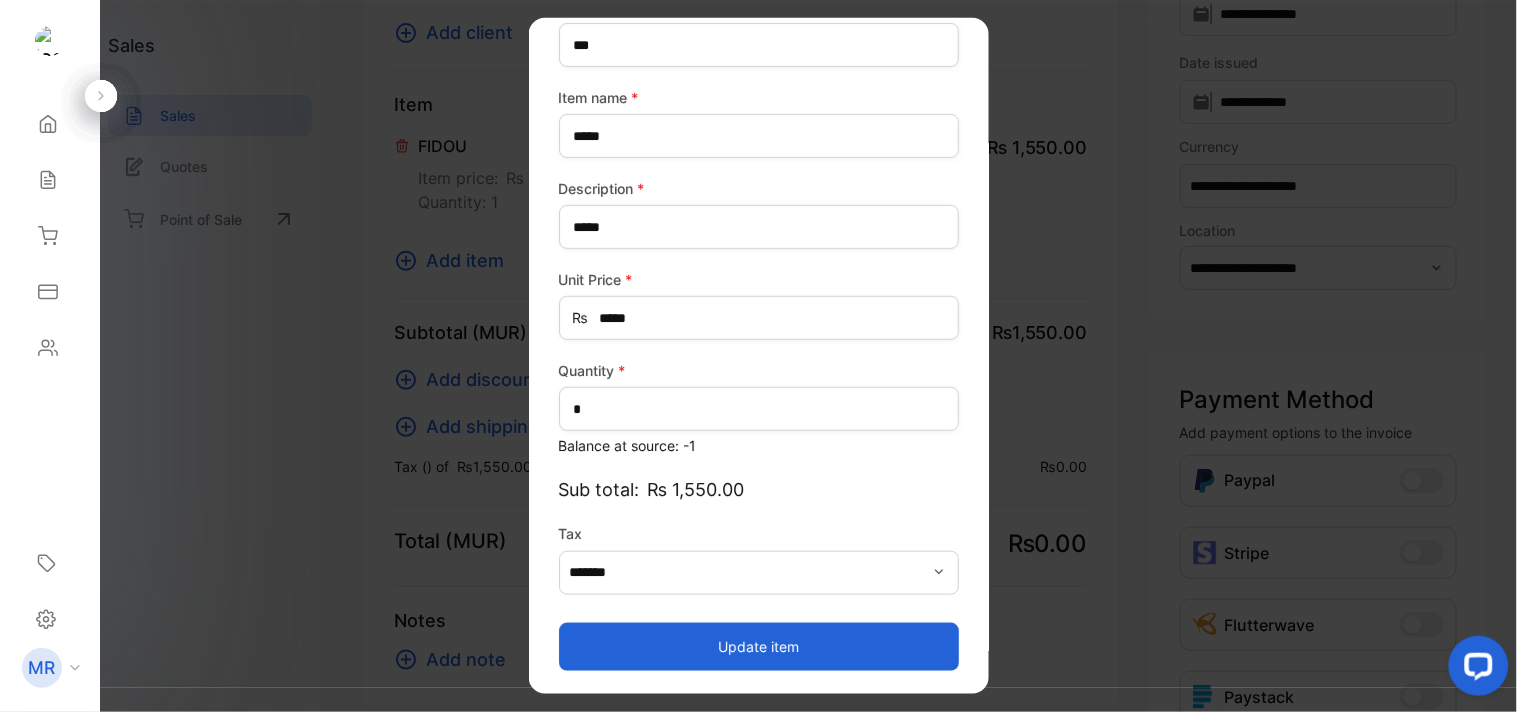 click on "Update item" at bounding box center (759, 646) 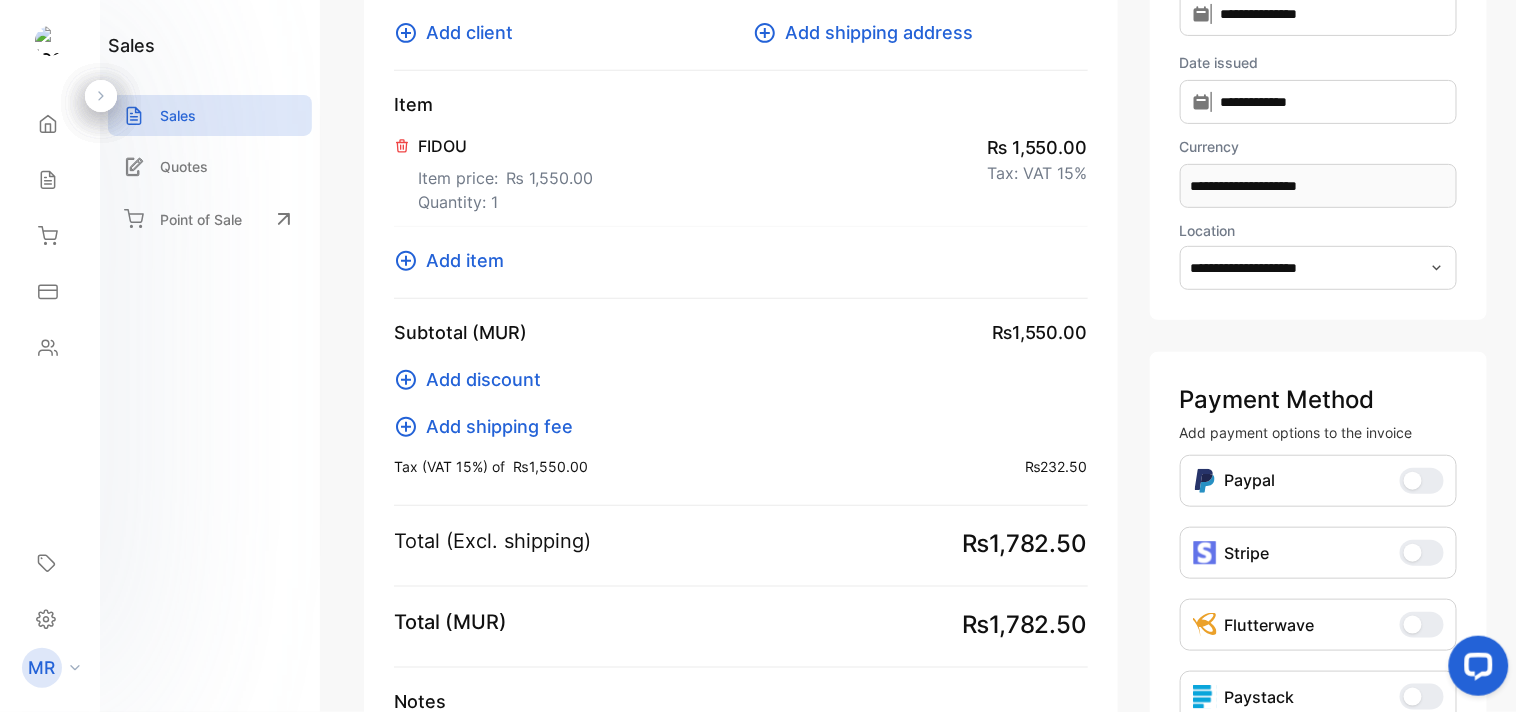 click 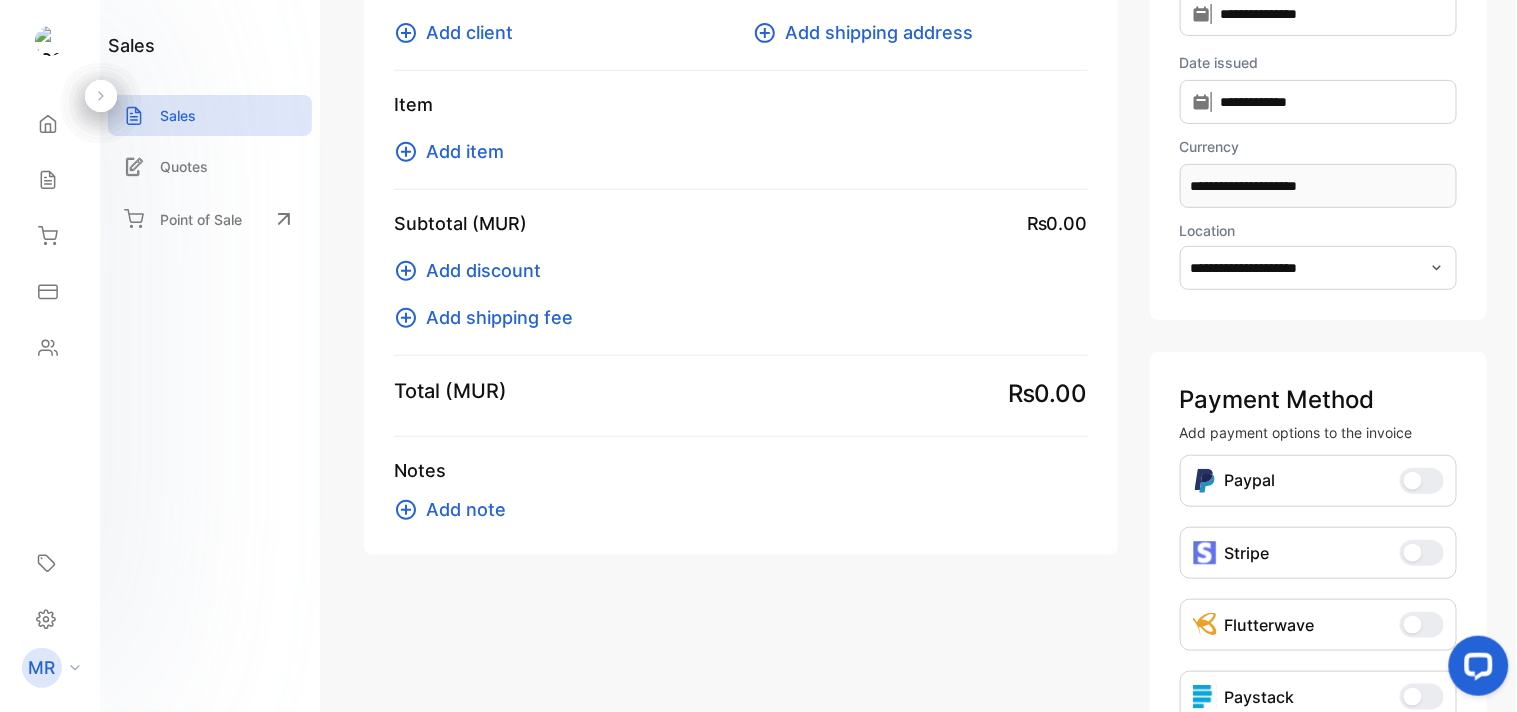 click on "Add item" at bounding box center (465, 151) 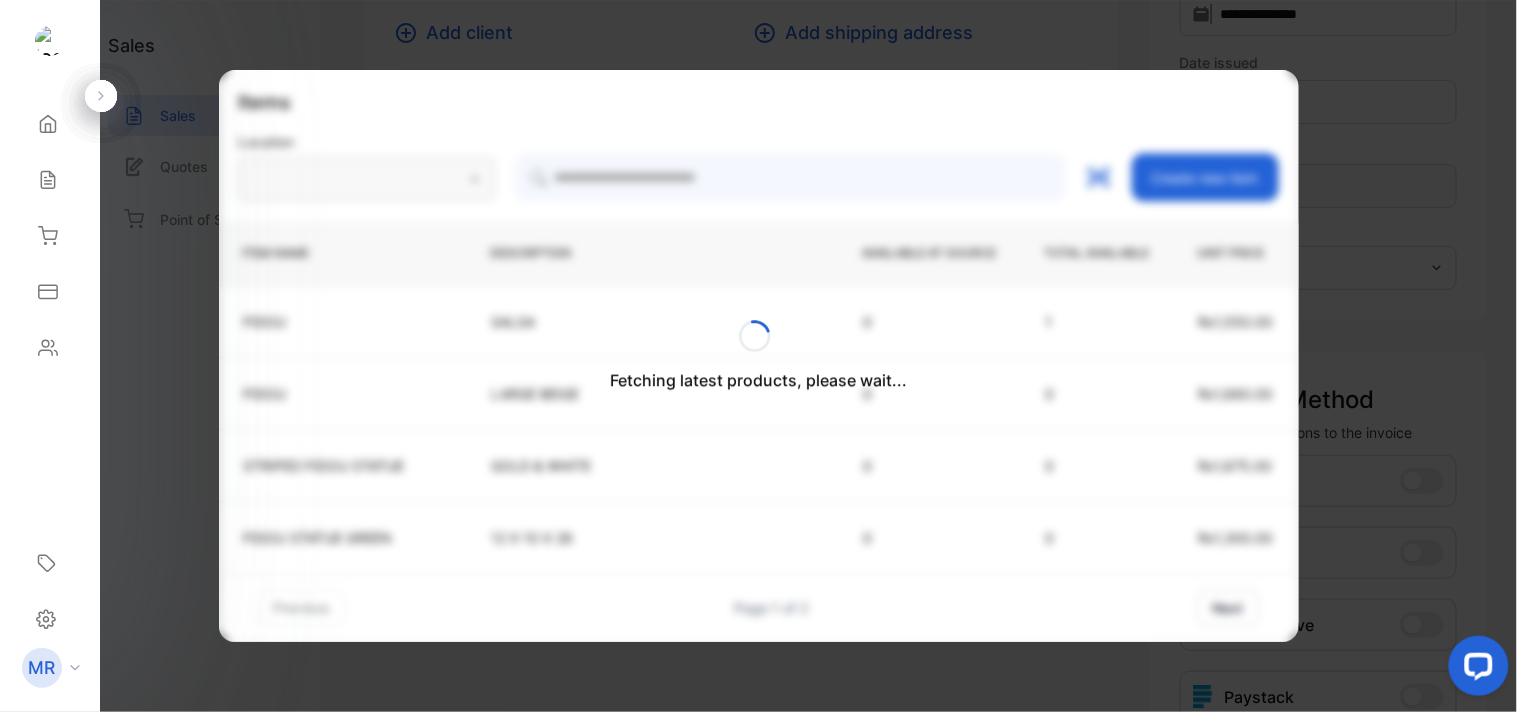 type on "**********" 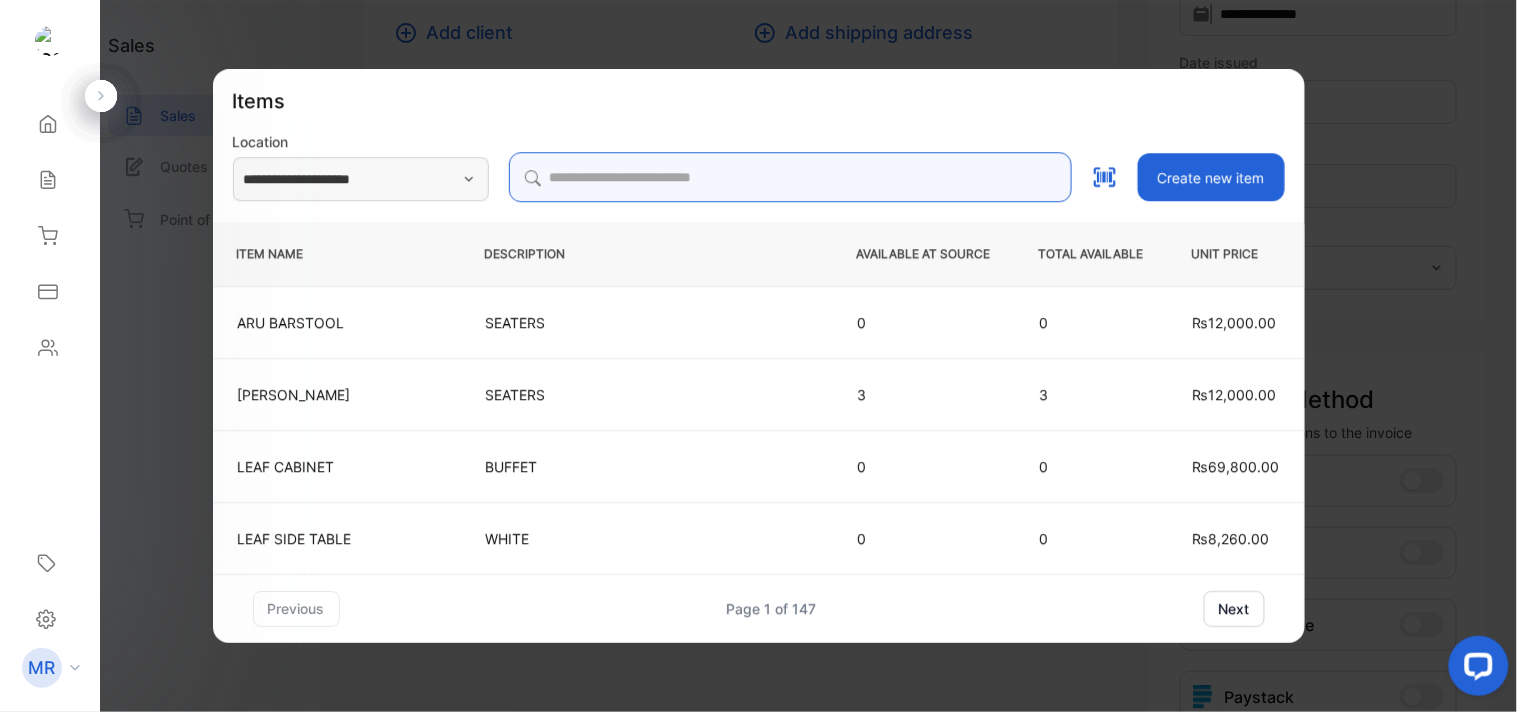 click at bounding box center [790, 177] 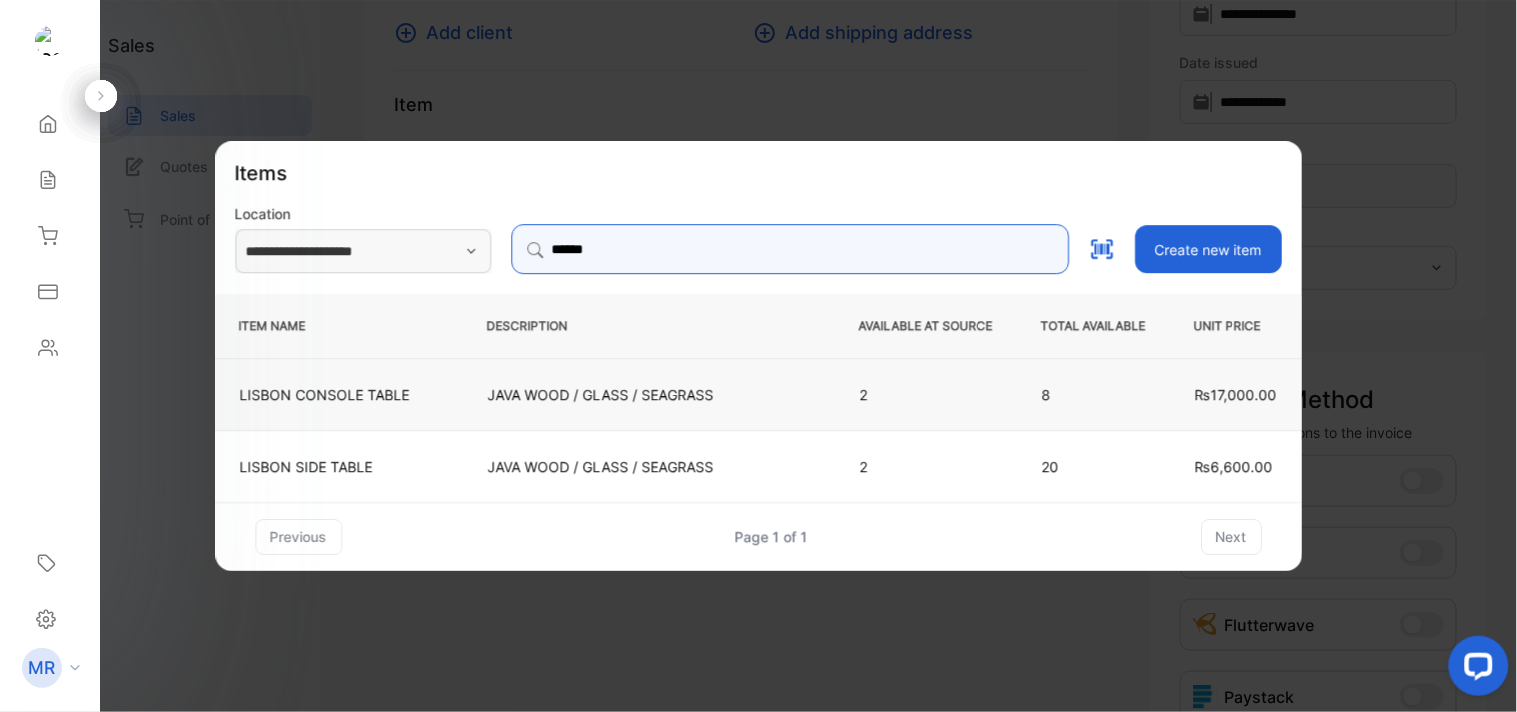 type on "******" 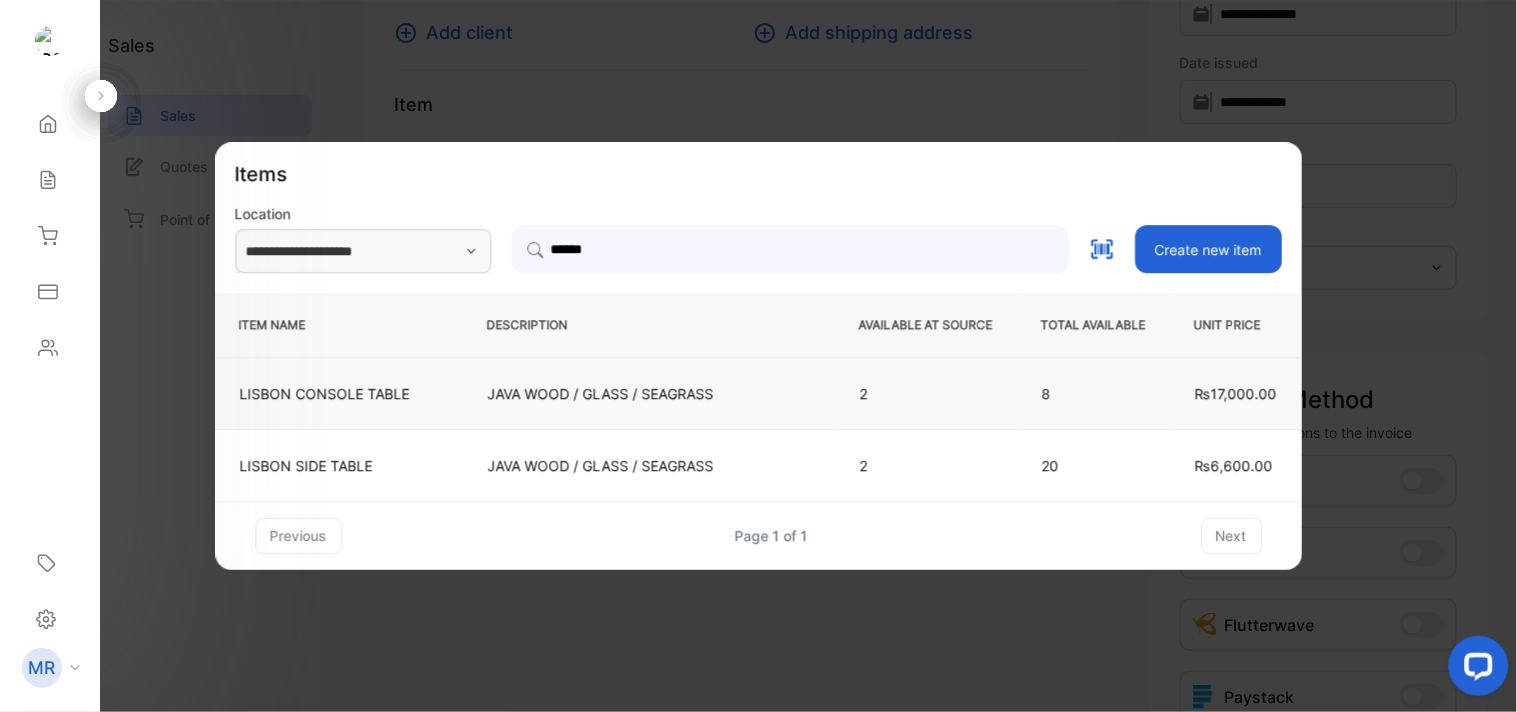 click on "JAVA WOOD / GLASS / SEAGRASS" at bounding box center (649, 393) 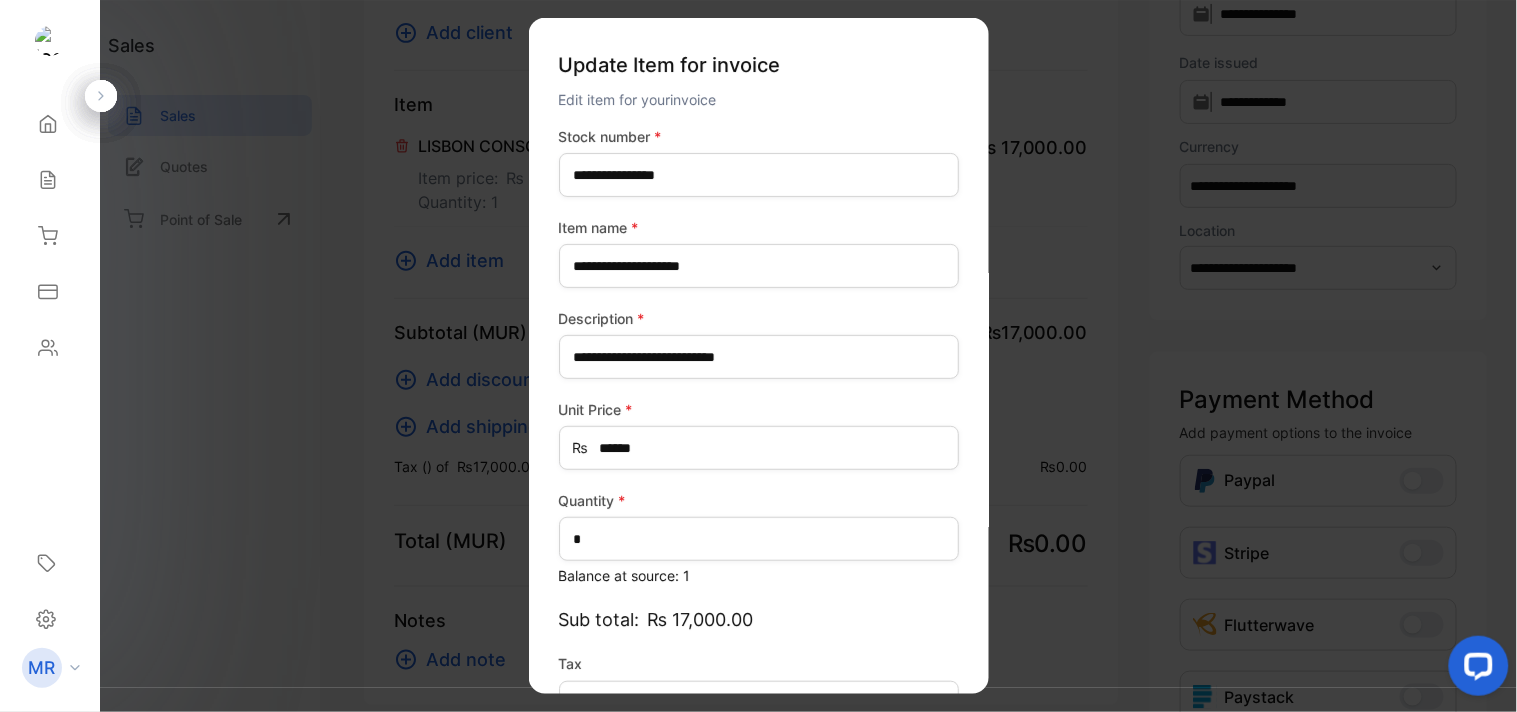 type on "*******" 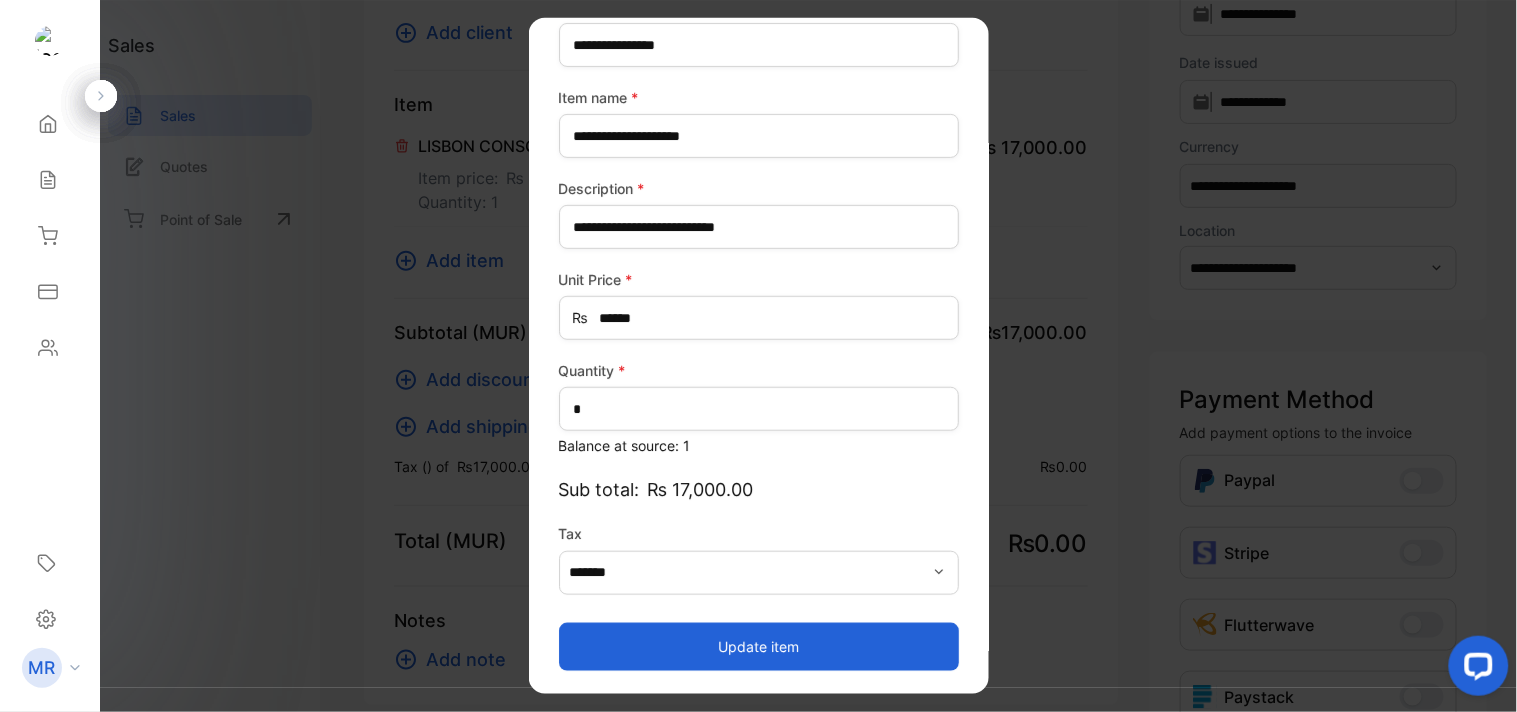 click on "Update item" at bounding box center (759, 646) 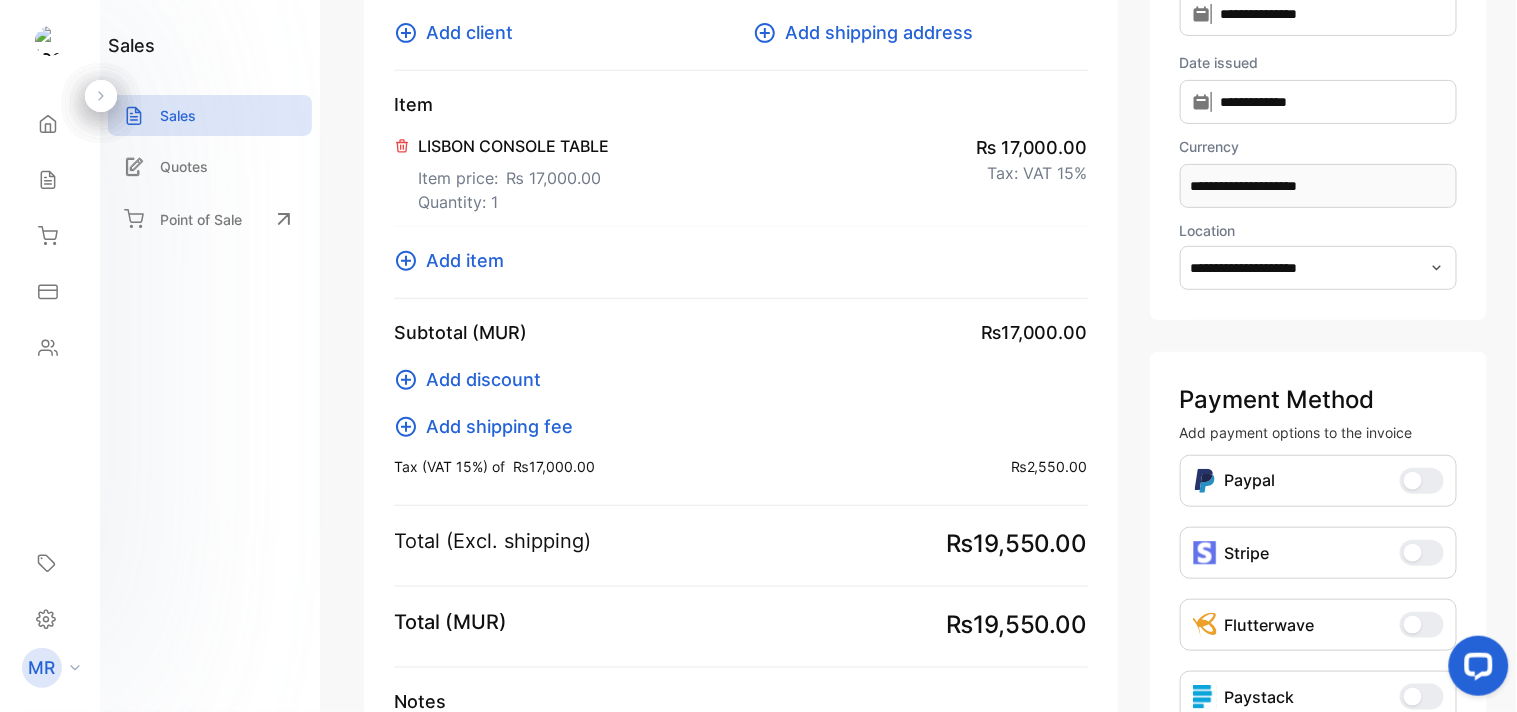 click 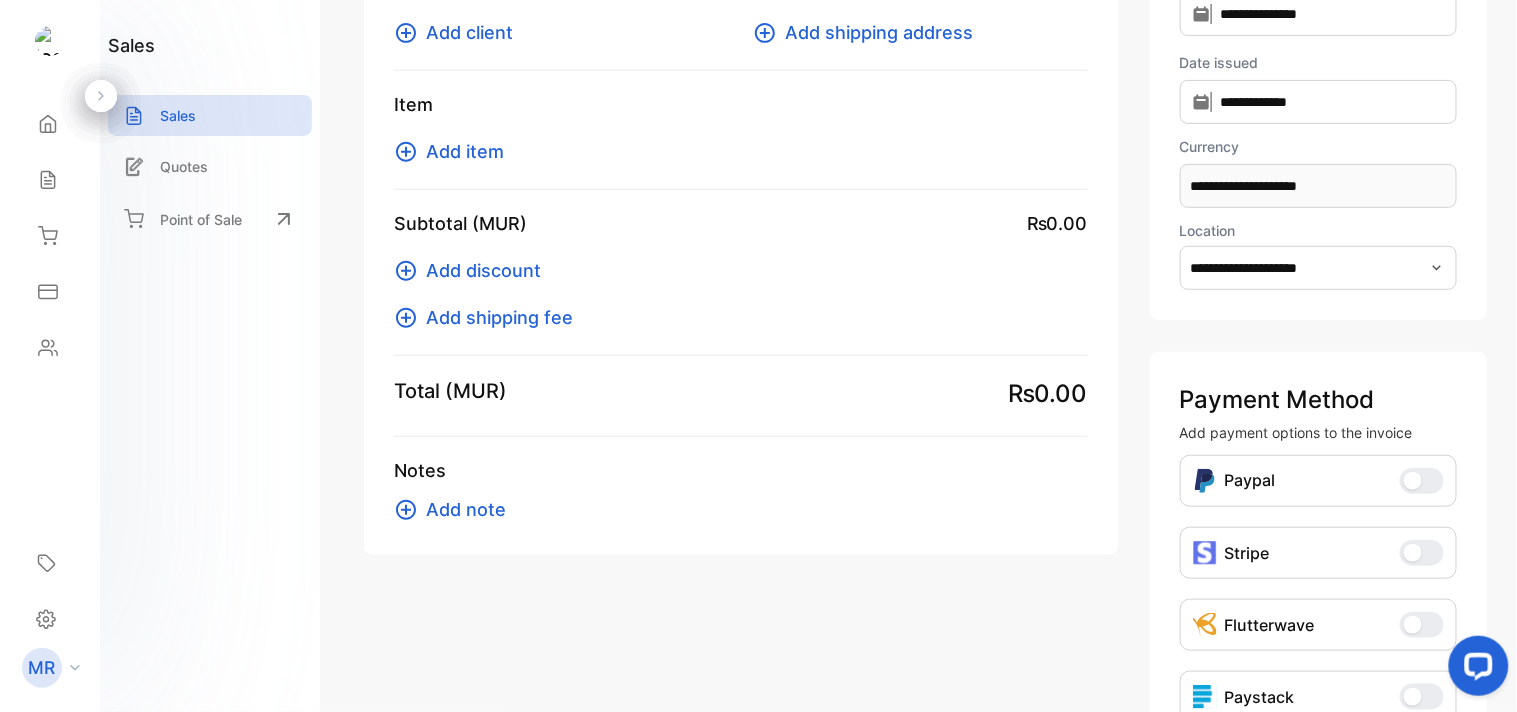 click on "Add item" at bounding box center (465, 151) 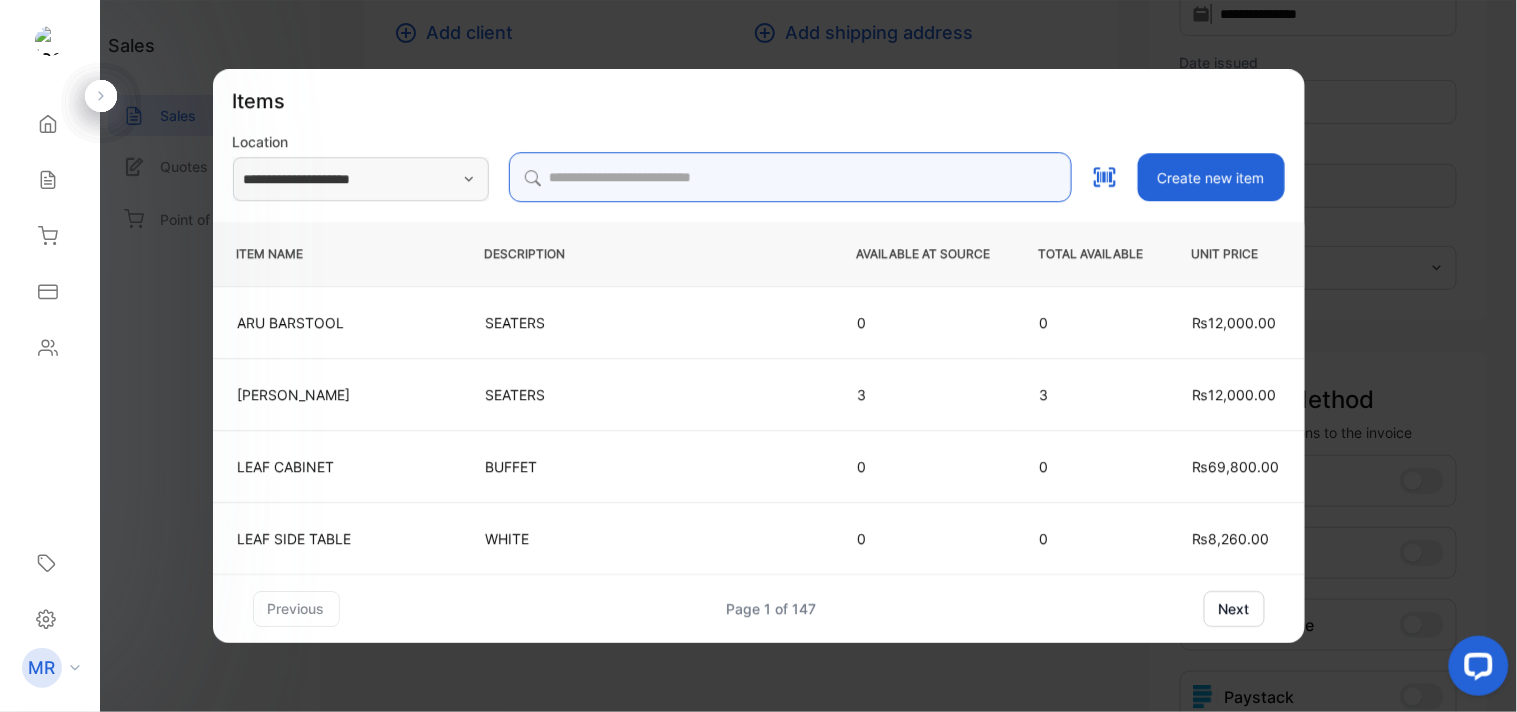 click at bounding box center (790, 177) 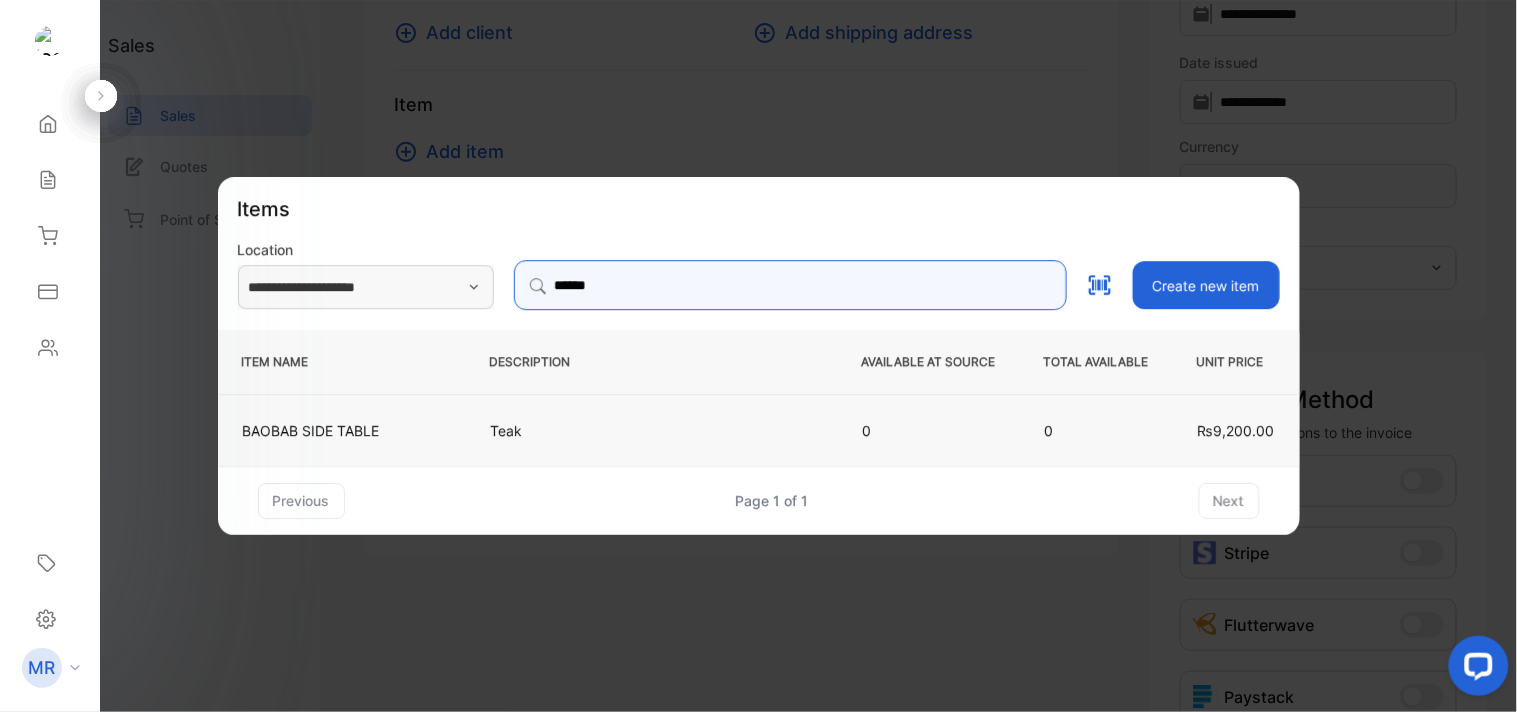 type on "******" 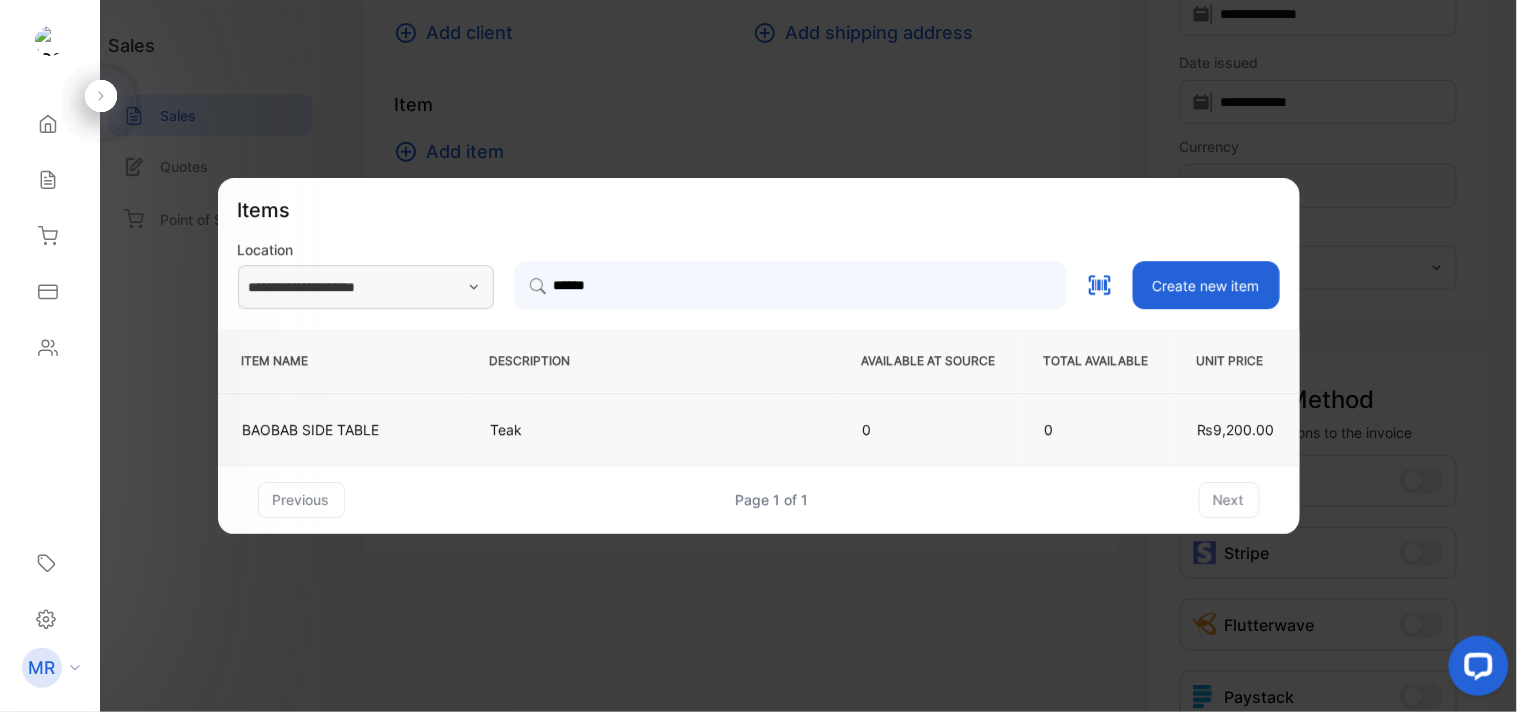 click on "Teak" at bounding box center [652, 429] 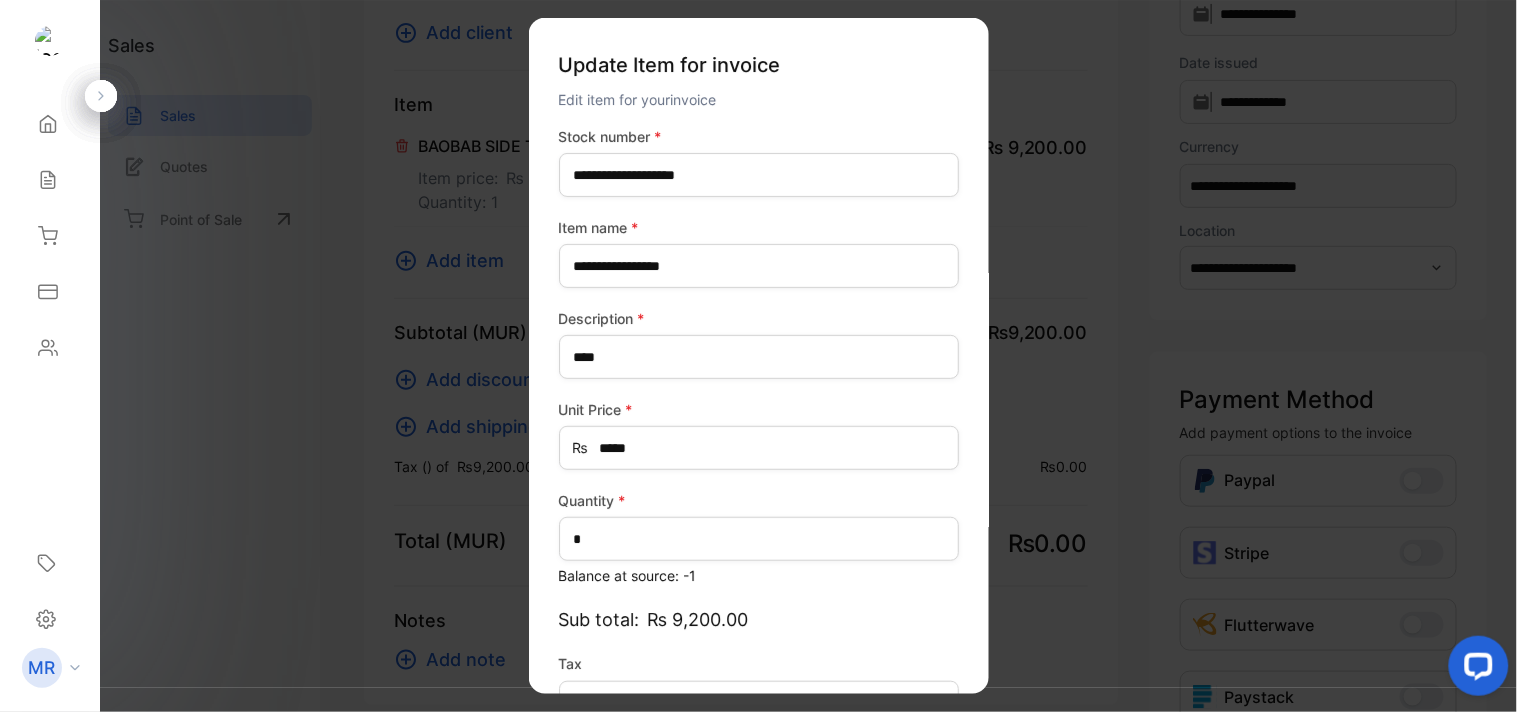 type on "*******" 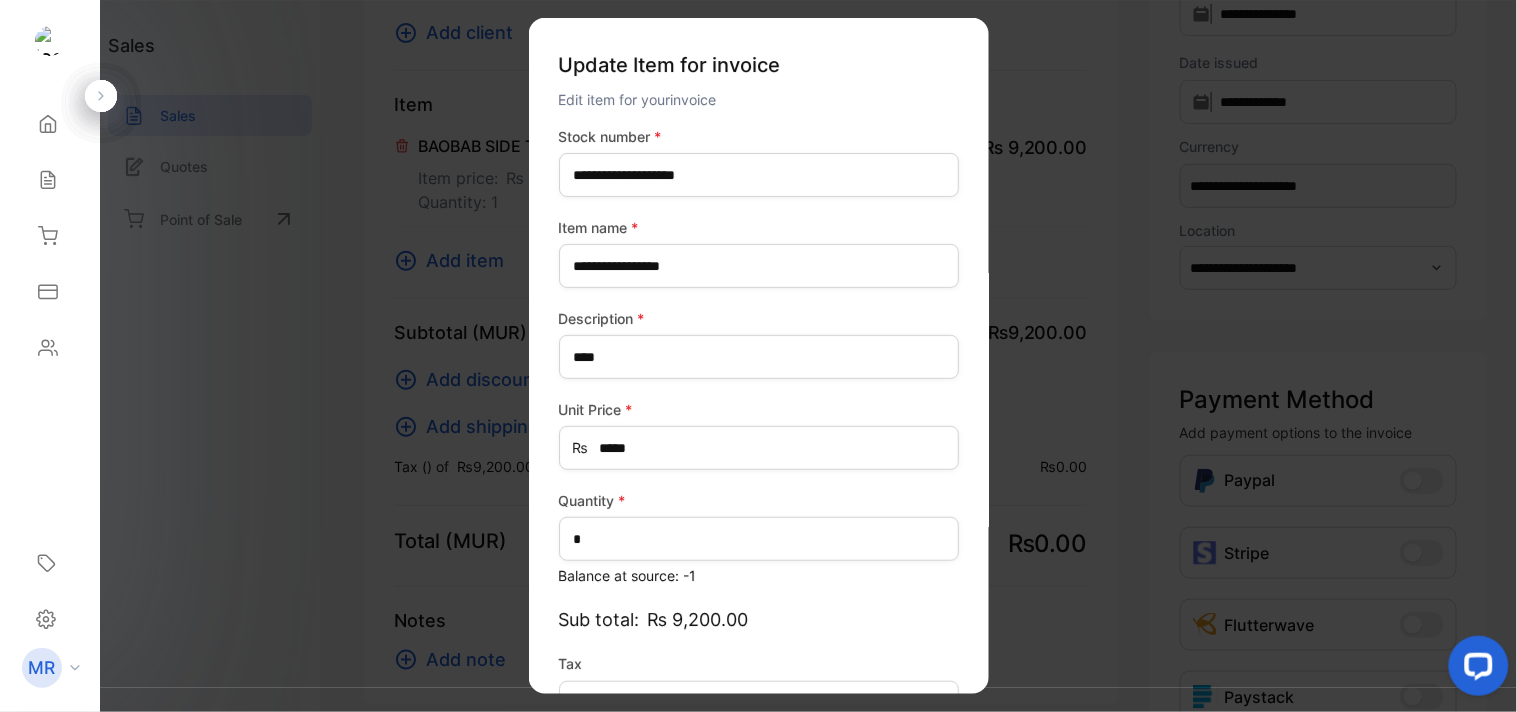 scroll, scrollTop: 130, scrollLeft: 0, axis: vertical 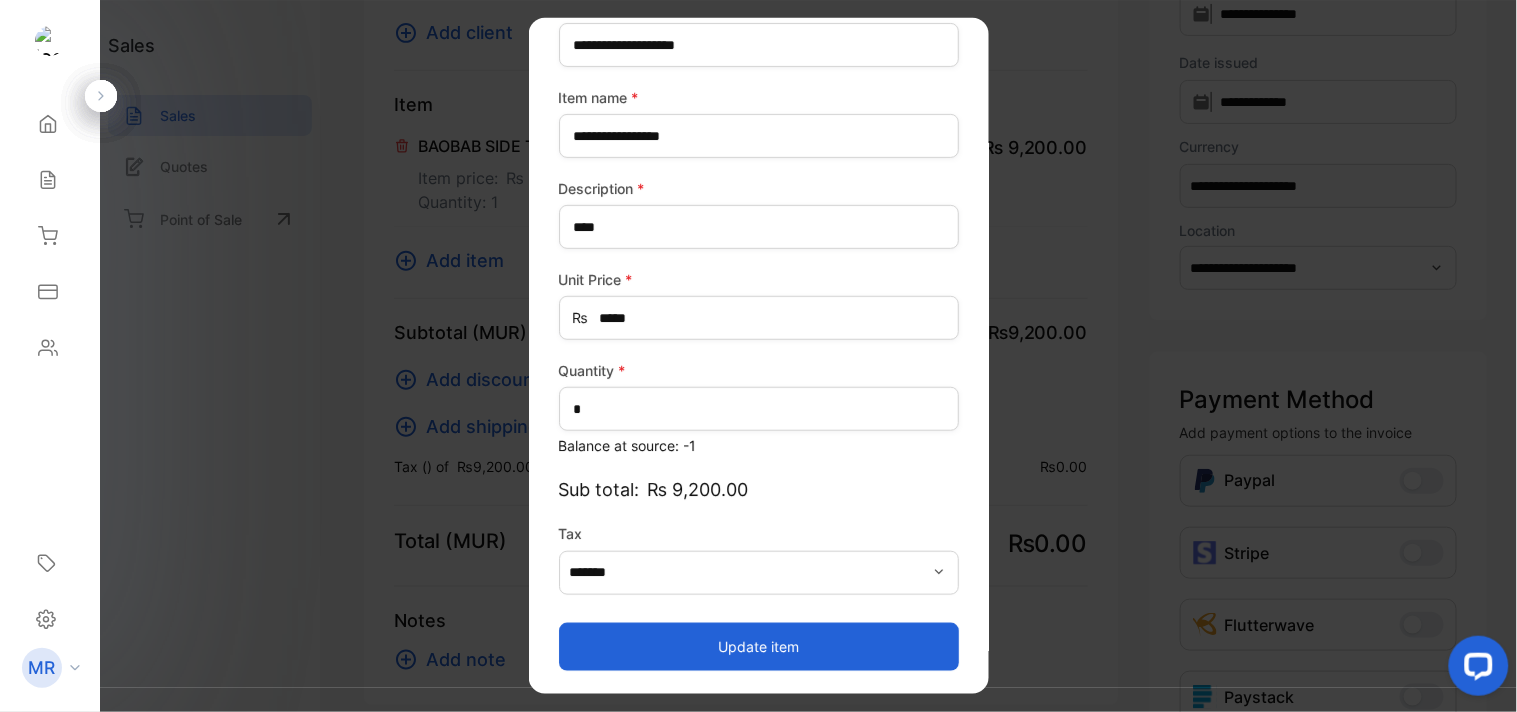 click on "Update item" at bounding box center [759, 646] 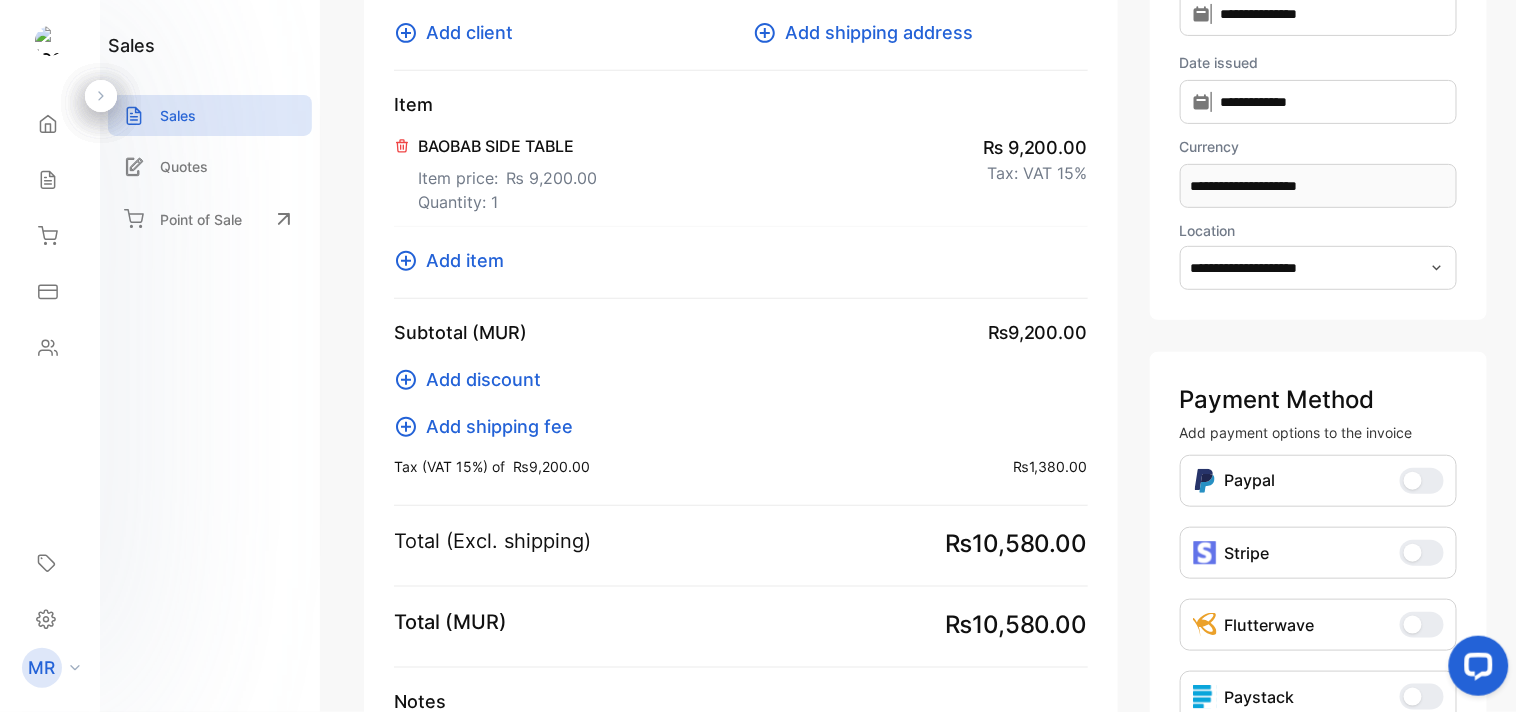 click 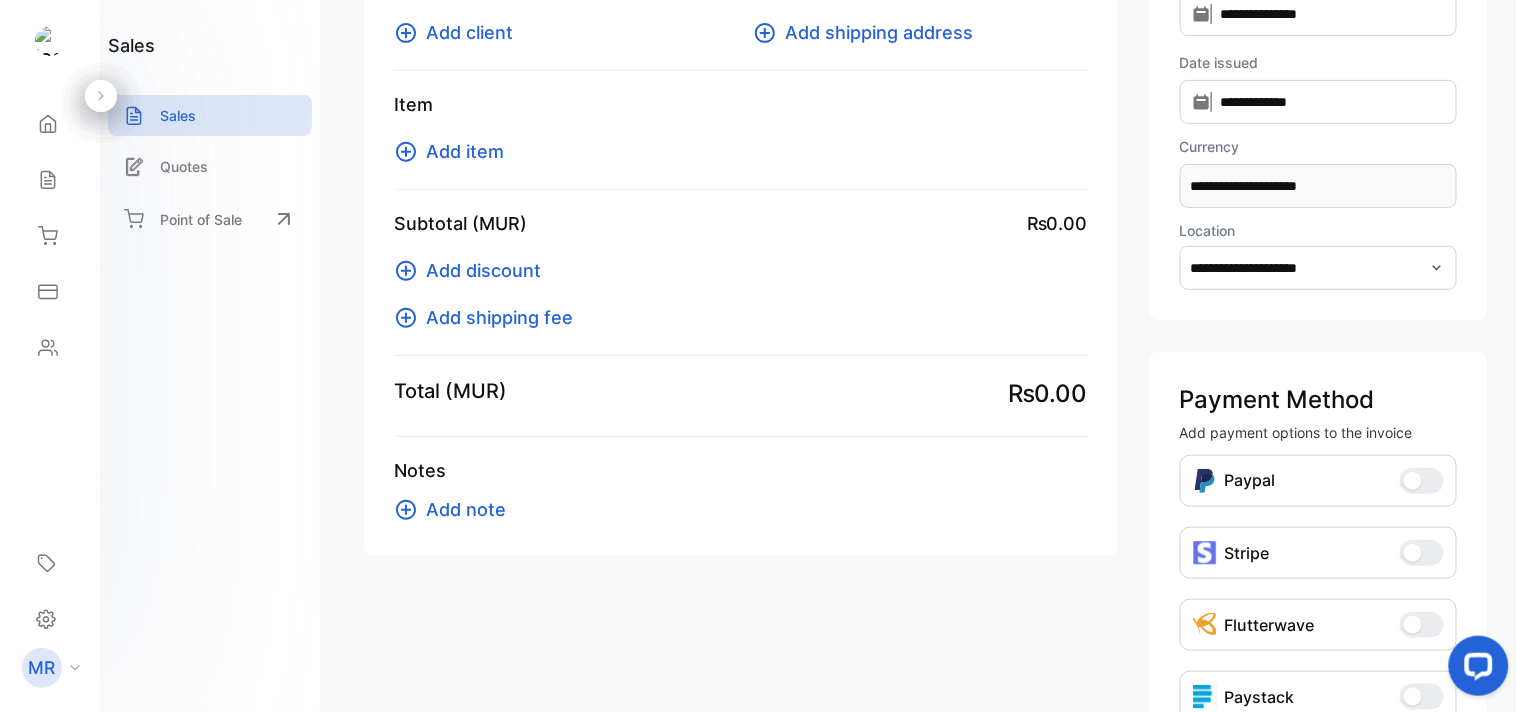 click on "Add item" at bounding box center (465, 151) 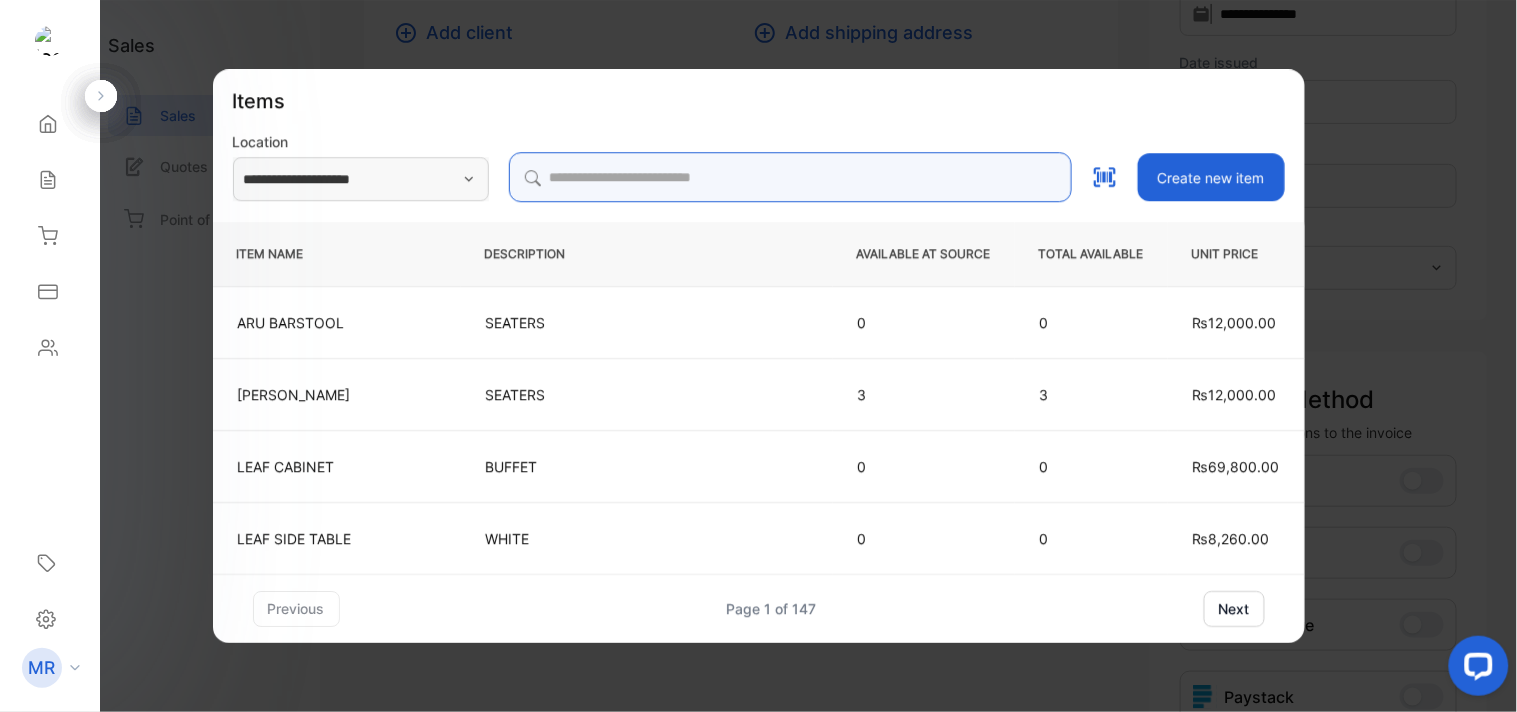 click at bounding box center [790, 177] 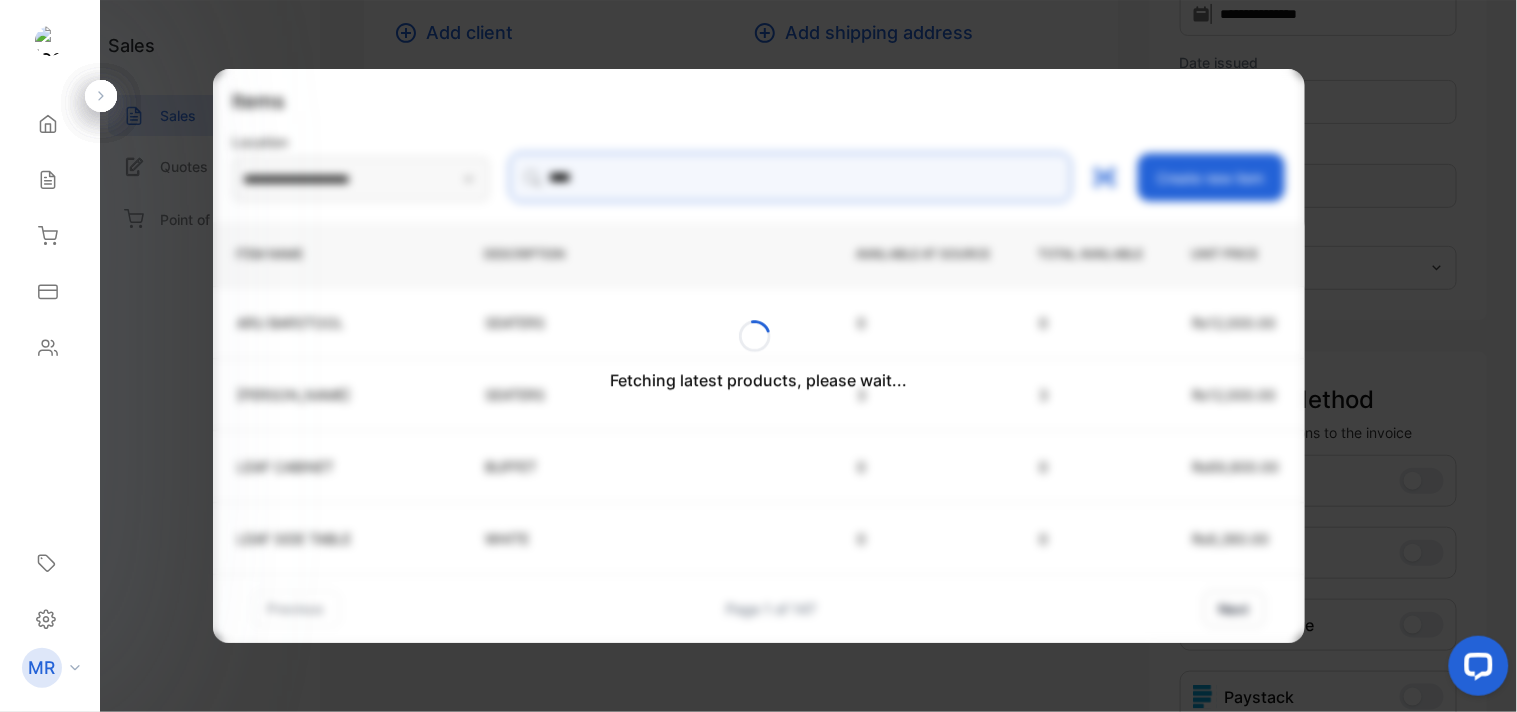 type on "**********" 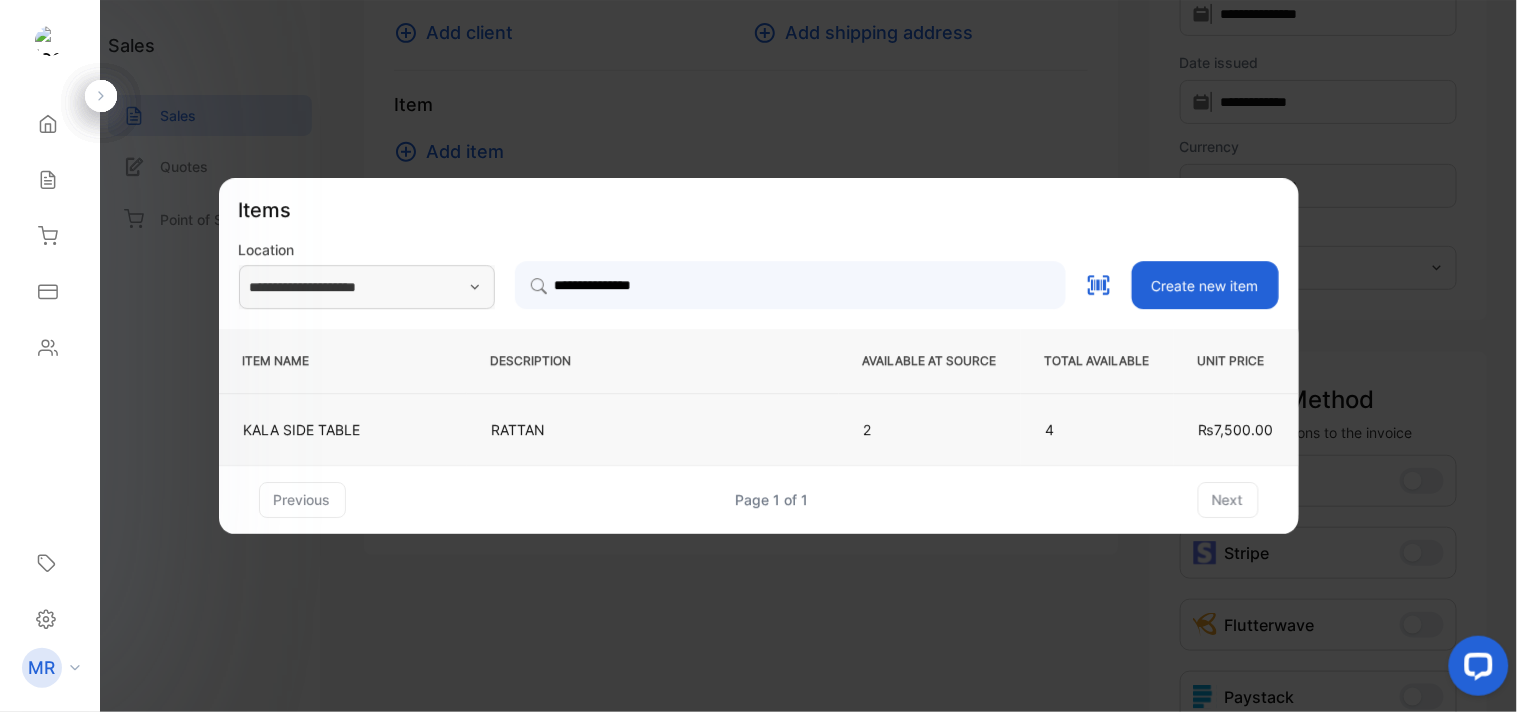 click on "RATTAN" at bounding box center [653, 429] 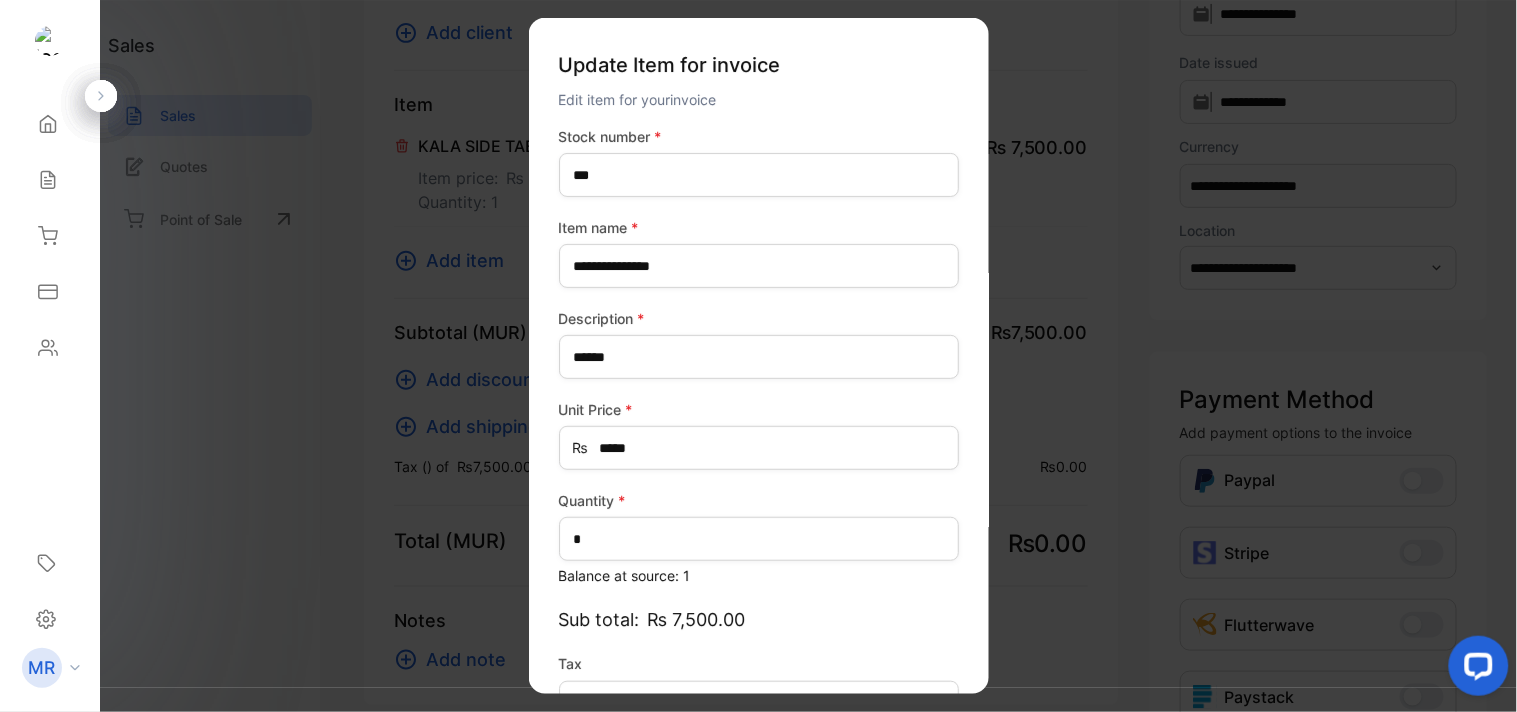 type on "*******" 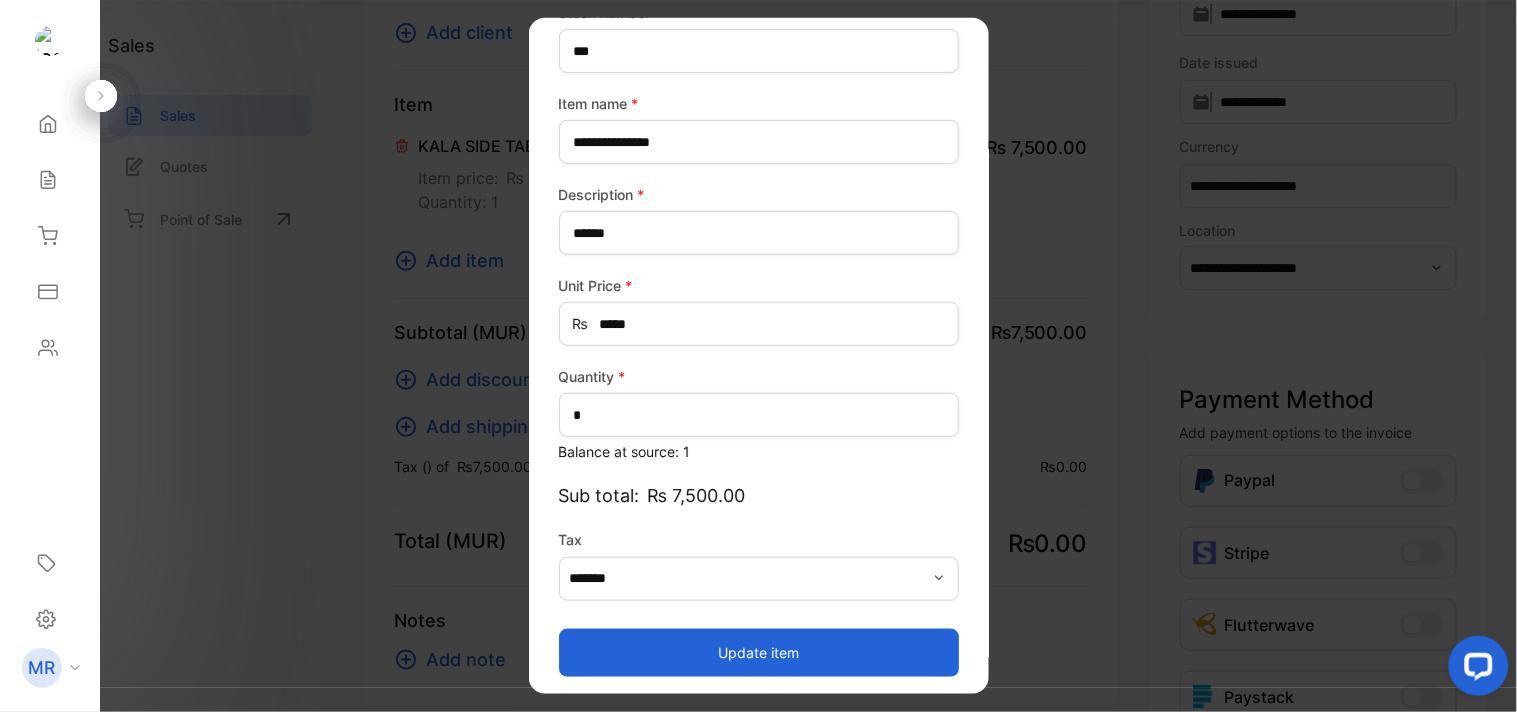 scroll, scrollTop: 130, scrollLeft: 0, axis: vertical 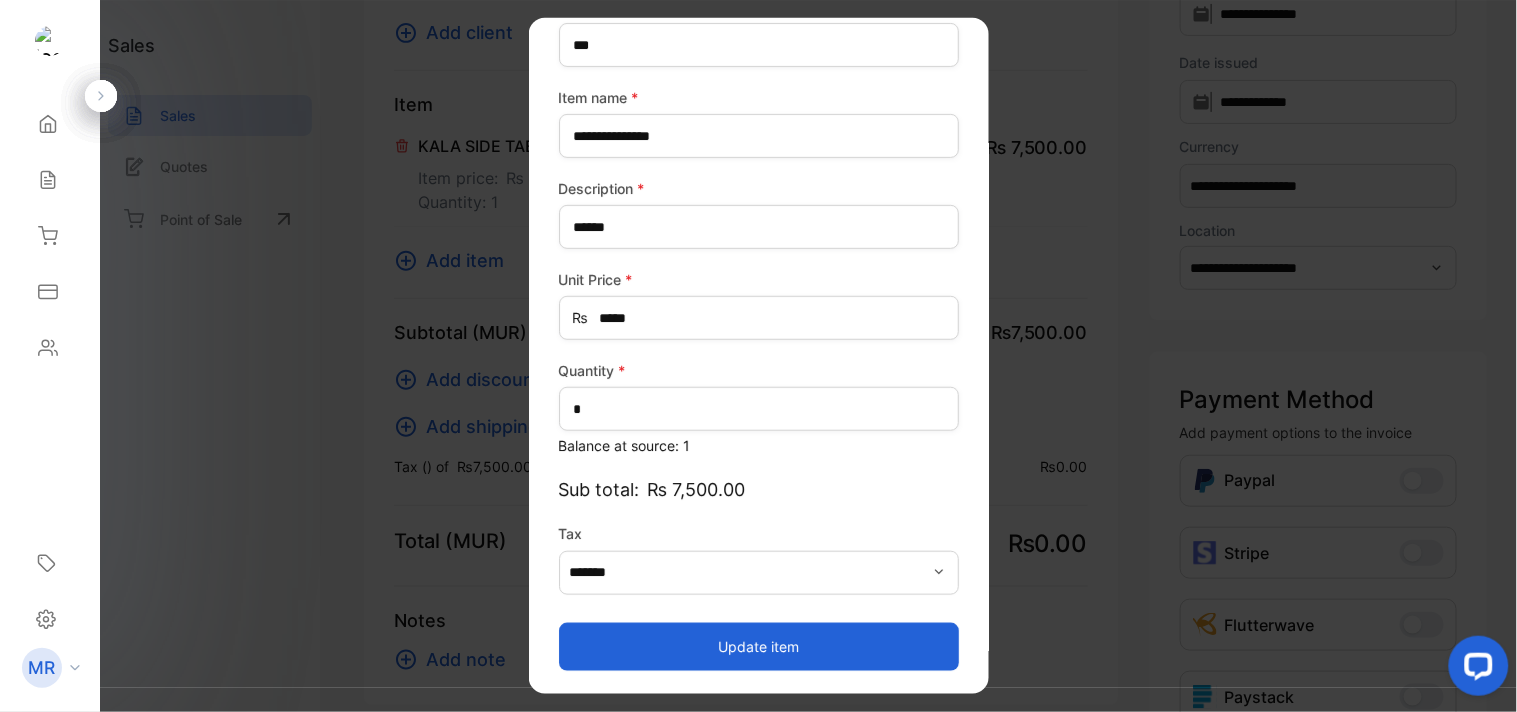 click on "Update item" at bounding box center (759, 646) 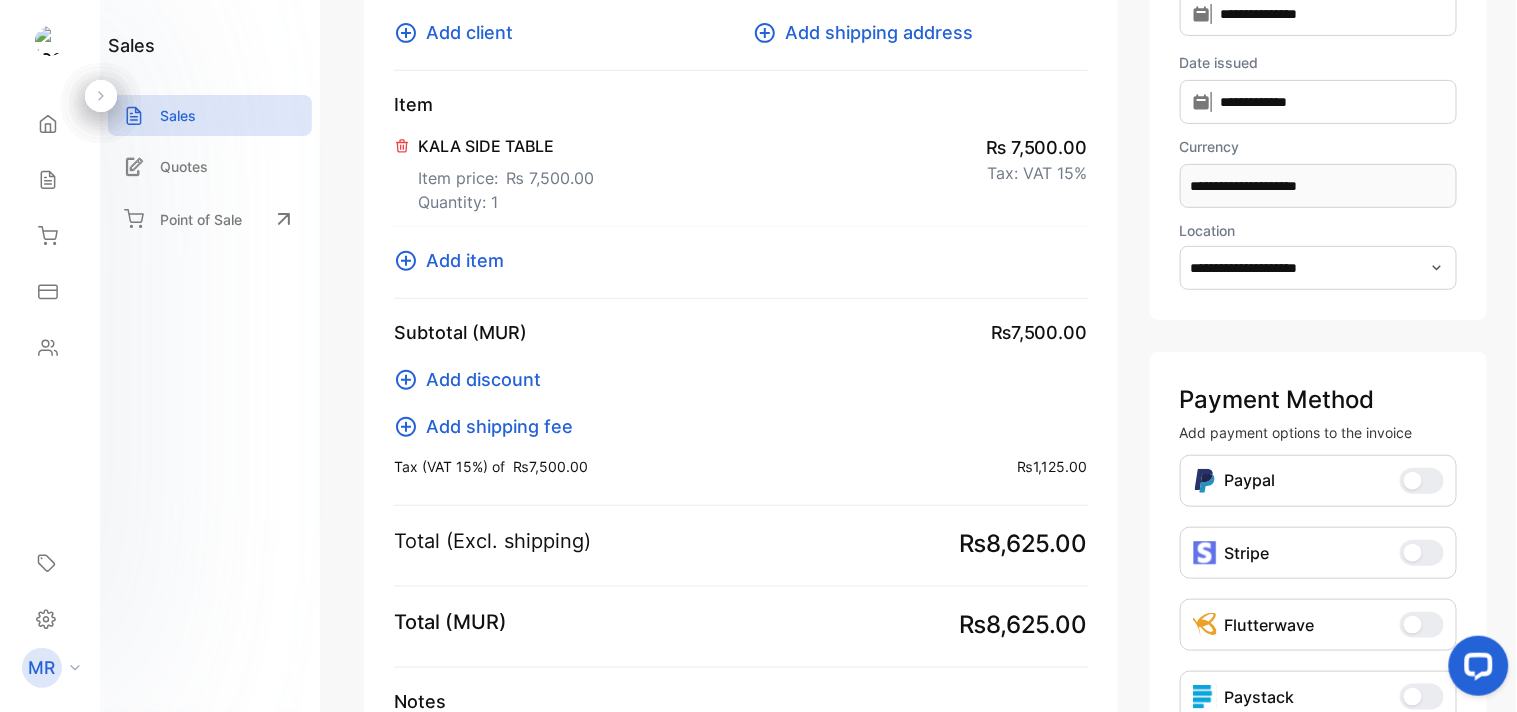 click 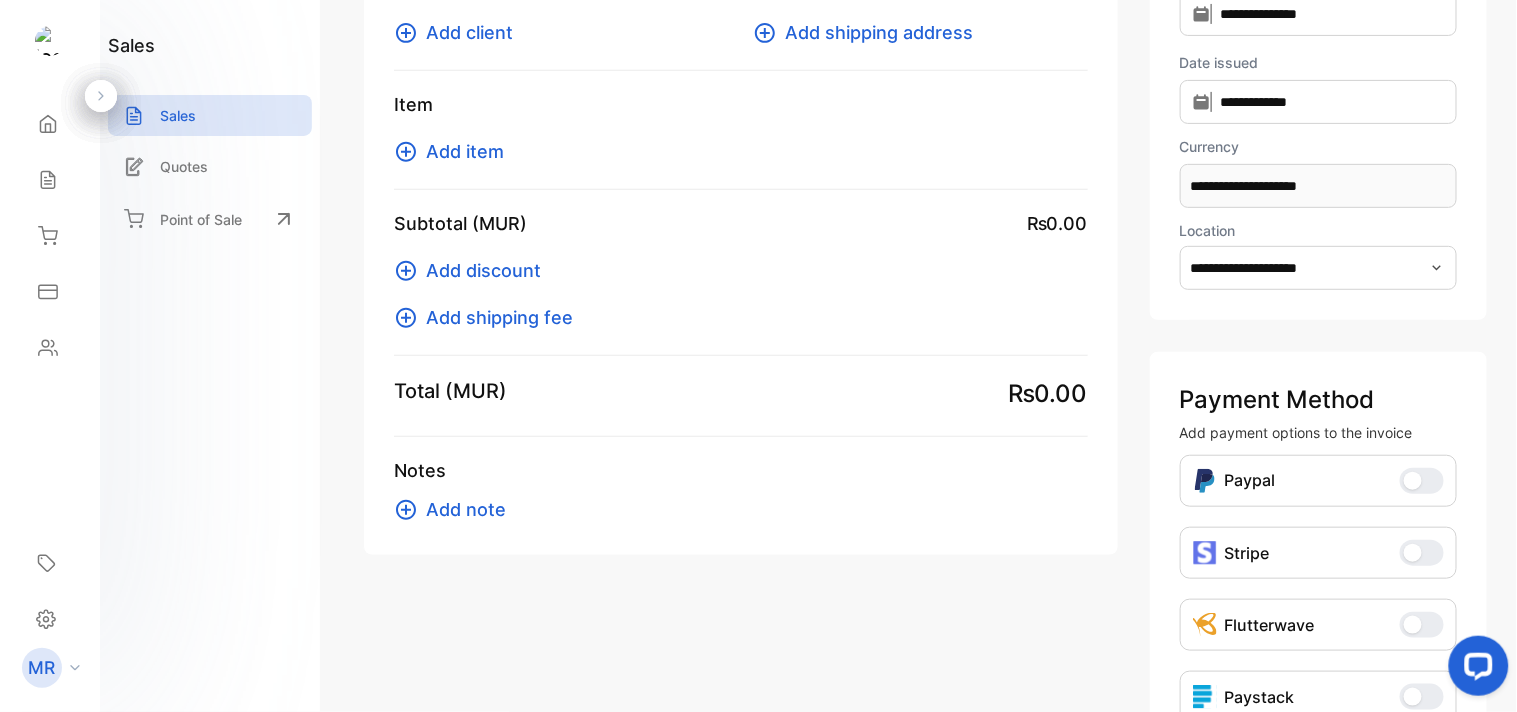 click on "Add item" at bounding box center [465, 151] 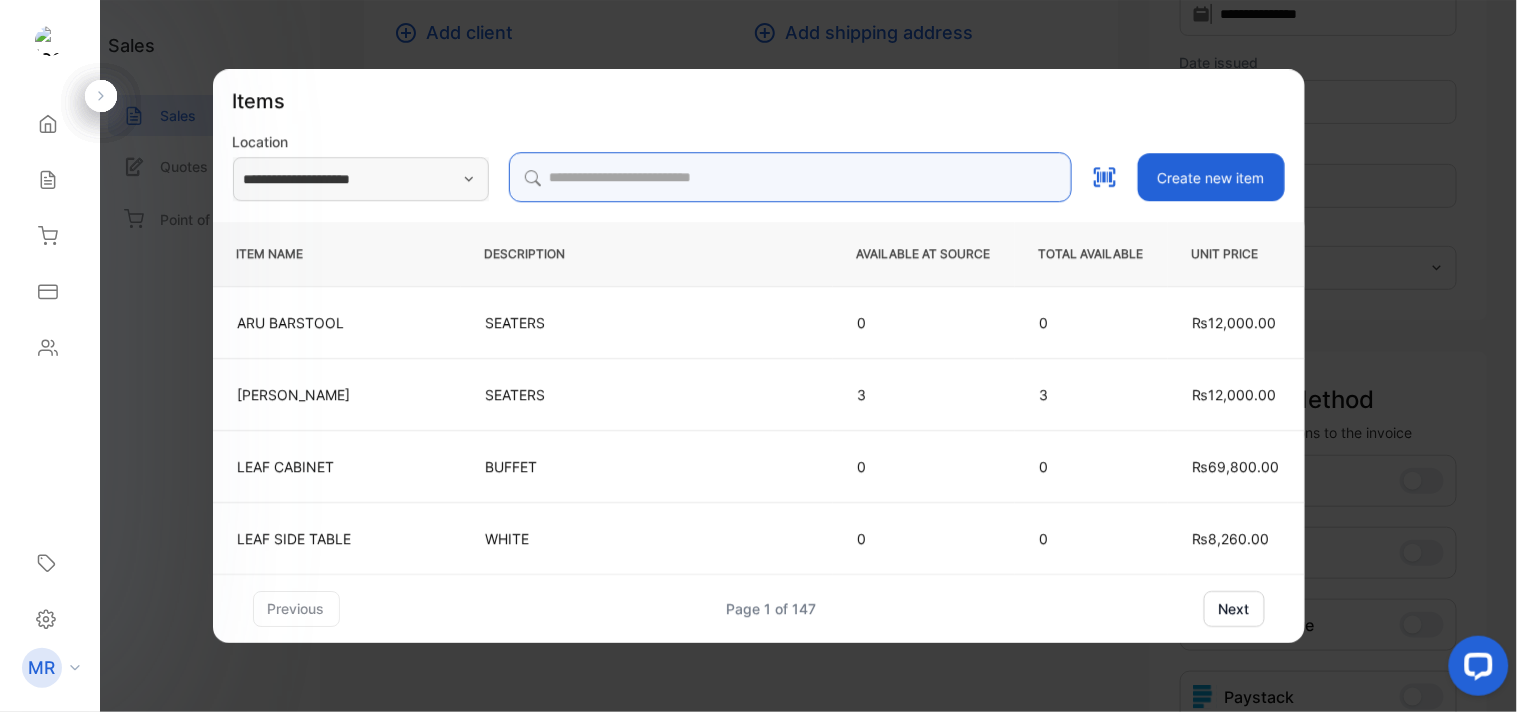 click at bounding box center [790, 177] 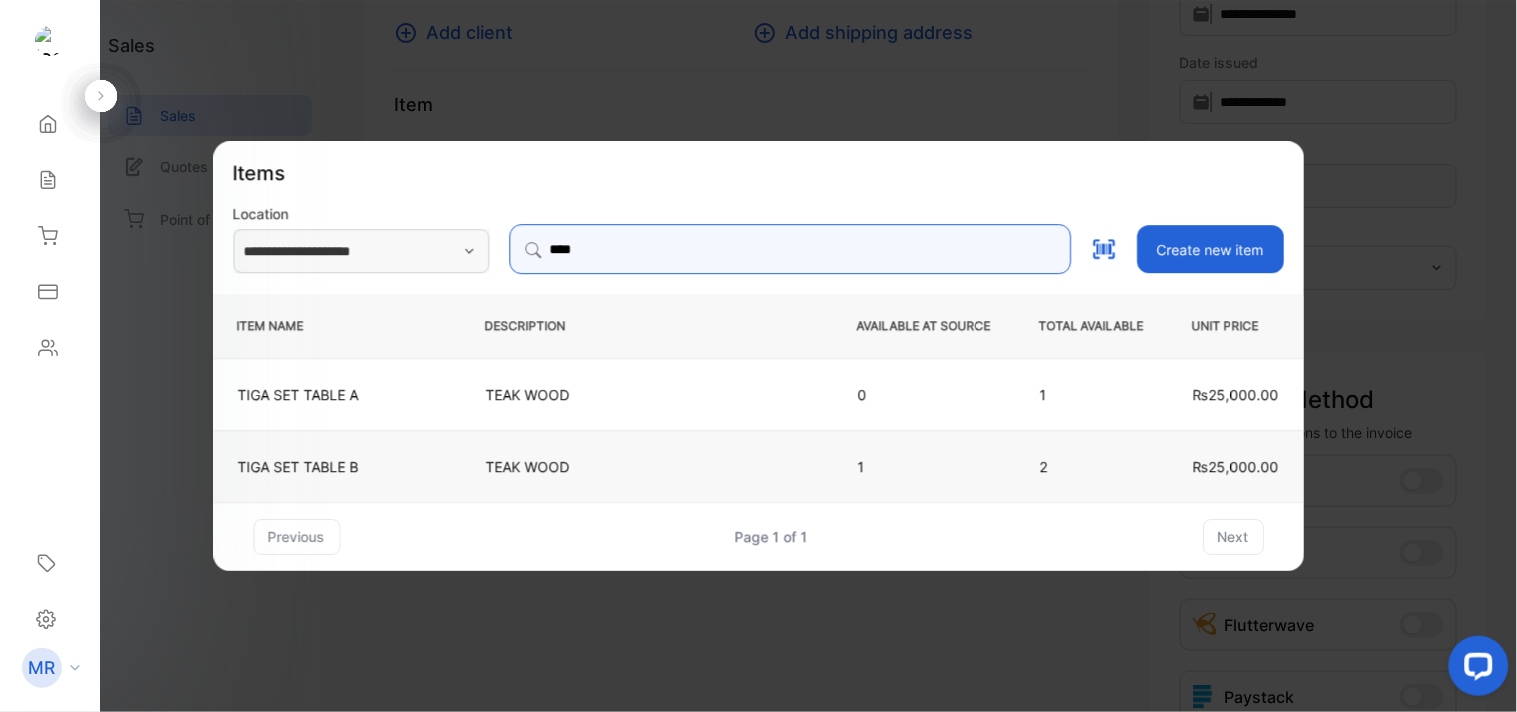 type on "****" 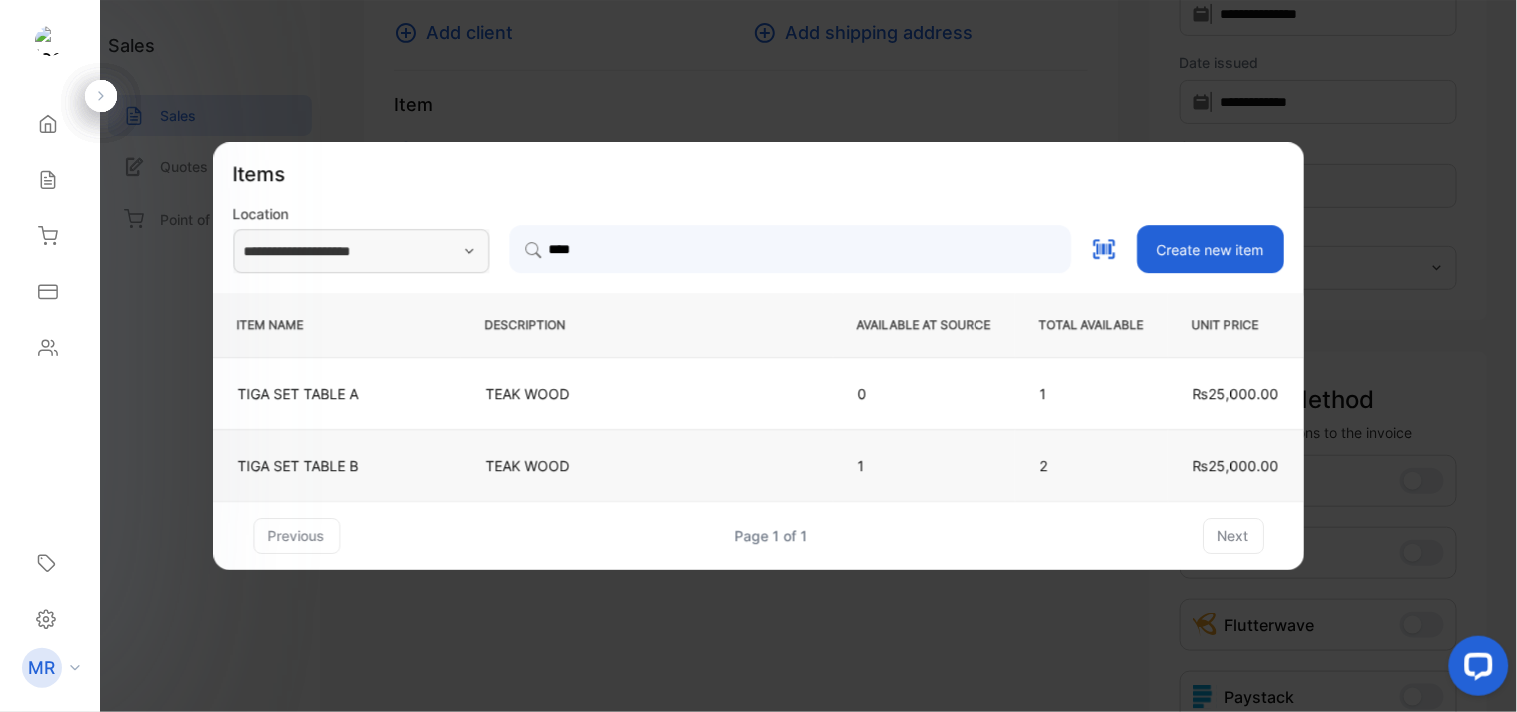 click on "TEAK WOOD" at bounding box center (647, 465) 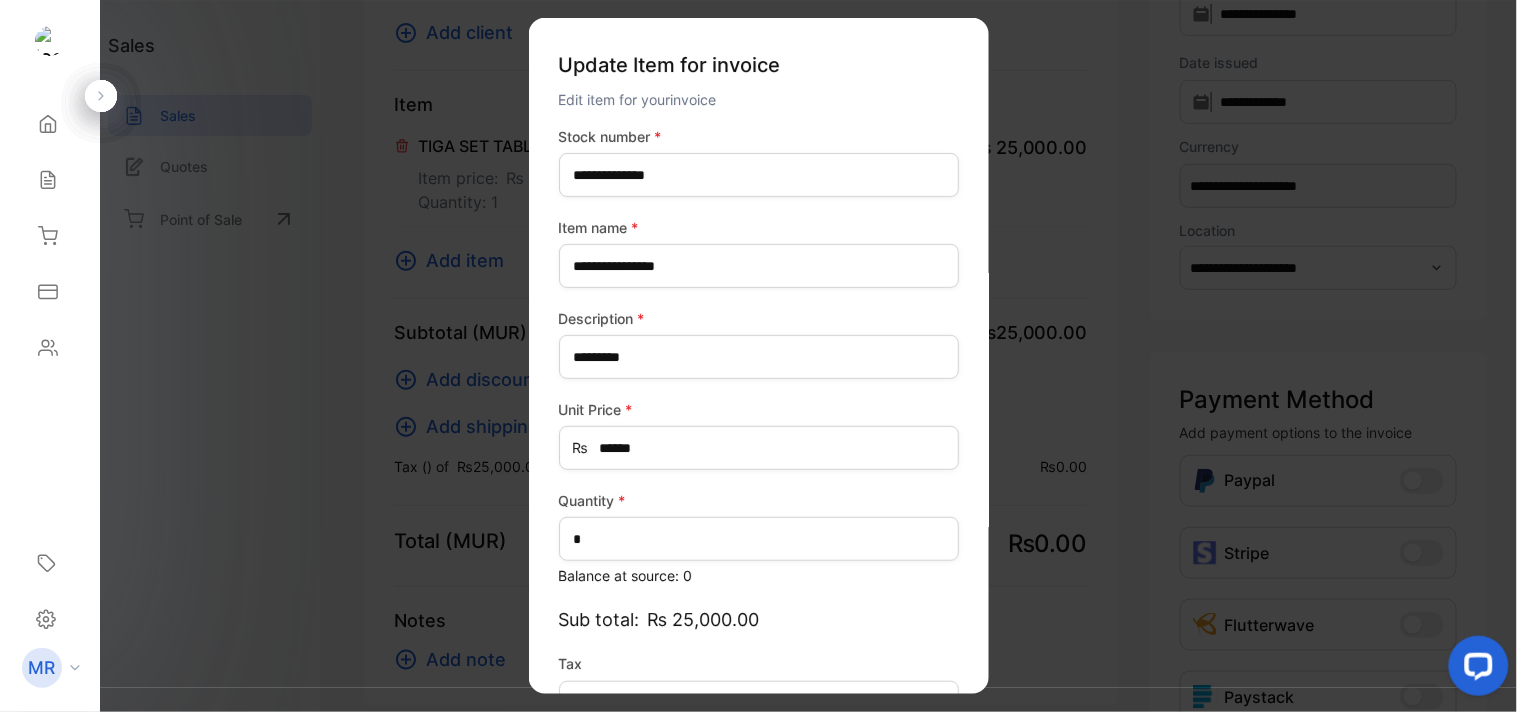 type on "*******" 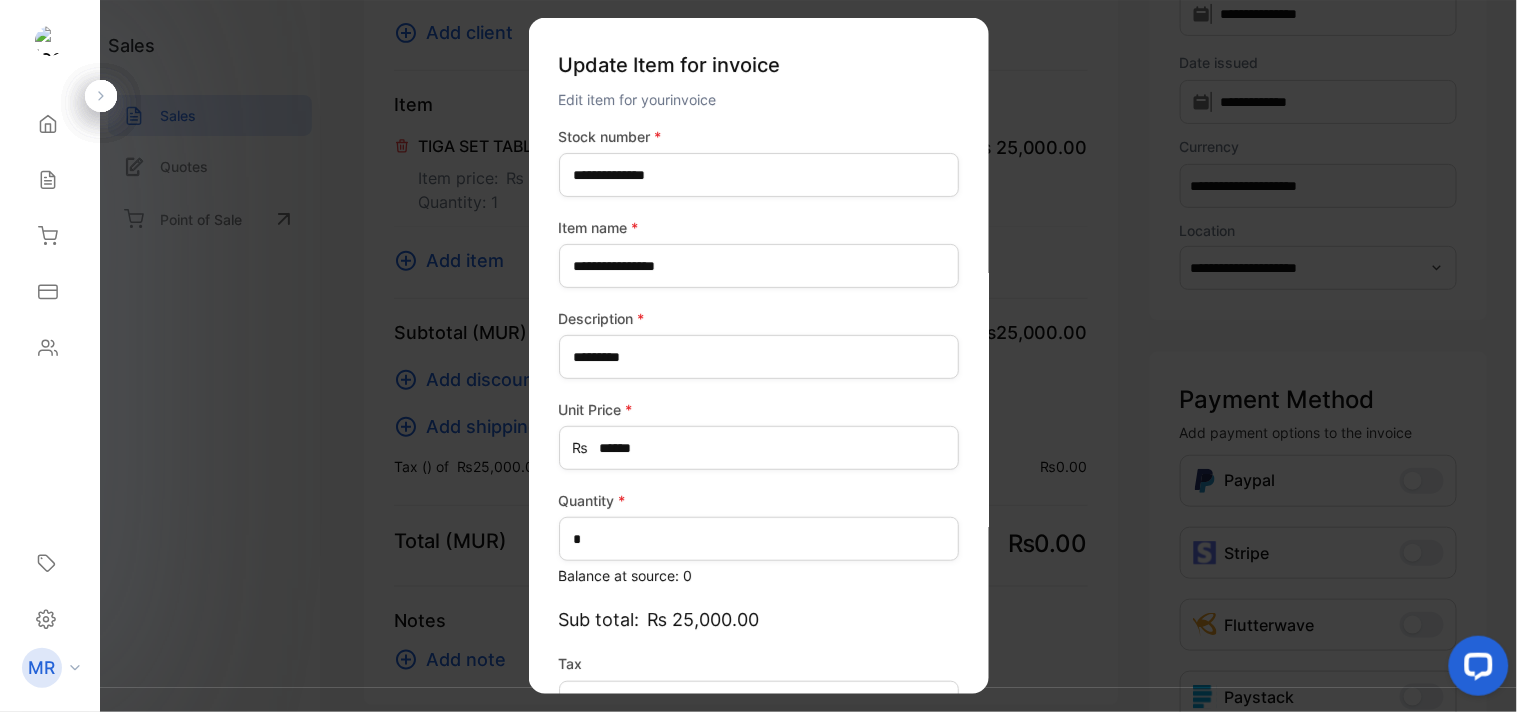 scroll, scrollTop: 130, scrollLeft: 0, axis: vertical 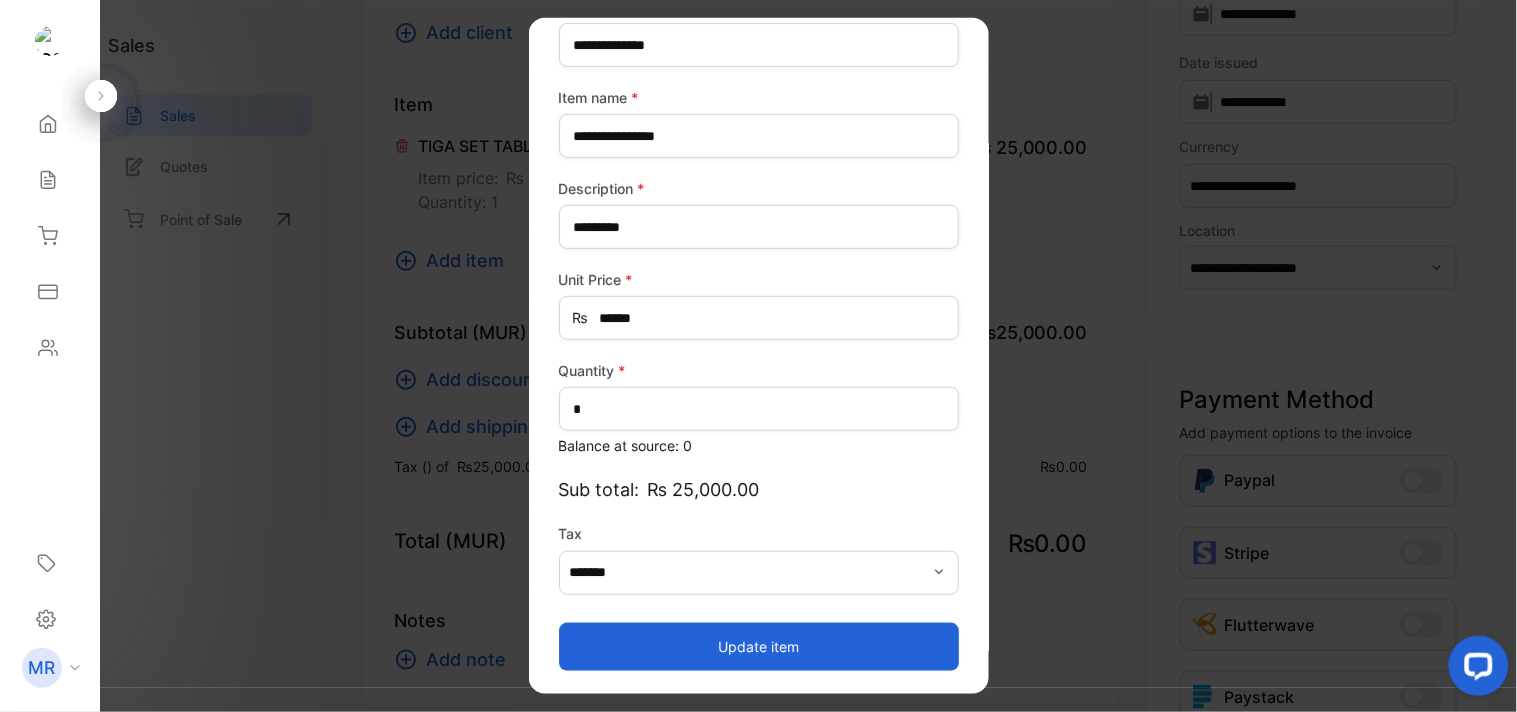click on "Update item" at bounding box center (759, 646) 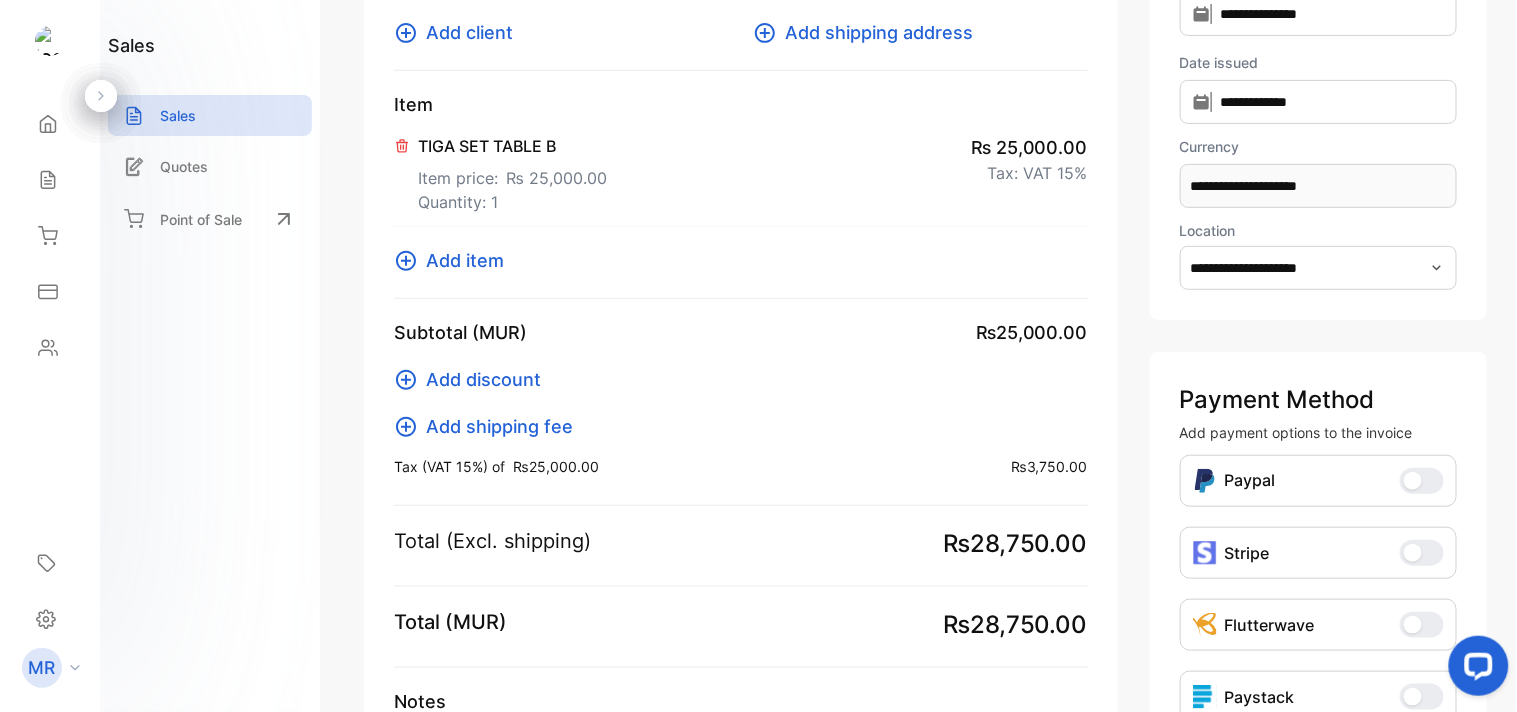 click 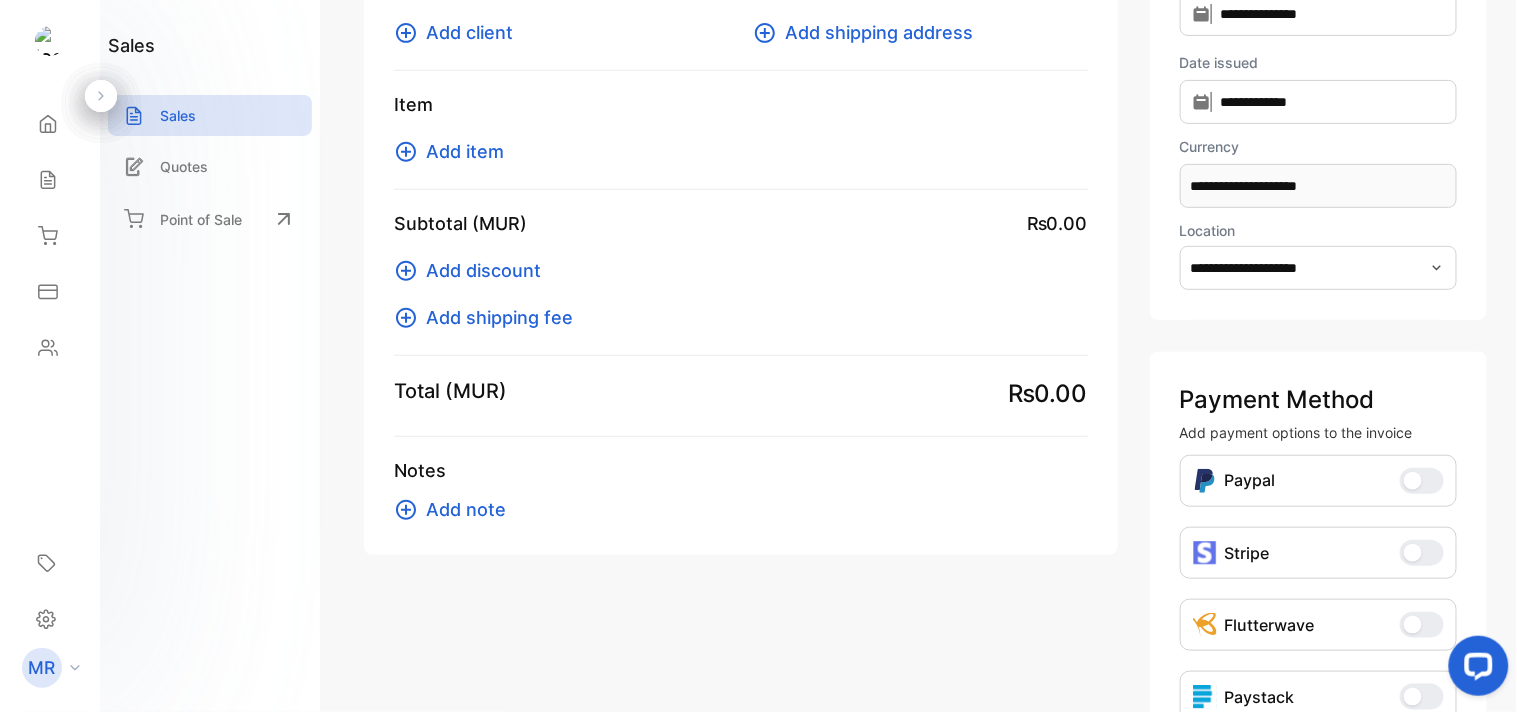 click on "Add item" at bounding box center (465, 151) 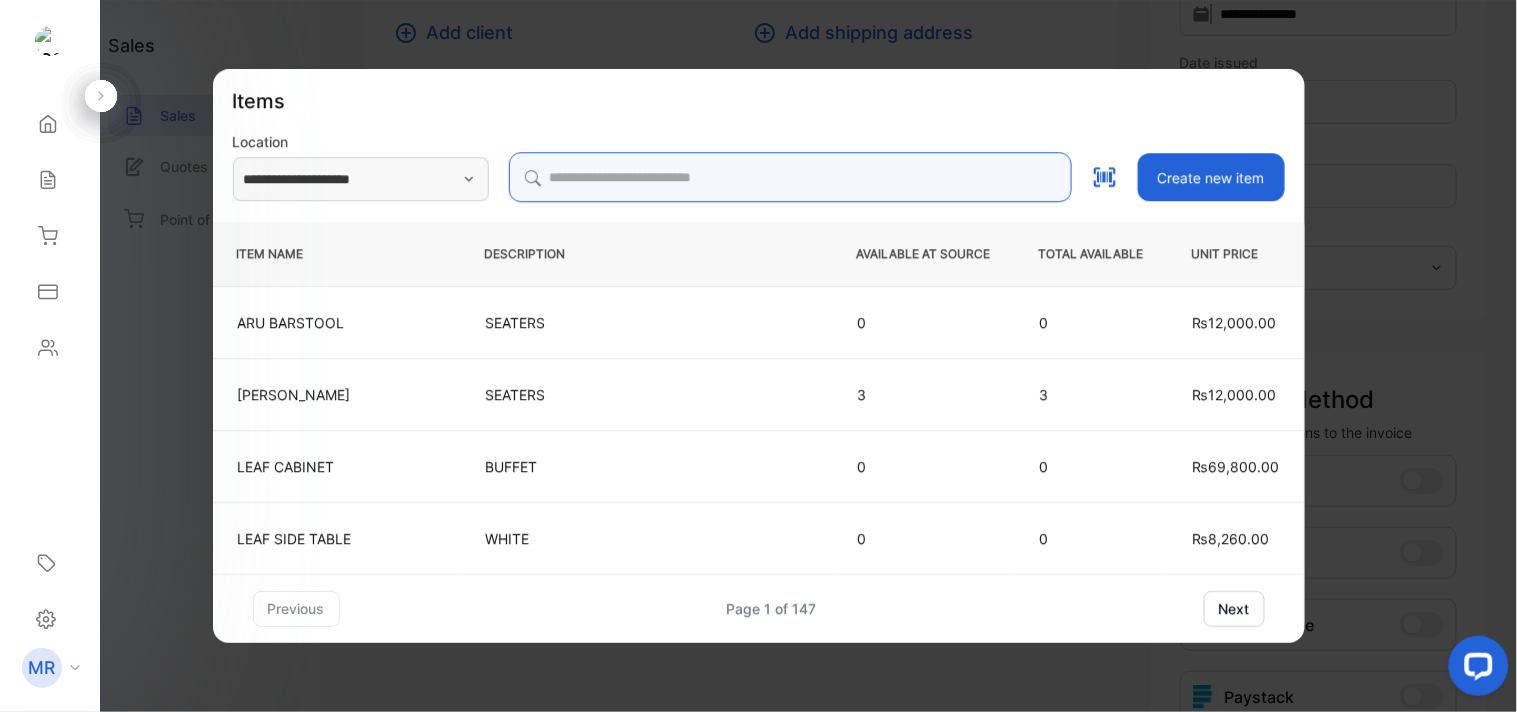 click at bounding box center [790, 177] 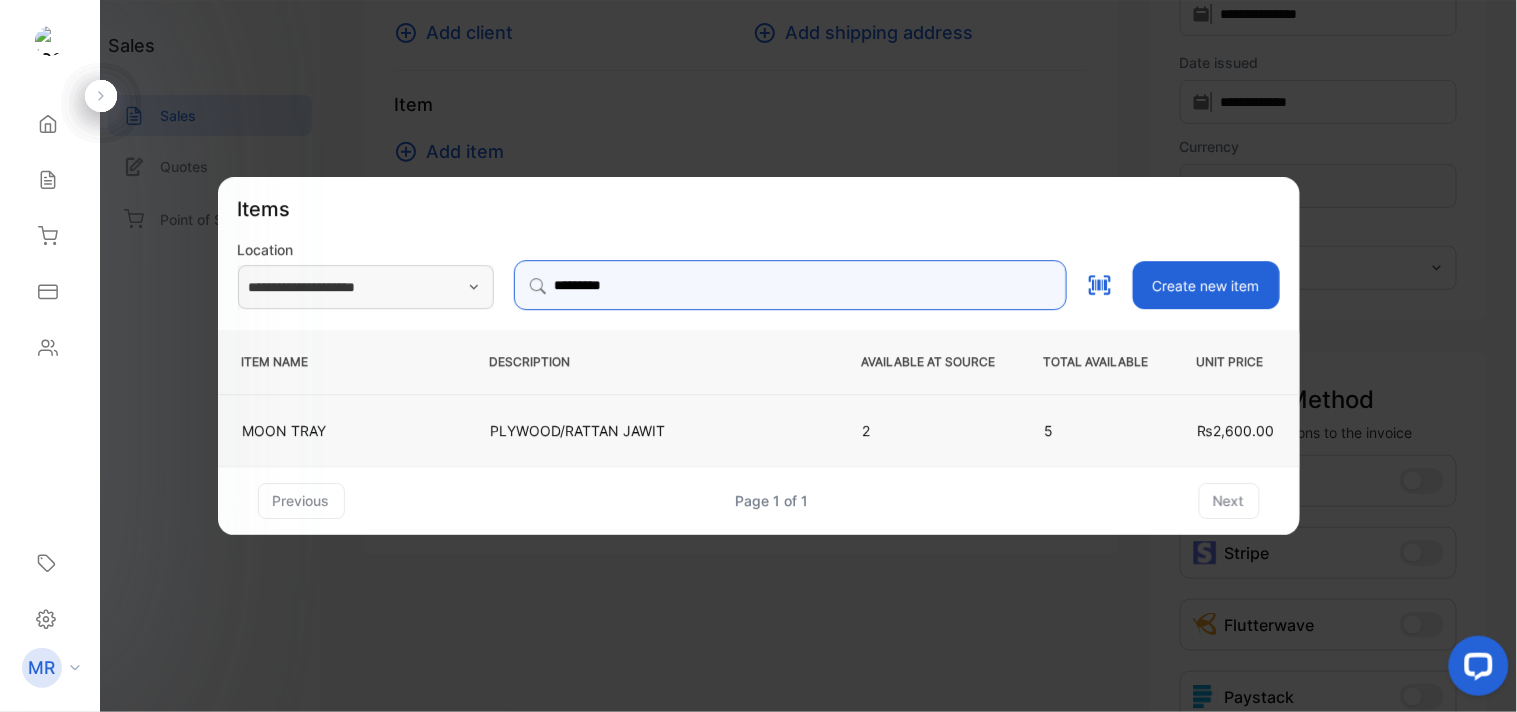 type on "*********" 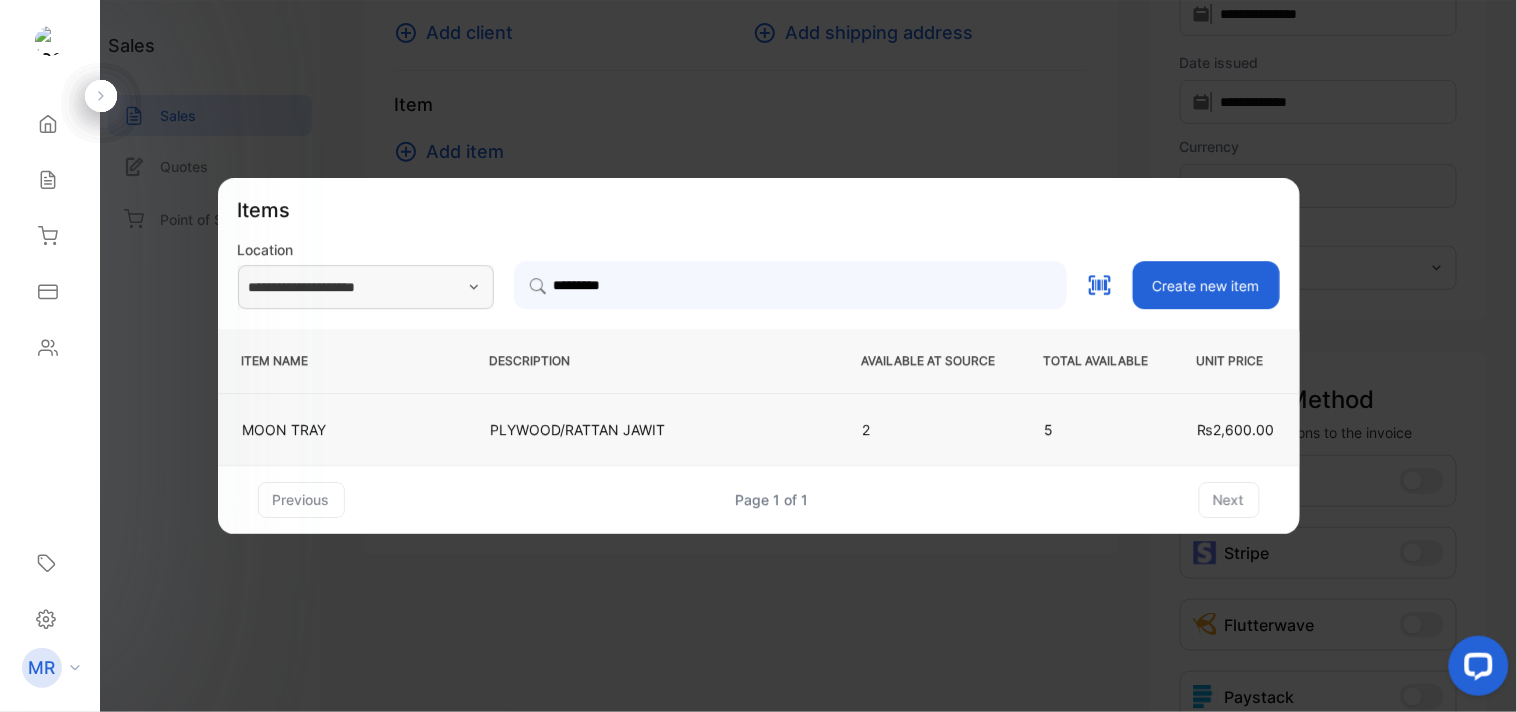 click on "PLYWOOD/RATTAN JAWIT" at bounding box center [652, 429] 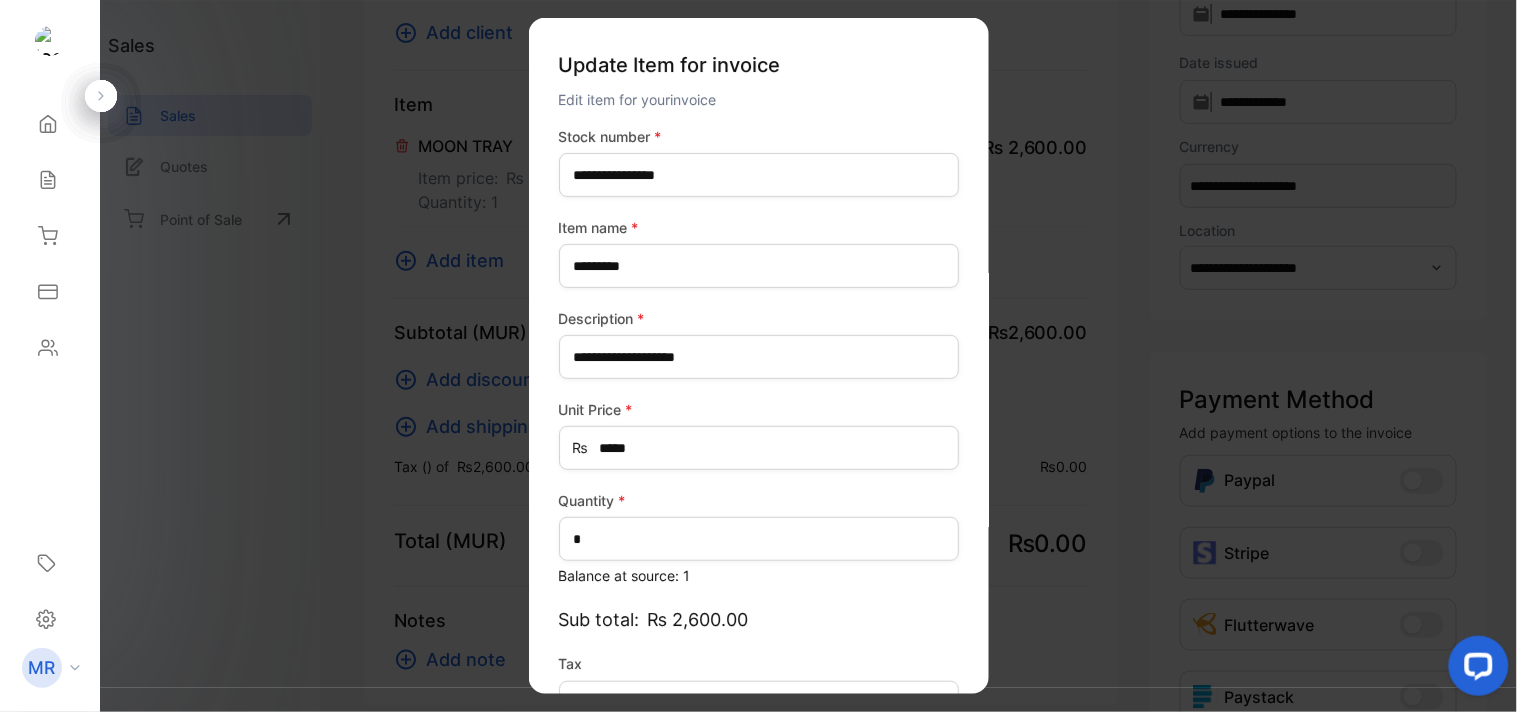scroll, scrollTop: 130, scrollLeft: 0, axis: vertical 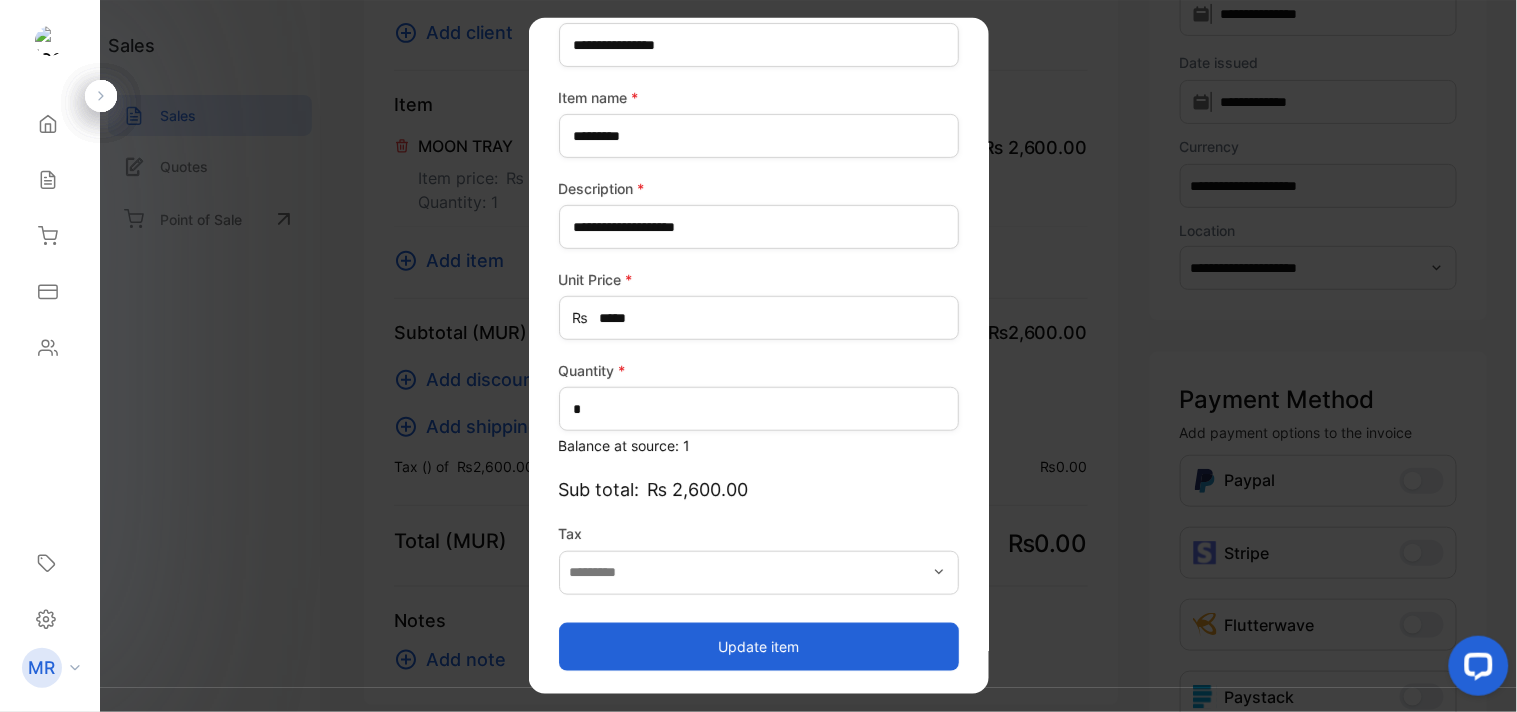 type on "*******" 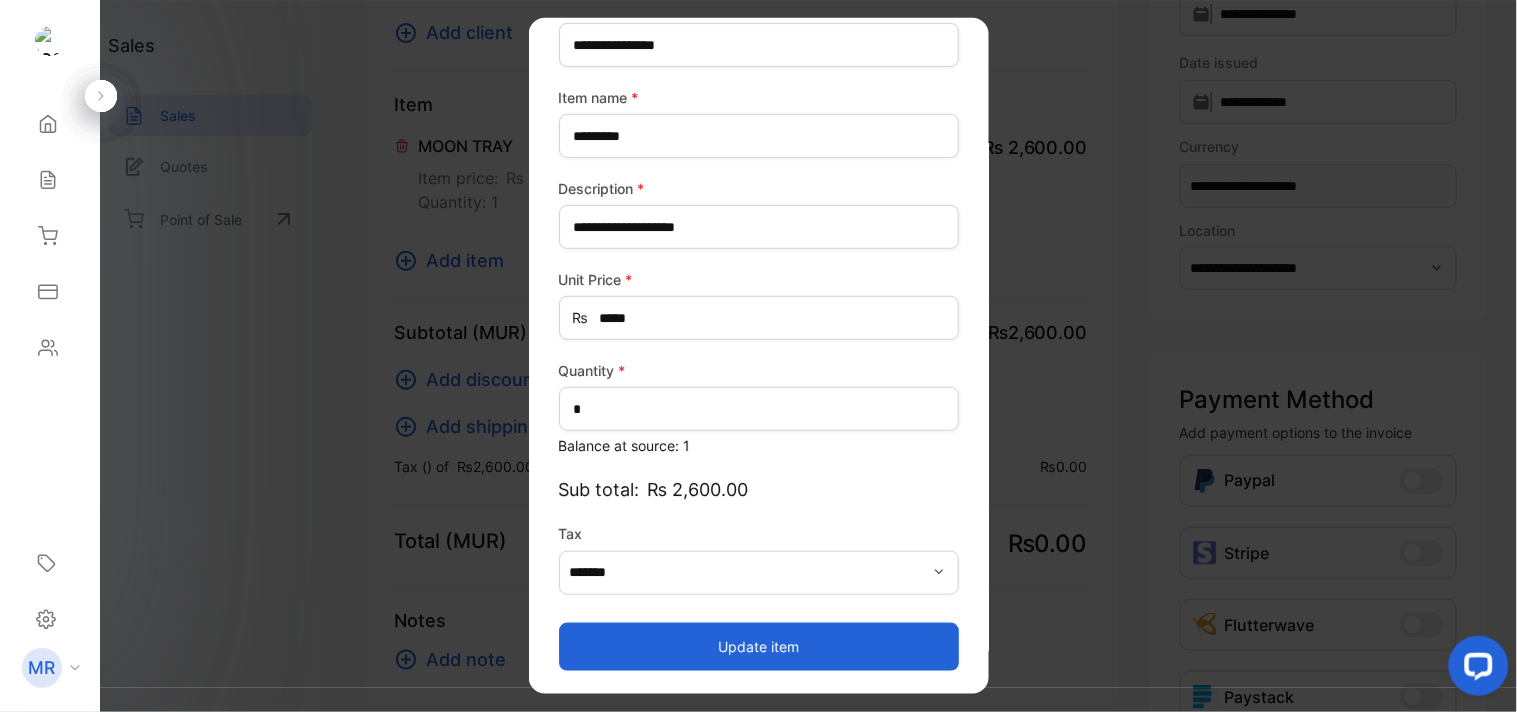 click on "Update item" at bounding box center (759, 646) 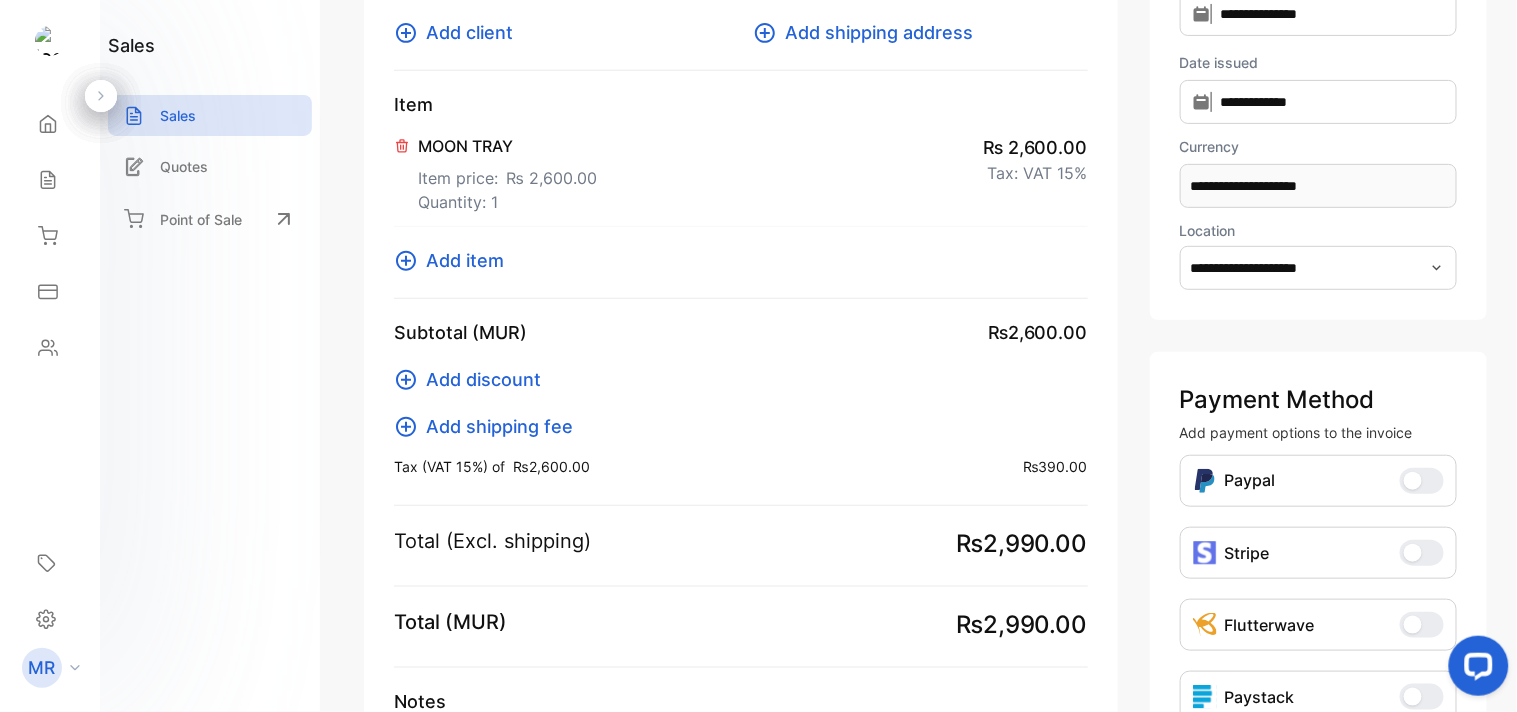 click 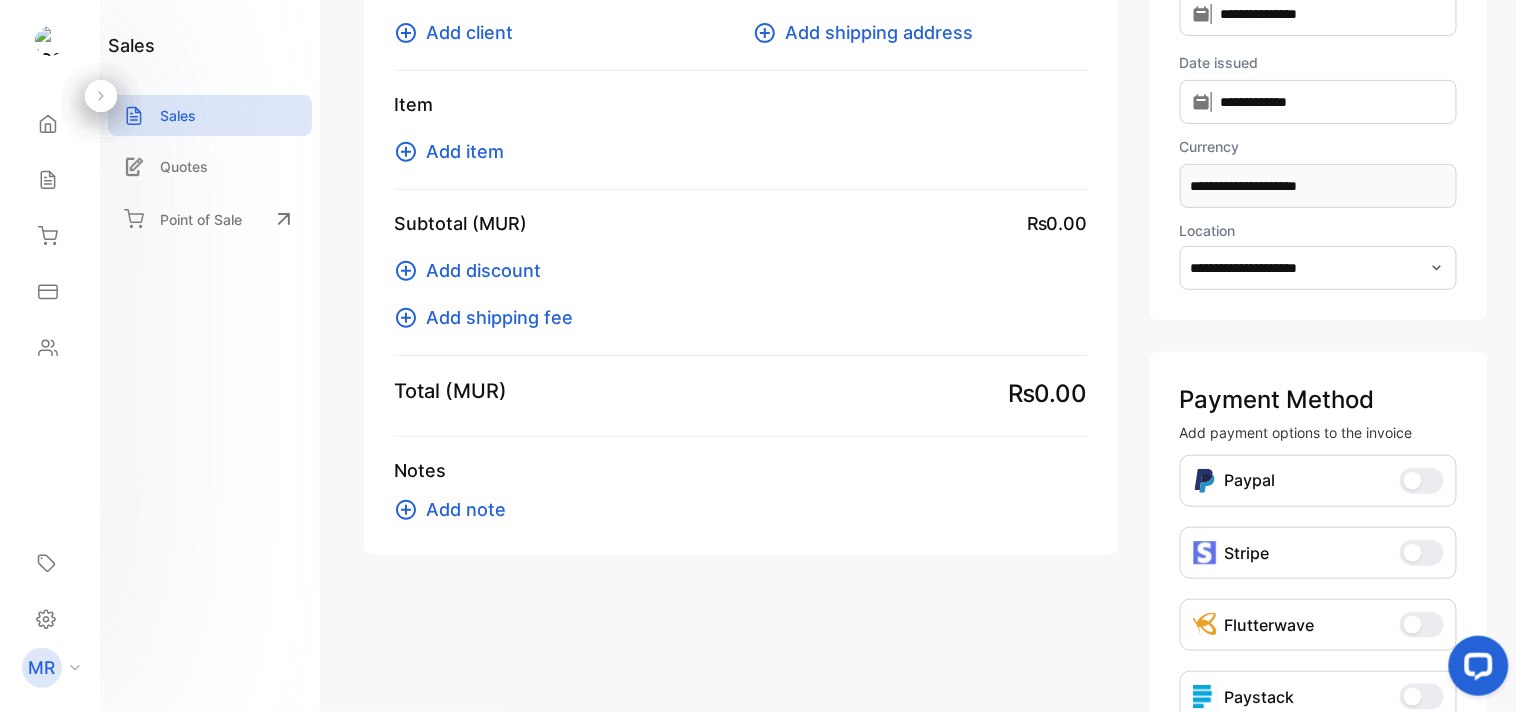 click on "Add item" at bounding box center [455, 151] 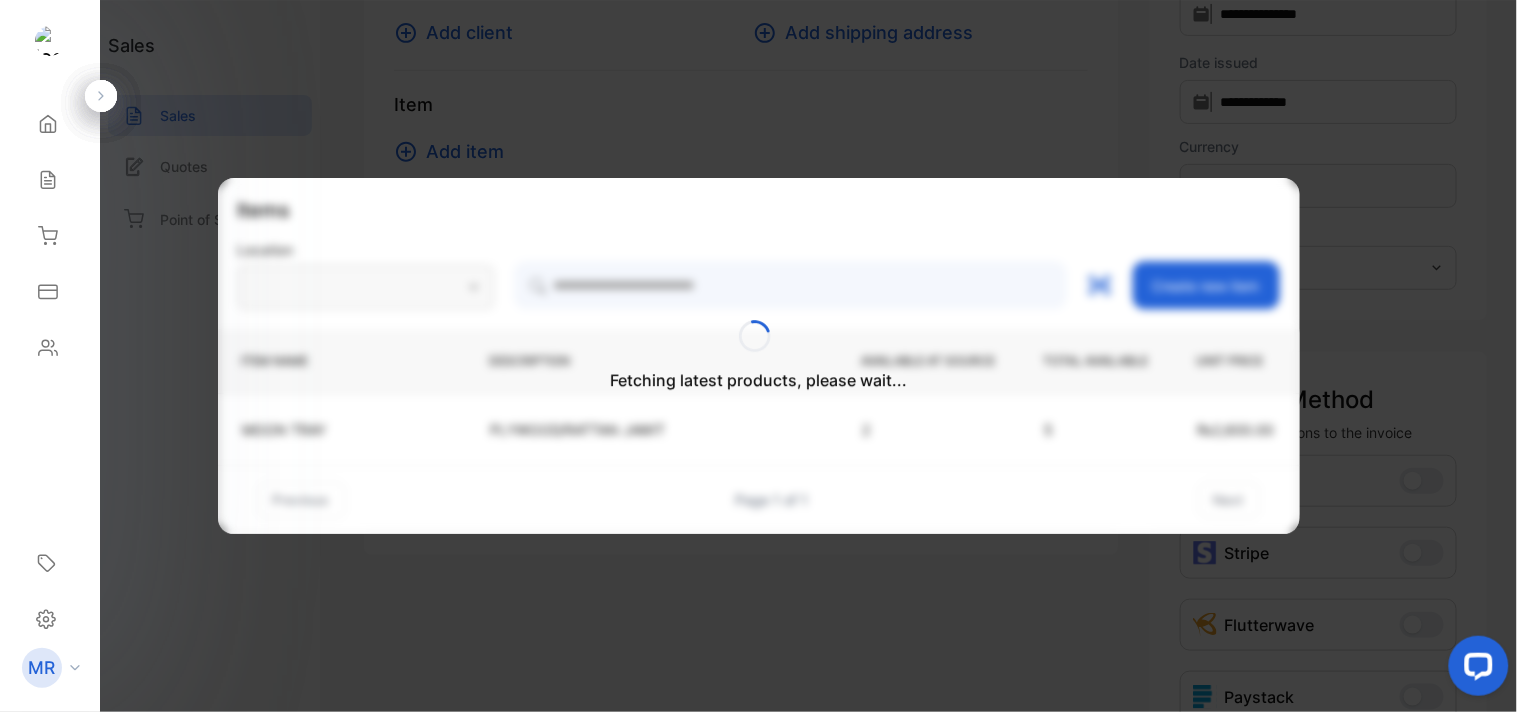 type on "**********" 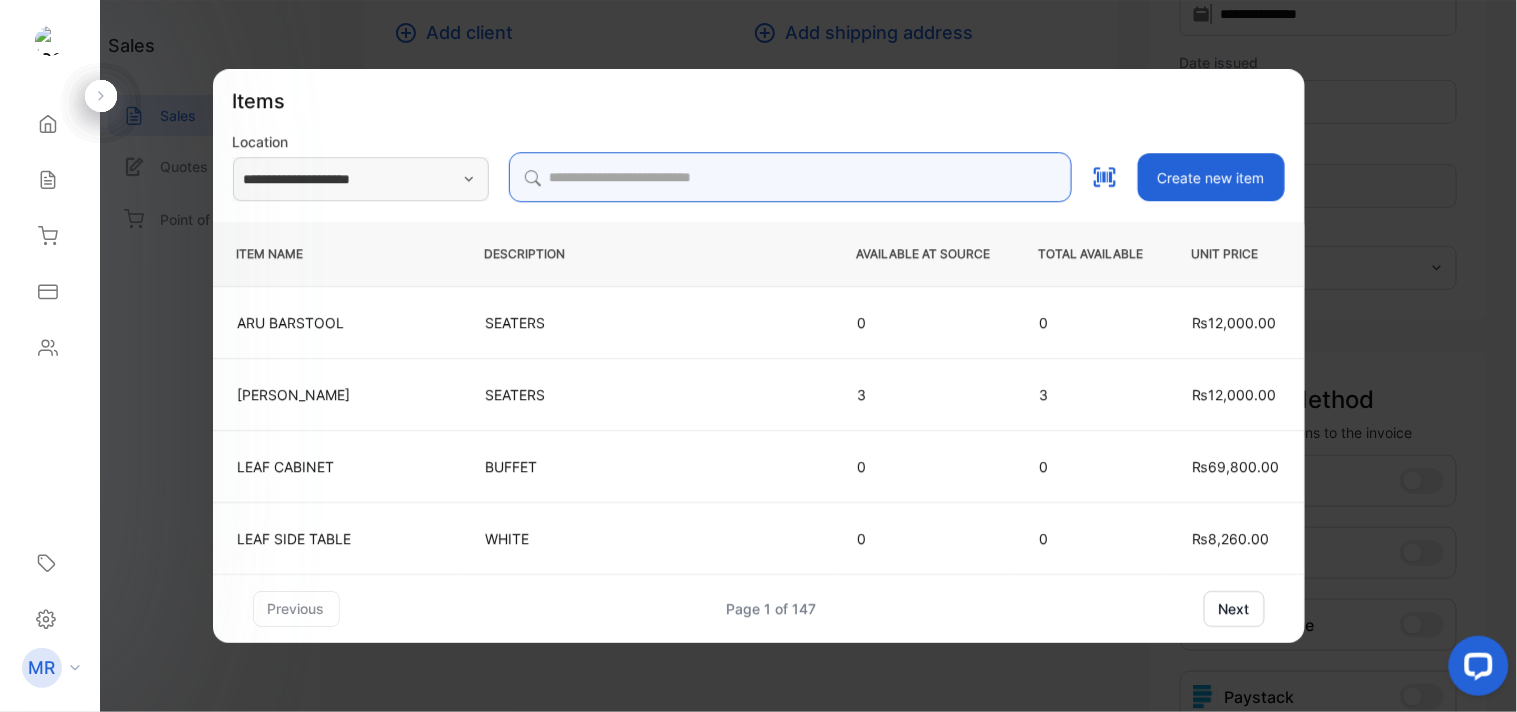 click at bounding box center [790, 177] 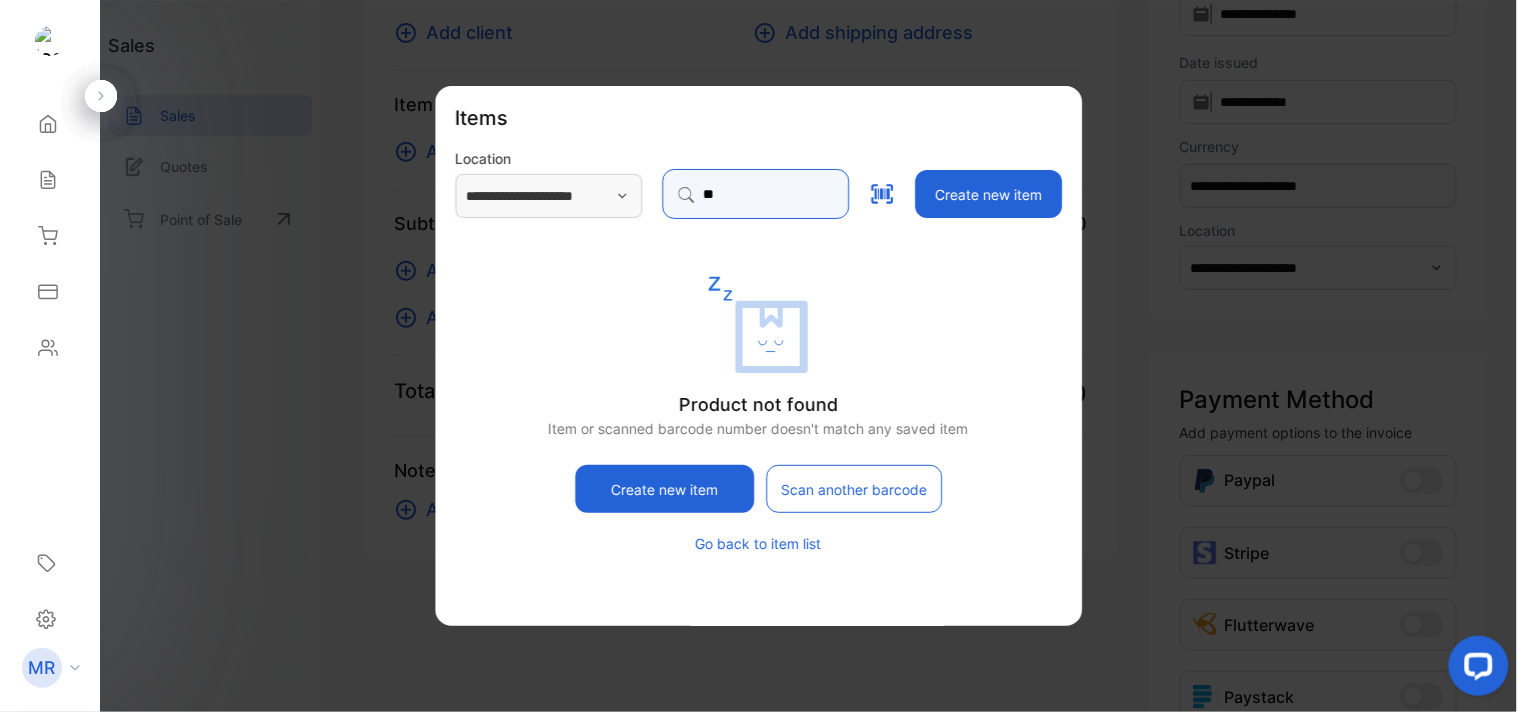 type on "*" 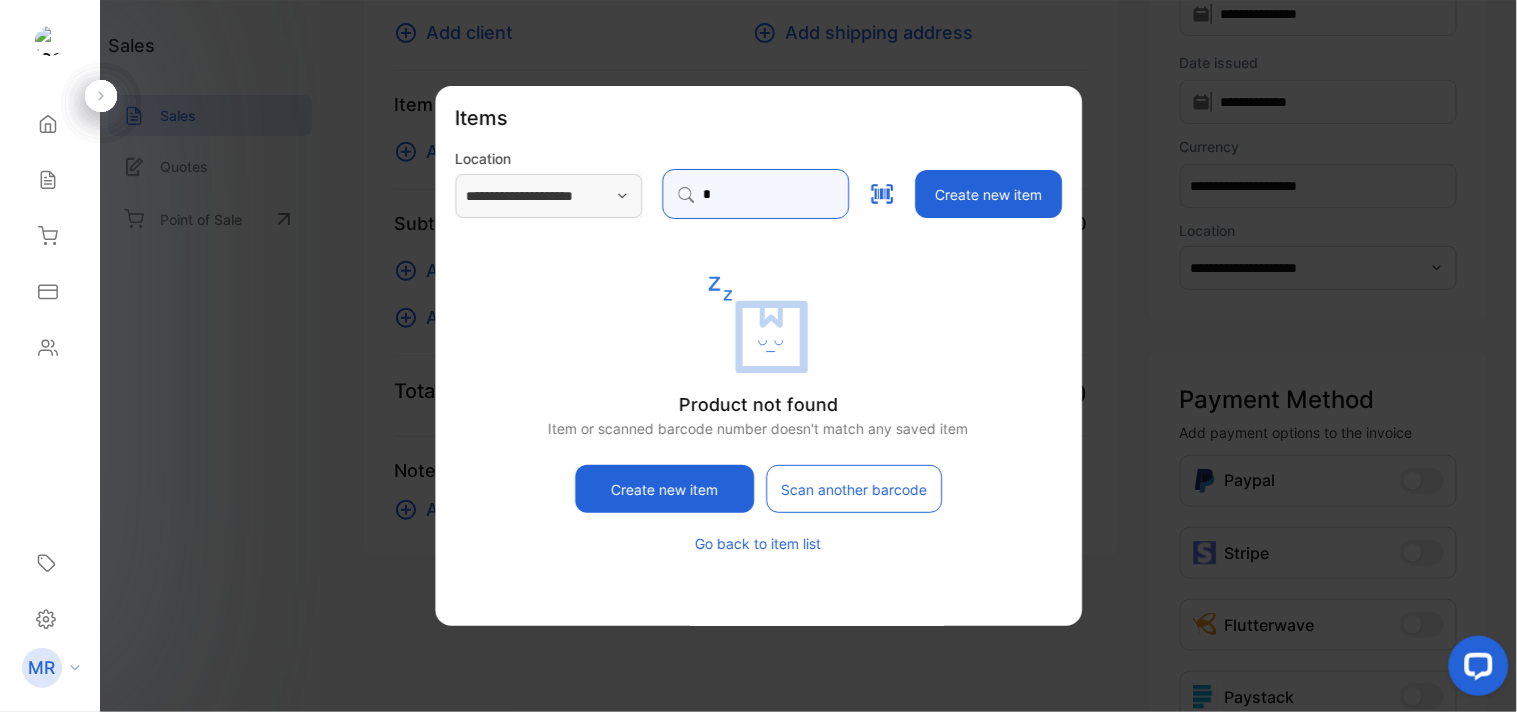 type 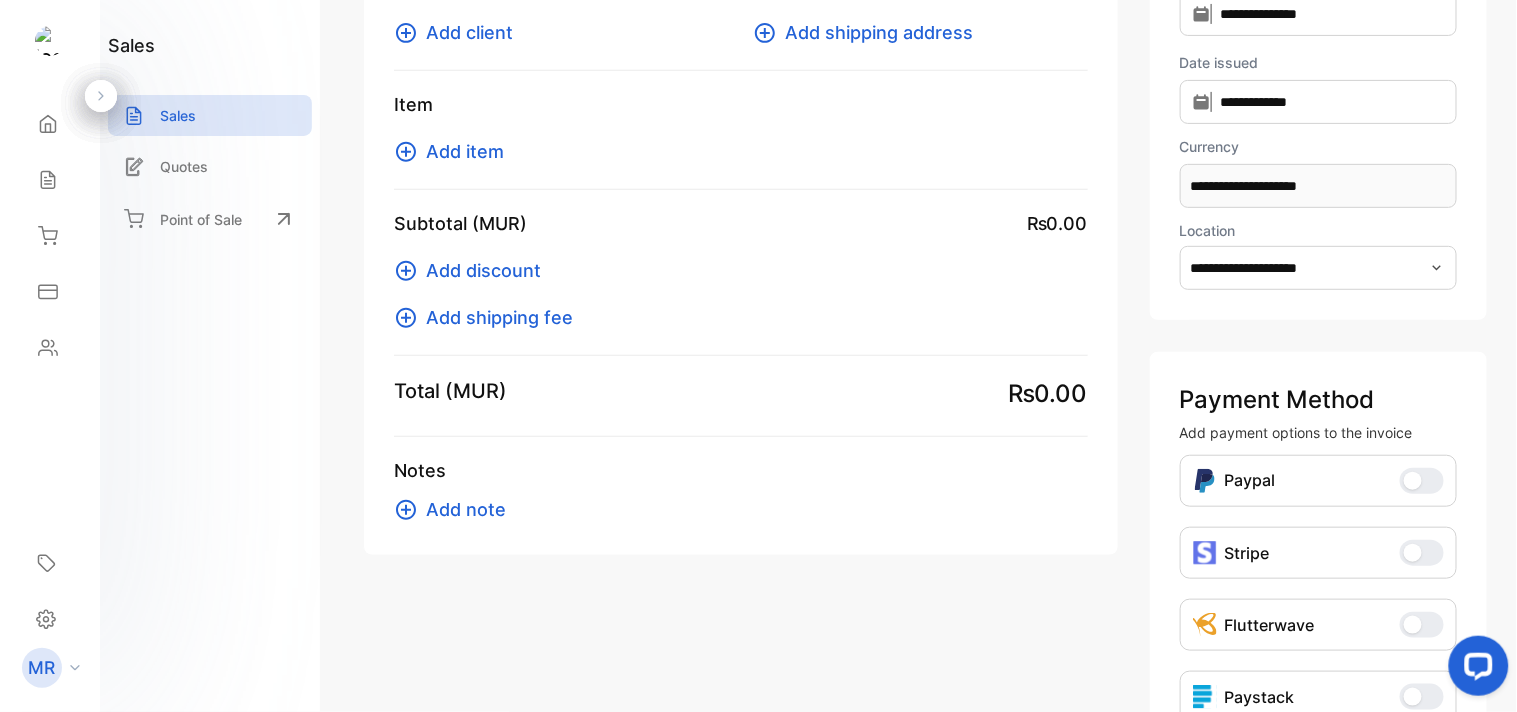click 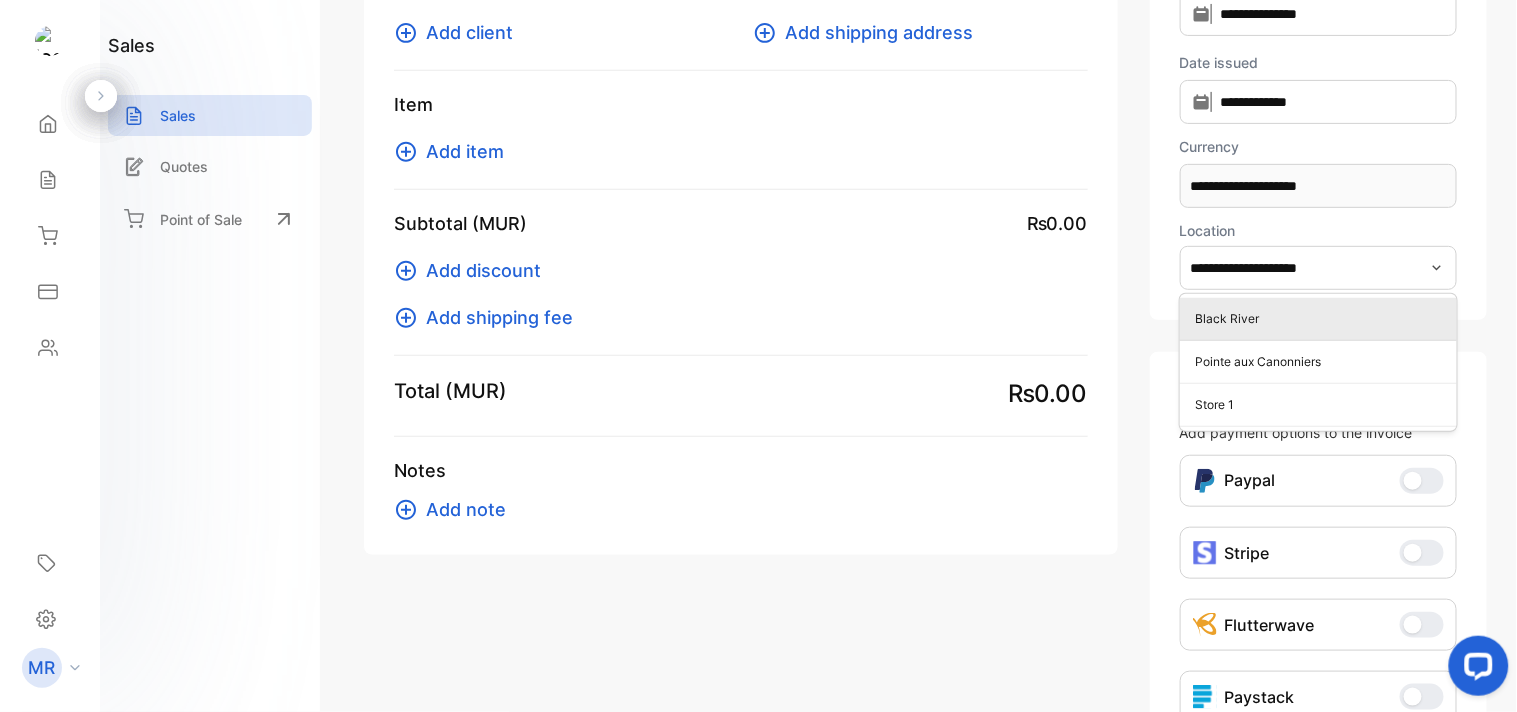 click on "Black River" at bounding box center [1322, 319] 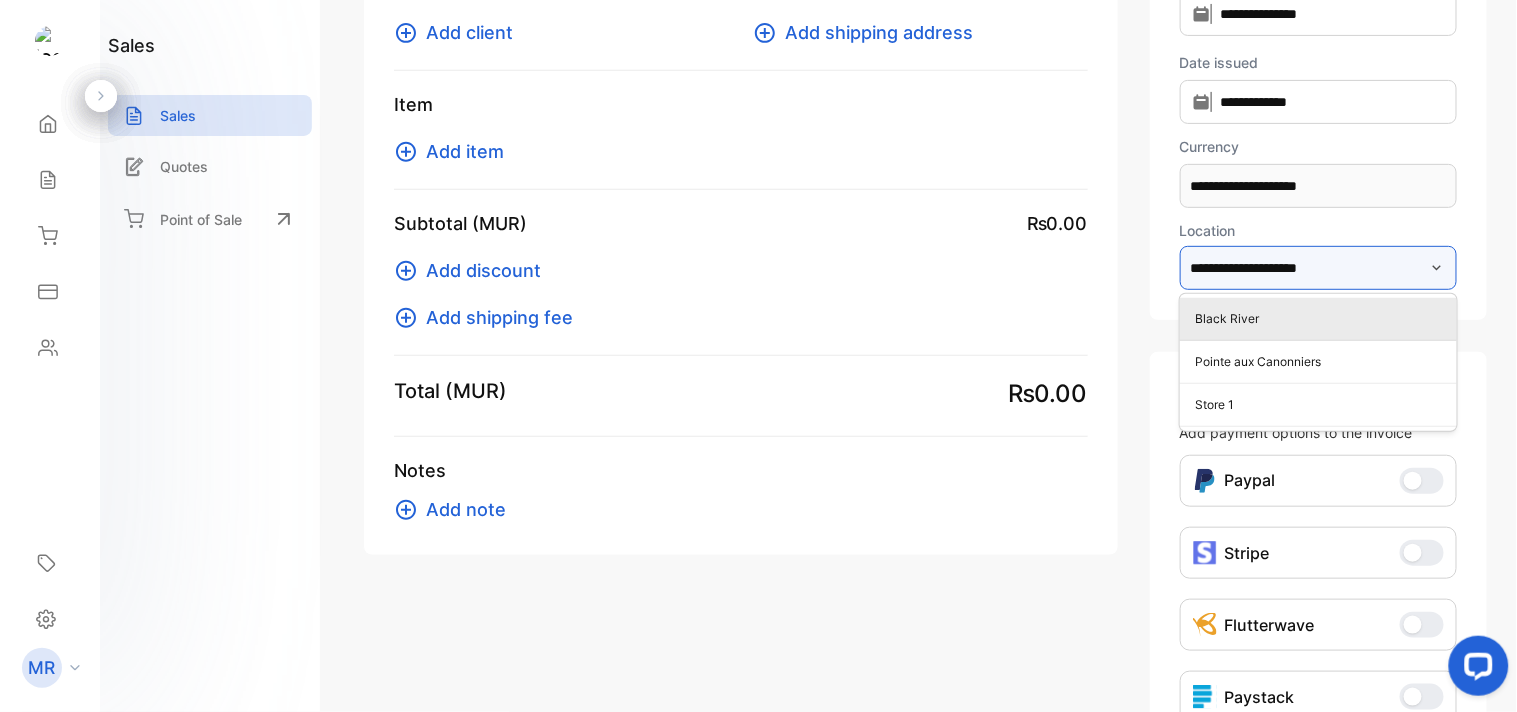 type on "**********" 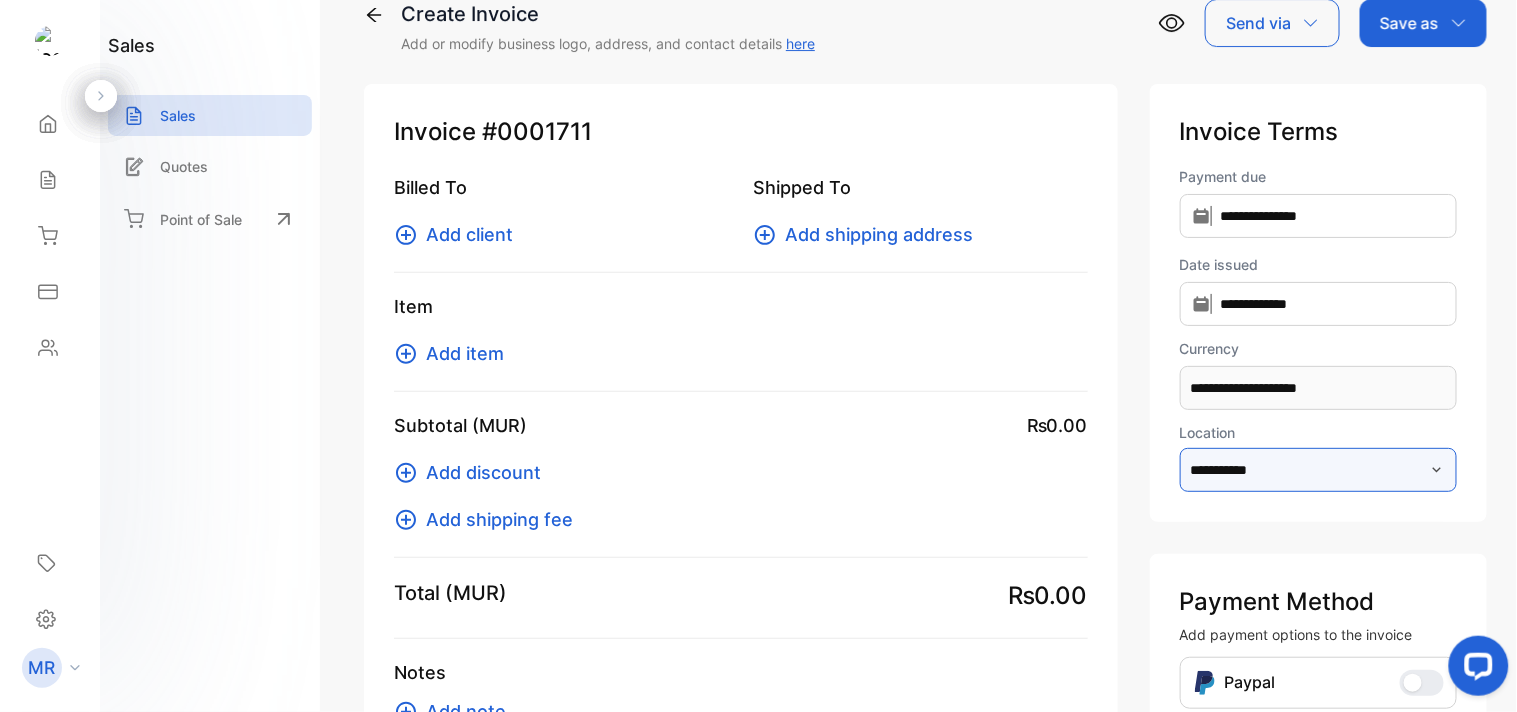 scroll, scrollTop: 37, scrollLeft: 0, axis: vertical 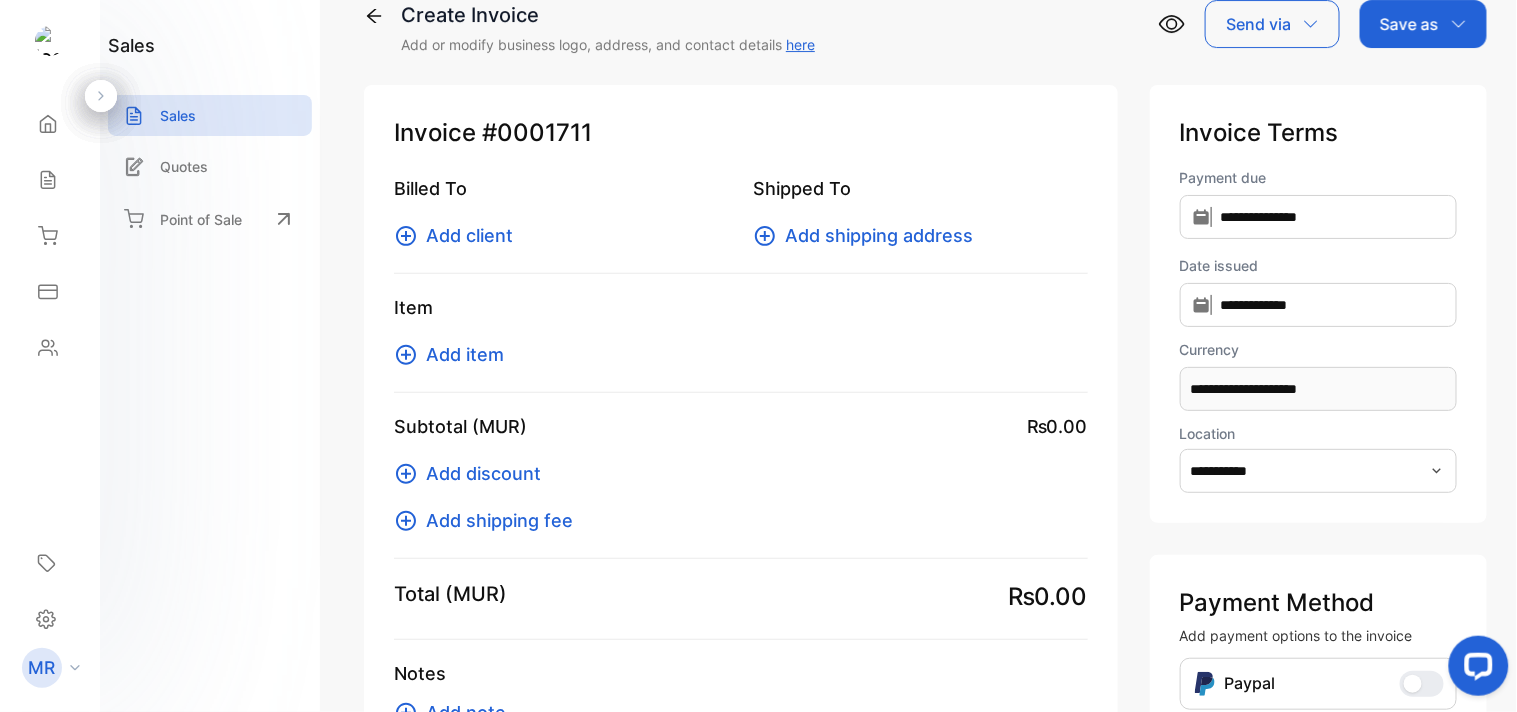 click on "Add item" at bounding box center (465, 354) 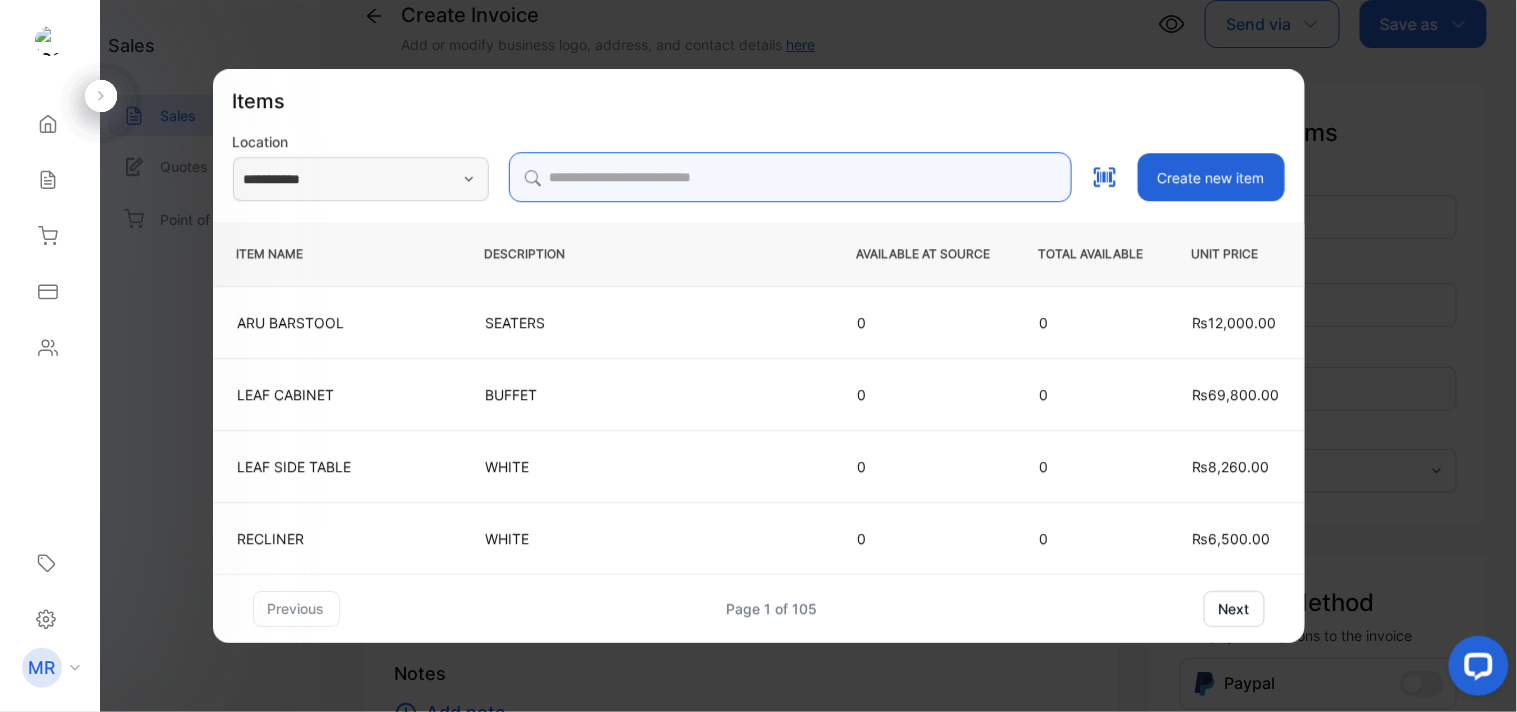 click at bounding box center (790, 177) 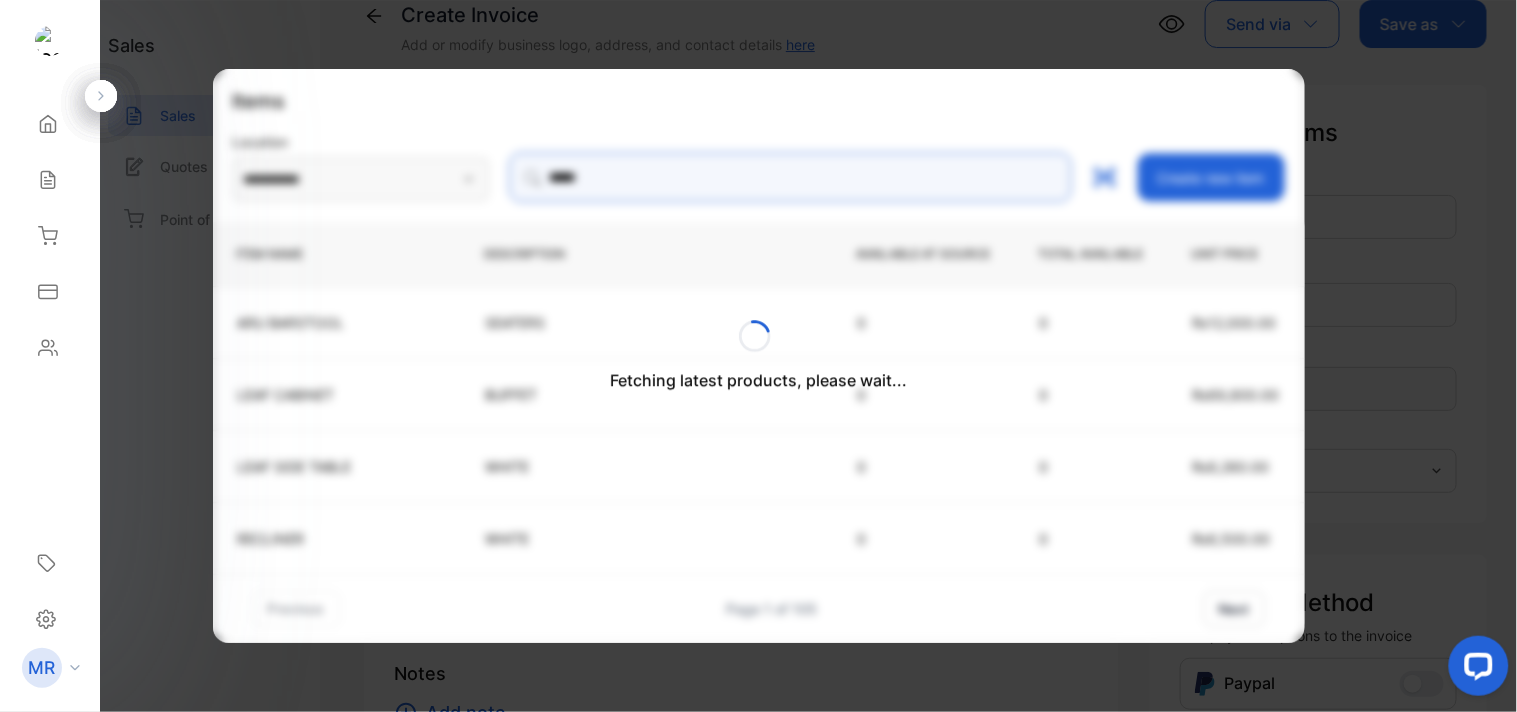 type on "**********" 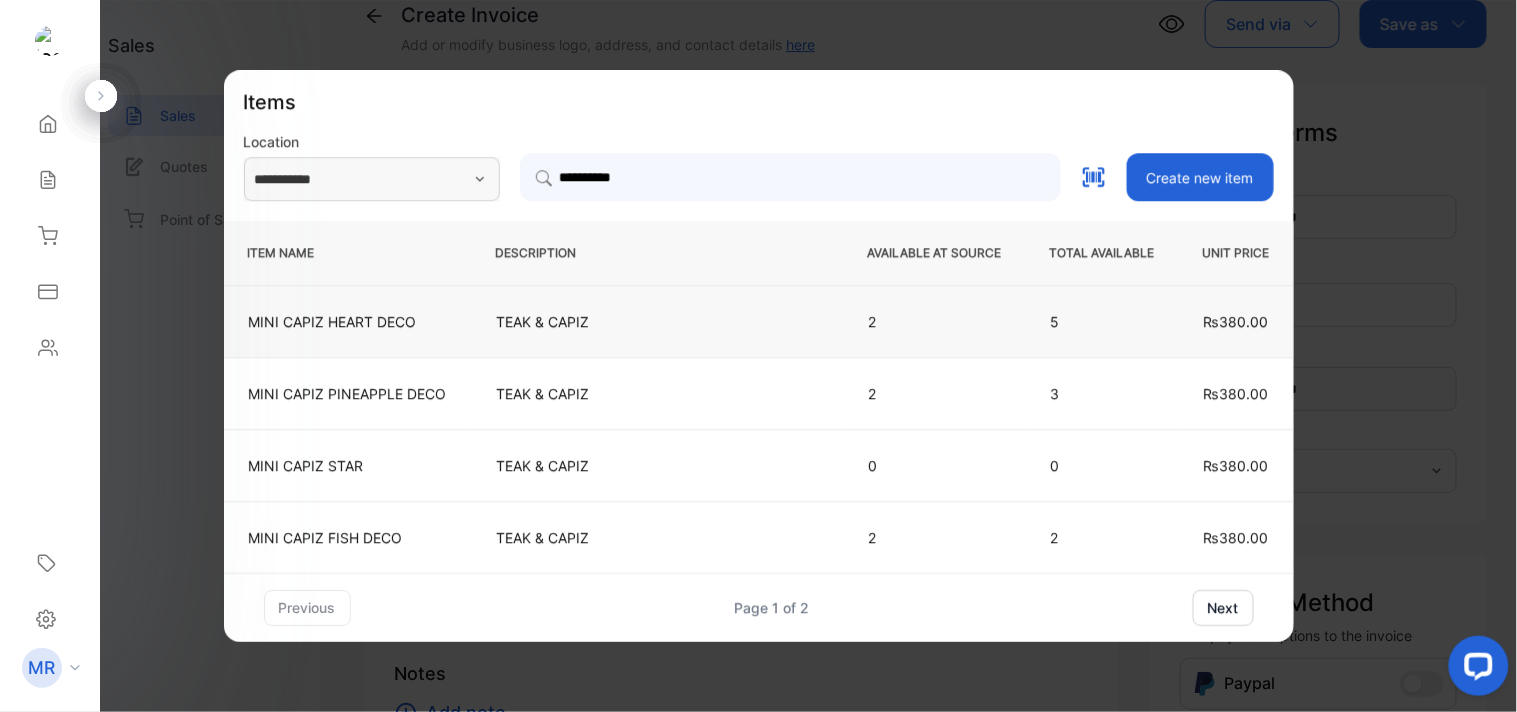 click on "TEAK & CAPIZ" at bounding box center [658, 321] 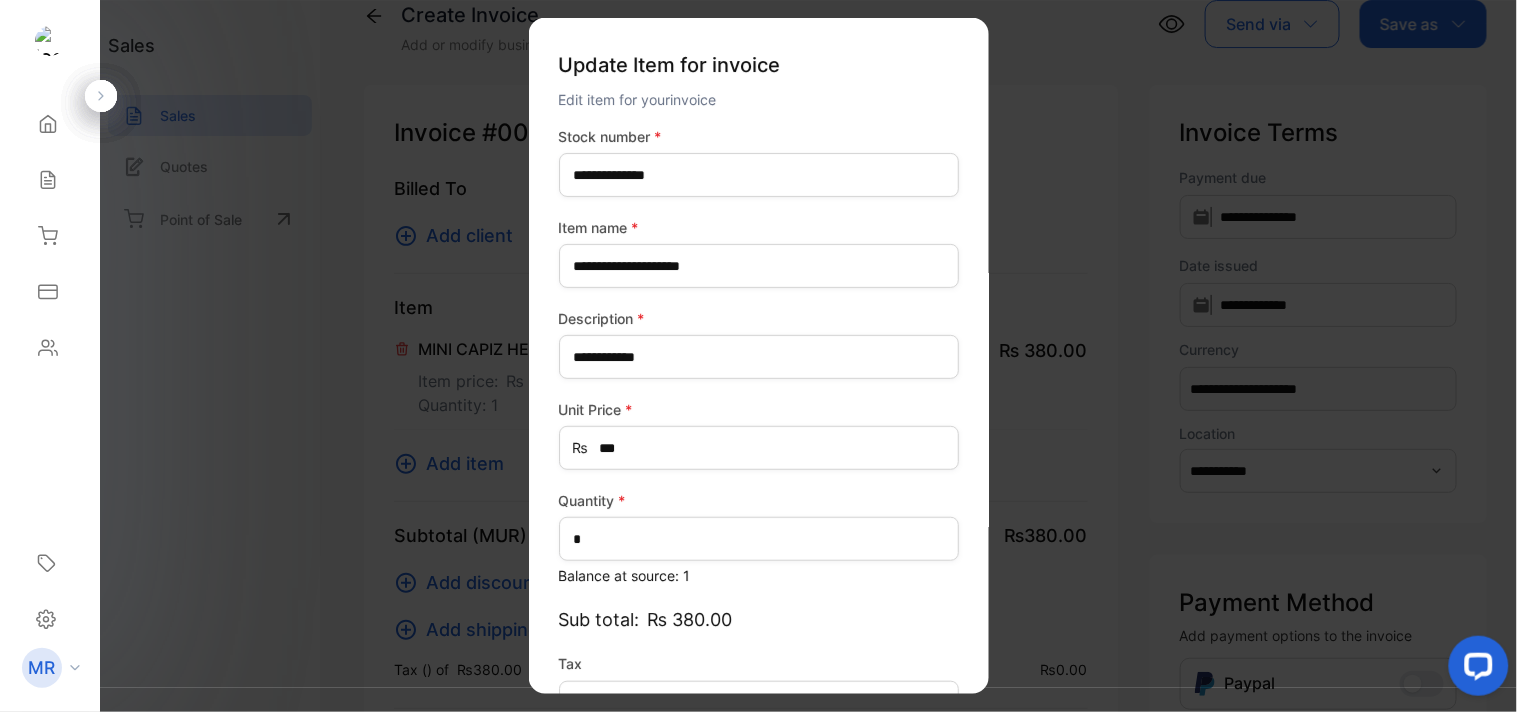 type on "*******" 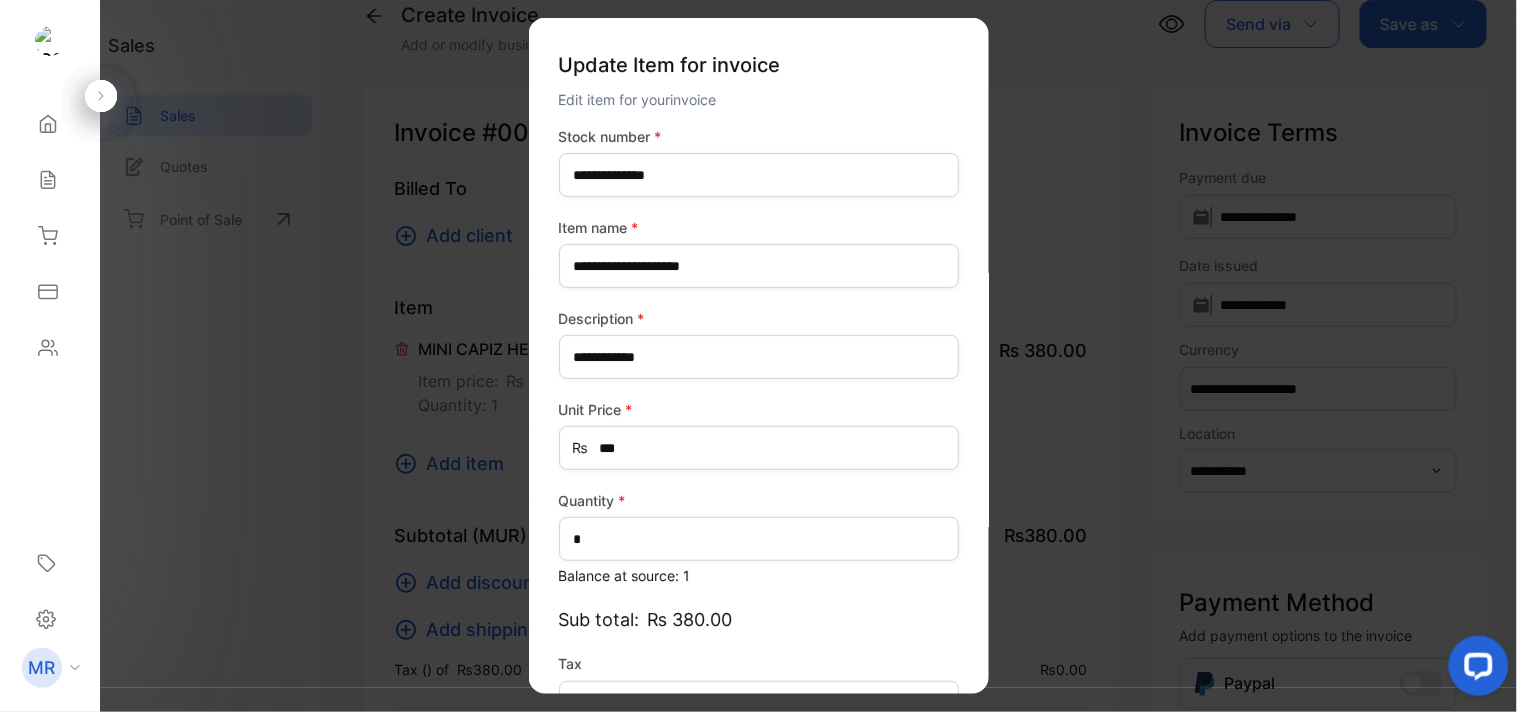 scroll, scrollTop: 130, scrollLeft: 0, axis: vertical 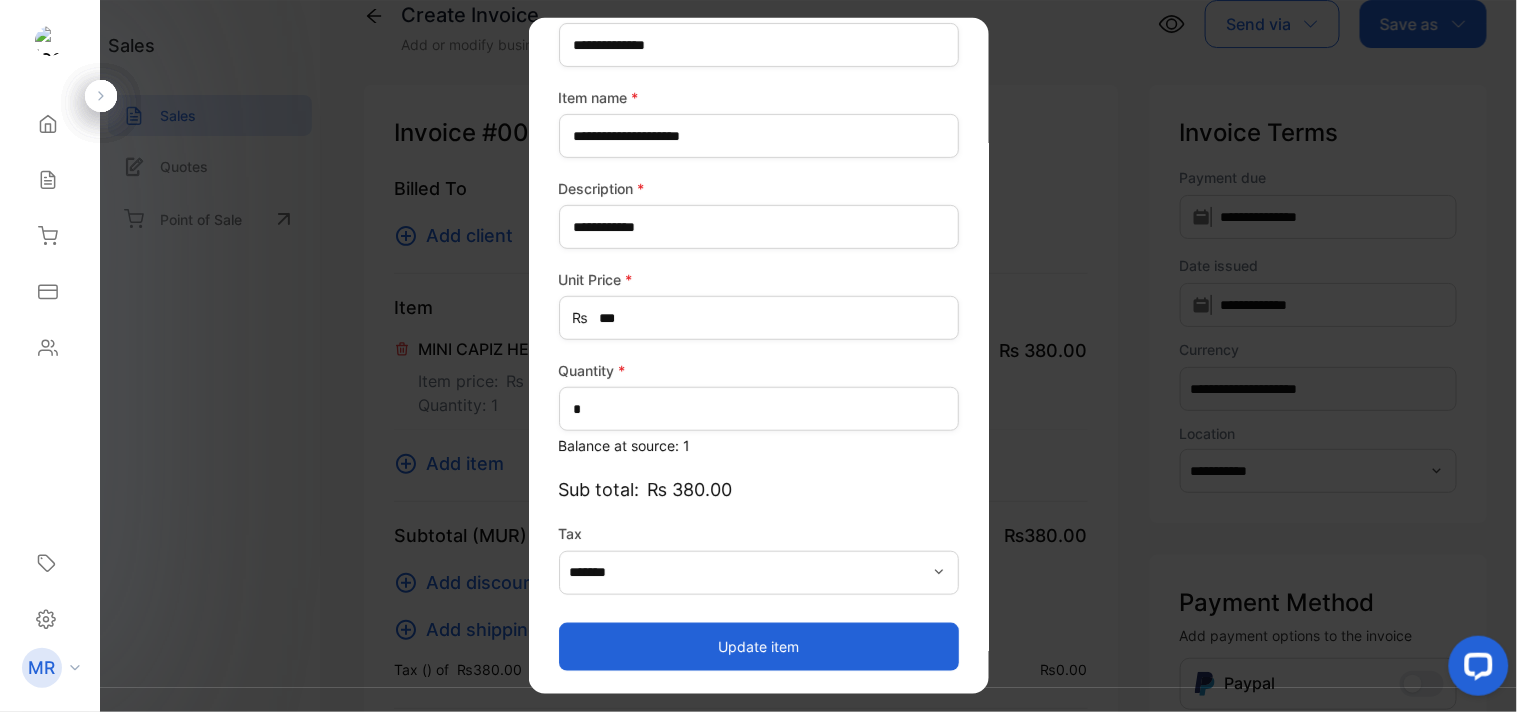 click on "Update item" at bounding box center (759, 646) 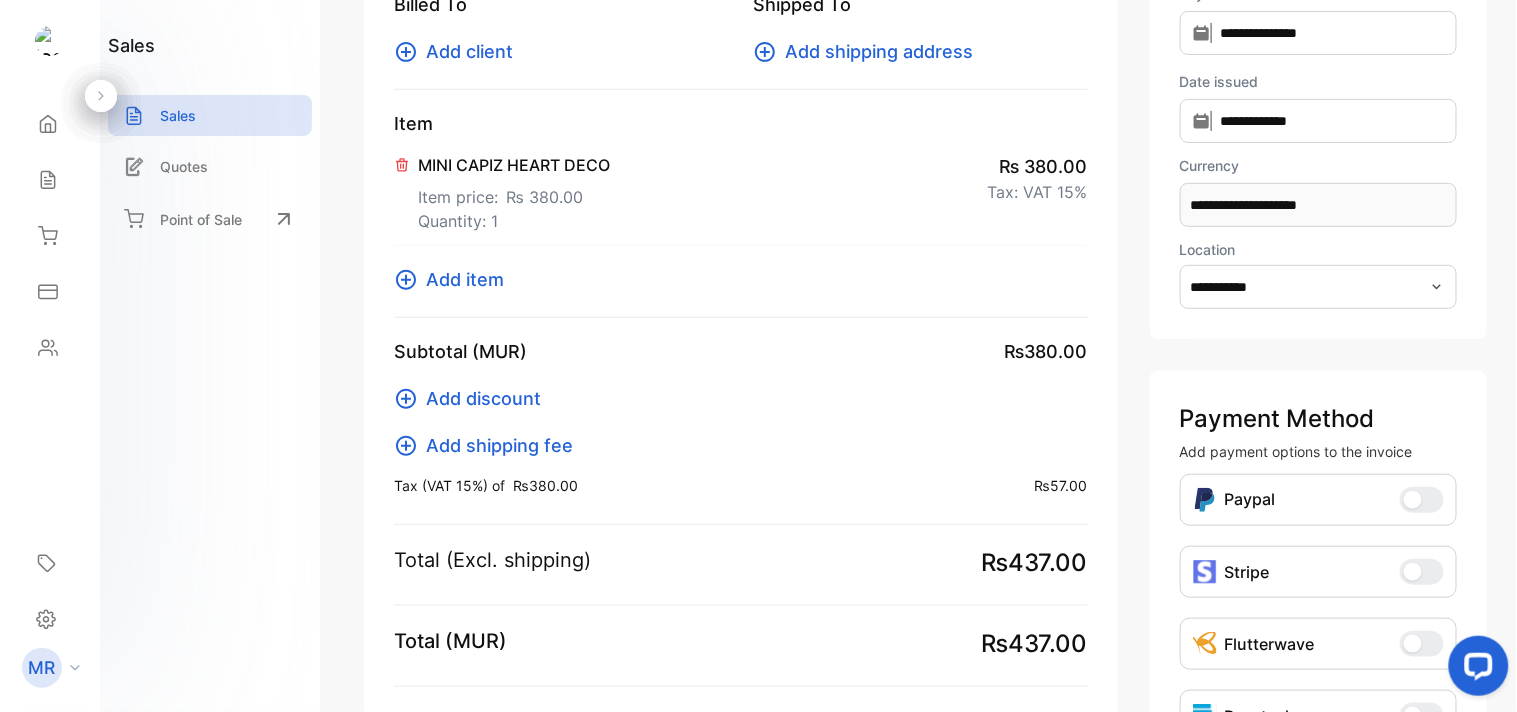 scroll, scrollTop: 222, scrollLeft: 0, axis: vertical 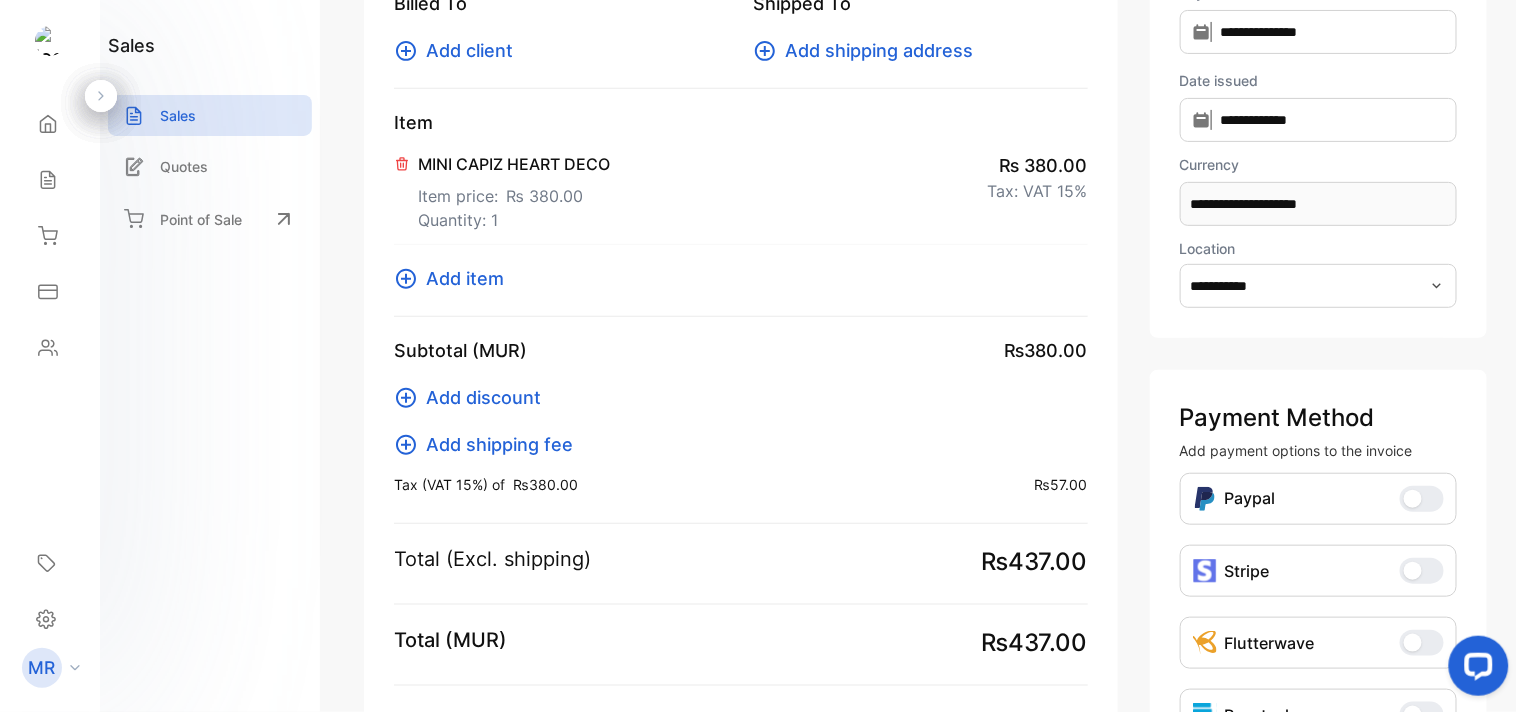 click 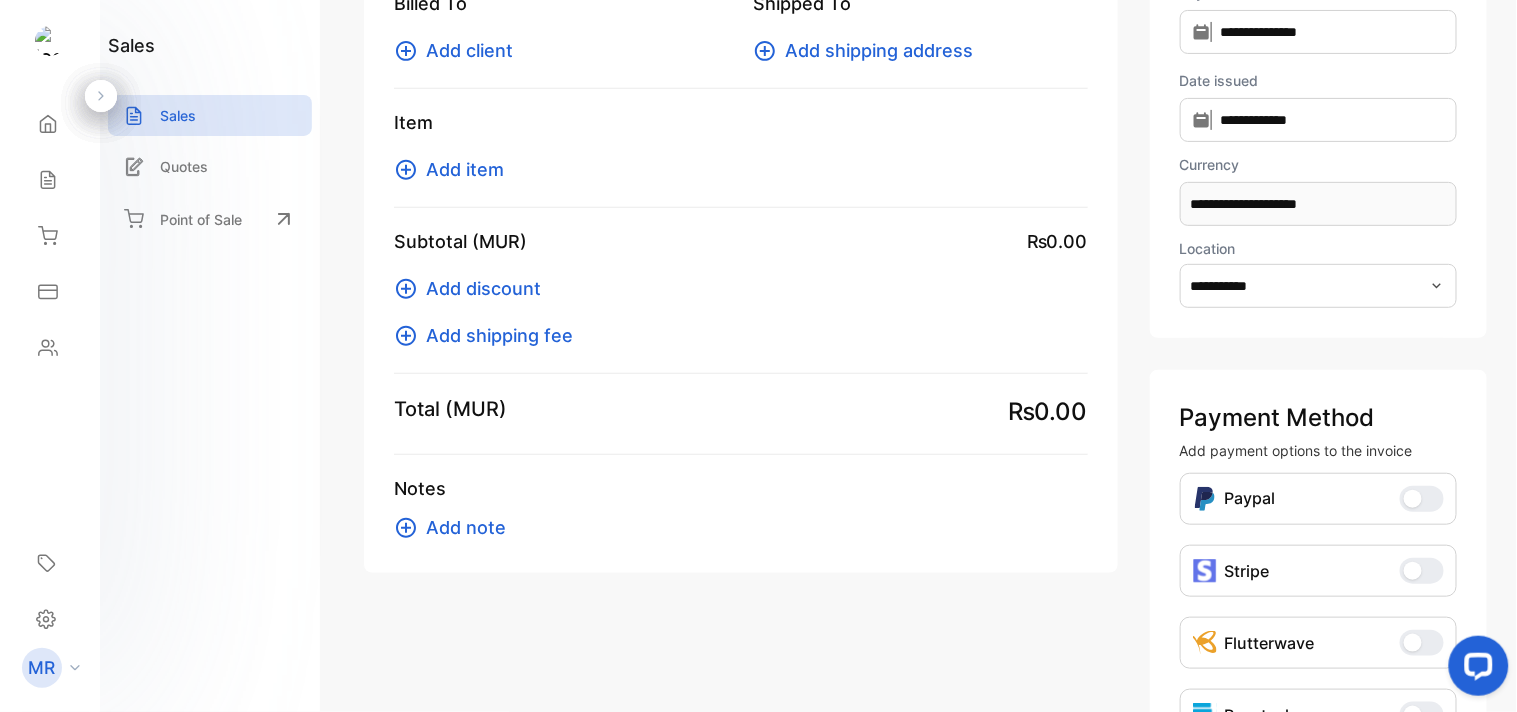 click on "Add item" at bounding box center [465, 169] 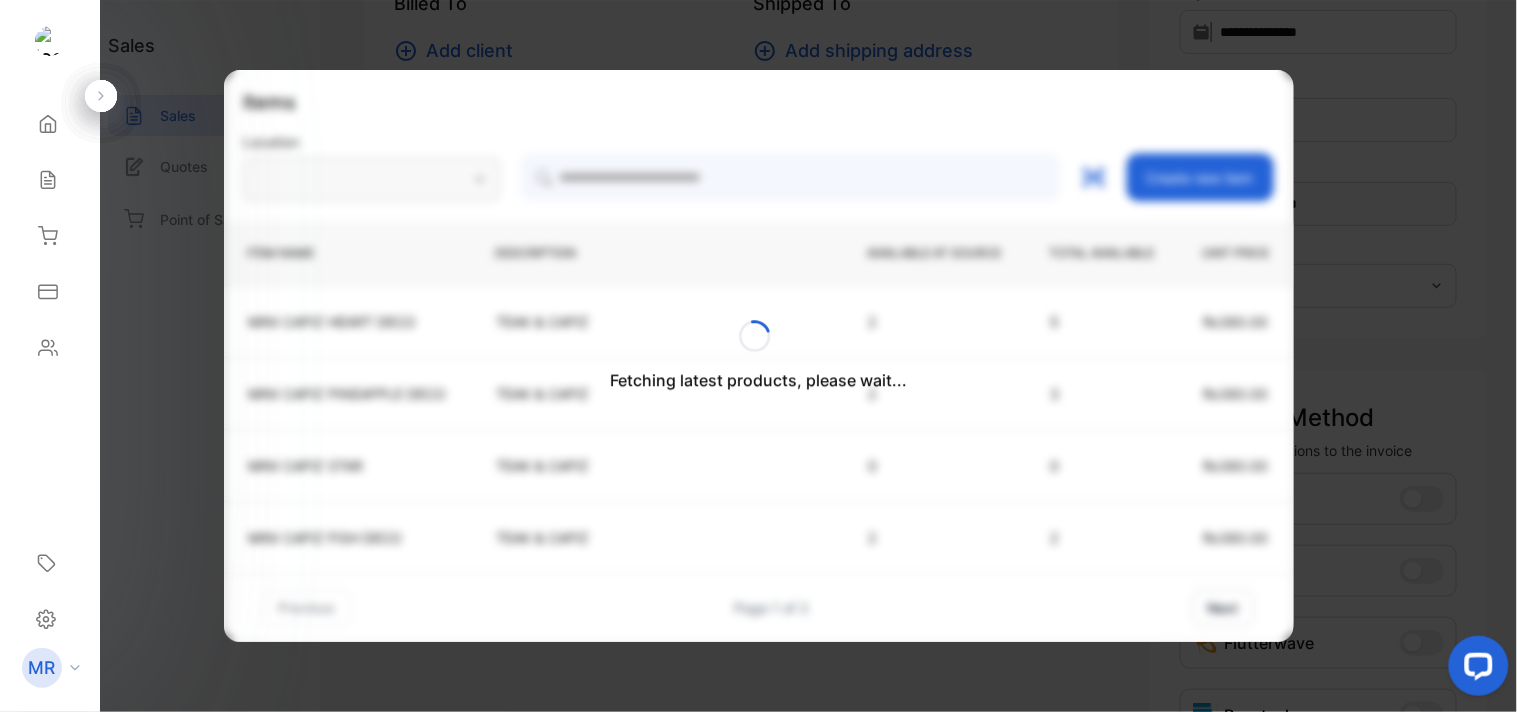 type on "**********" 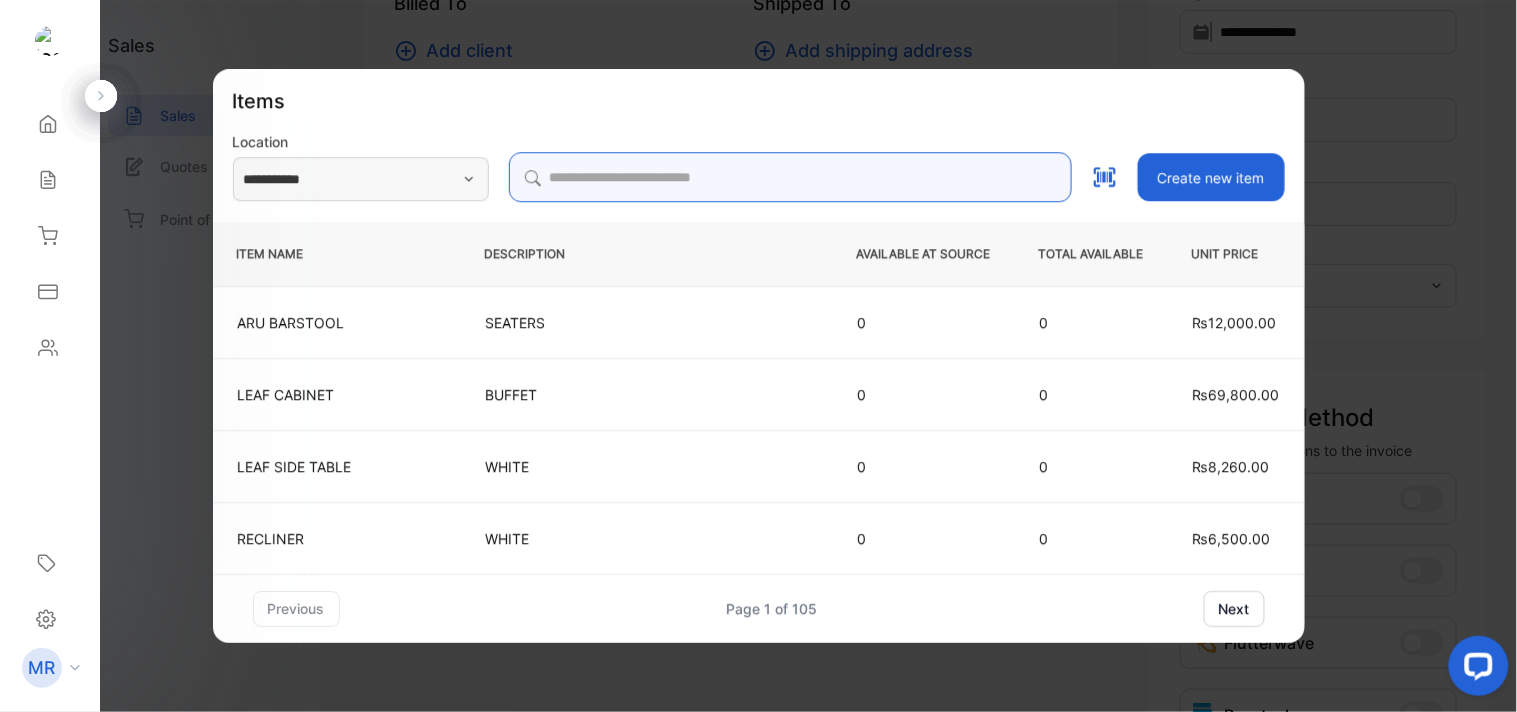 click at bounding box center (790, 177) 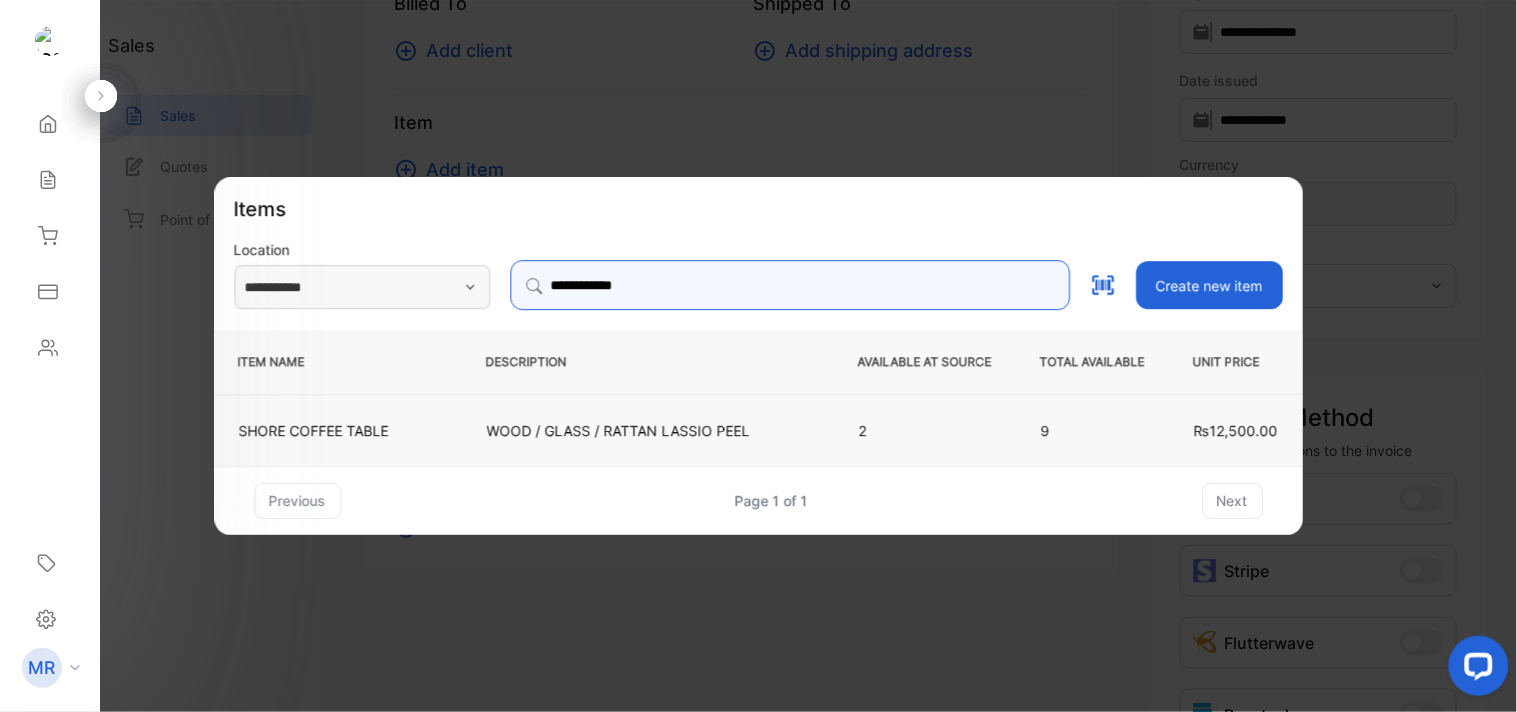 type on "**********" 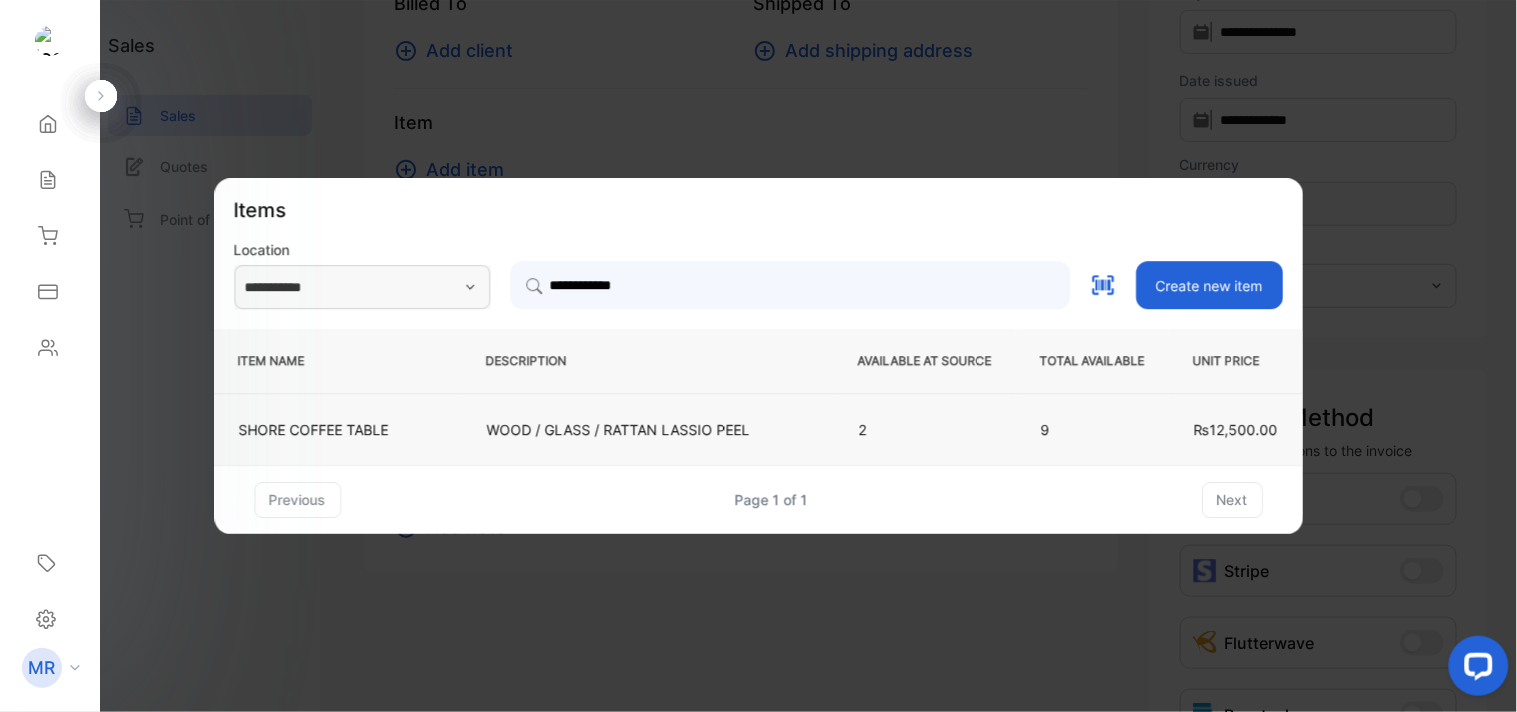 click on "WOOD / GLASS / RATTAN LASSIO PEEL" at bounding box center (648, 429) 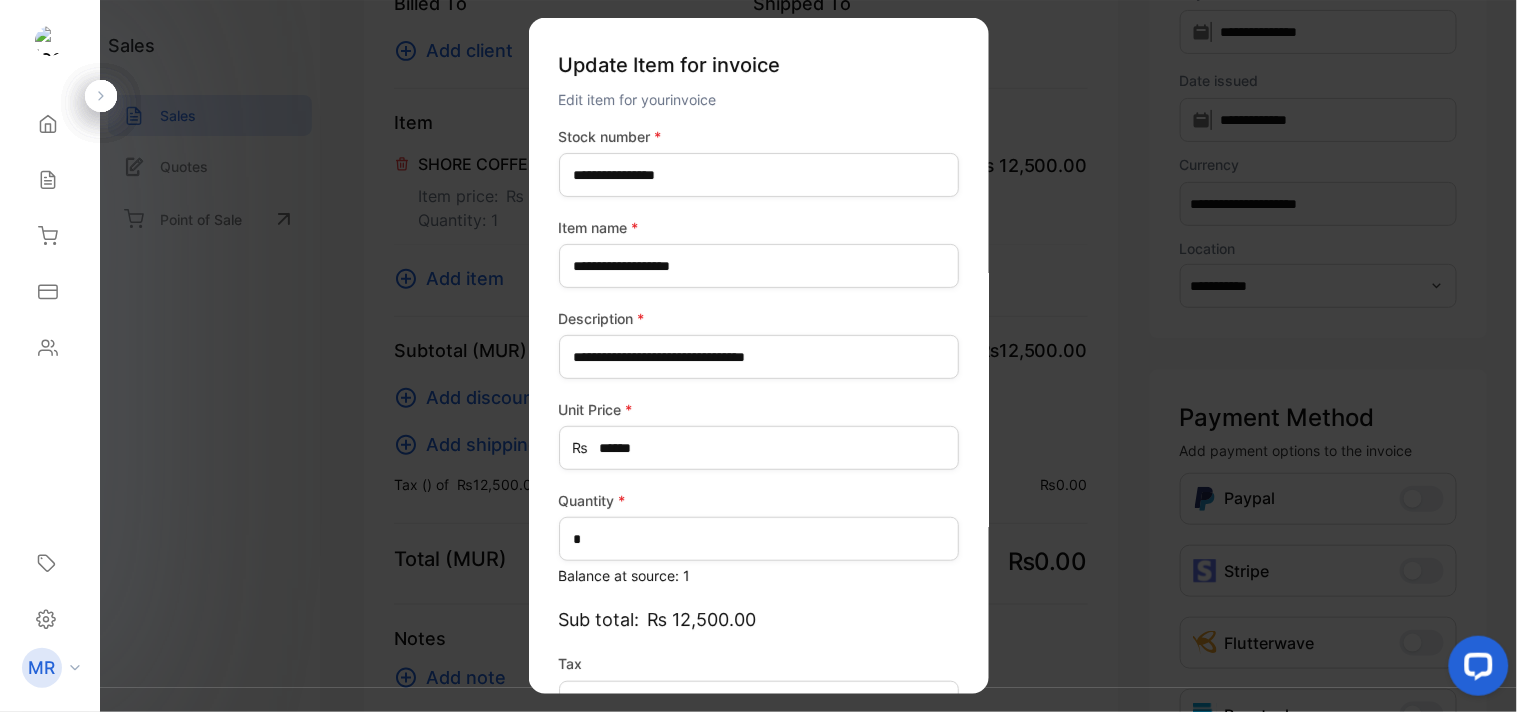 type on "*******" 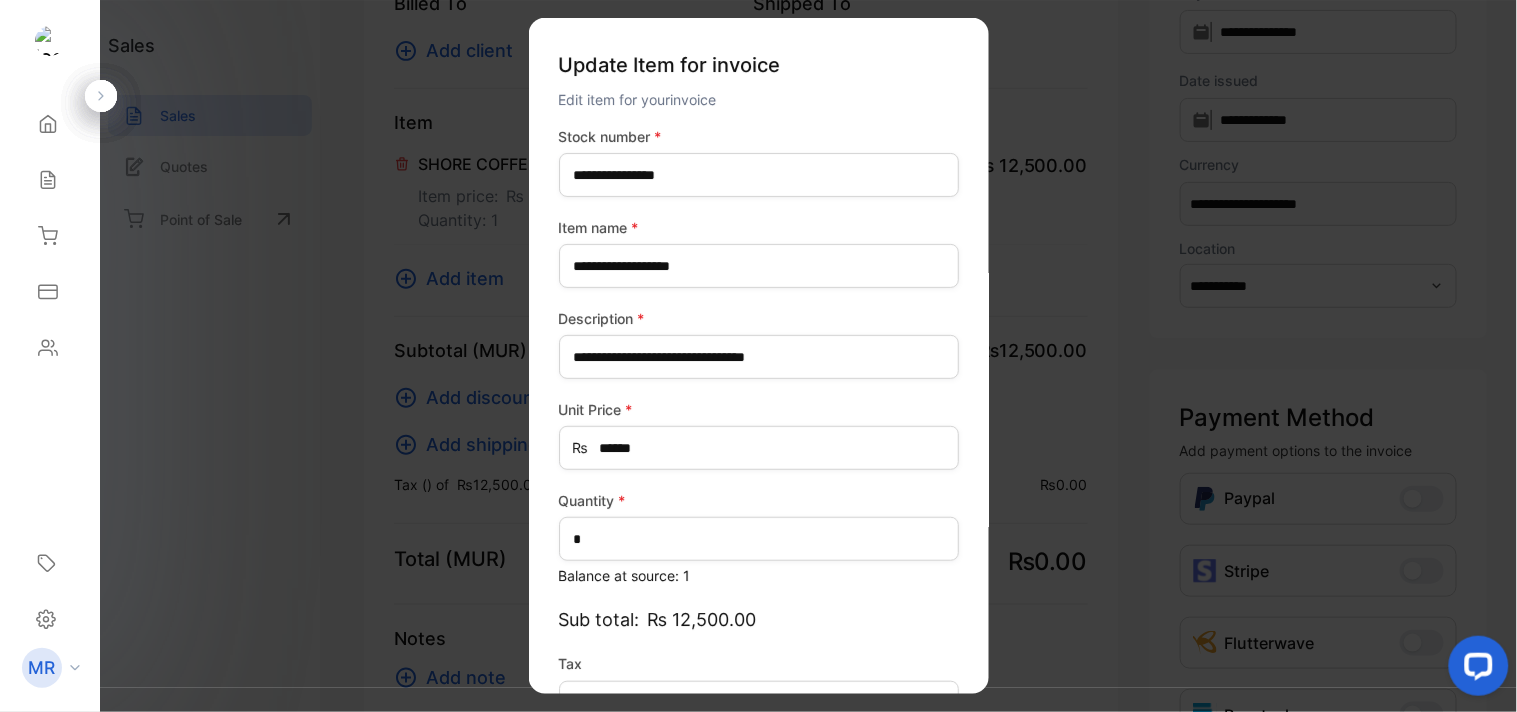 scroll, scrollTop: 130, scrollLeft: 0, axis: vertical 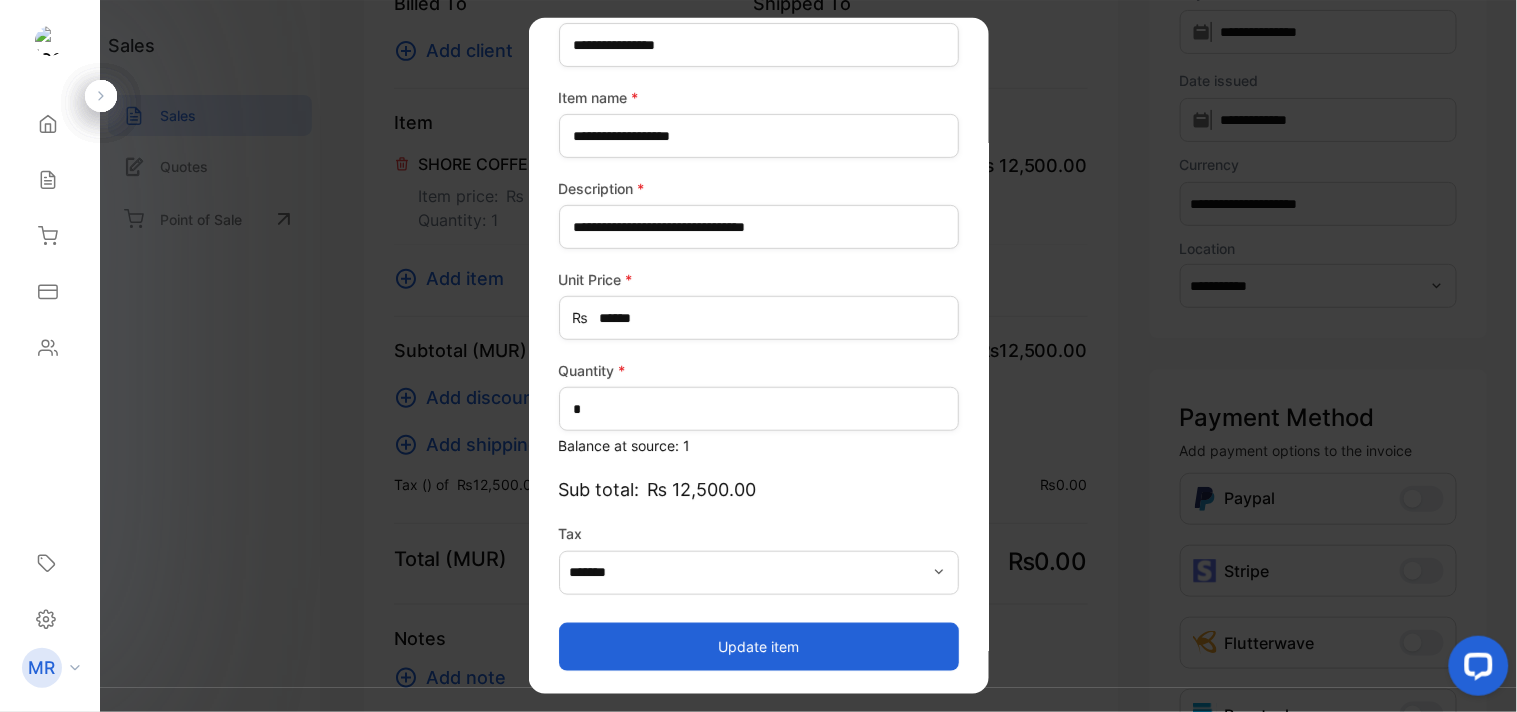 click on "Update item" at bounding box center [759, 646] 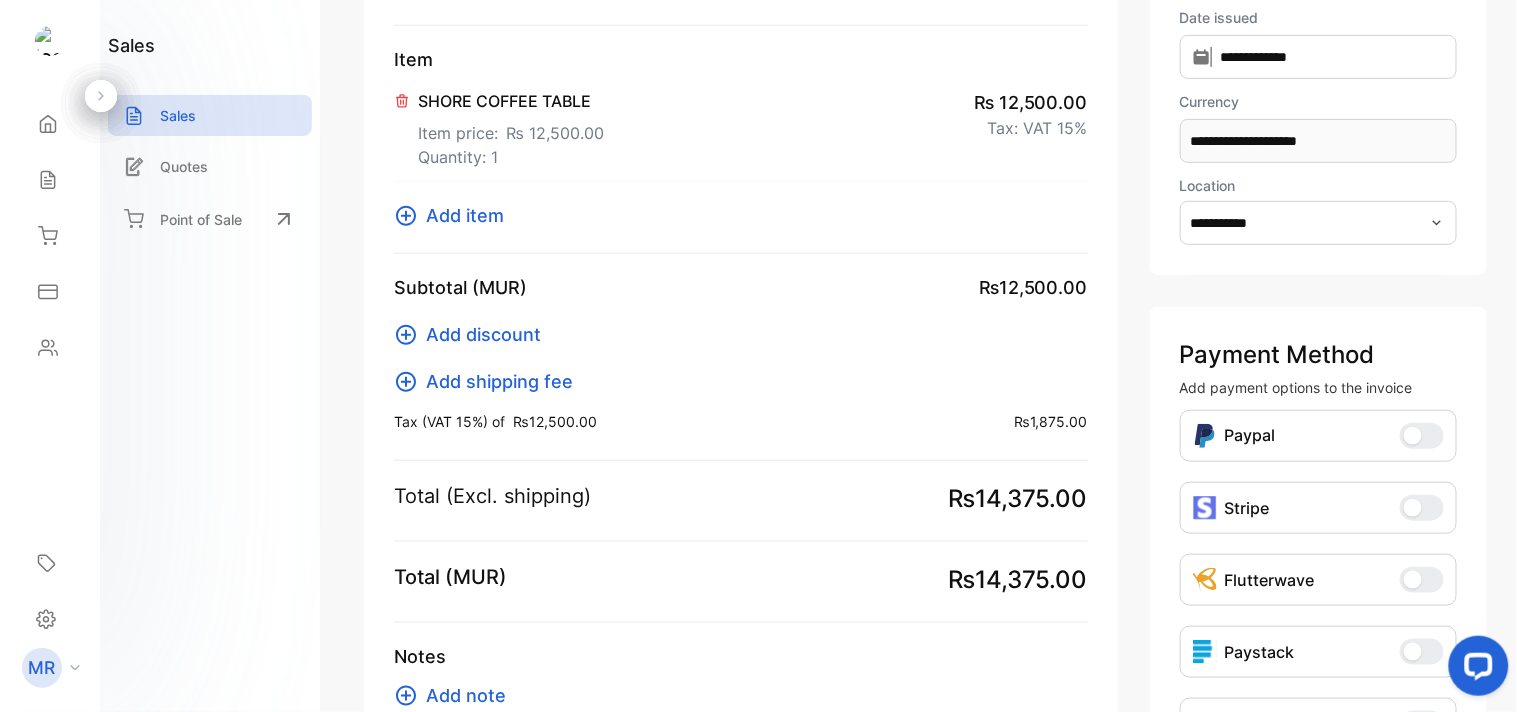 scroll, scrollTop: 286, scrollLeft: 0, axis: vertical 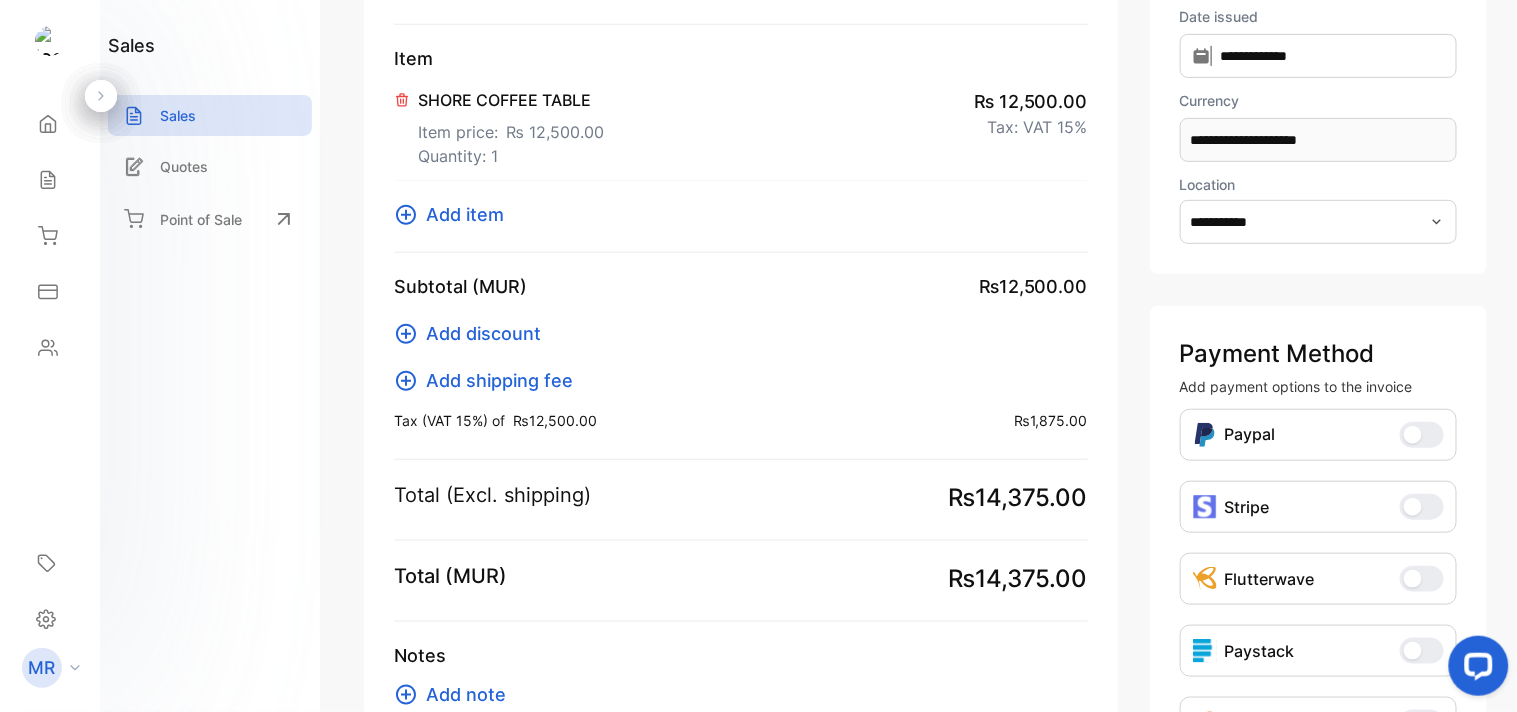 click 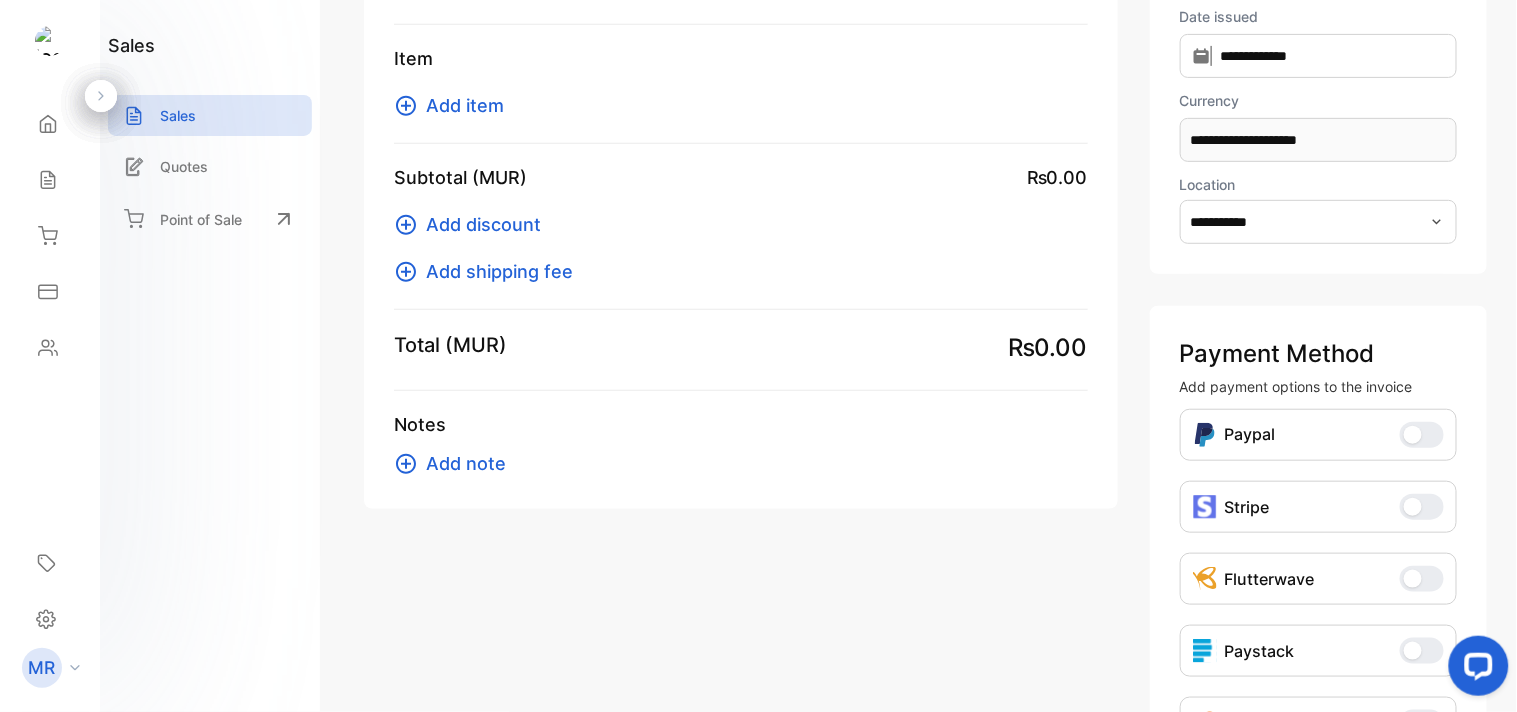 click on "Add item" at bounding box center (465, 105) 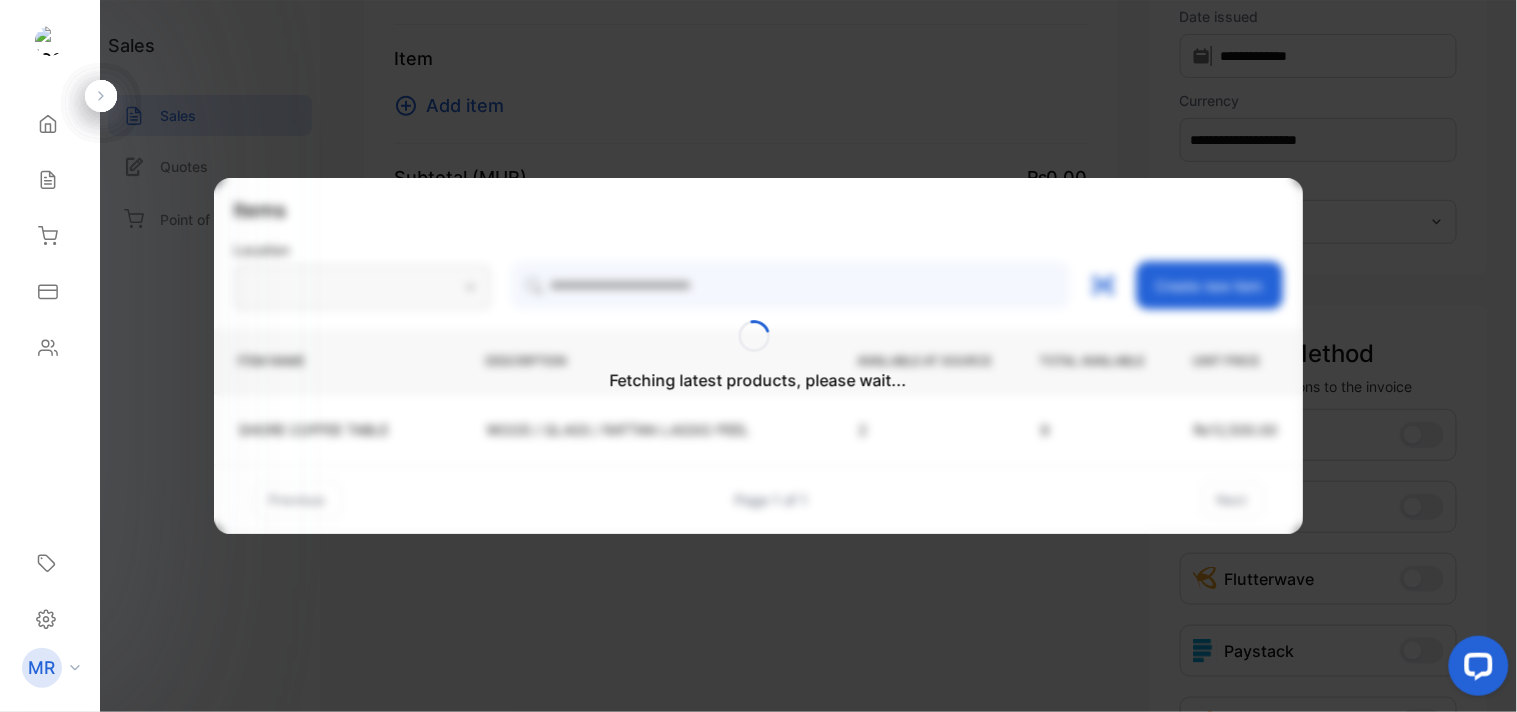 type on "**********" 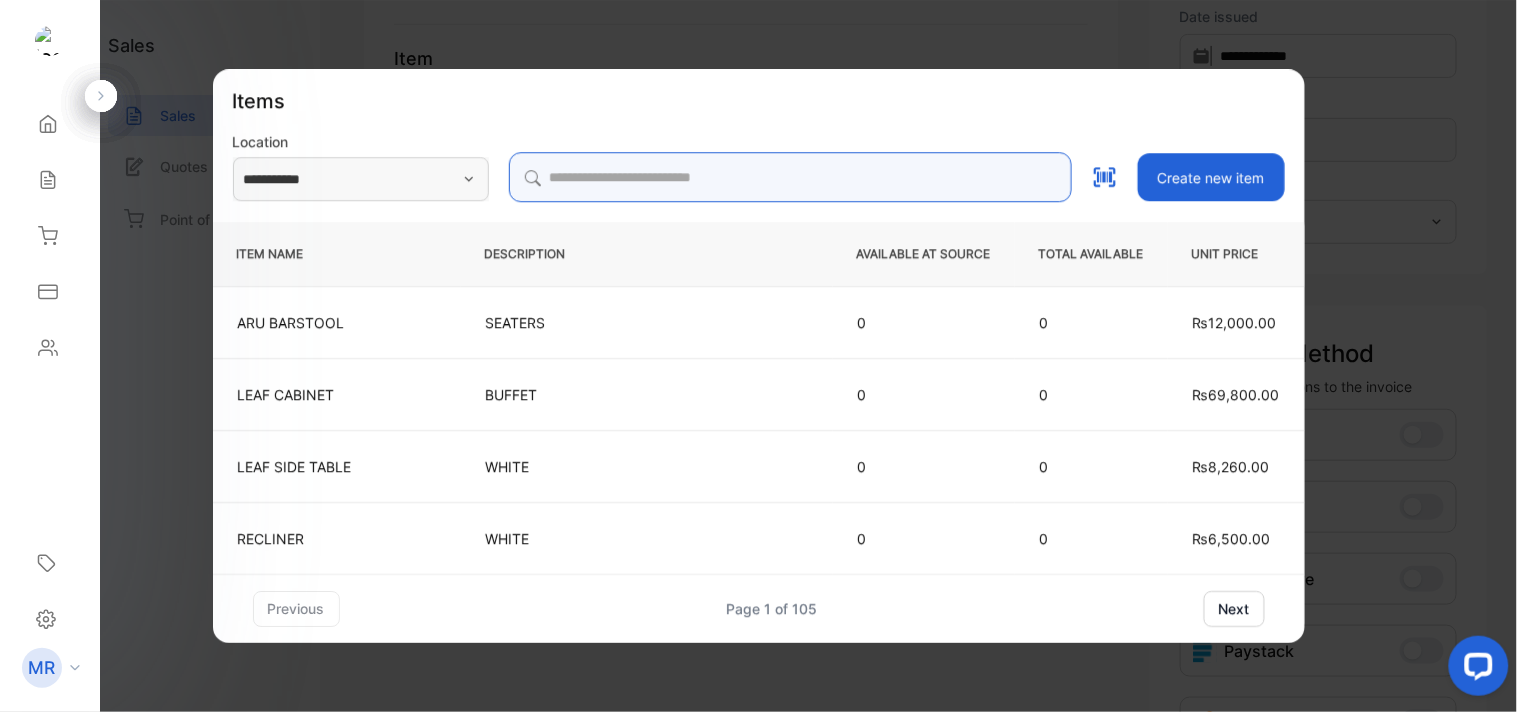 click at bounding box center [790, 177] 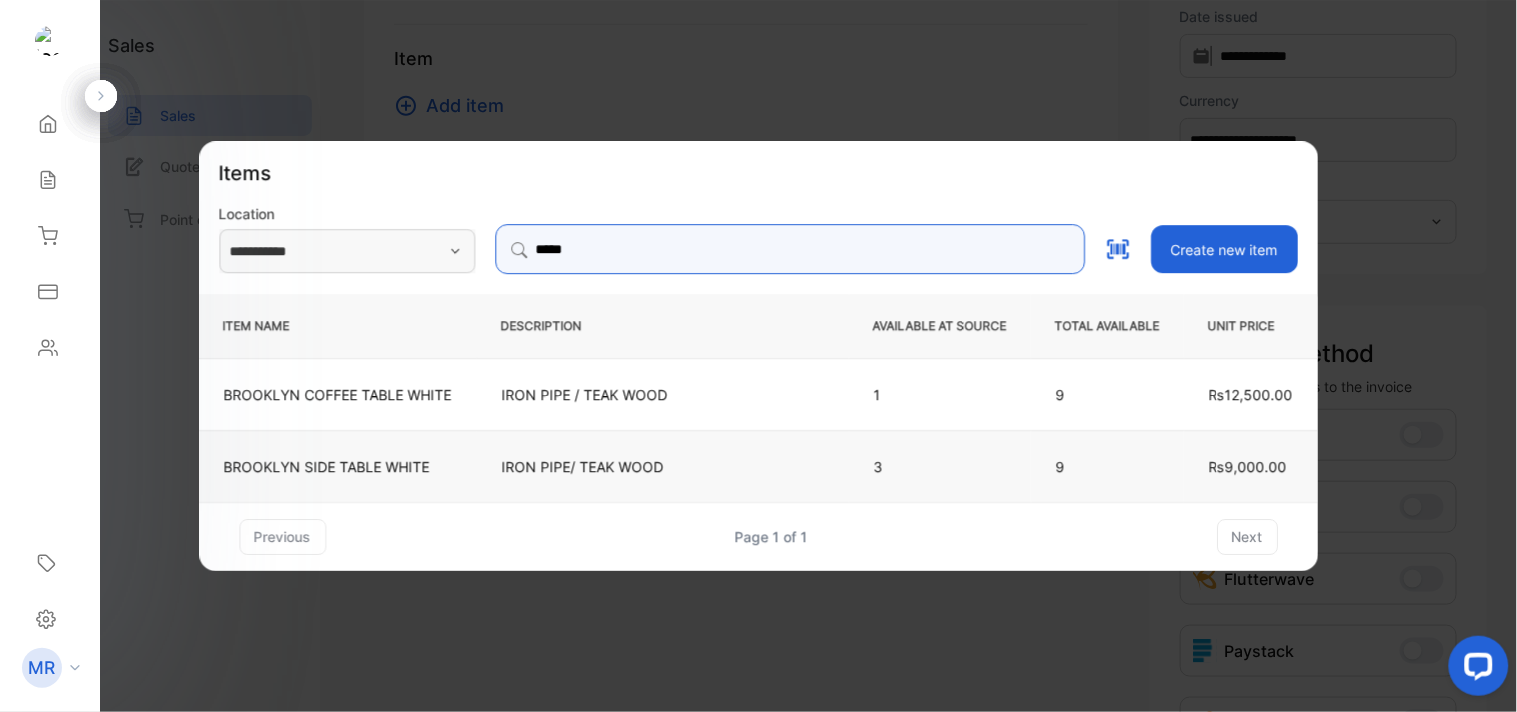 type on "*****" 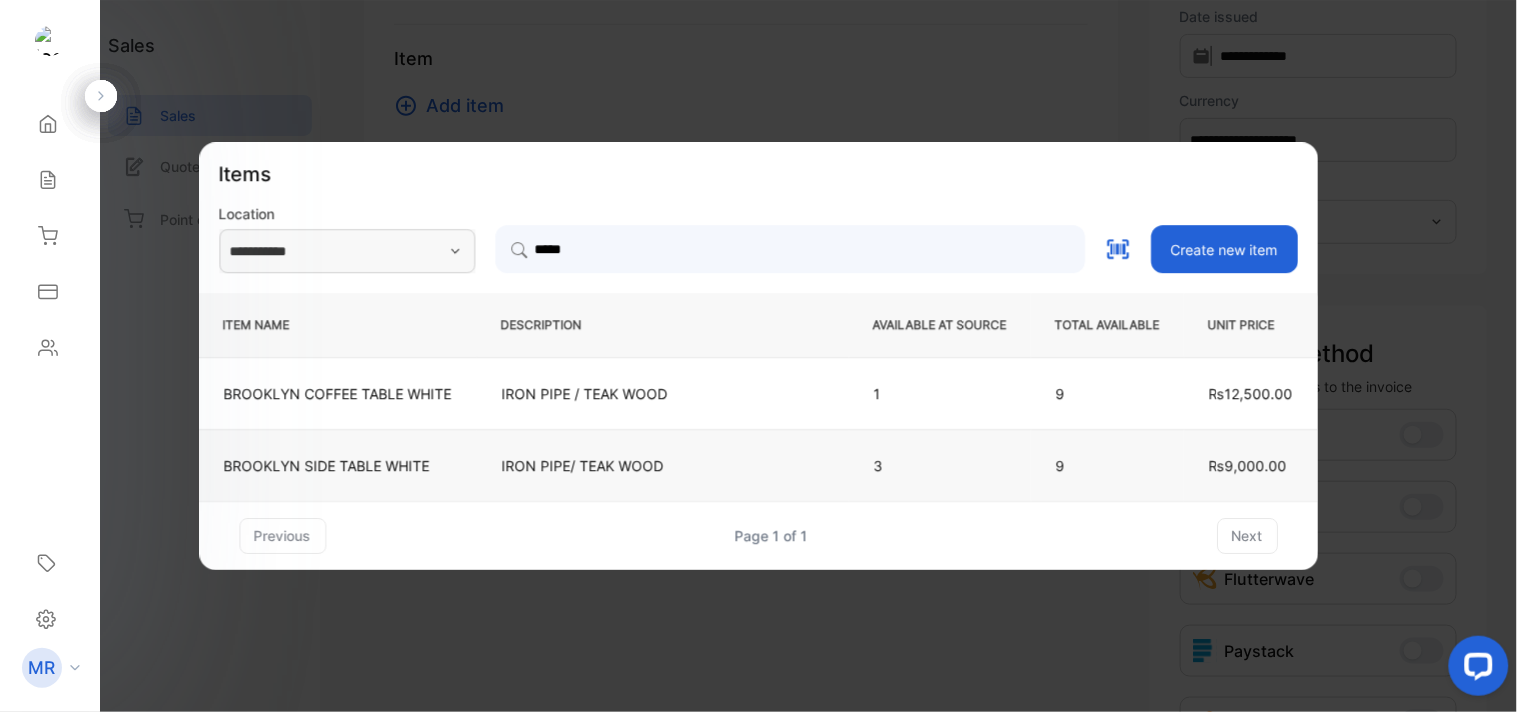 click on "IRON PIPE/ TEAK WOOD" at bounding box center (663, 465) 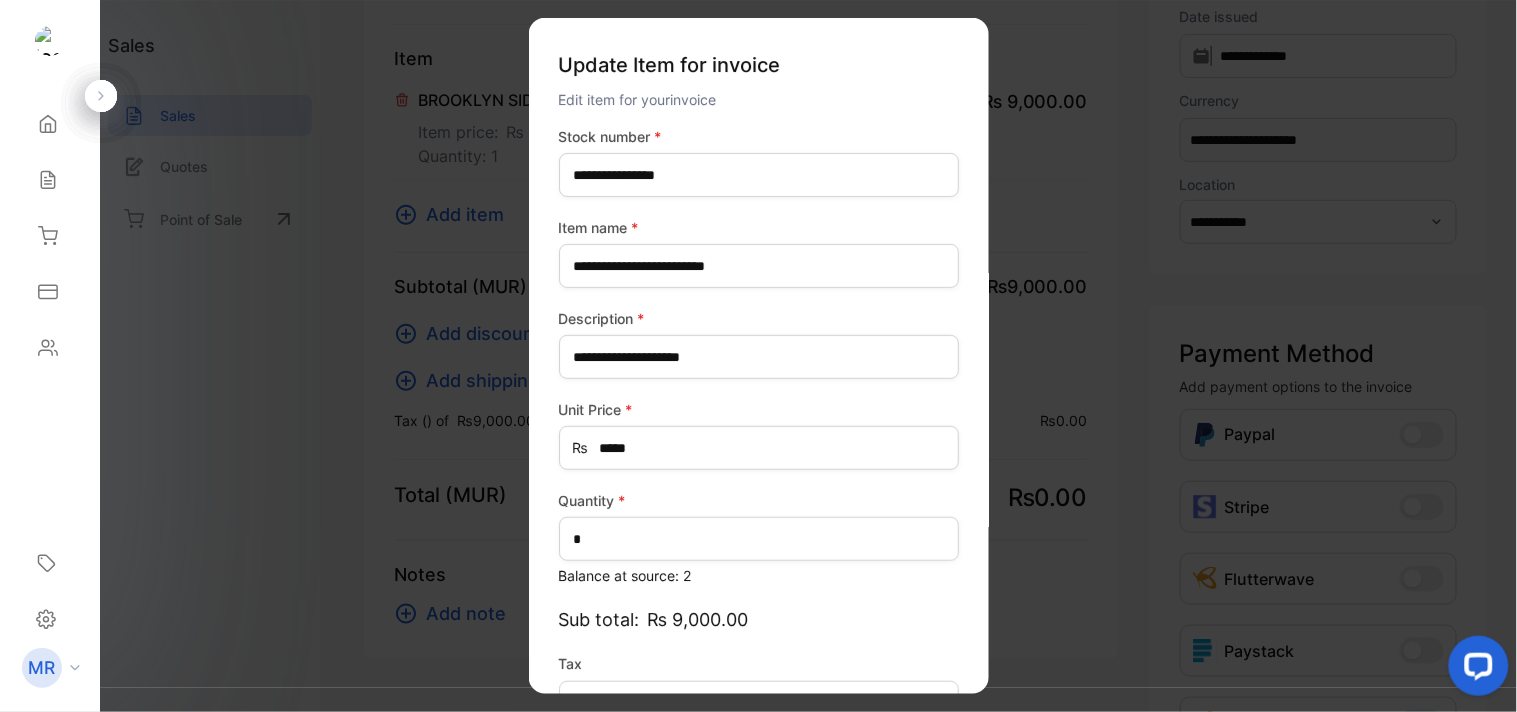 scroll, scrollTop: 130, scrollLeft: 0, axis: vertical 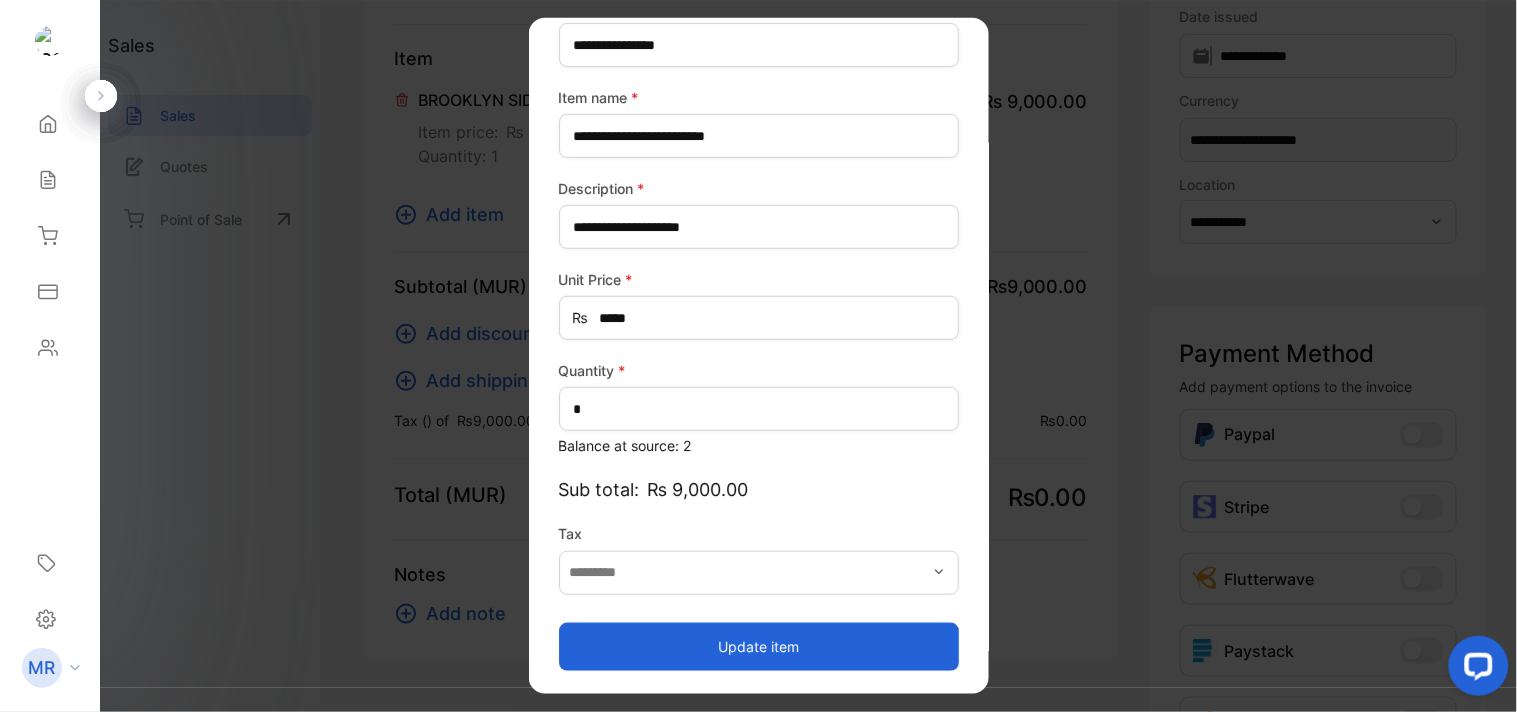 type on "*******" 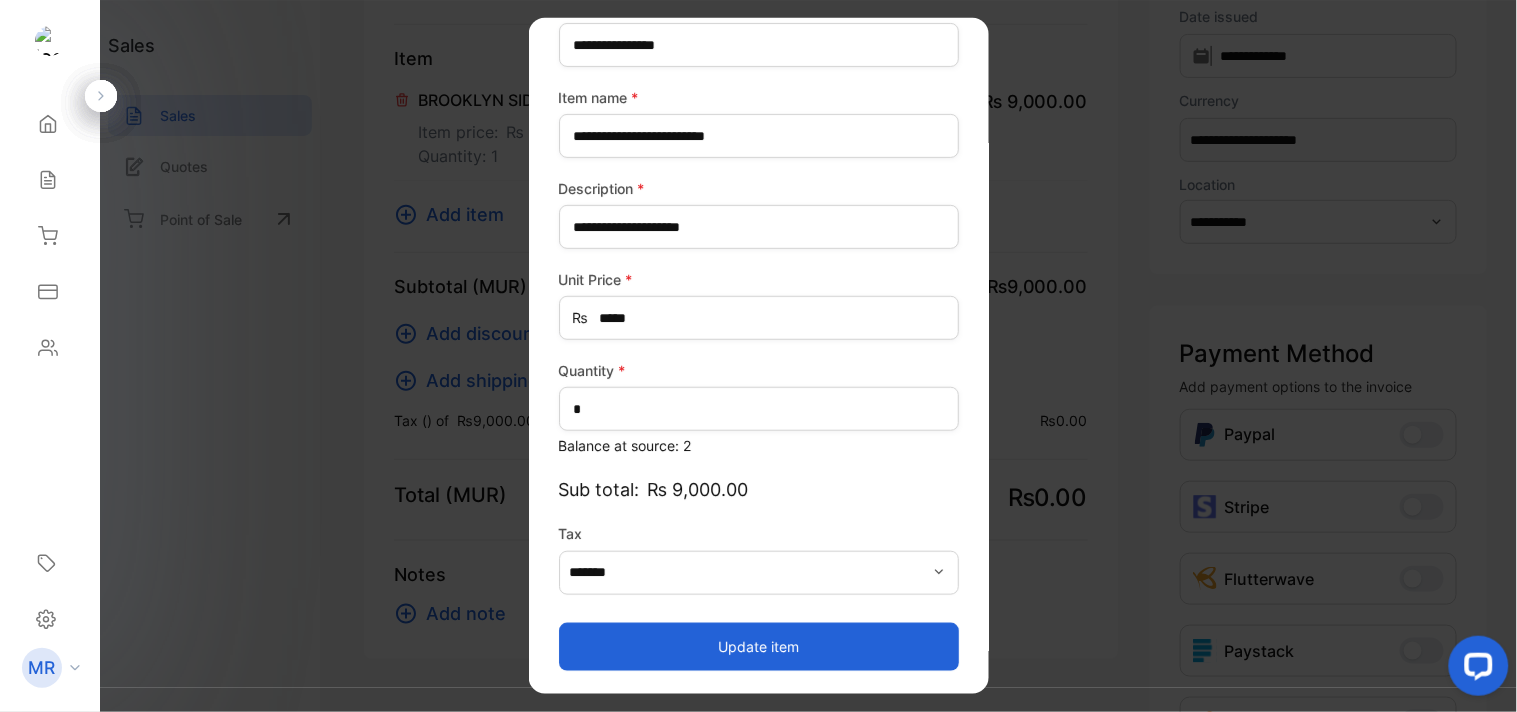 click on "Update item" at bounding box center (759, 646) 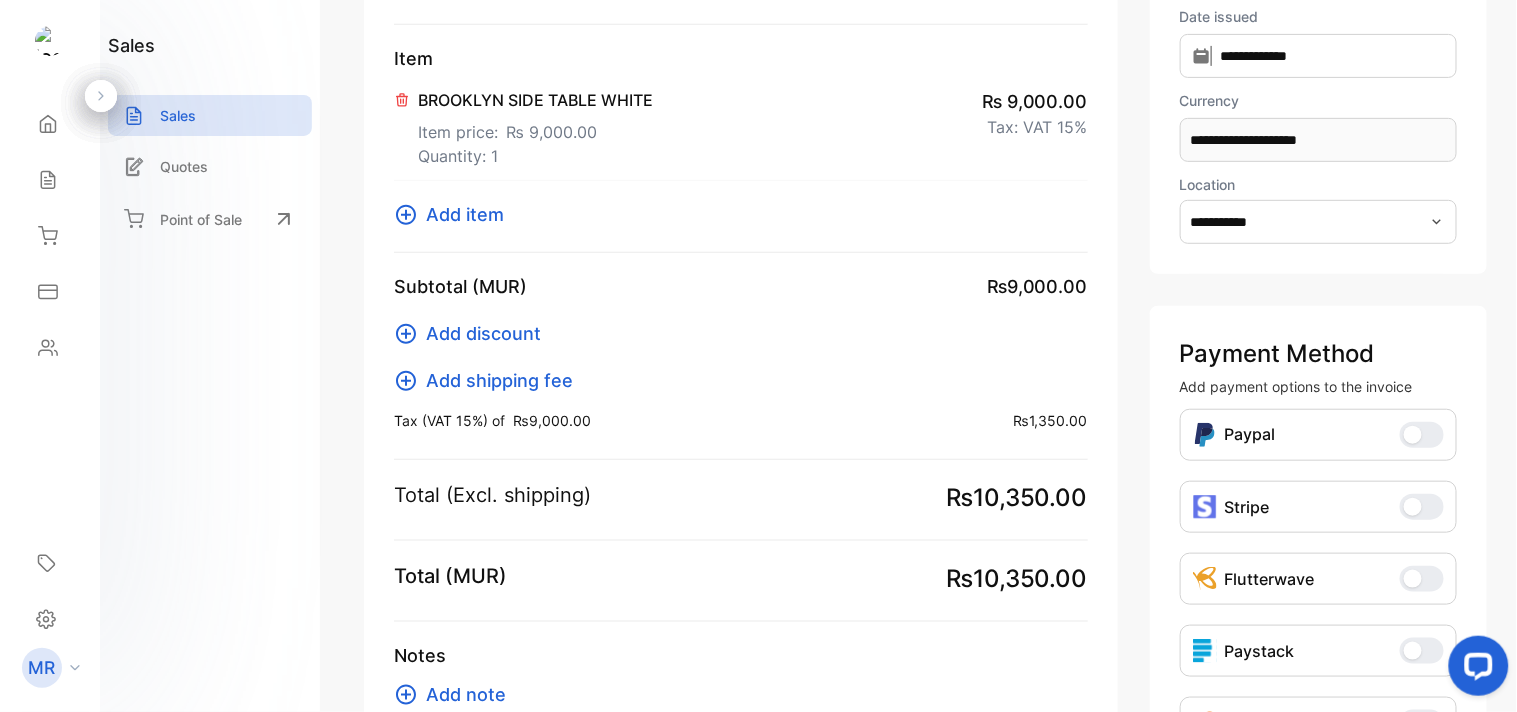 click 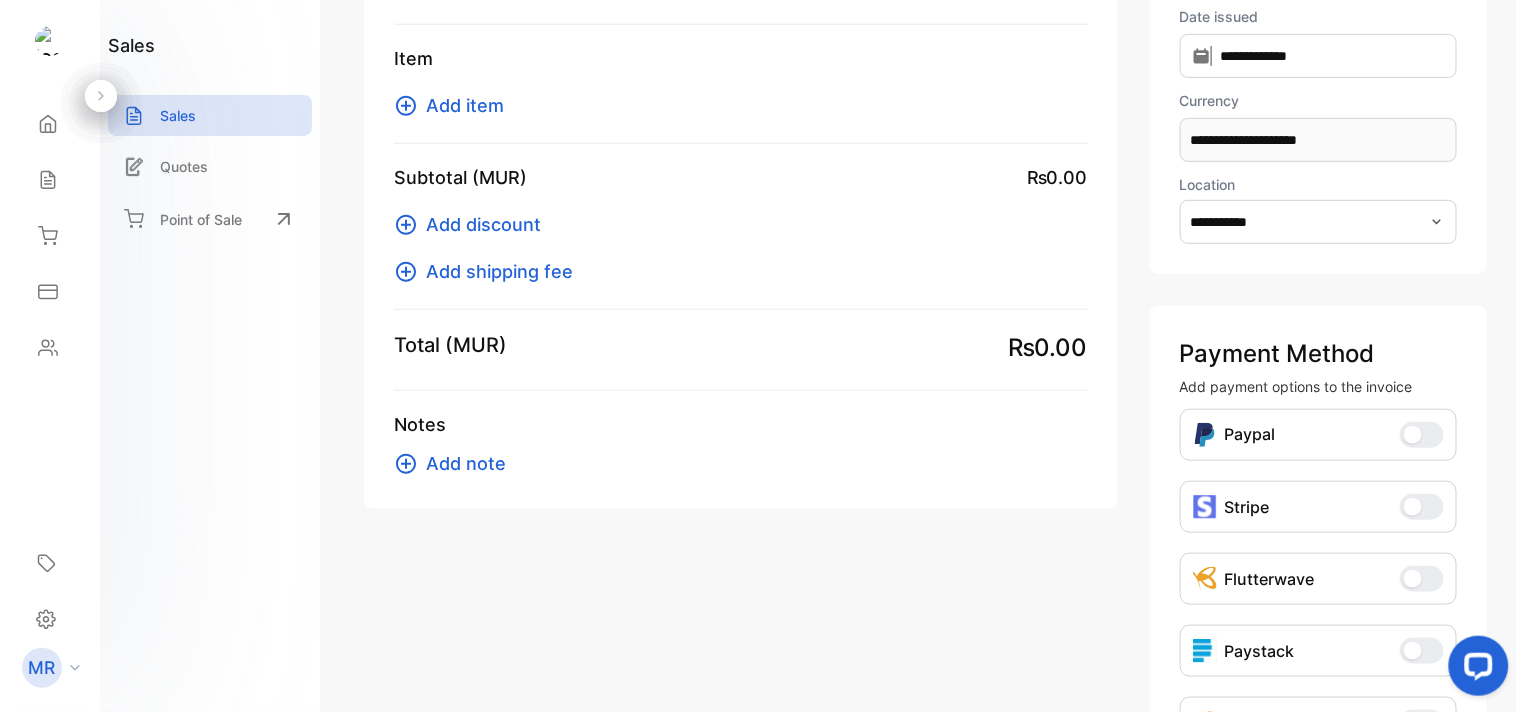 click on "Add item" at bounding box center [465, 105] 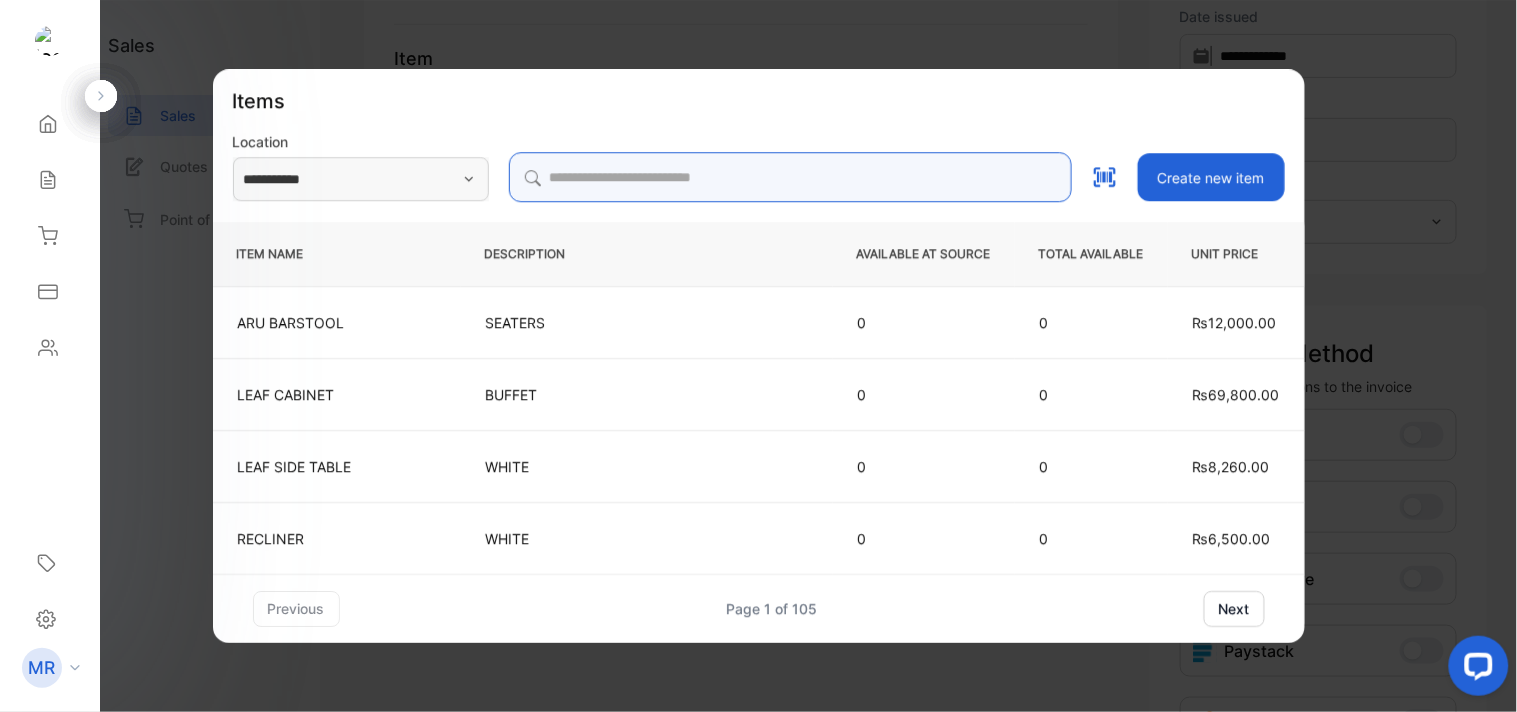 click at bounding box center (790, 177) 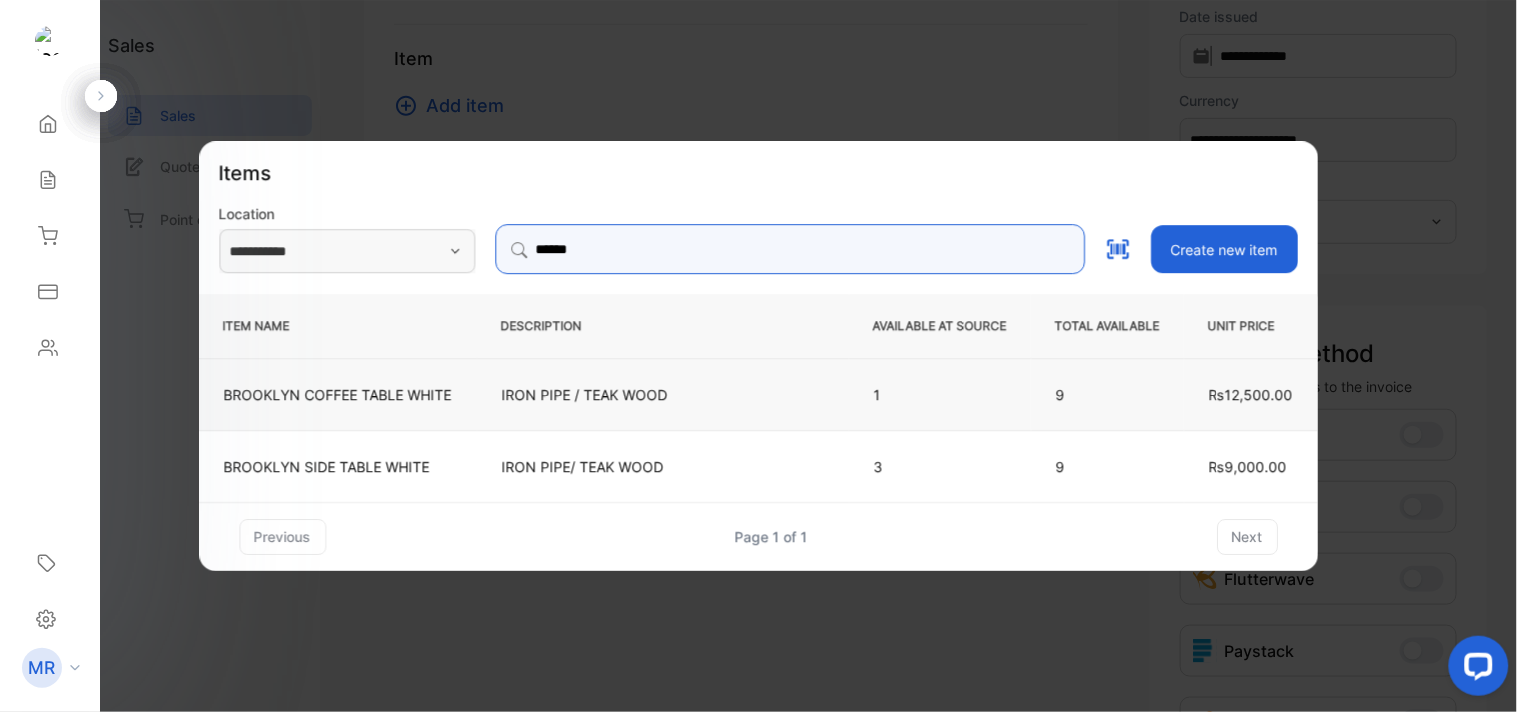 type on "******" 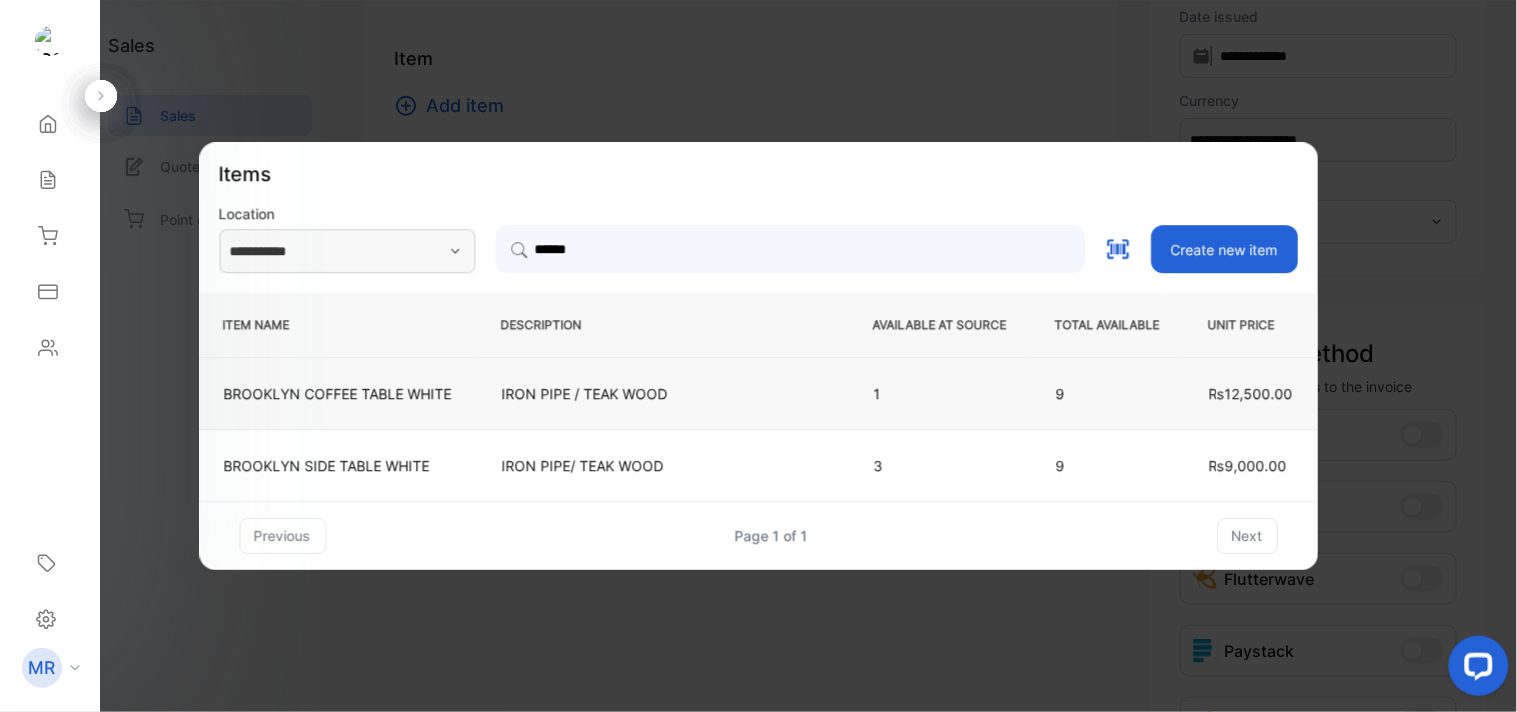 click on "BROOKLYN  COFFEE TABLE WHITE" at bounding box center (338, 393) 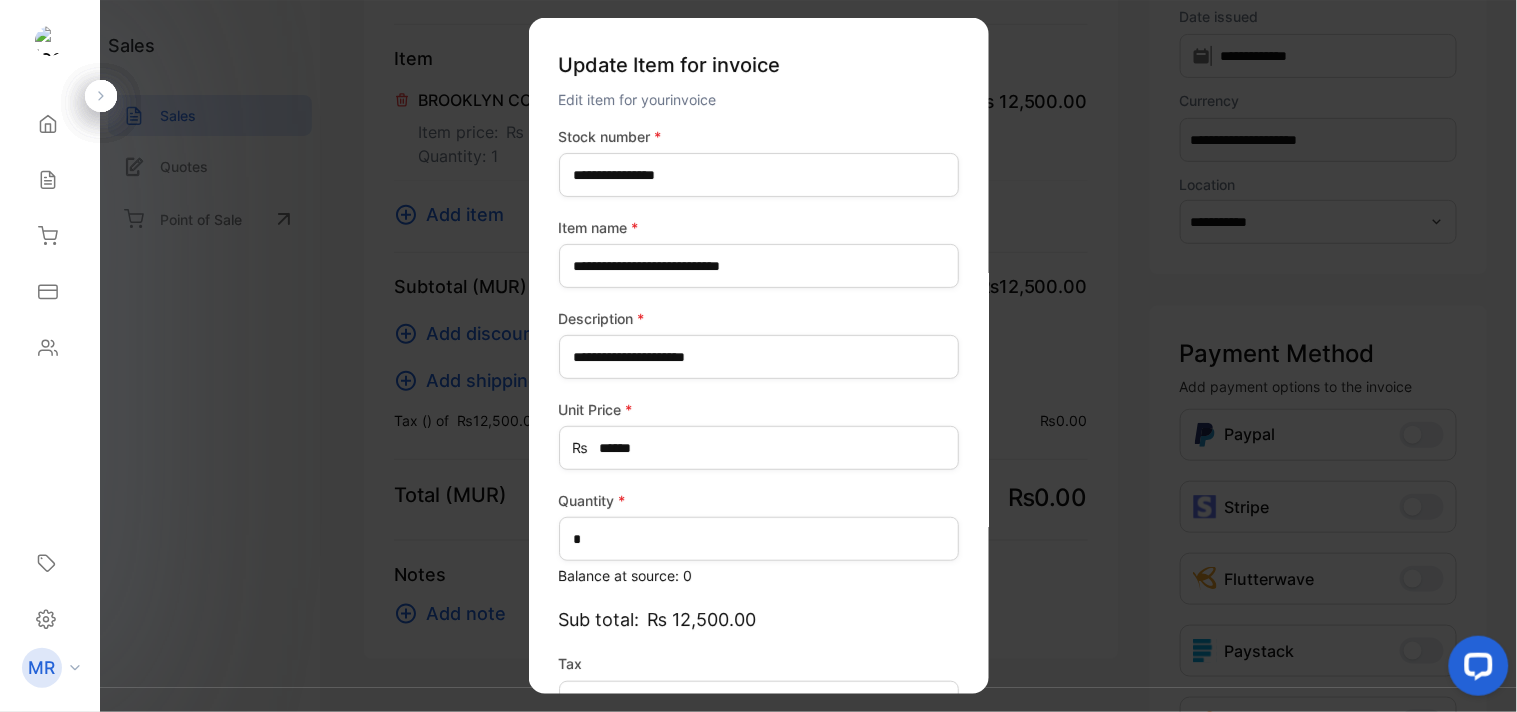 type on "*******" 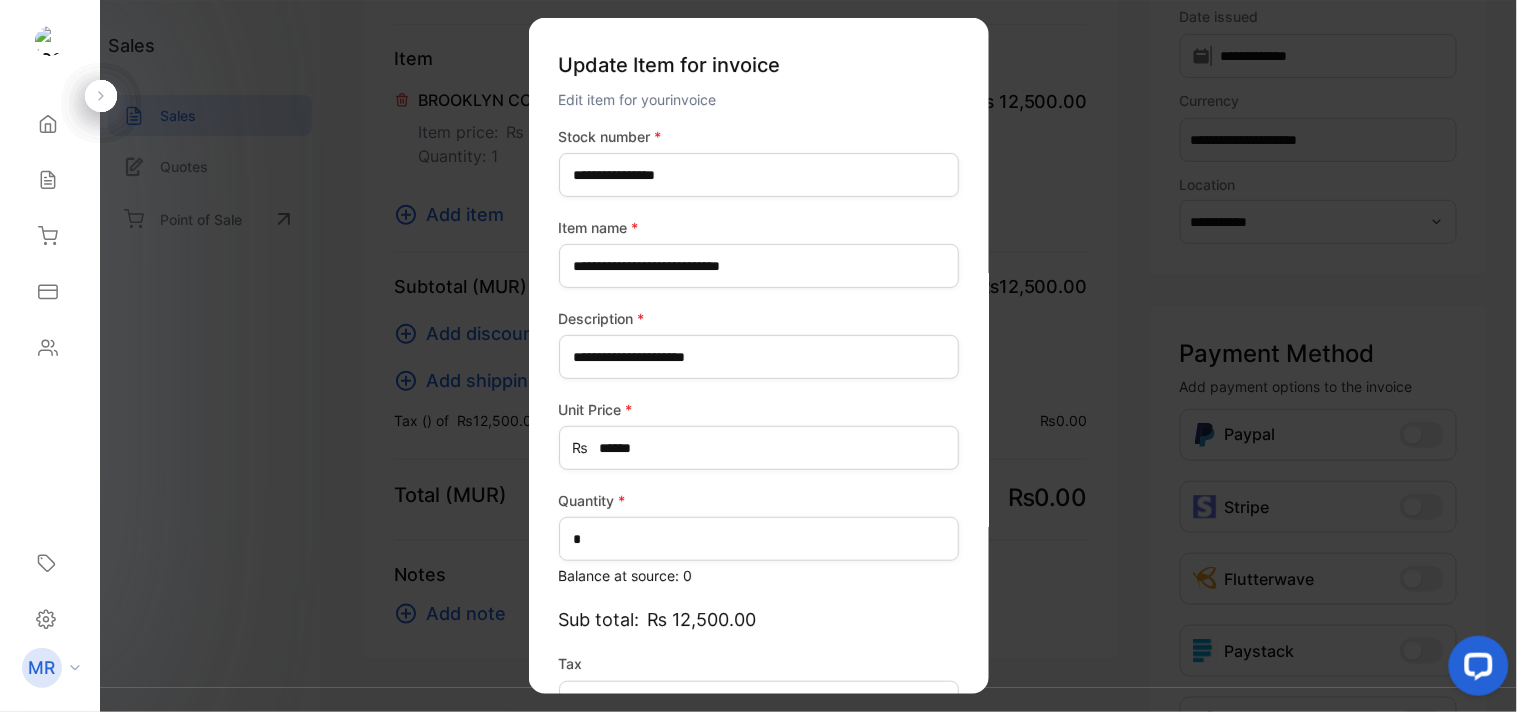 scroll, scrollTop: 130, scrollLeft: 0, axis: vertical 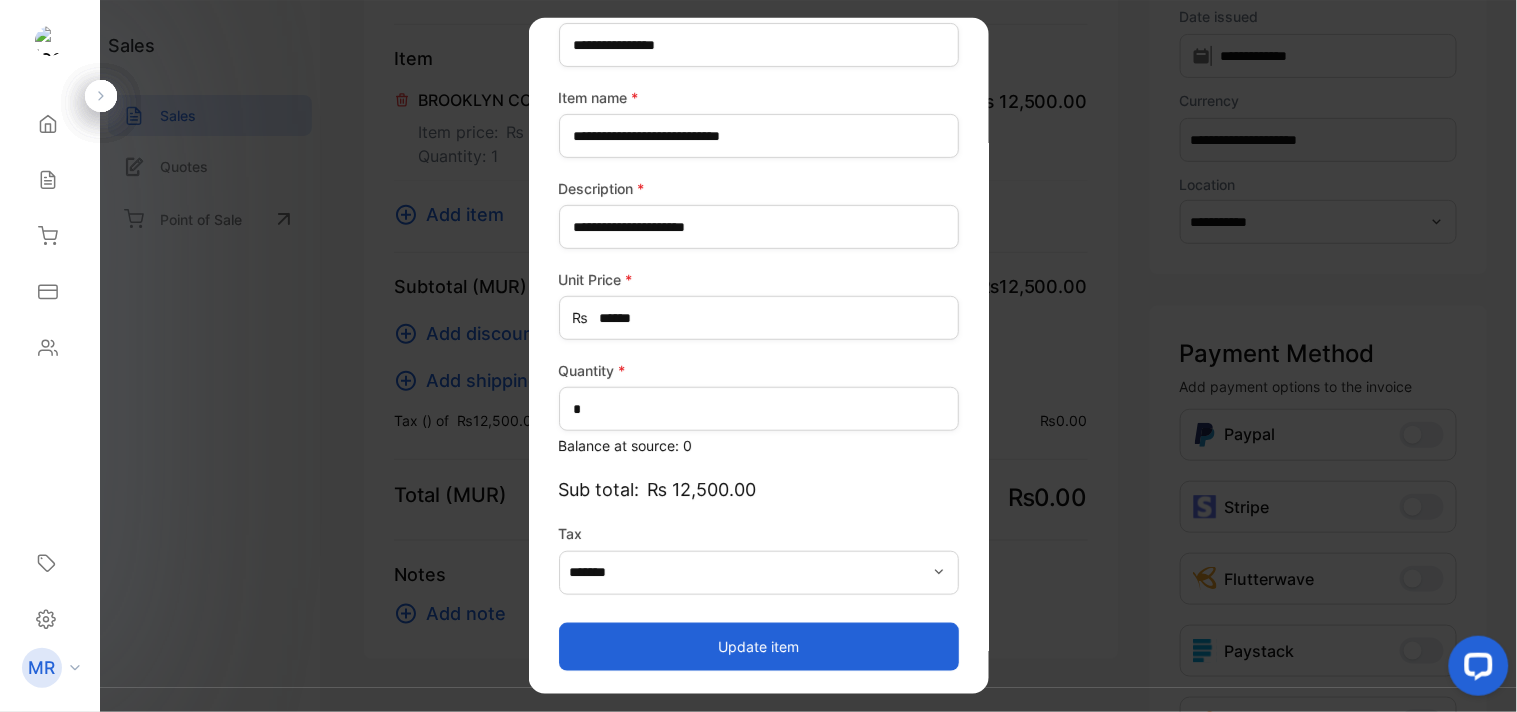 click on "Update item" at bounding box center [759, 646] 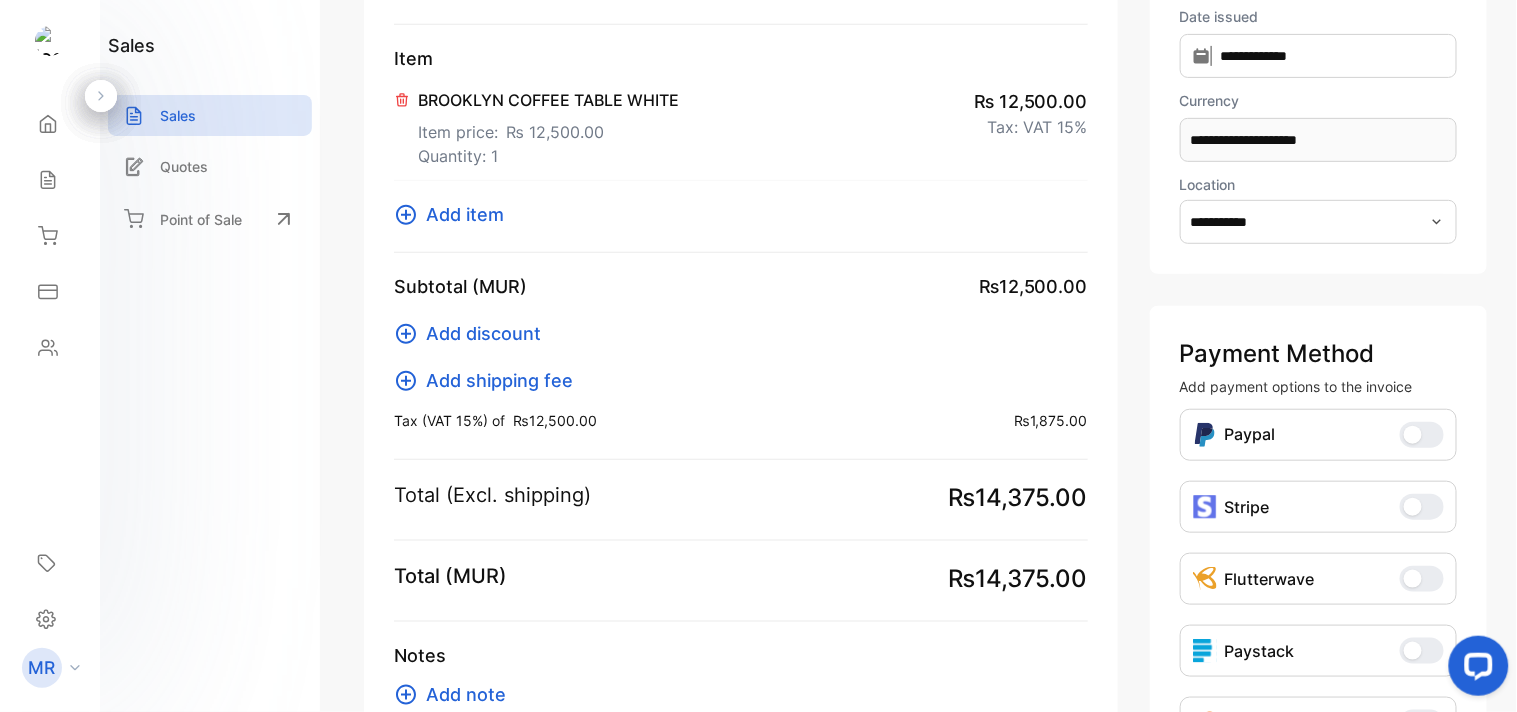 scroll, scrollTop: 352, scrollLeft: 0, axis: vertical 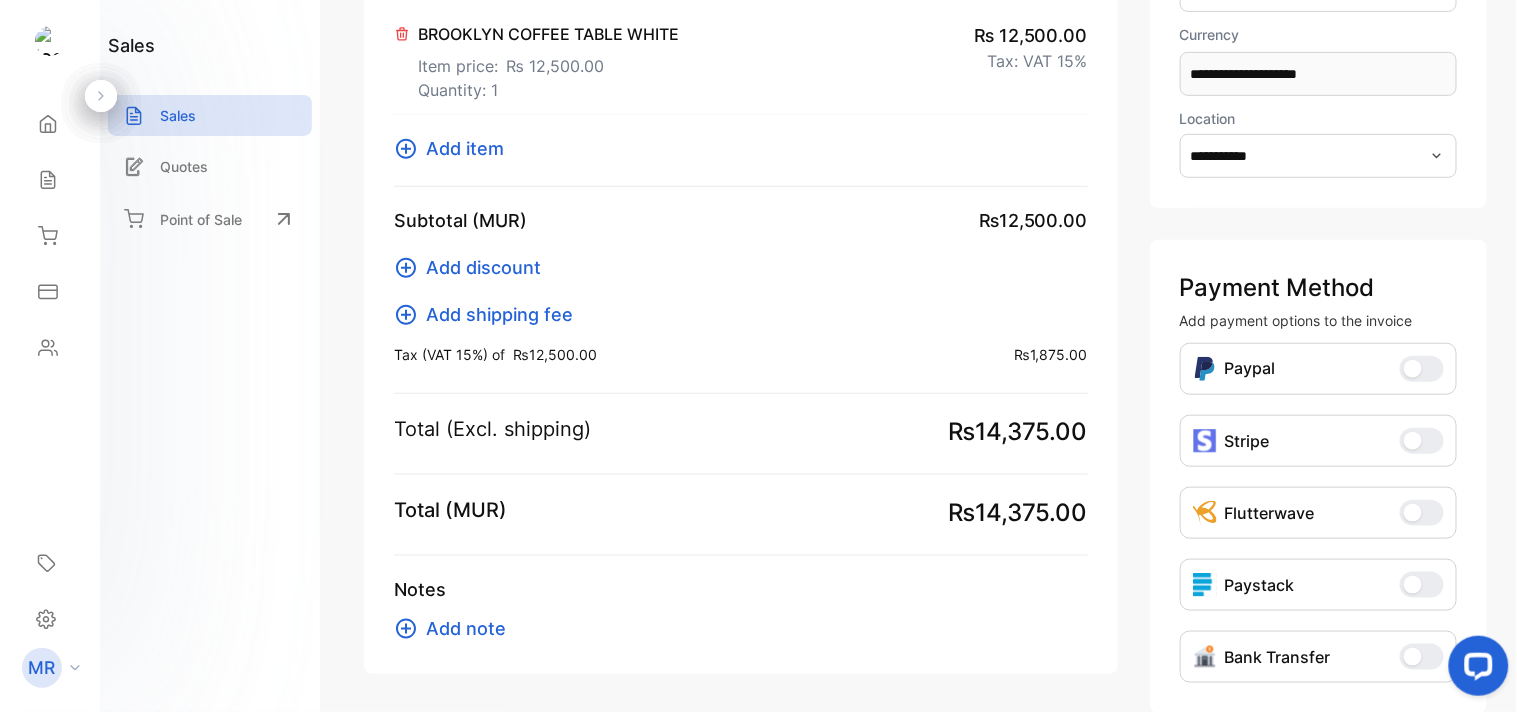 click 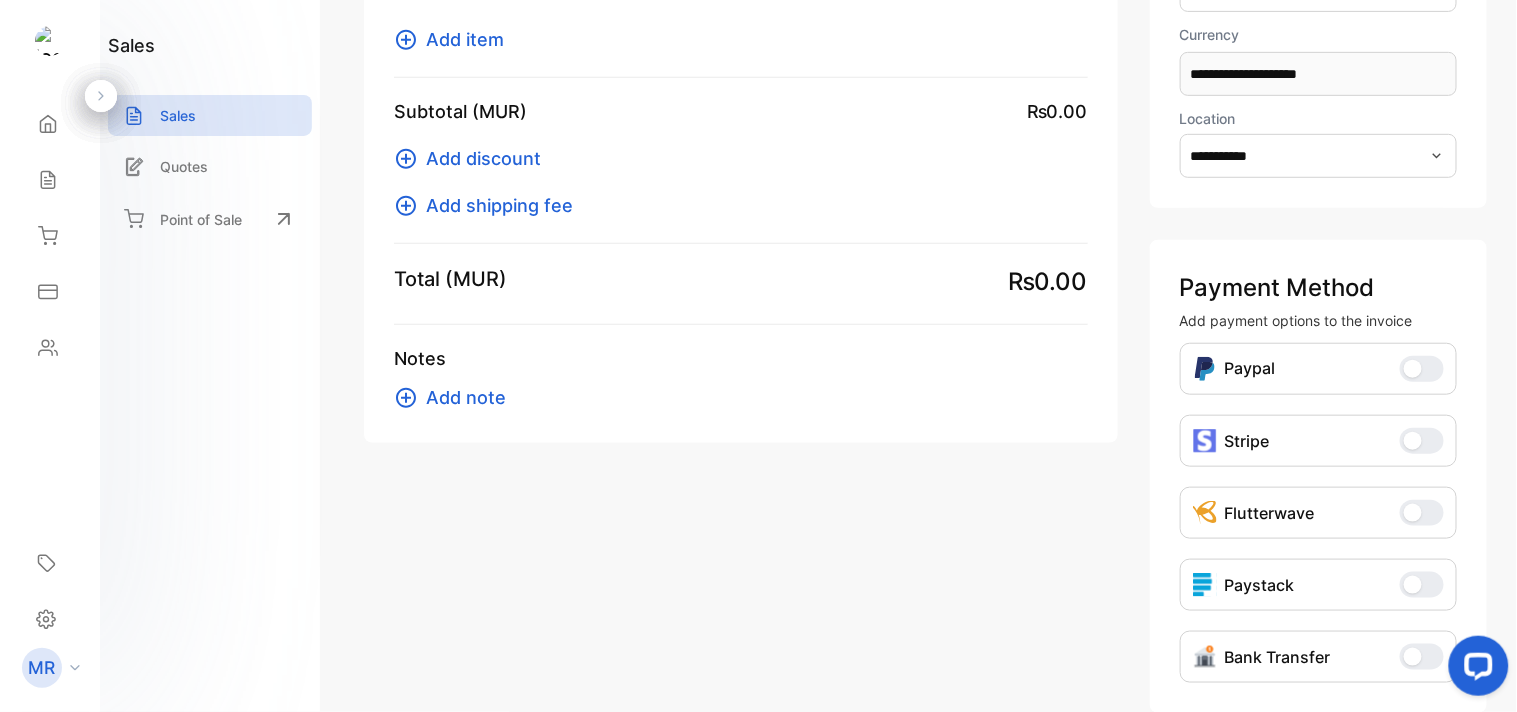 click on "Add discount Add shipping fee" at bounding box center (741, 172) 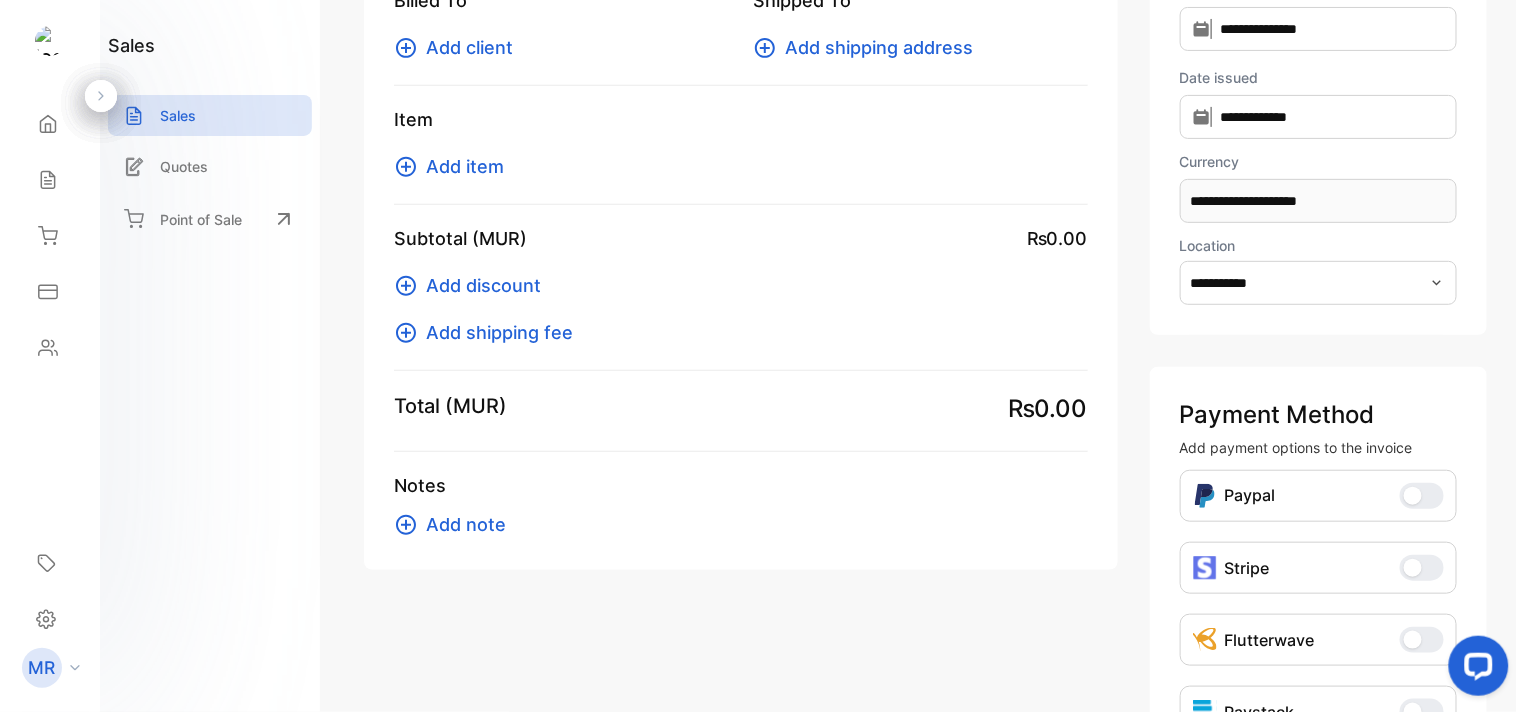 scroll, scrollTop: 224, scrollLeft: 0, axis: vertical 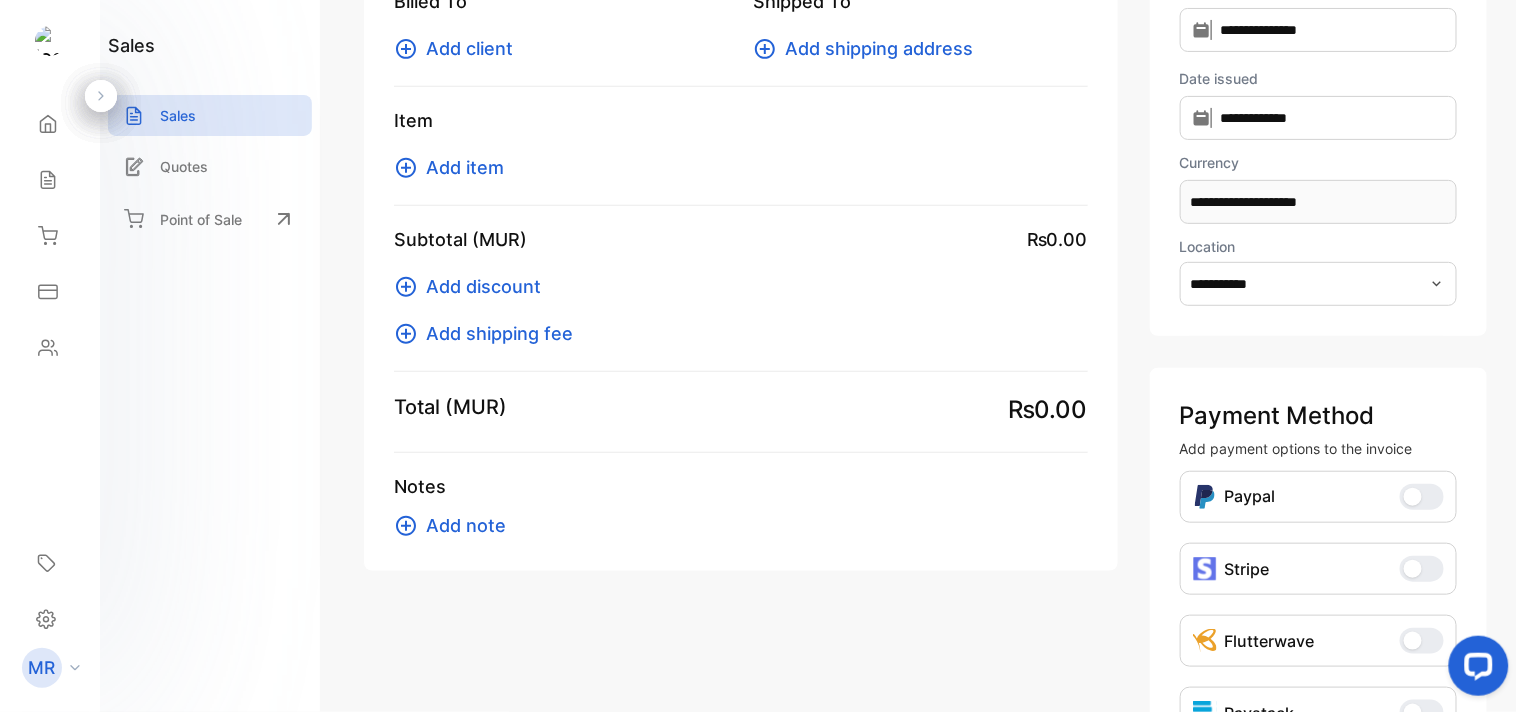 drag, startPoint x: 597, startPoint y: 158, endPoint x: 721, endPoint y: 100, distance: 136.89412 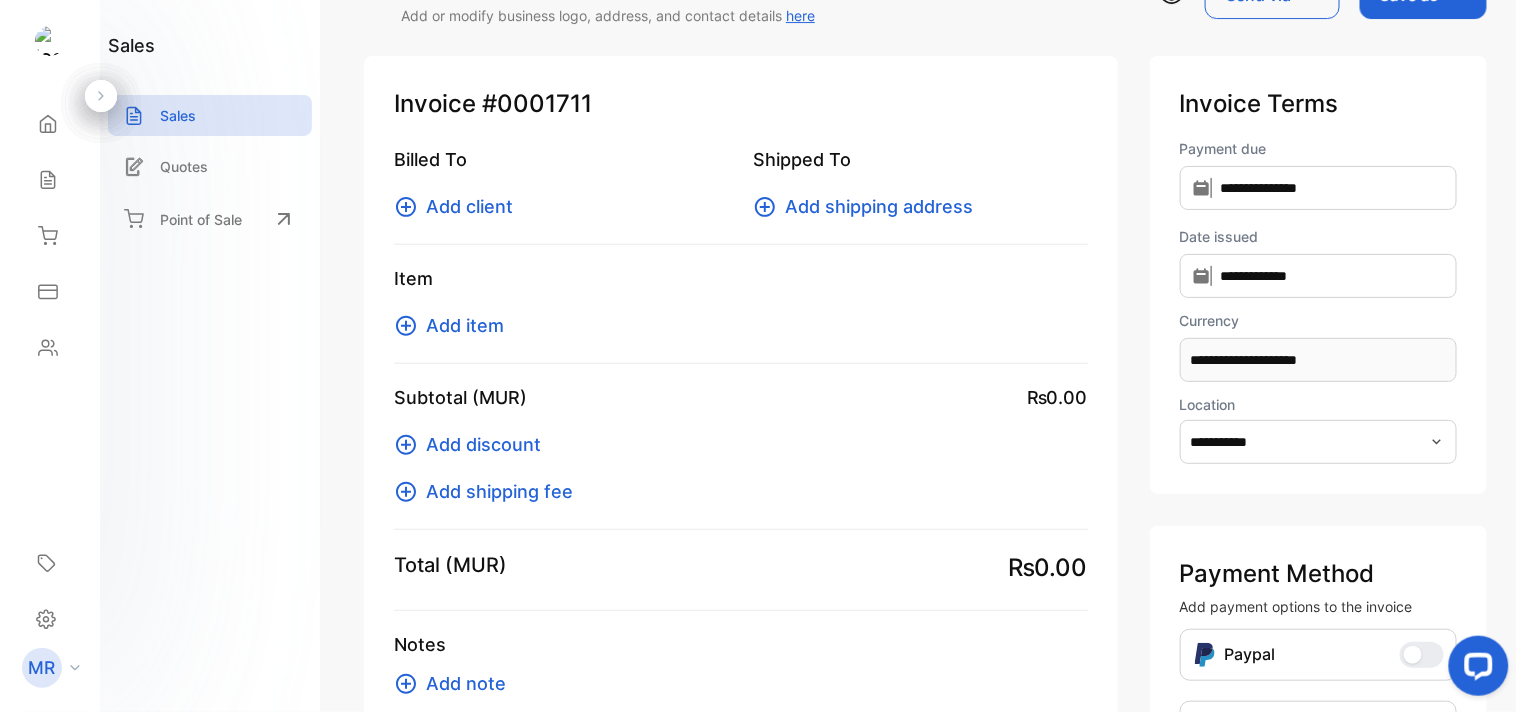 scroll, scrollTop: 67, scrollLeft: 0, axis: vertical 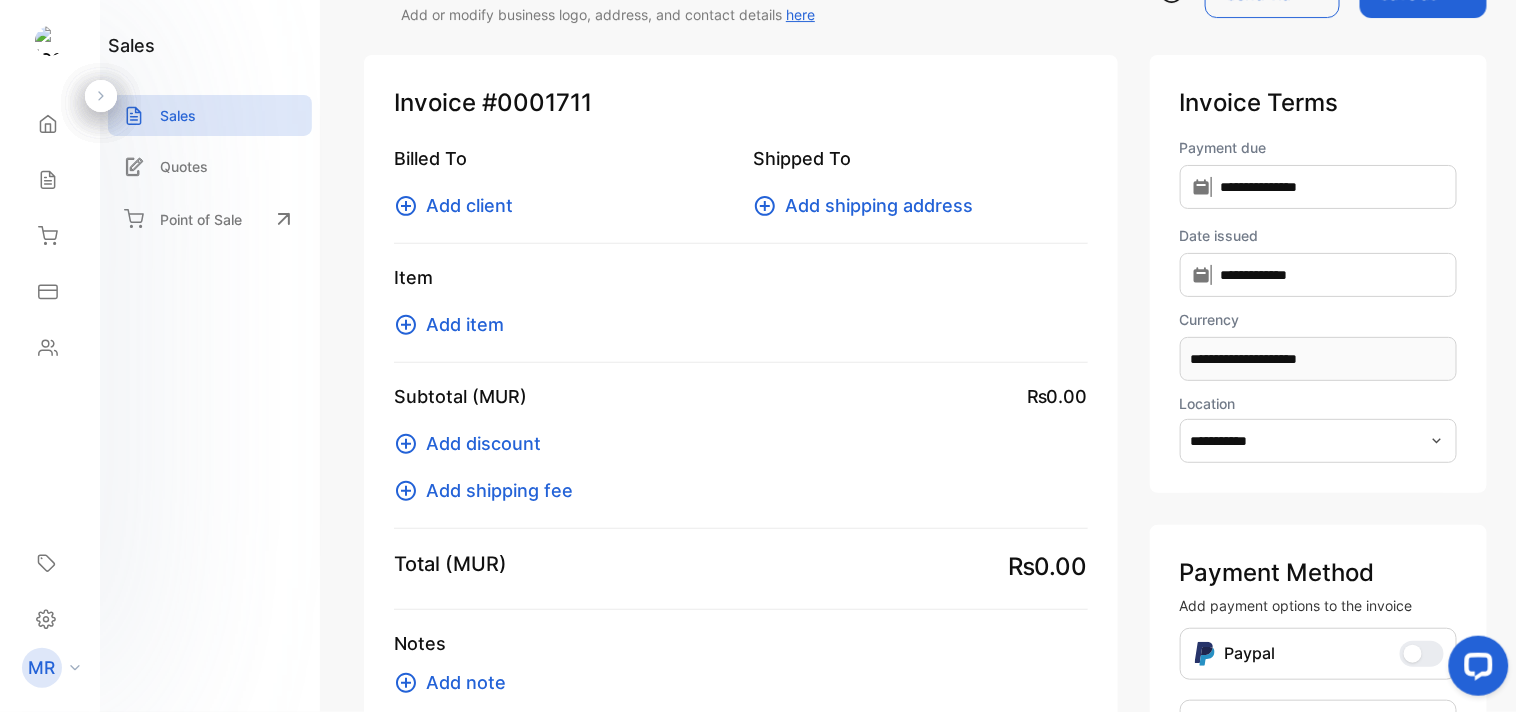 click on "Add item" at bounding box center (465, 324) 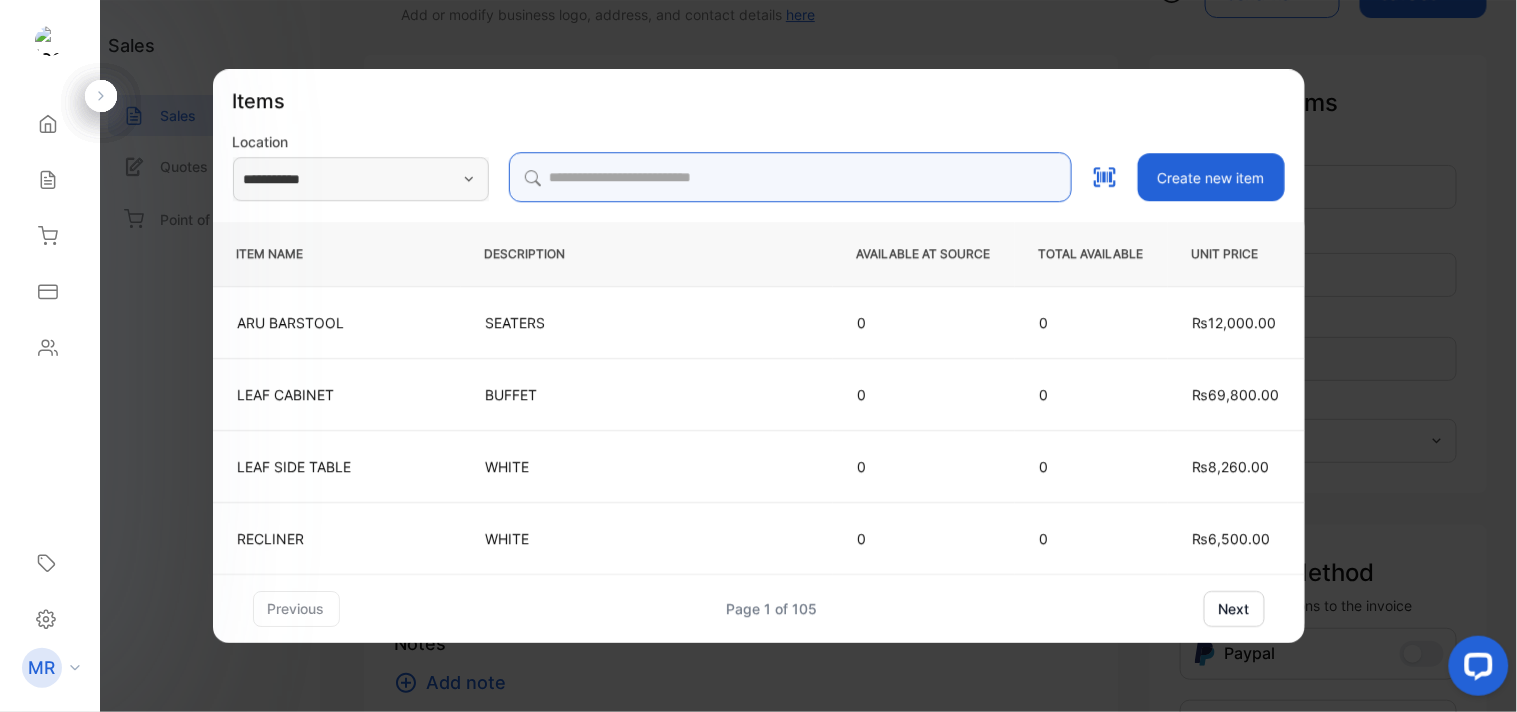 click at bounding box center (790, 177) 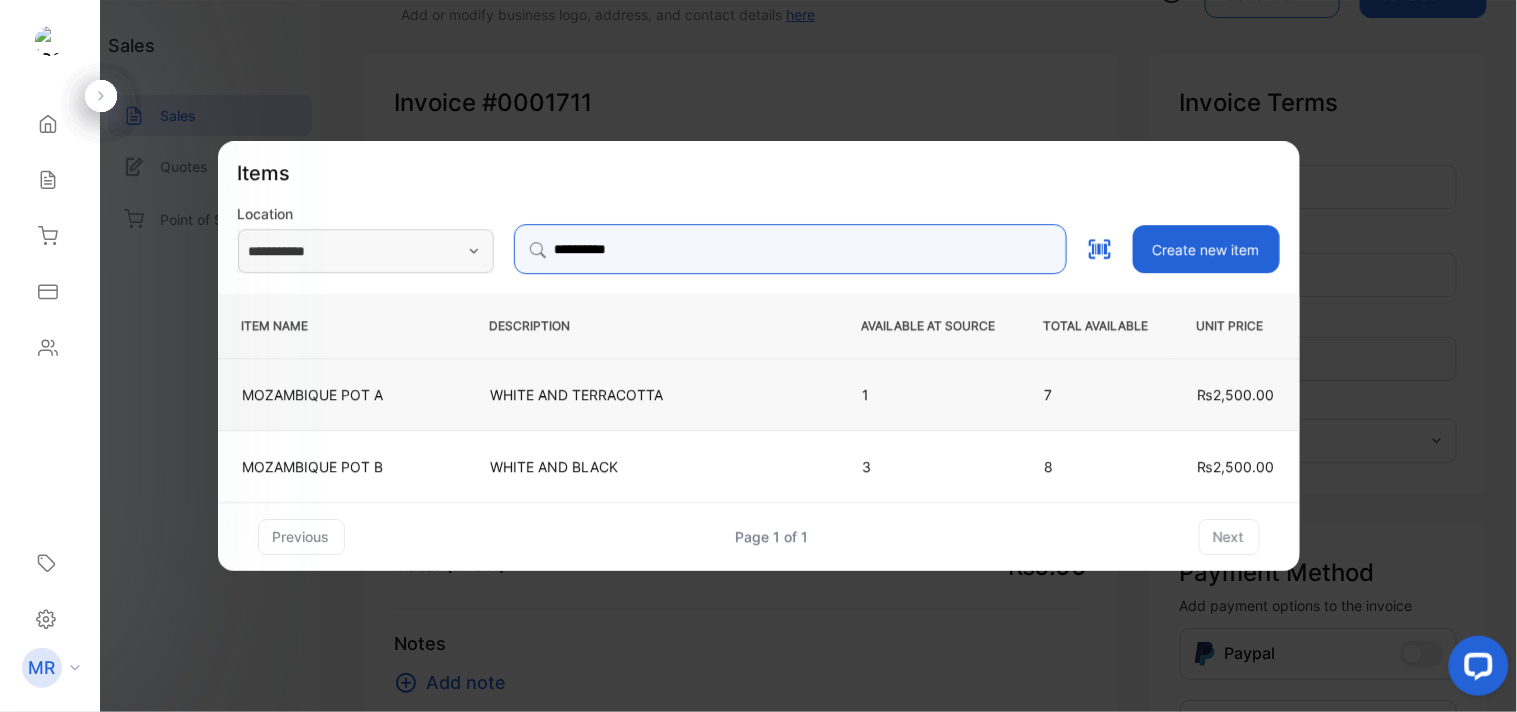 type on "**********" 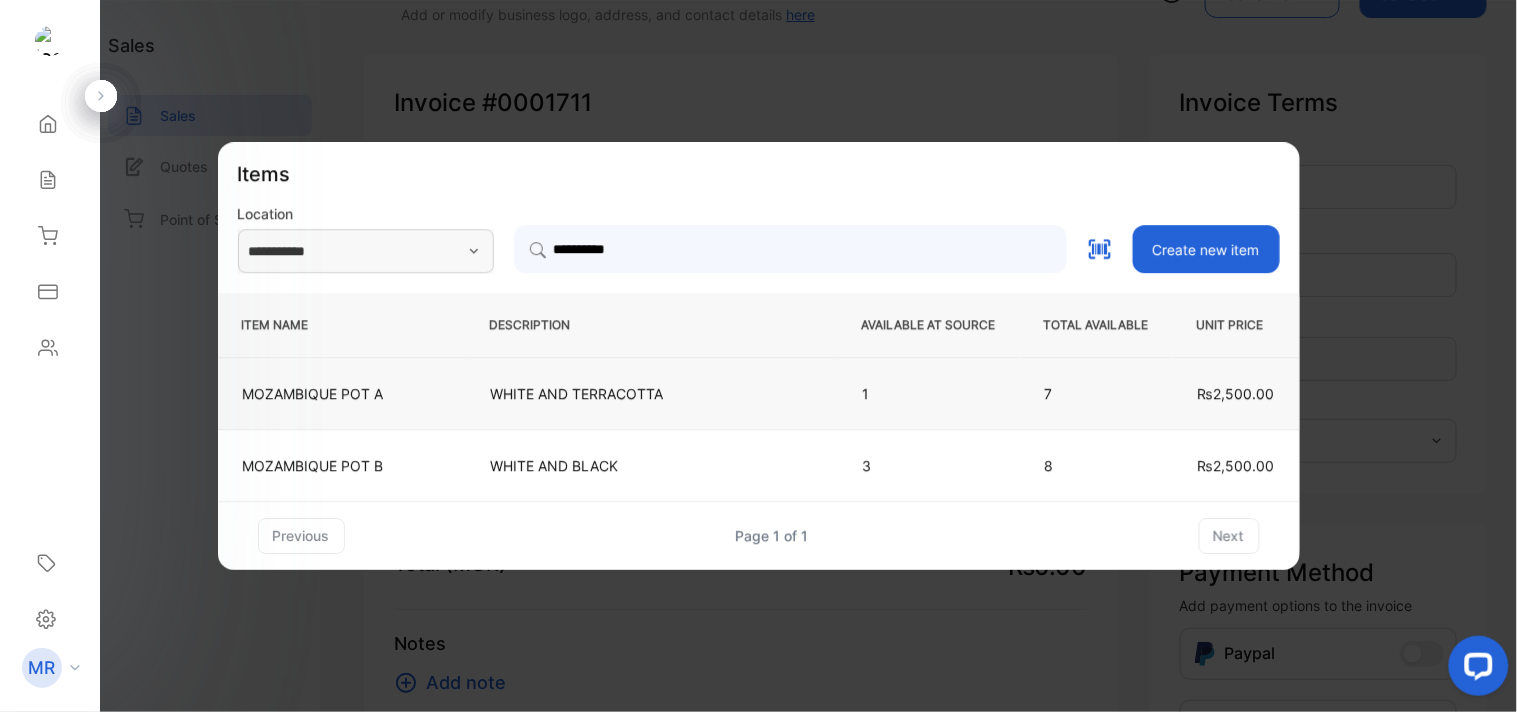 click on "WHITE AND TERRACOTTA" at bounding box center [652, 393] 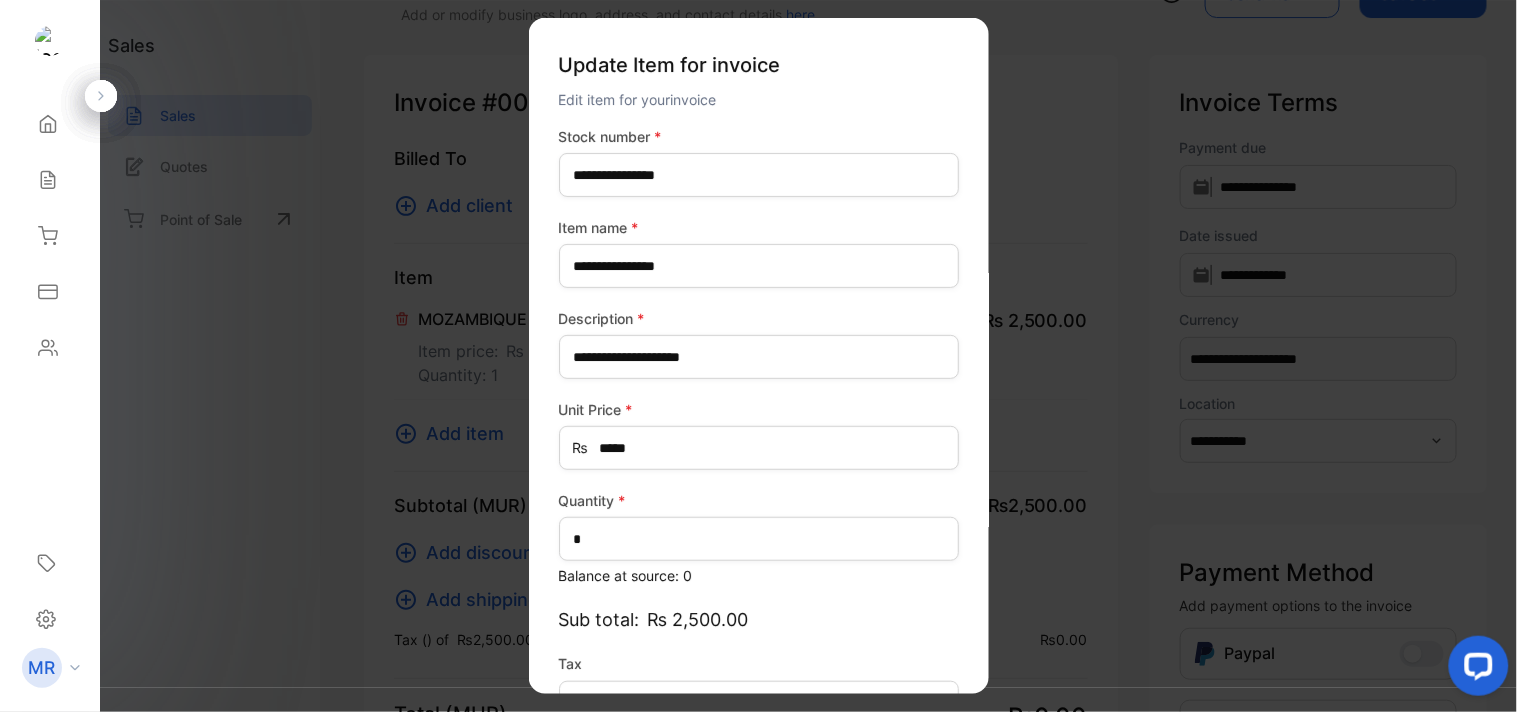 type on "*******" 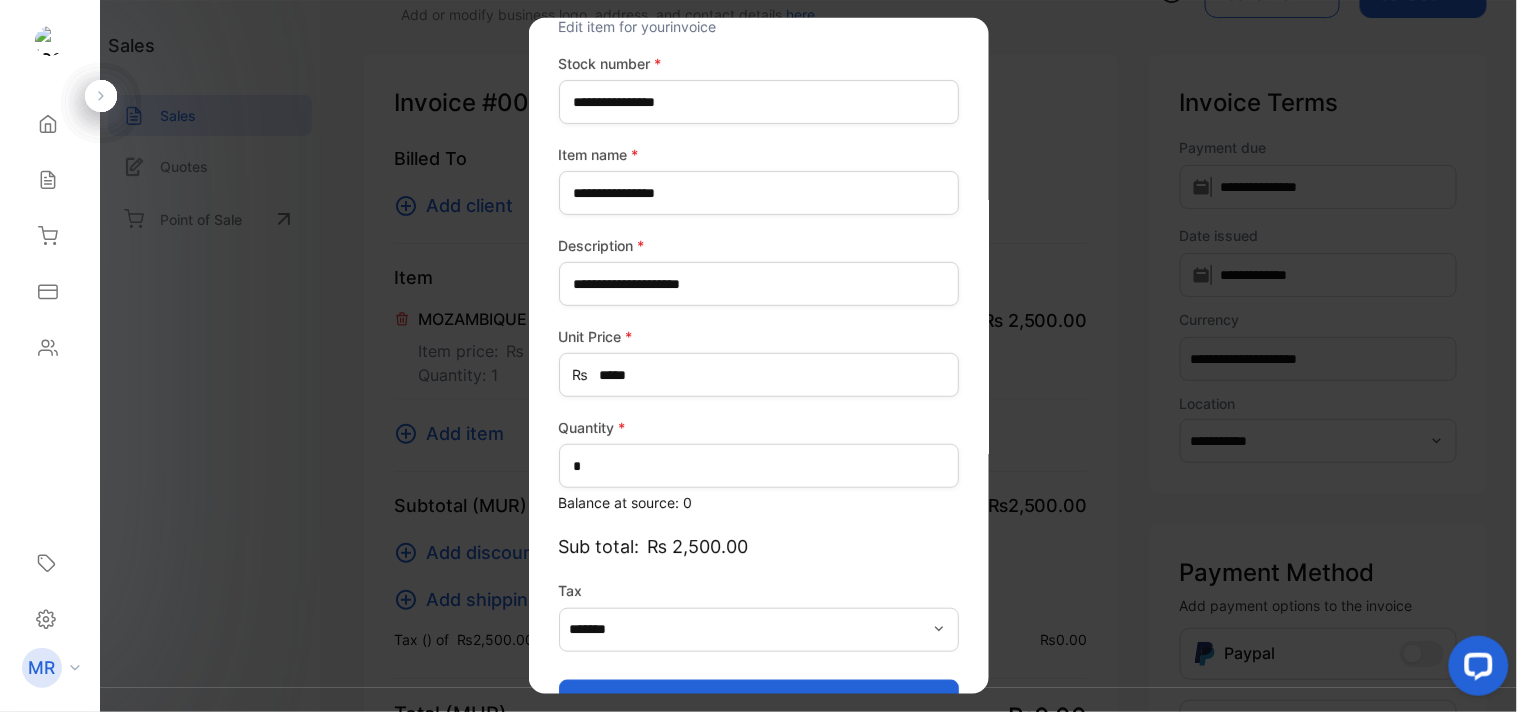 scroll, scrollTop: 130, scrollLeft: 0, axis: vertical 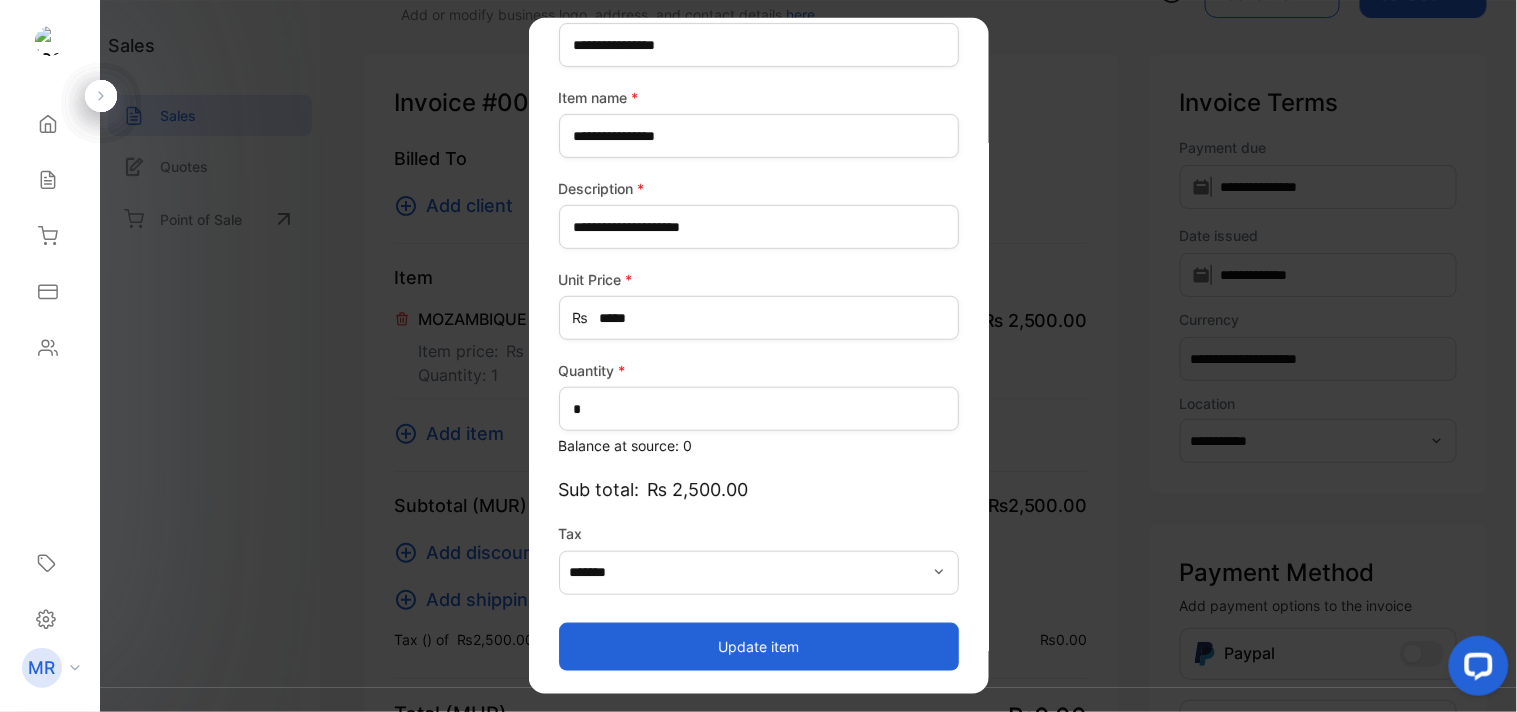 click on "Update item" at bounding box center (759, 646) 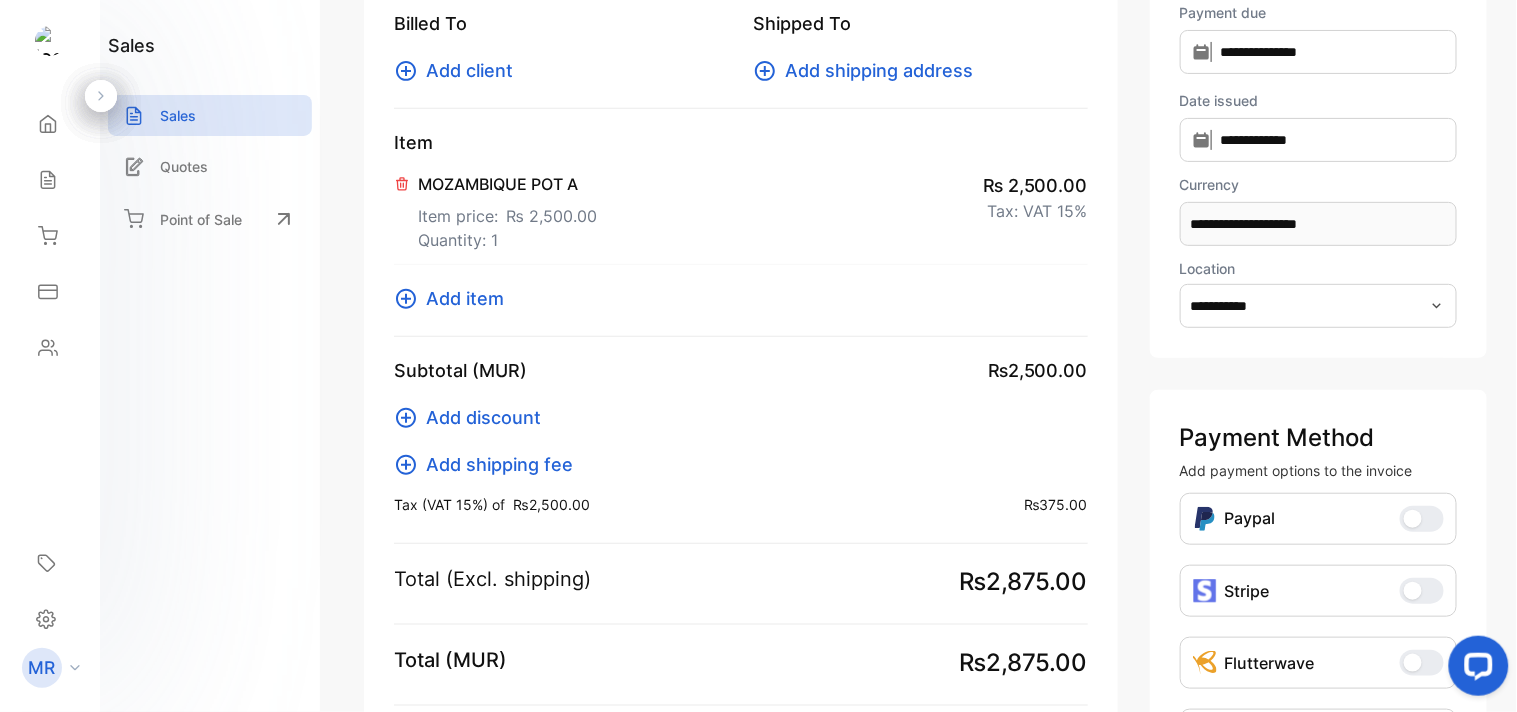 scroll, scrollTop: 203, scrollLeft: 0, axis: vertical 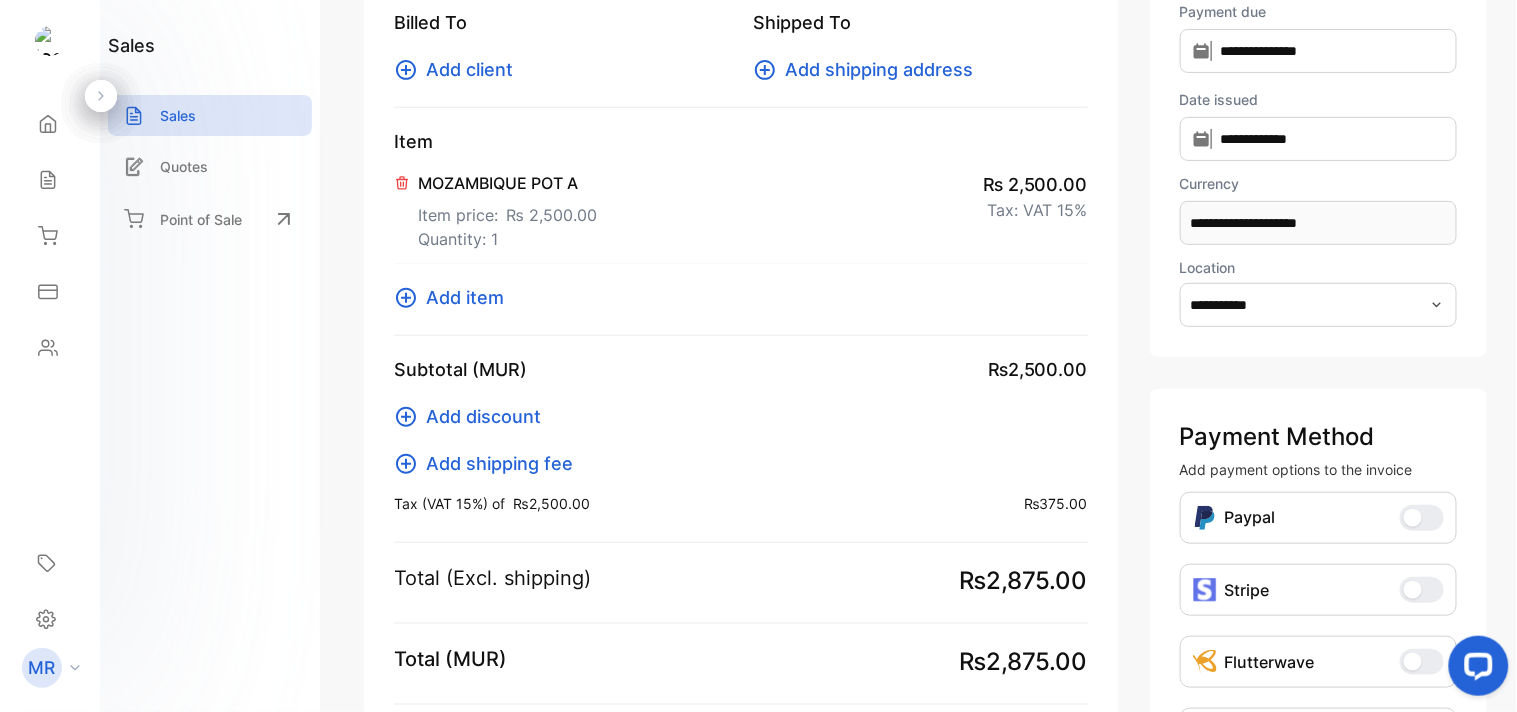 click 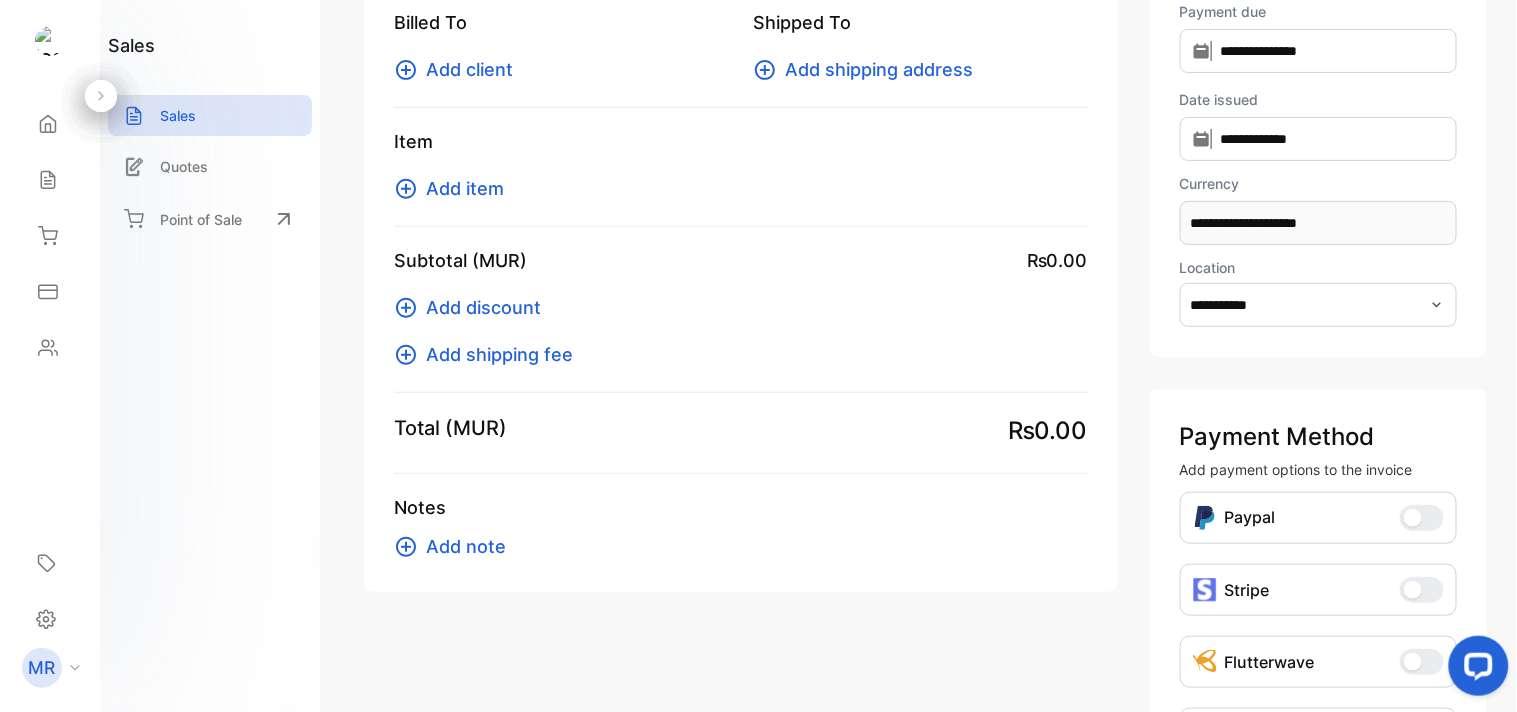 click on "Add item" at bounding box center [465, 188] 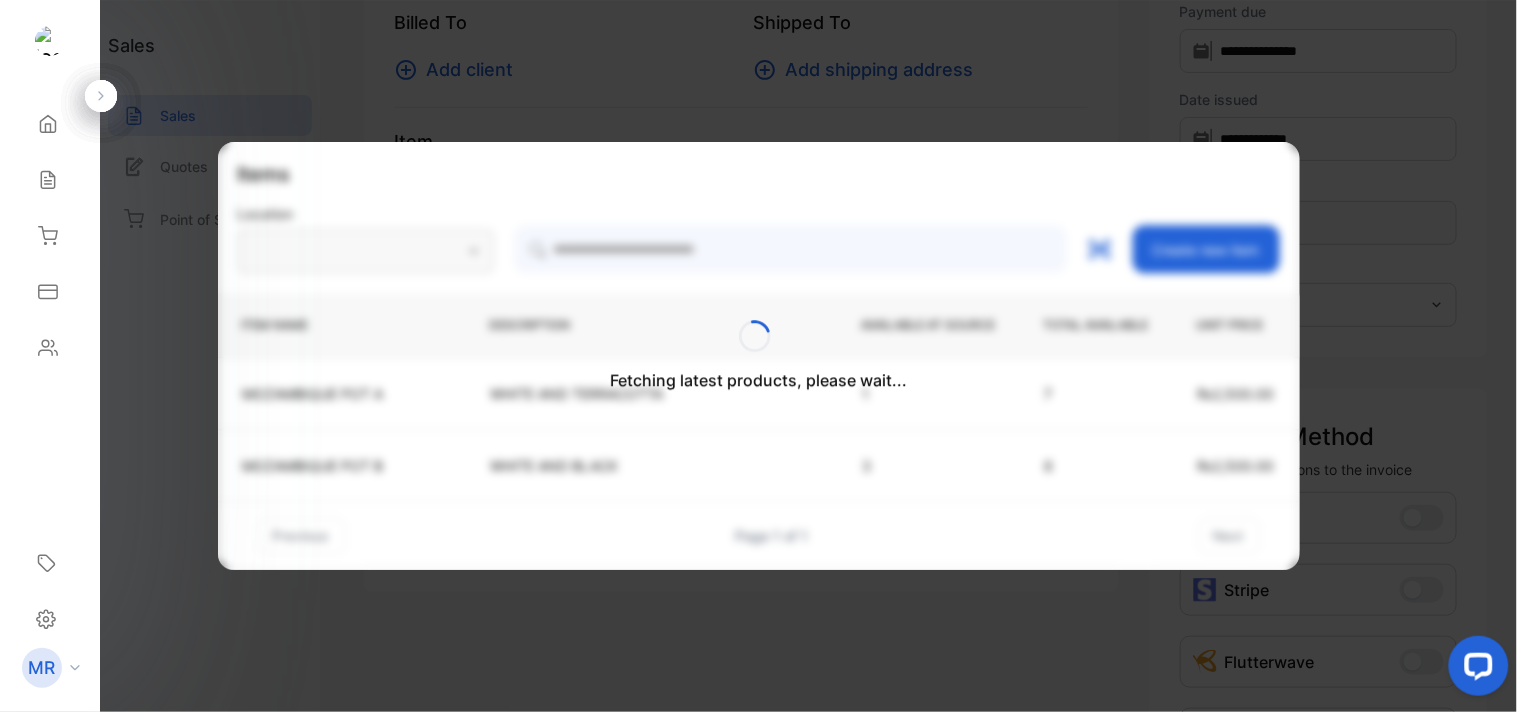 type on "**********" 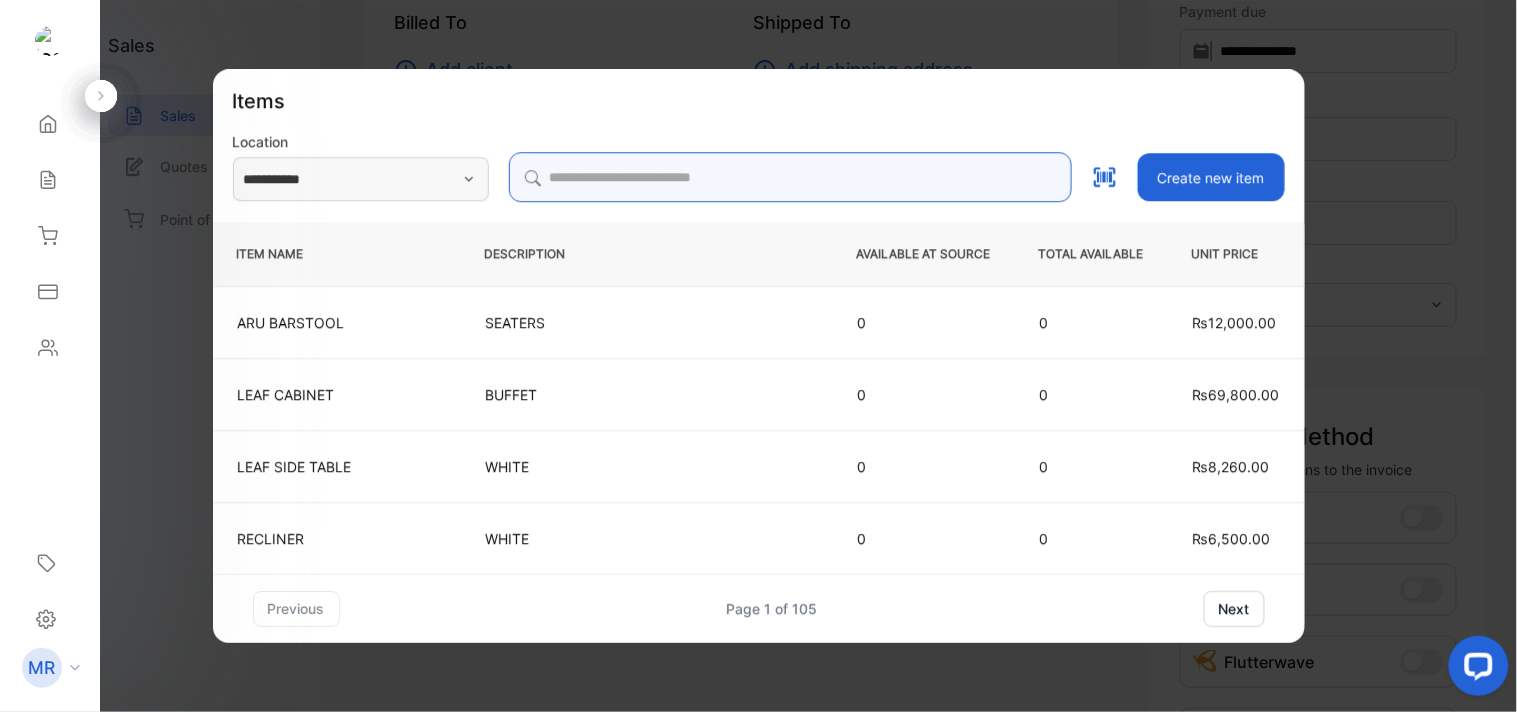 click at bounding box center (790, 177) 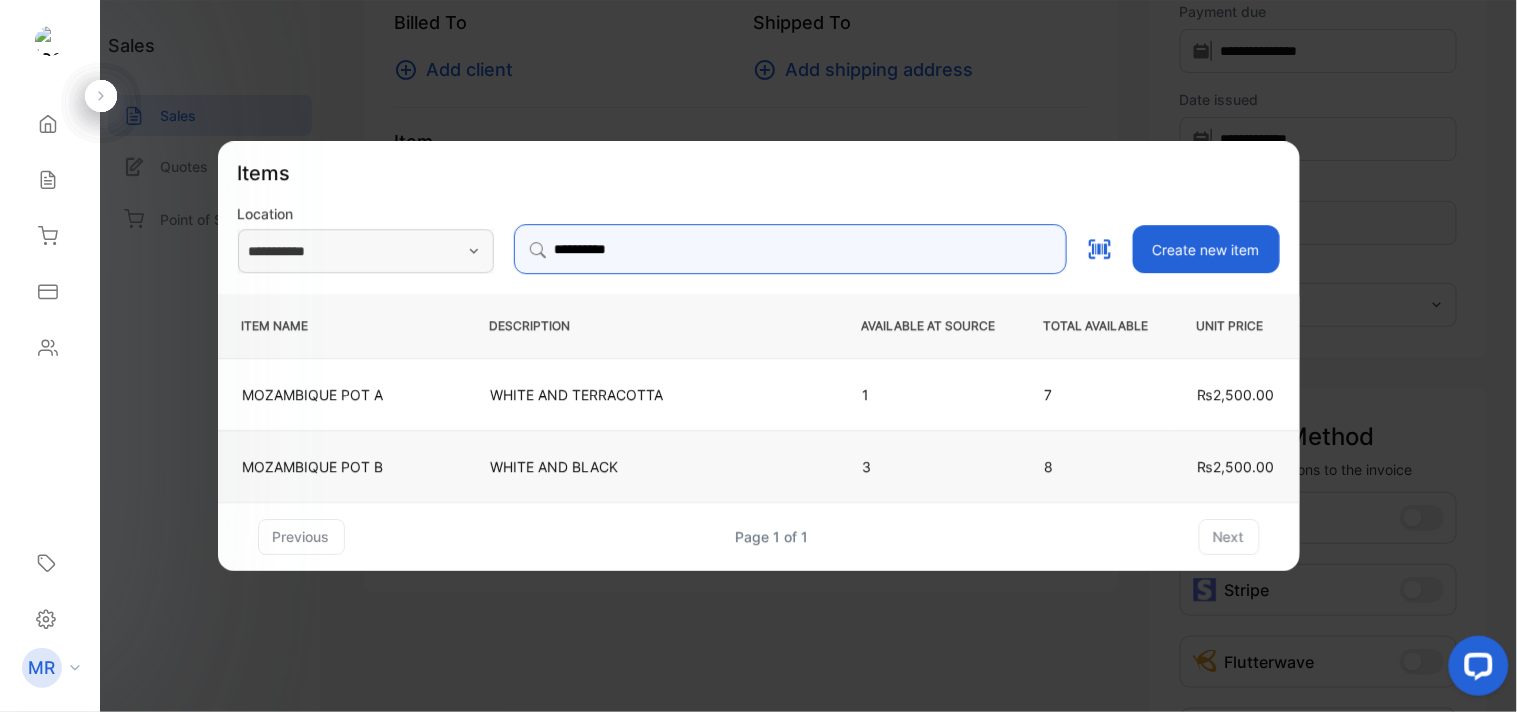 type on "**********" 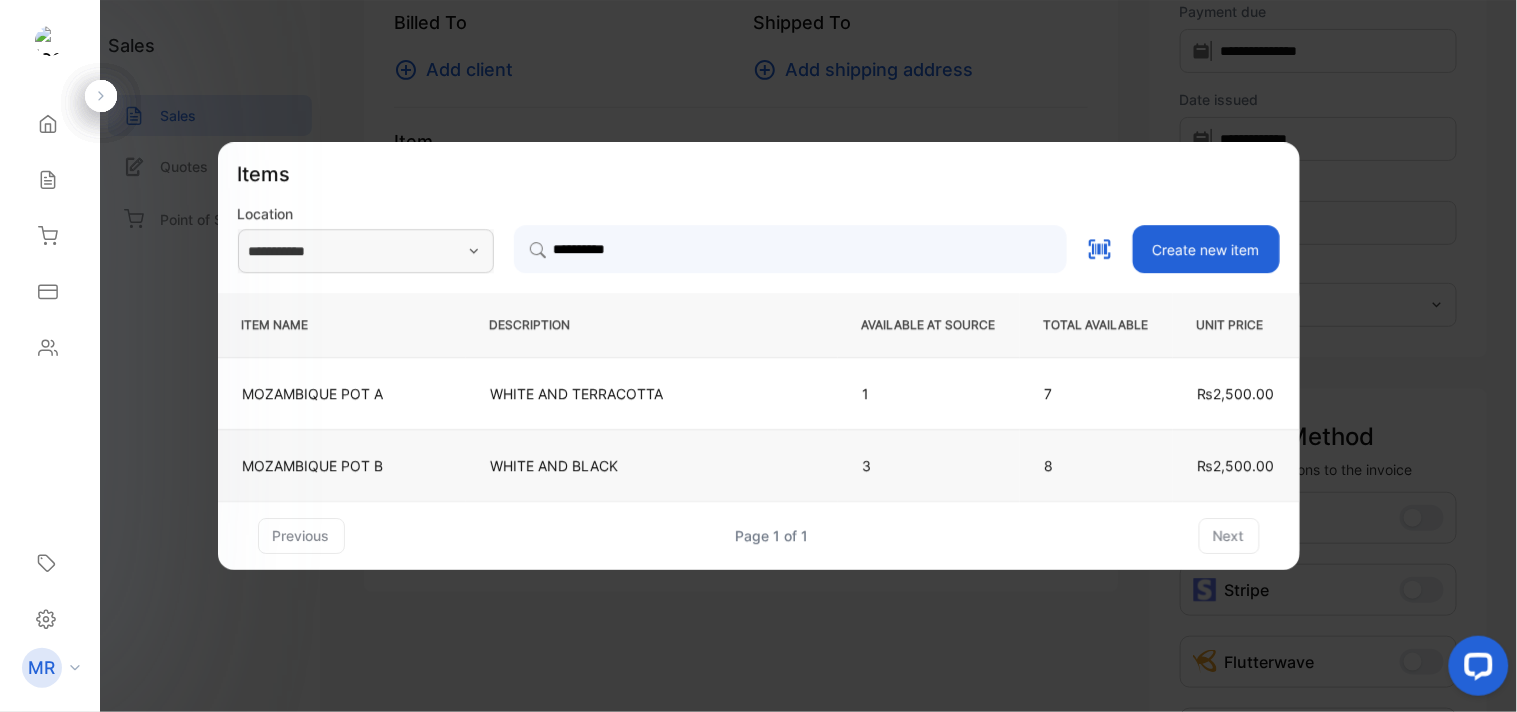 click on "WHITE AND BLACK" at bounding box center (652, 465) 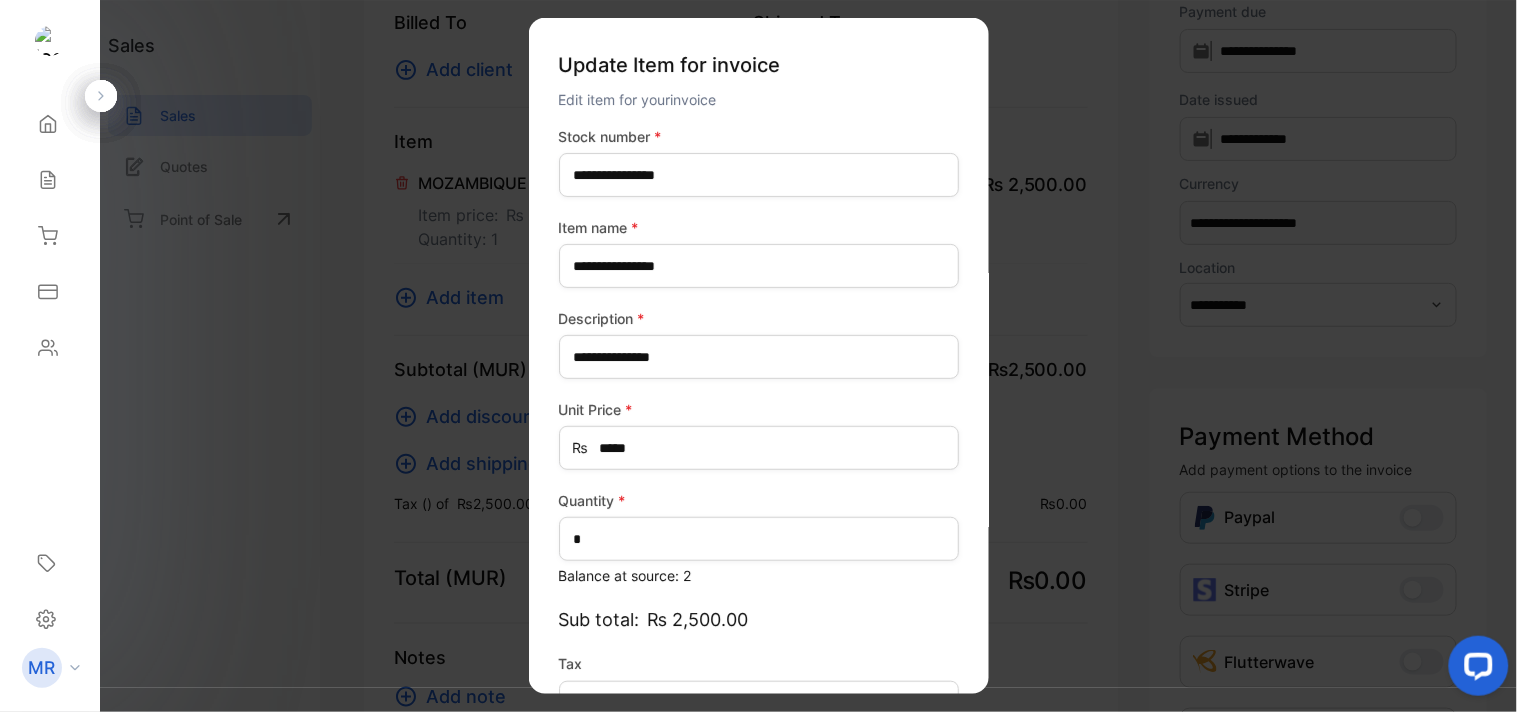 scroll, scrollTop: 130, scrollLeft: 0, axis: vertical 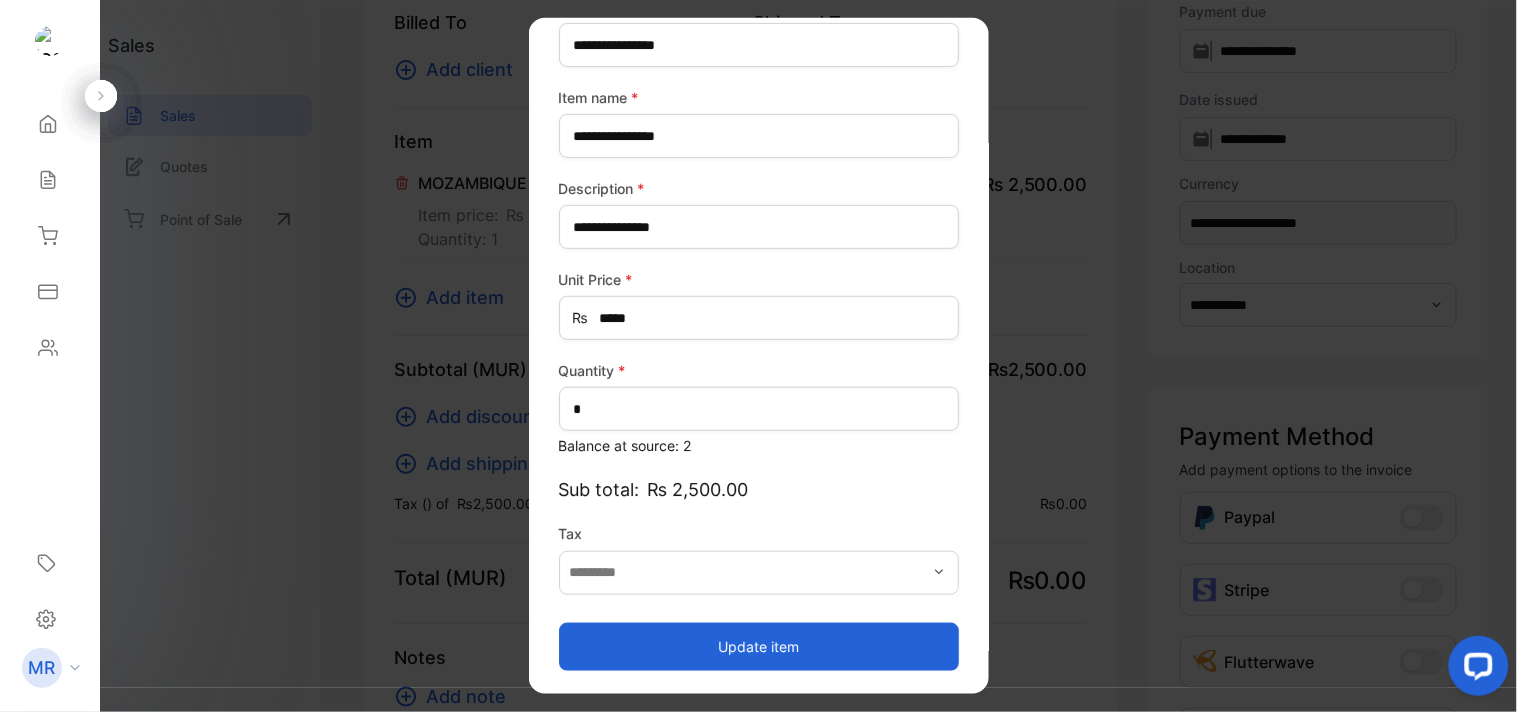 type on "*******" 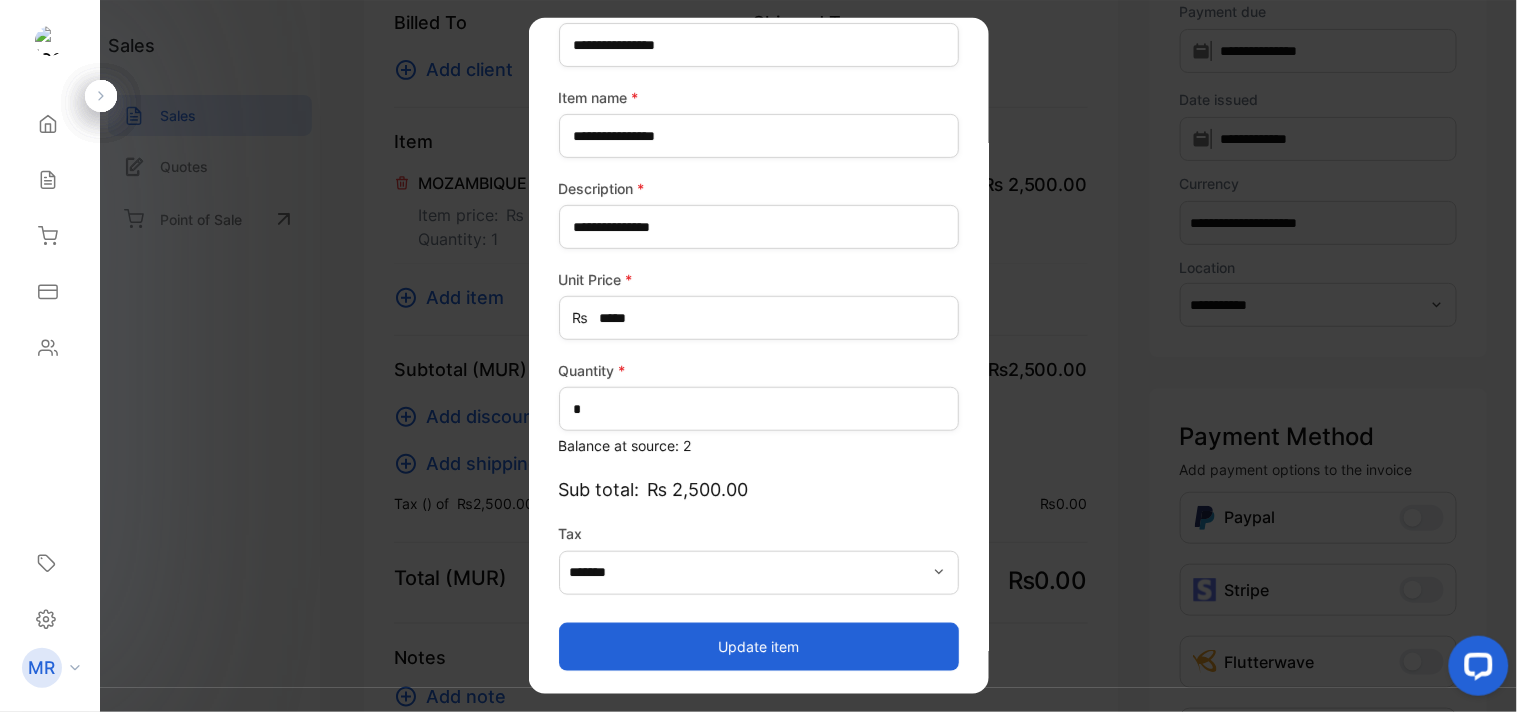 click on "Update item" at bounding box center [759, 646] 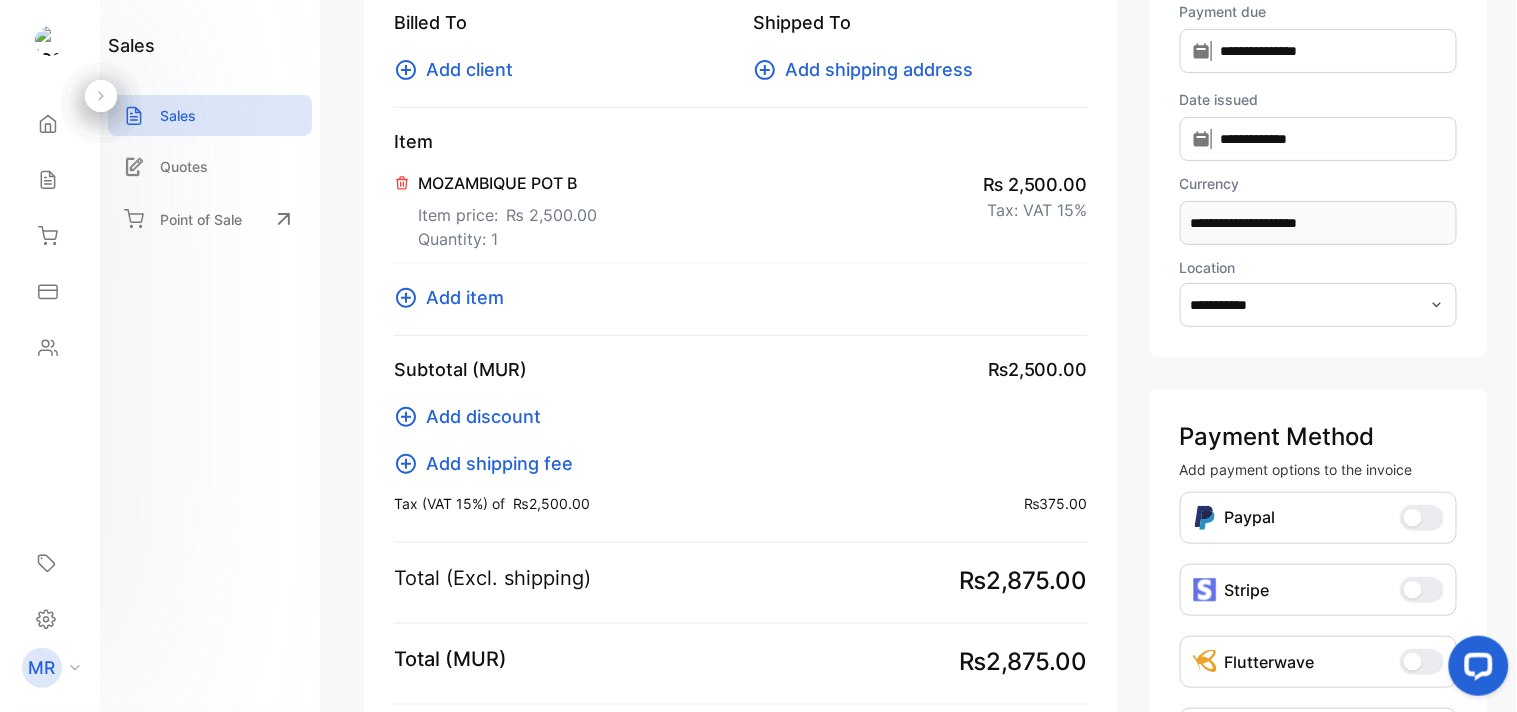 click 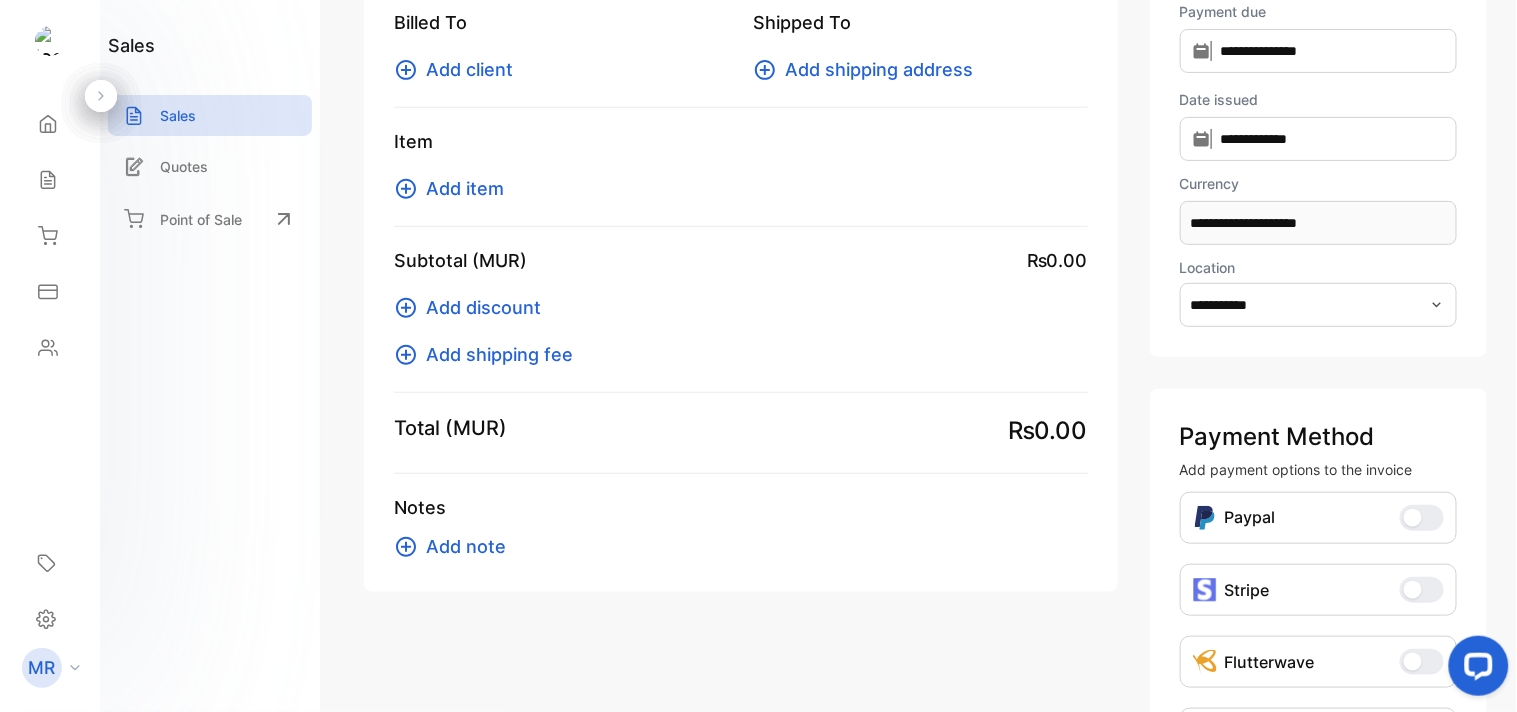 click on "Add item" at bounding box center [465, 188] 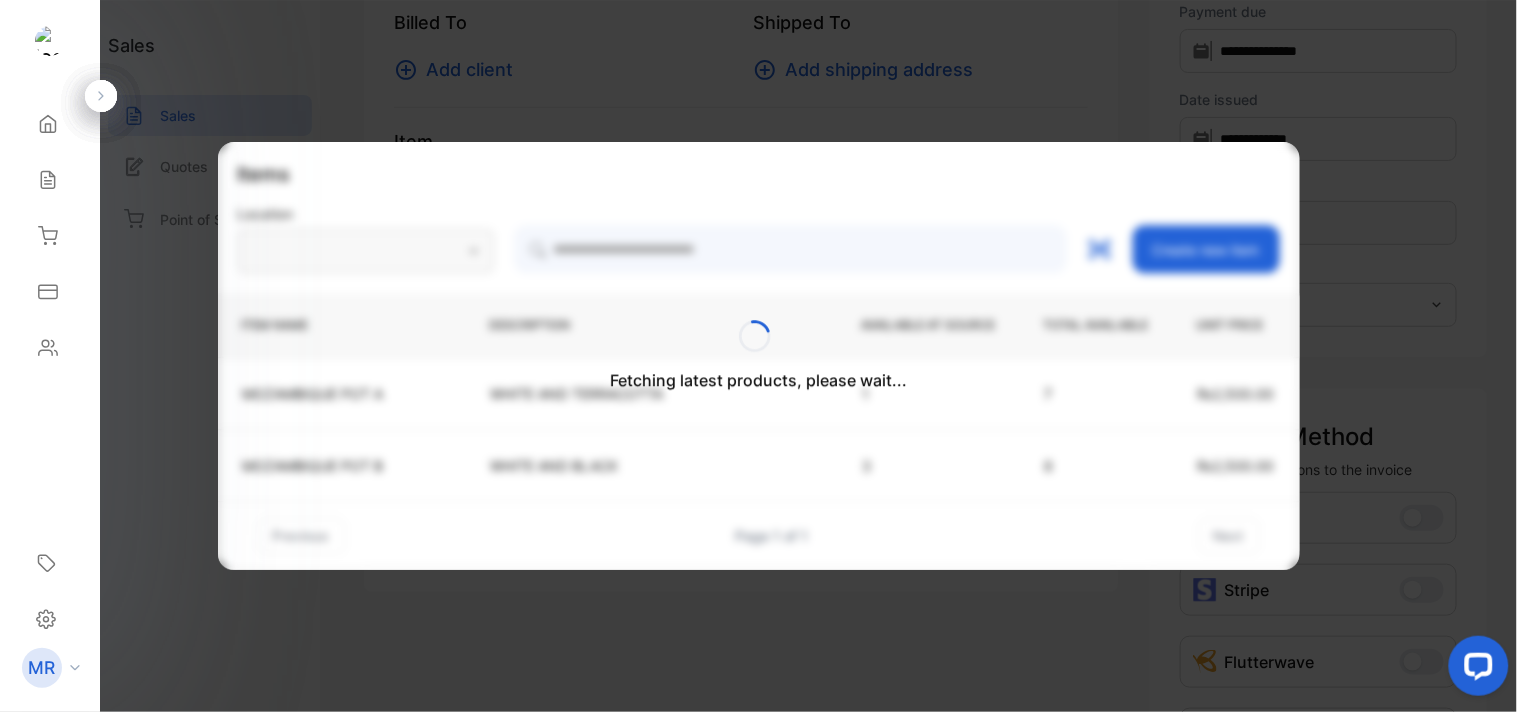 type on "**********" 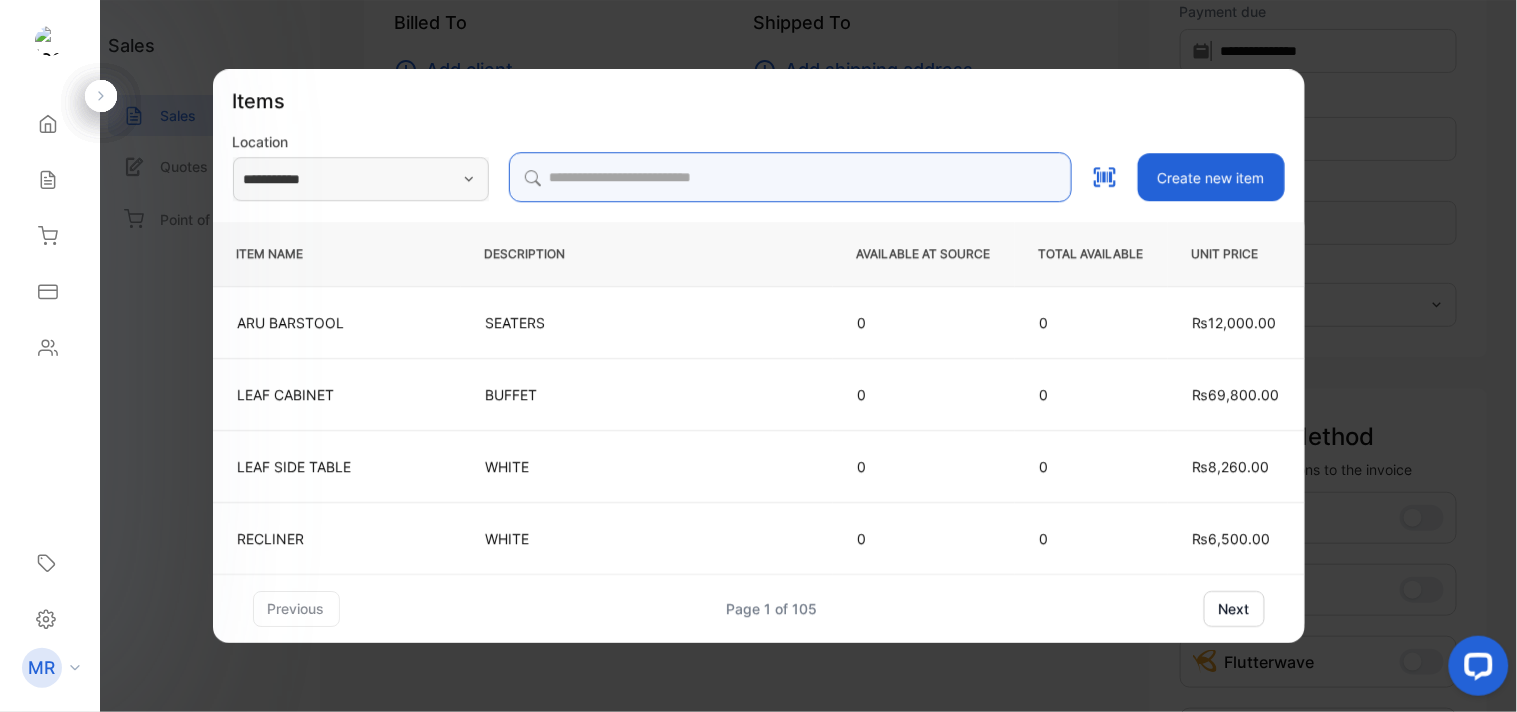 click at bounding box center (790, 177) 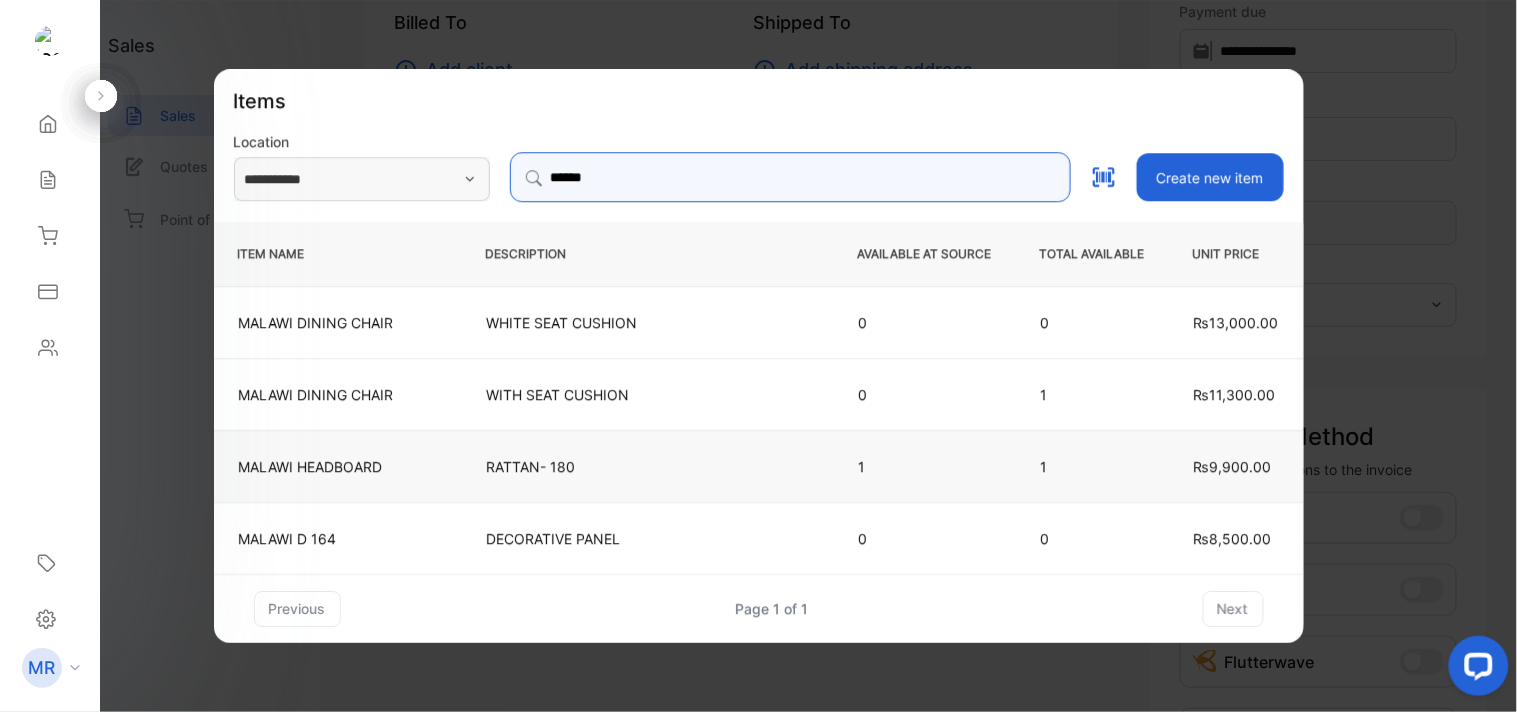 type on "******" 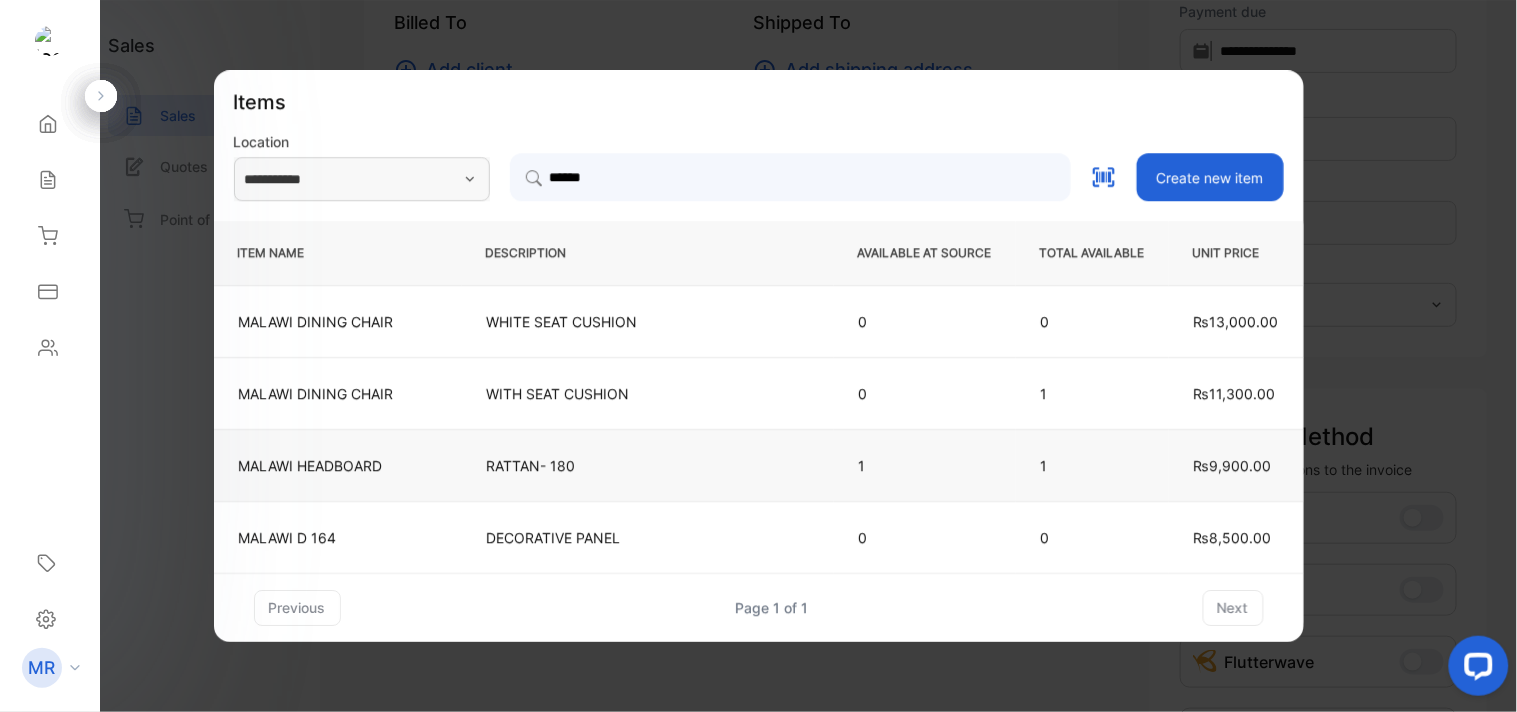 click on "RATTAN- 180" at bounding box center [648, 465] 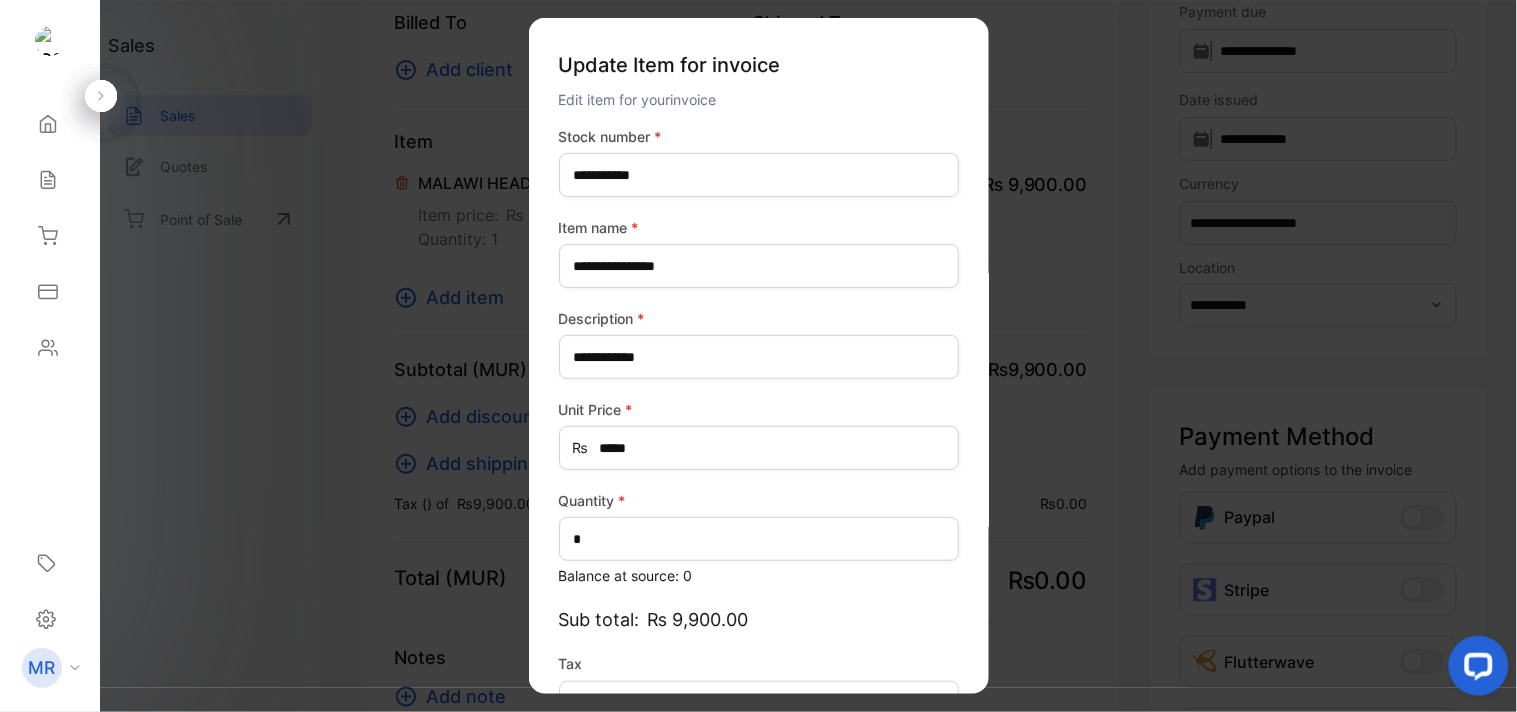 type on "*******" 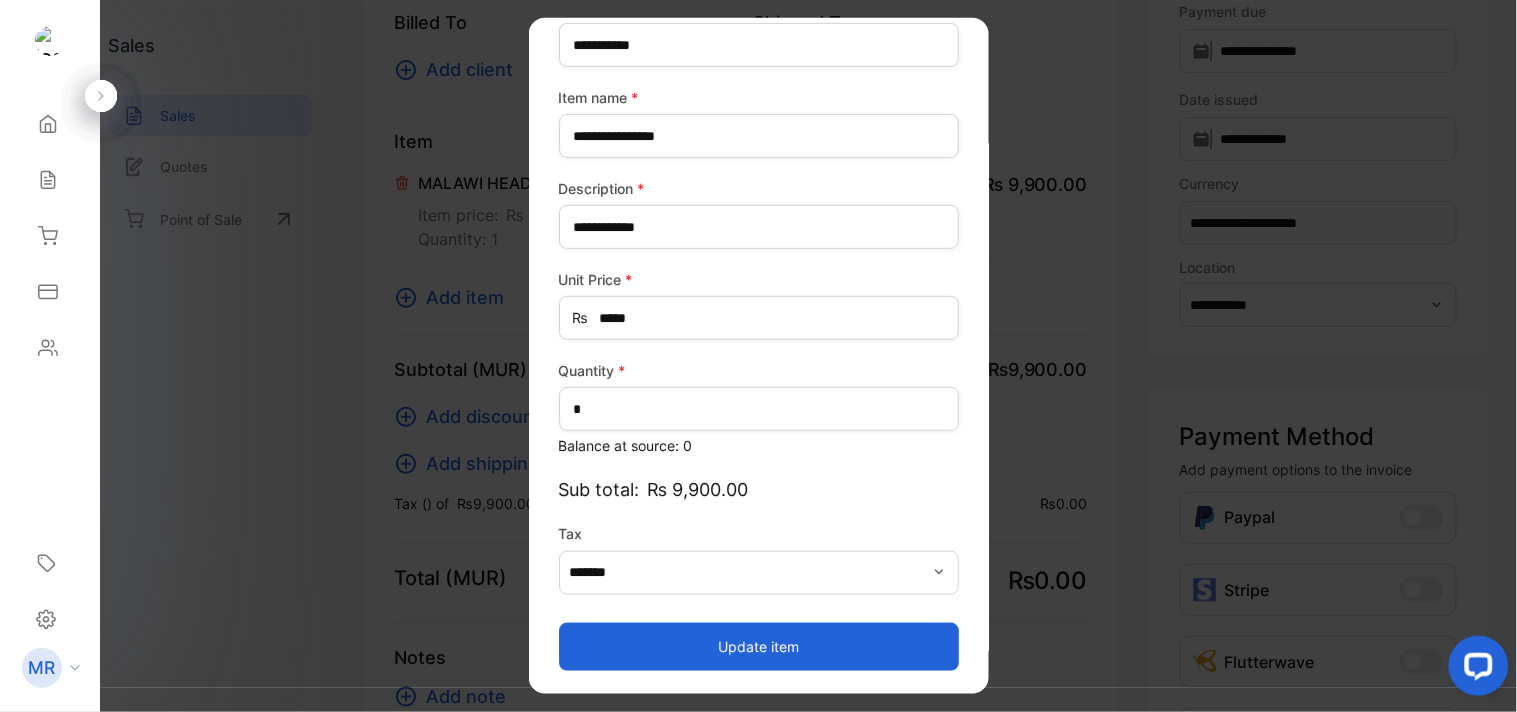 click on "Update item" at bounding box center [759, 646] 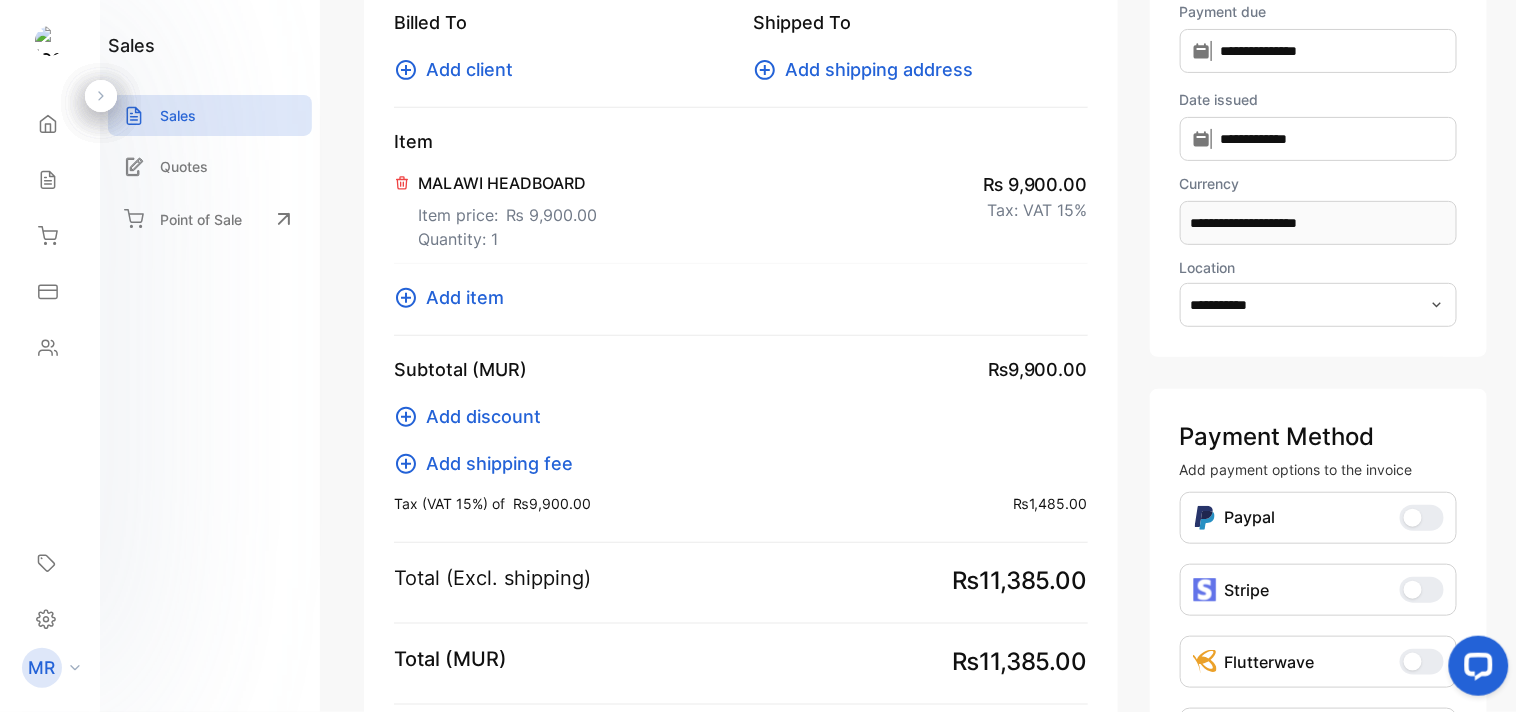 click 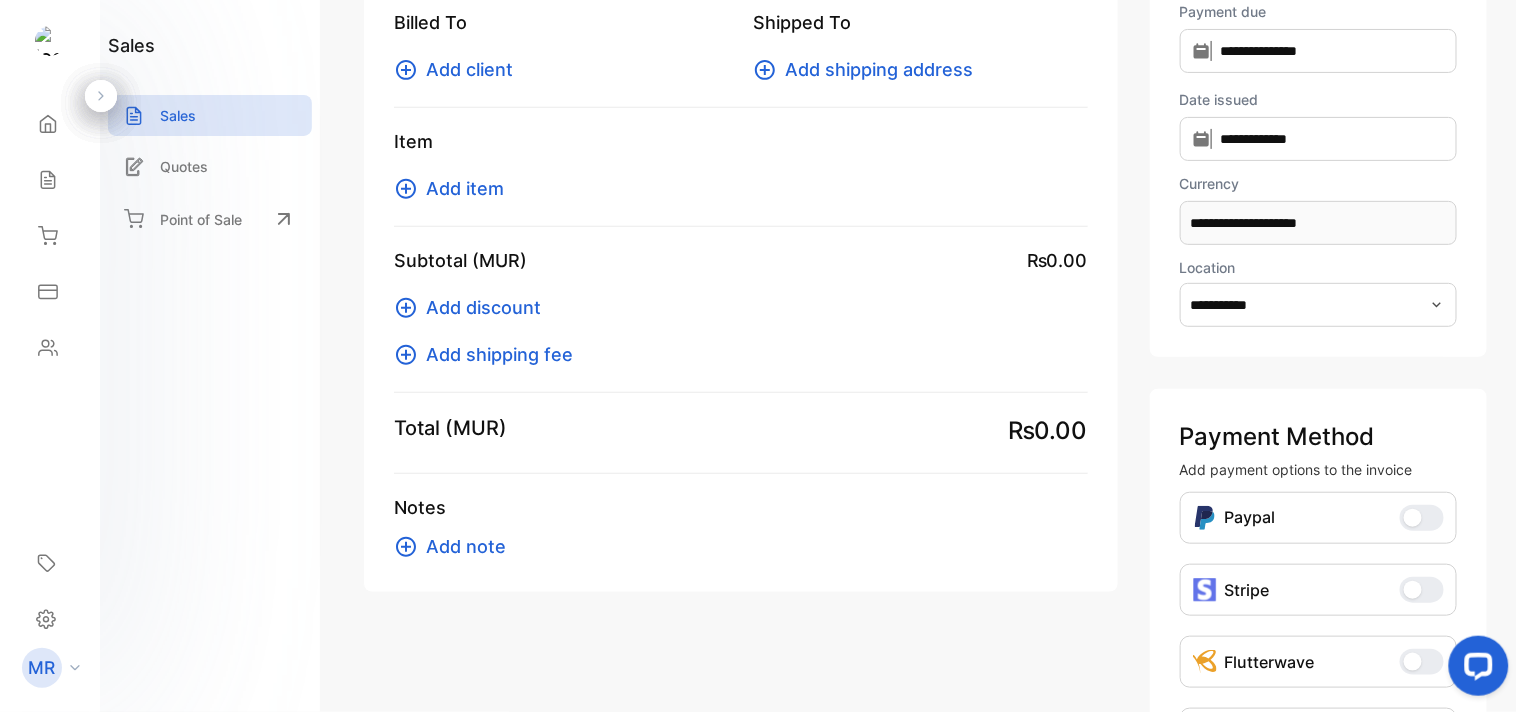 click on "Add item" at bounding box center [465, 188] 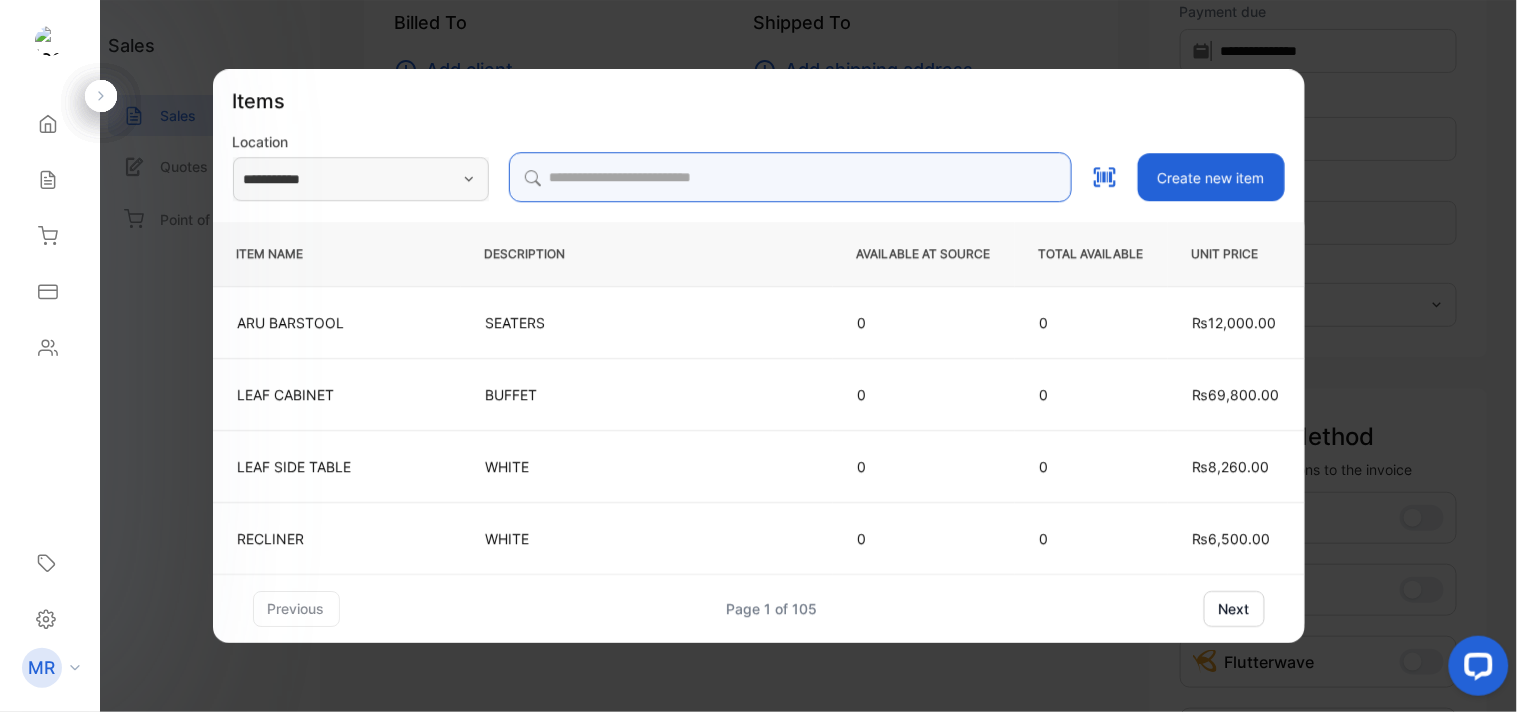click at bounding box center (790, 177) 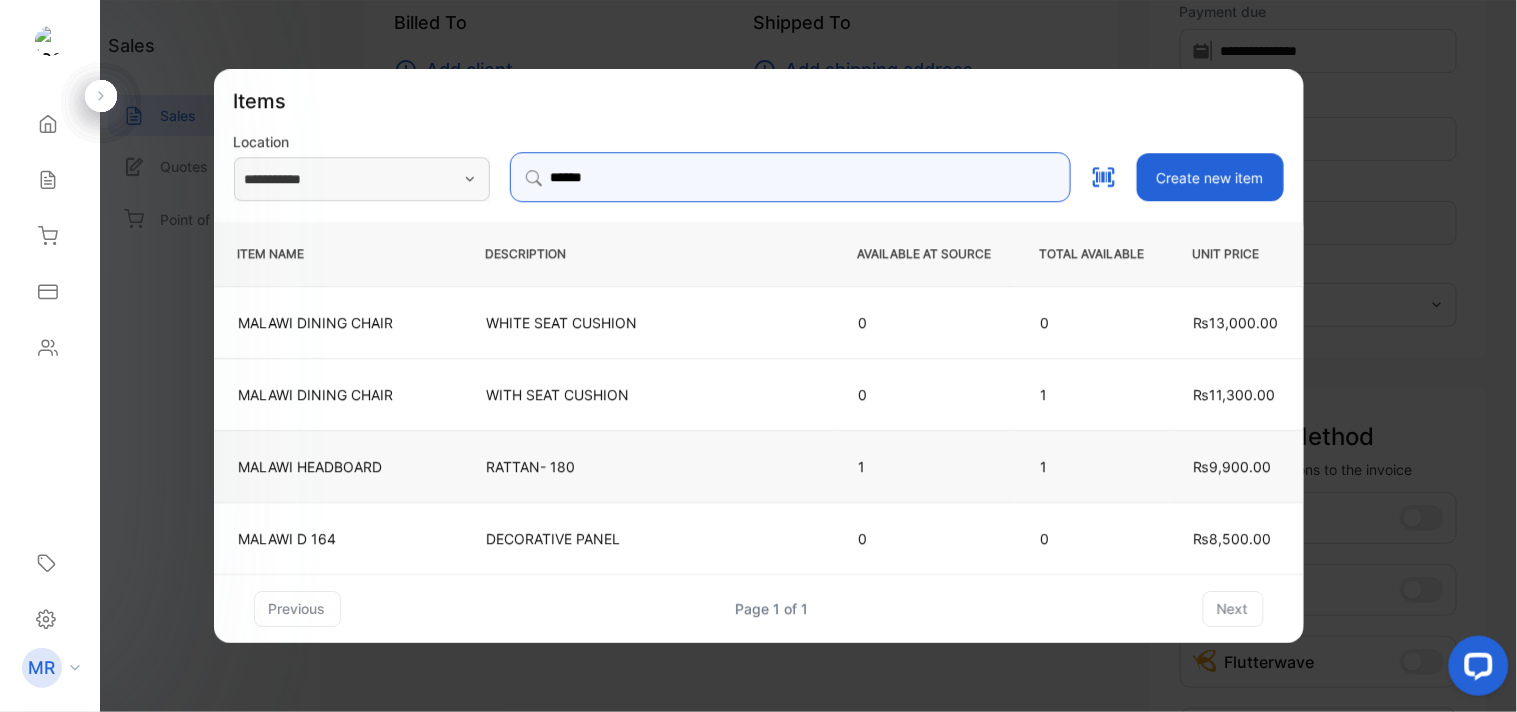 type on "******" 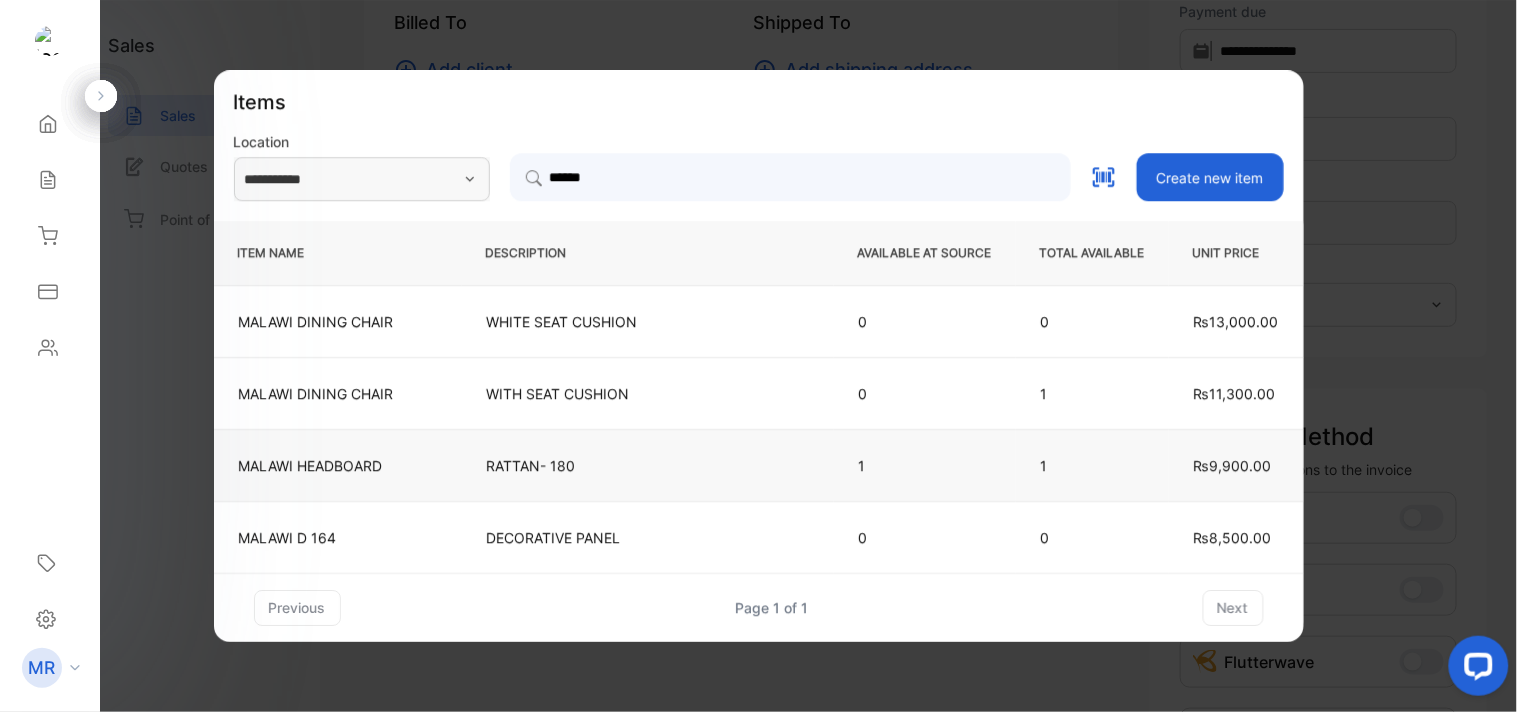 click on "RATTAN- 180" at bounding box center [648, 465] 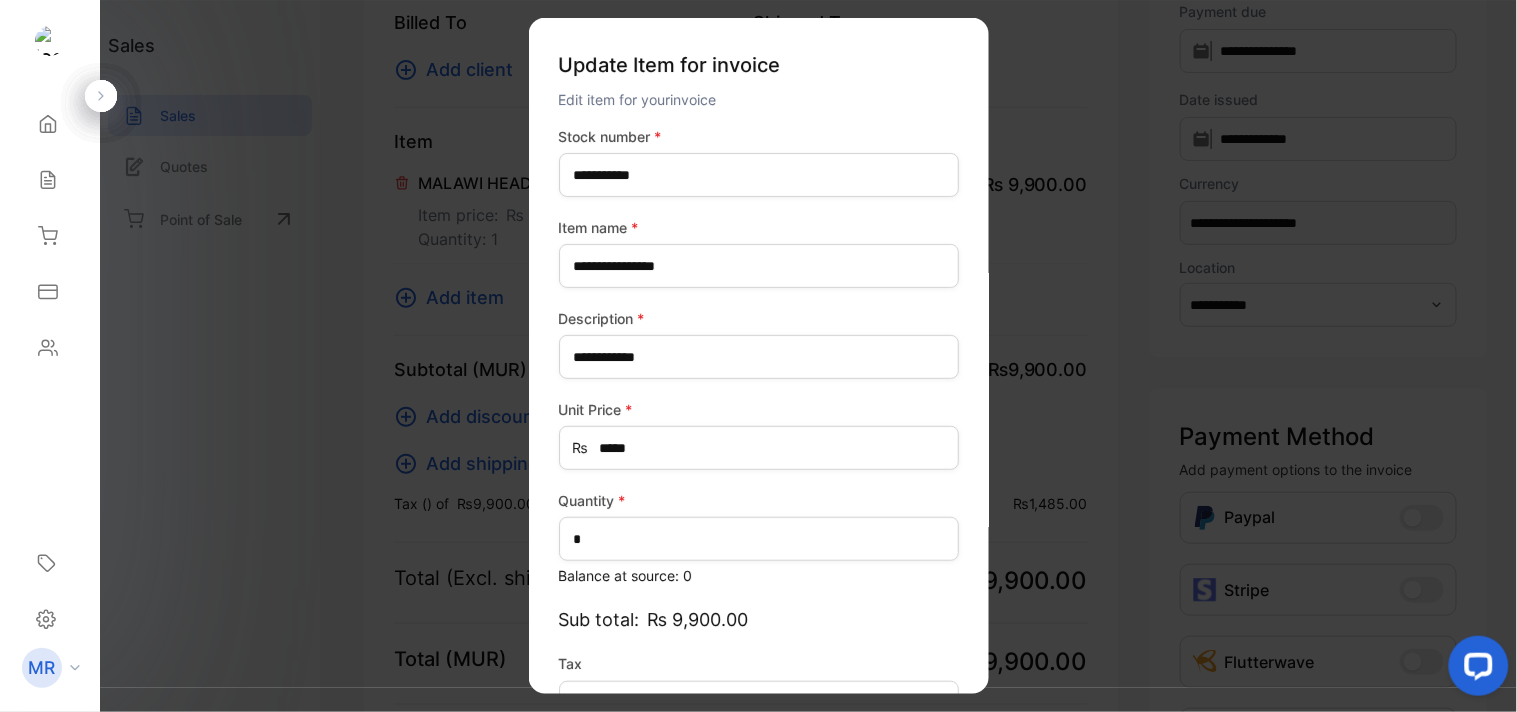 type on "*******" 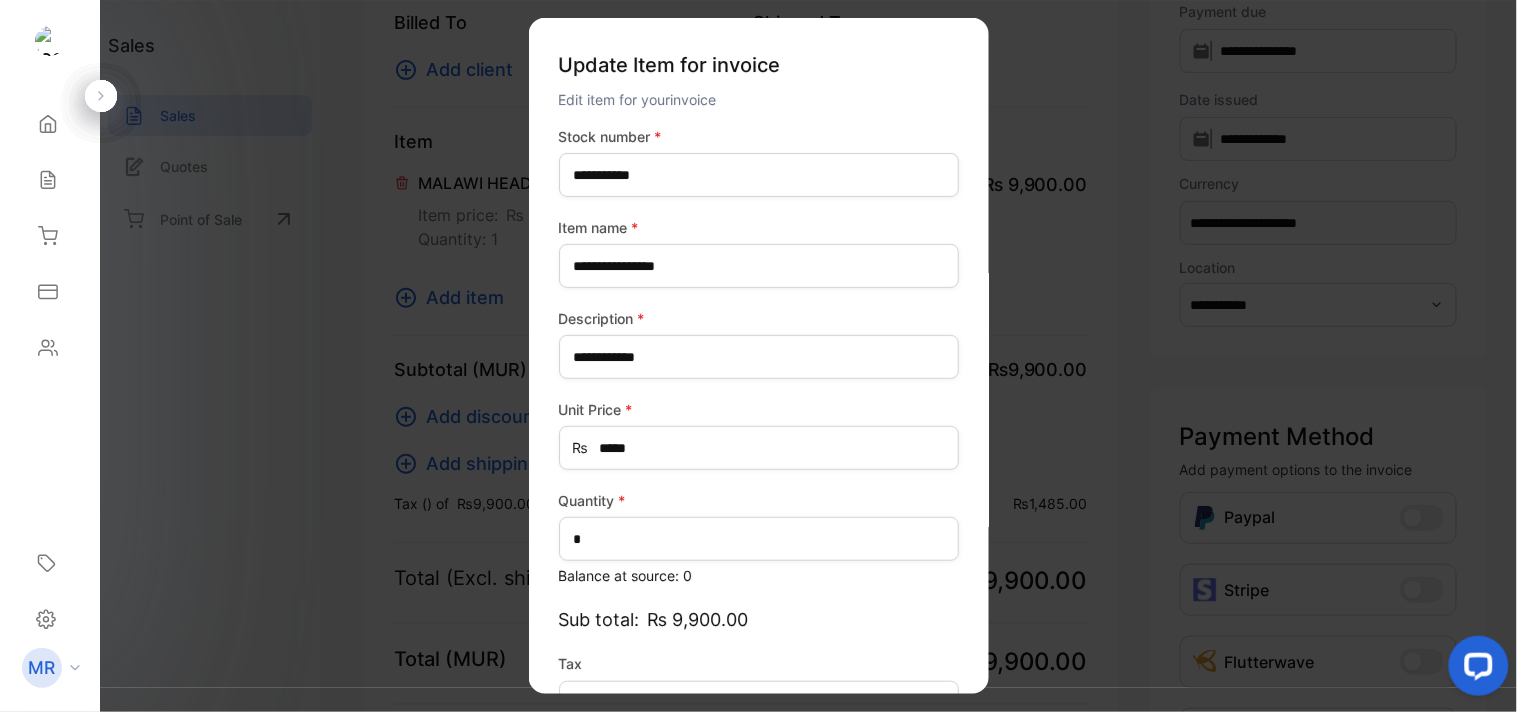 scroll, scrollTop: 130, scrollLeft: 0, axis: vertical 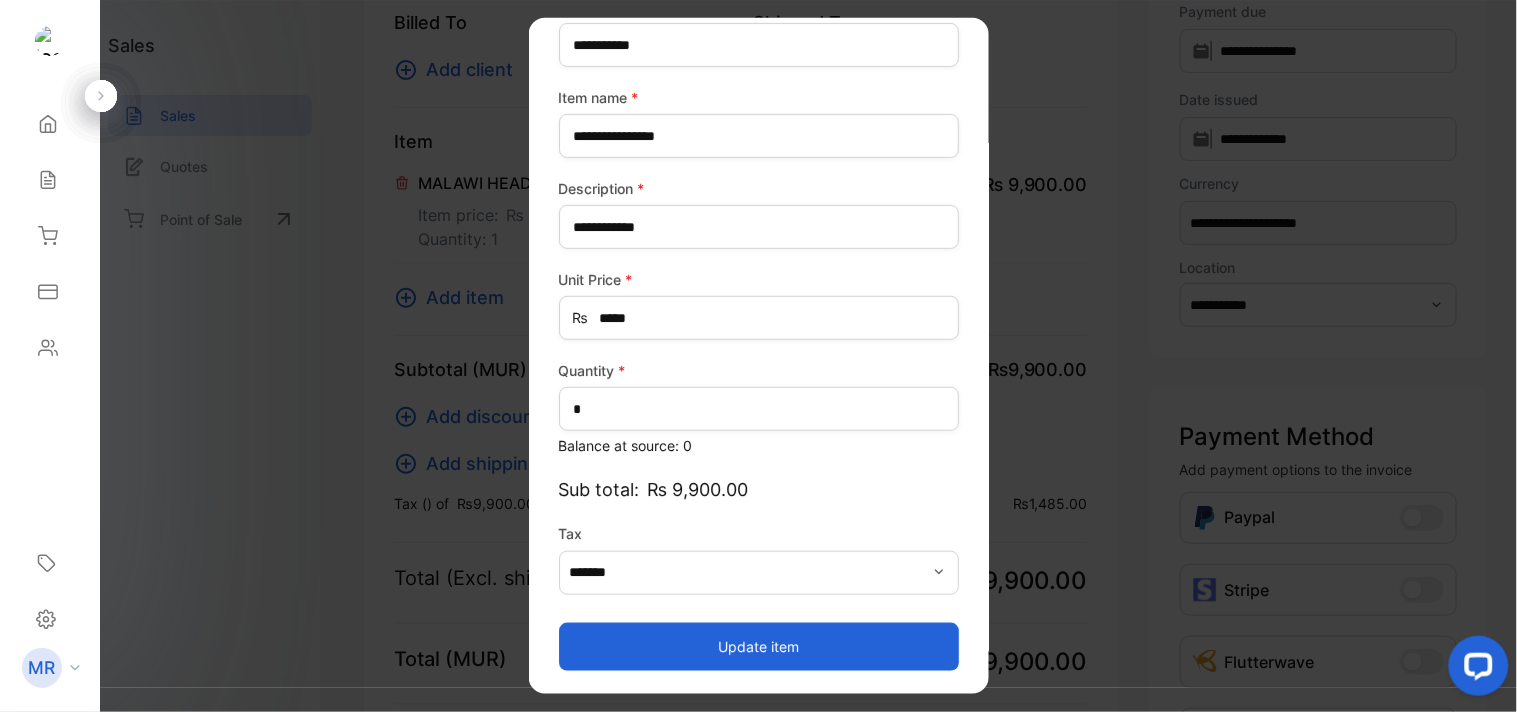 click on "Update item" at bounding box center (759, 646) 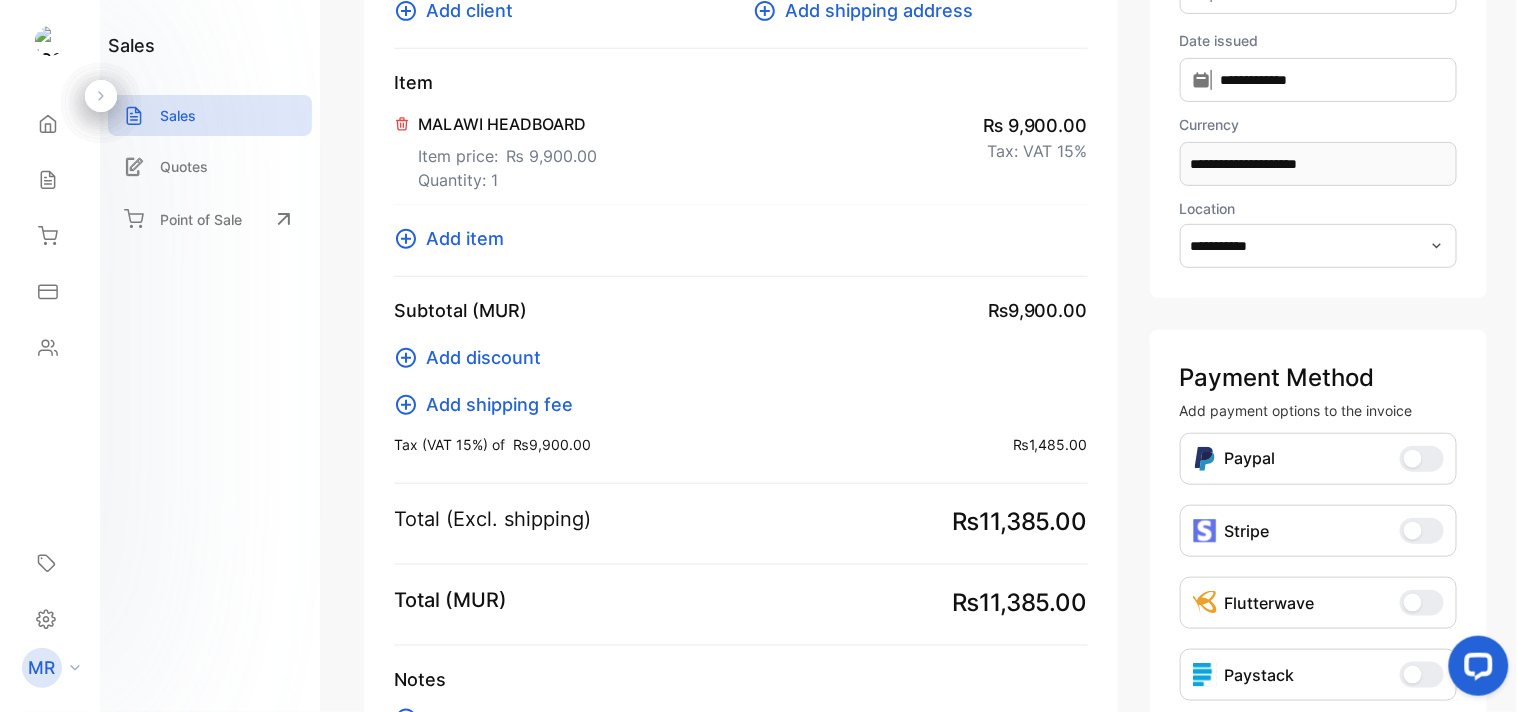 scroll, scrollTop: 263, scrollLeft: 0, axis: vertical 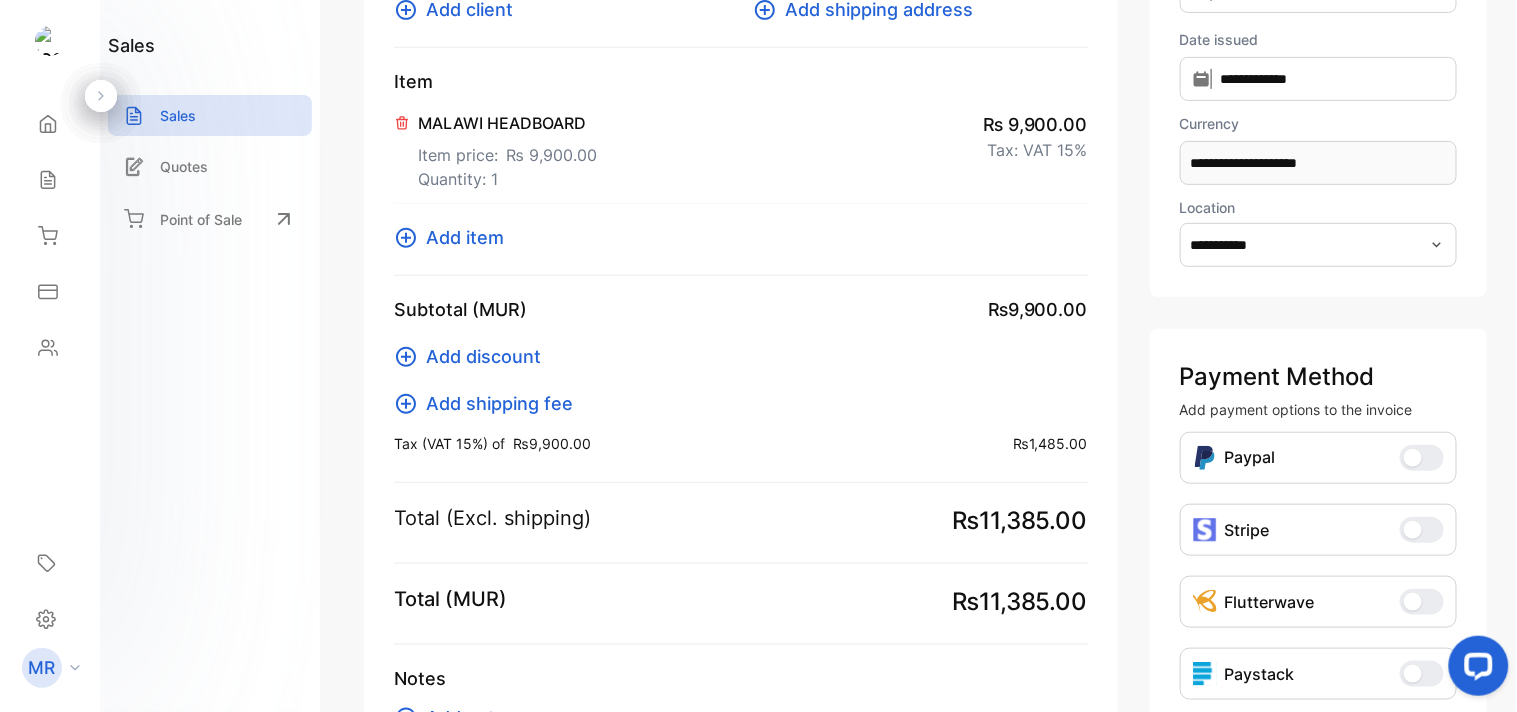 click 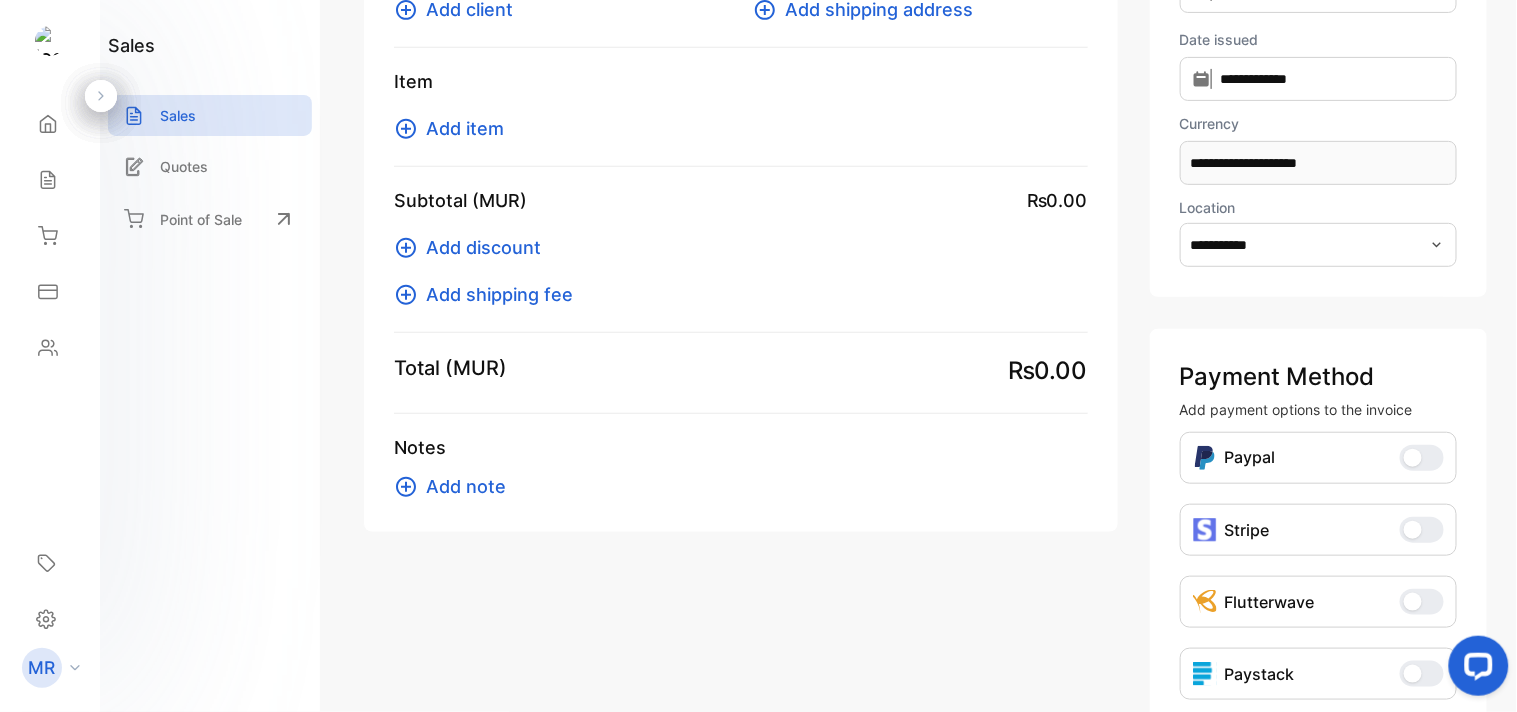 click on "Add item" at bounding box center (465, 128) 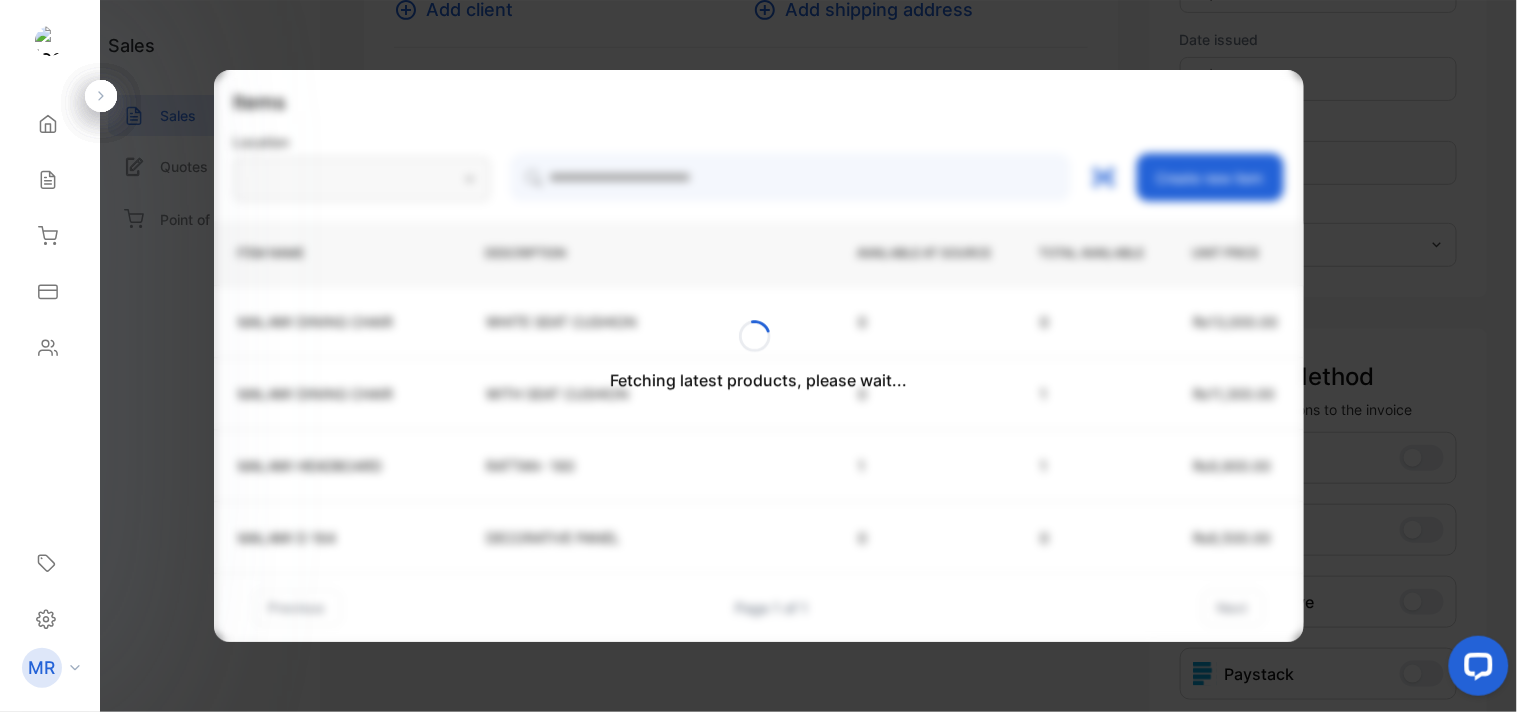 type on "**********" 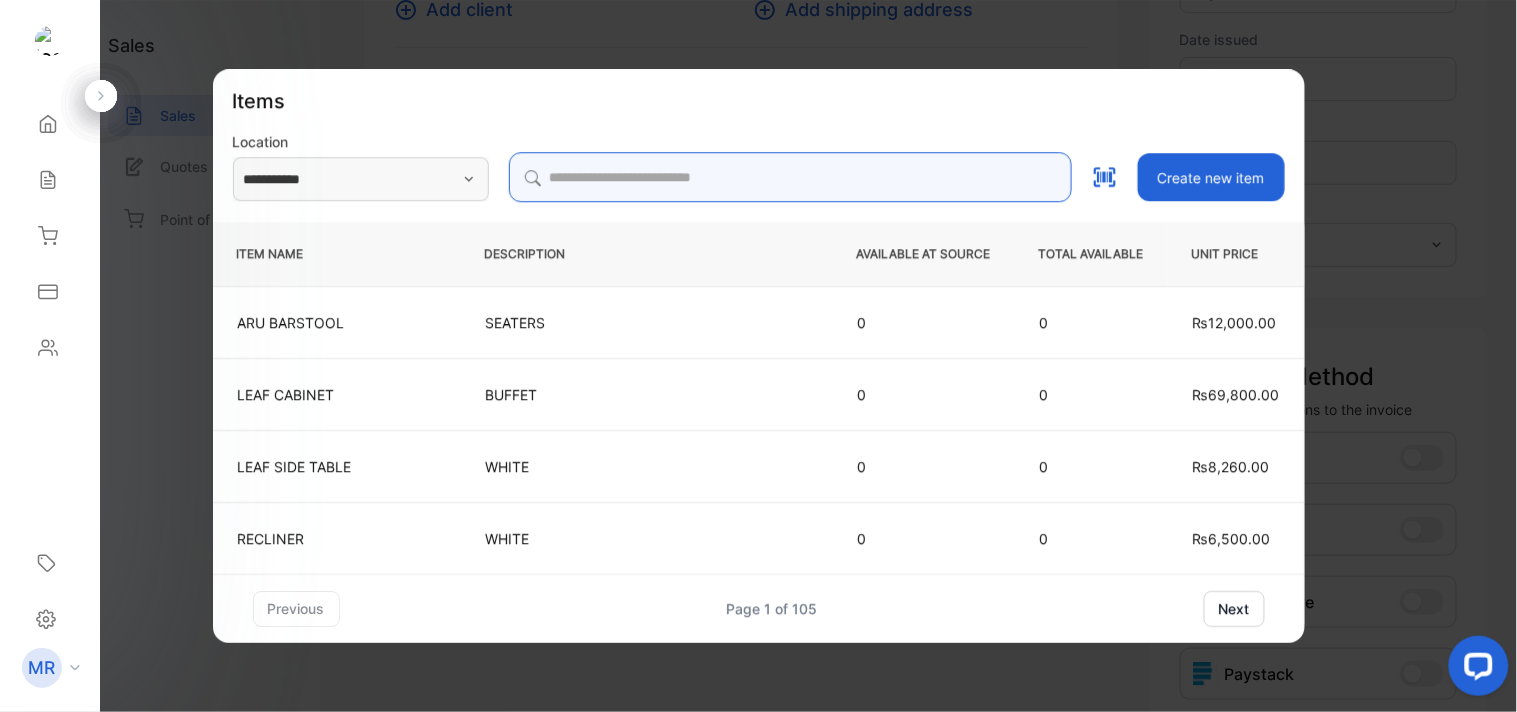click at bounding box center (790, 177) 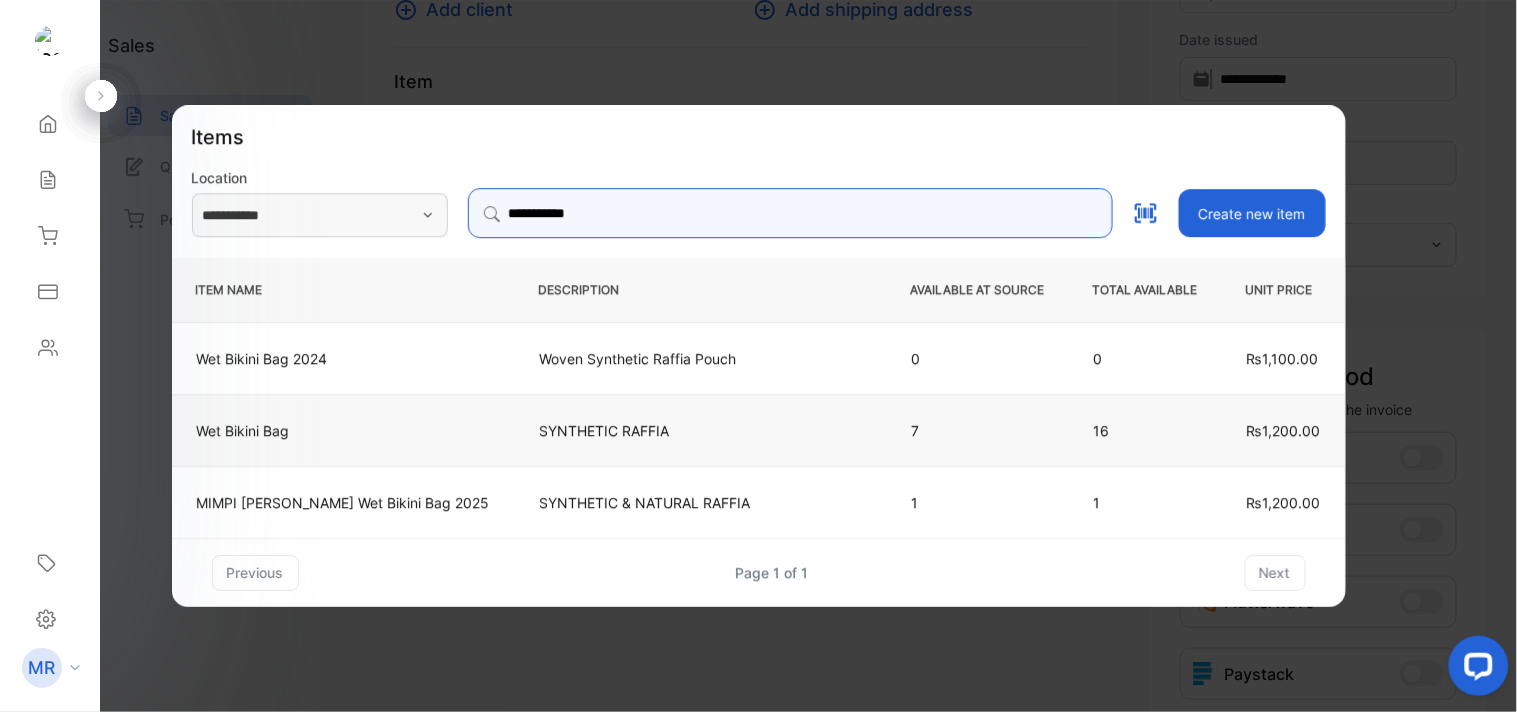 type on "**********" 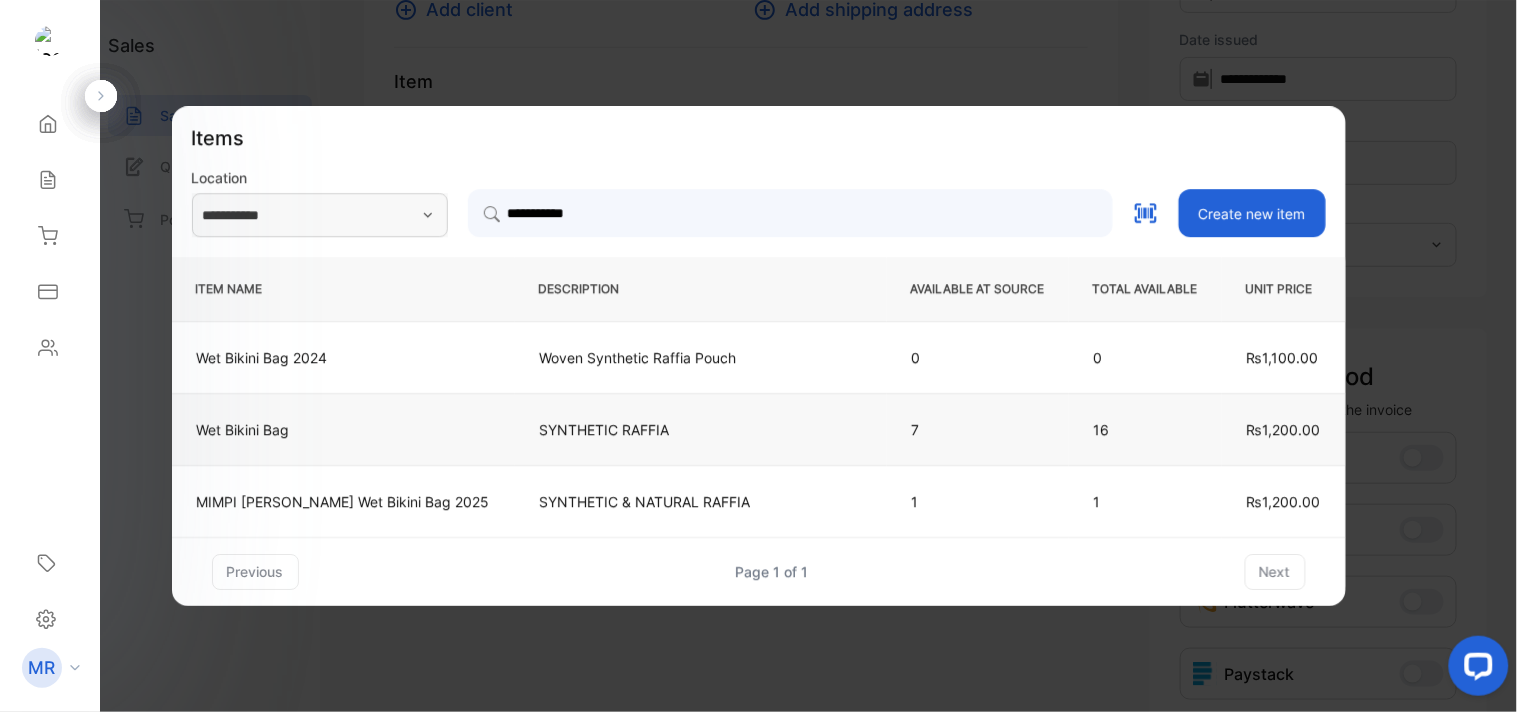 click on "SYNTHETIC RAFFIA" at bounding box center (701, 429) 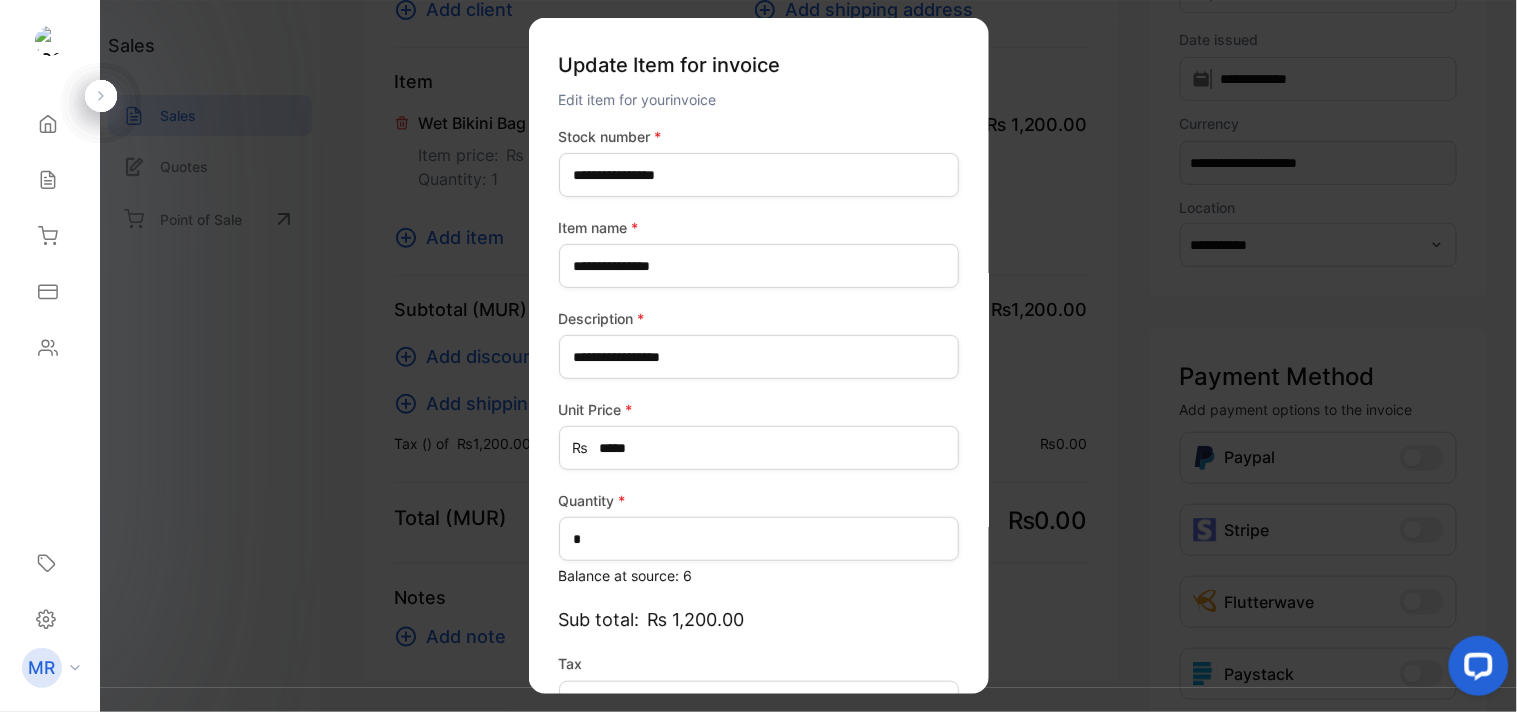 type on "*******" 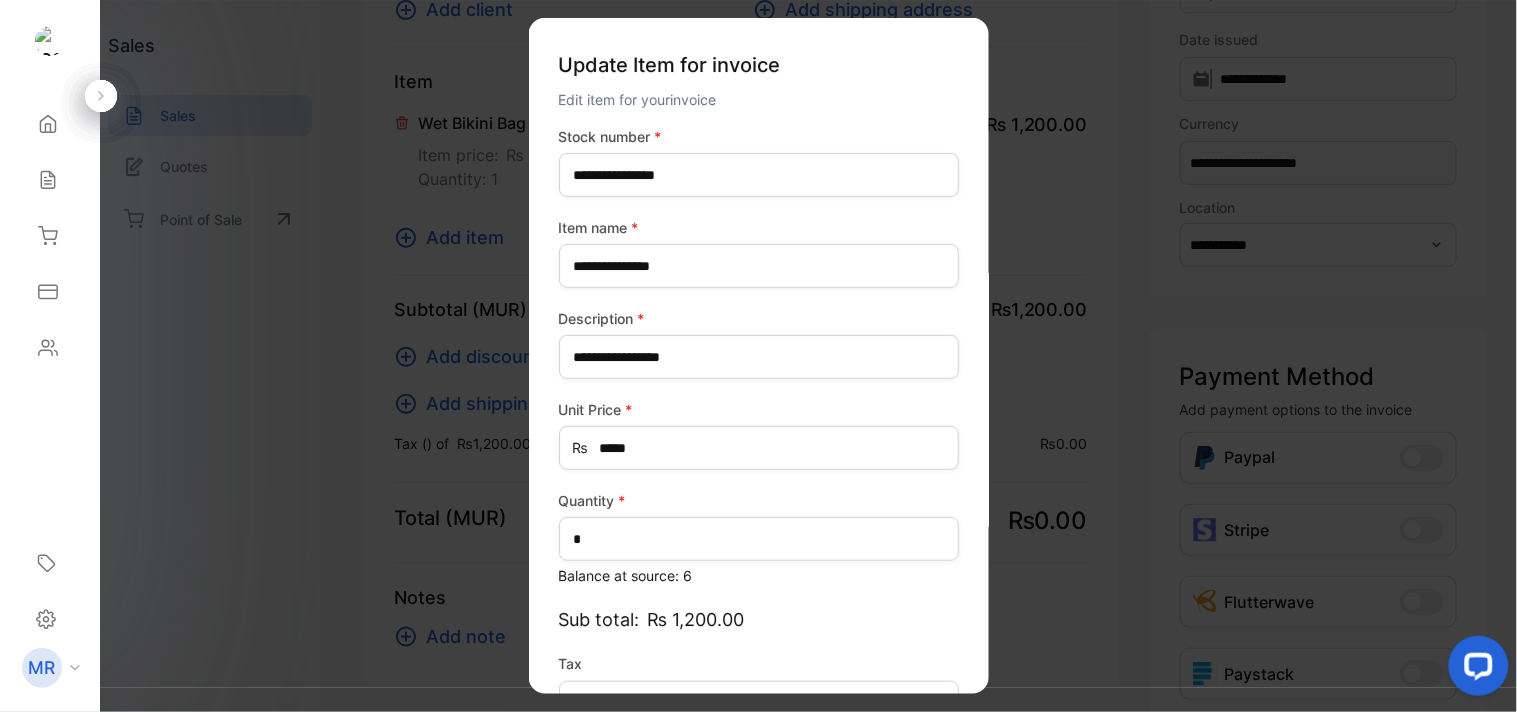 scroll, scrollTop: 130, scrollLeft: 0, axis: vertical 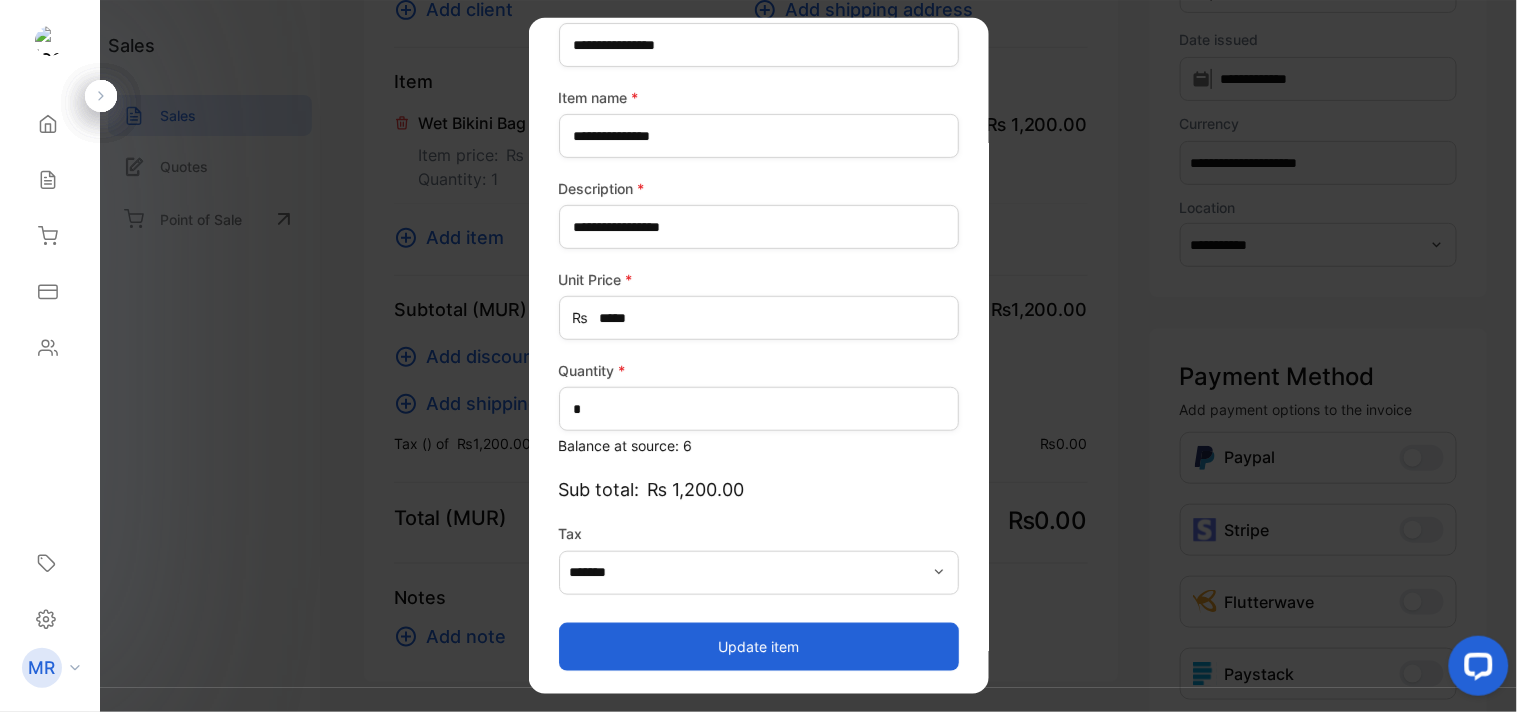 click on "Update item" at bounding box center [759, 646] 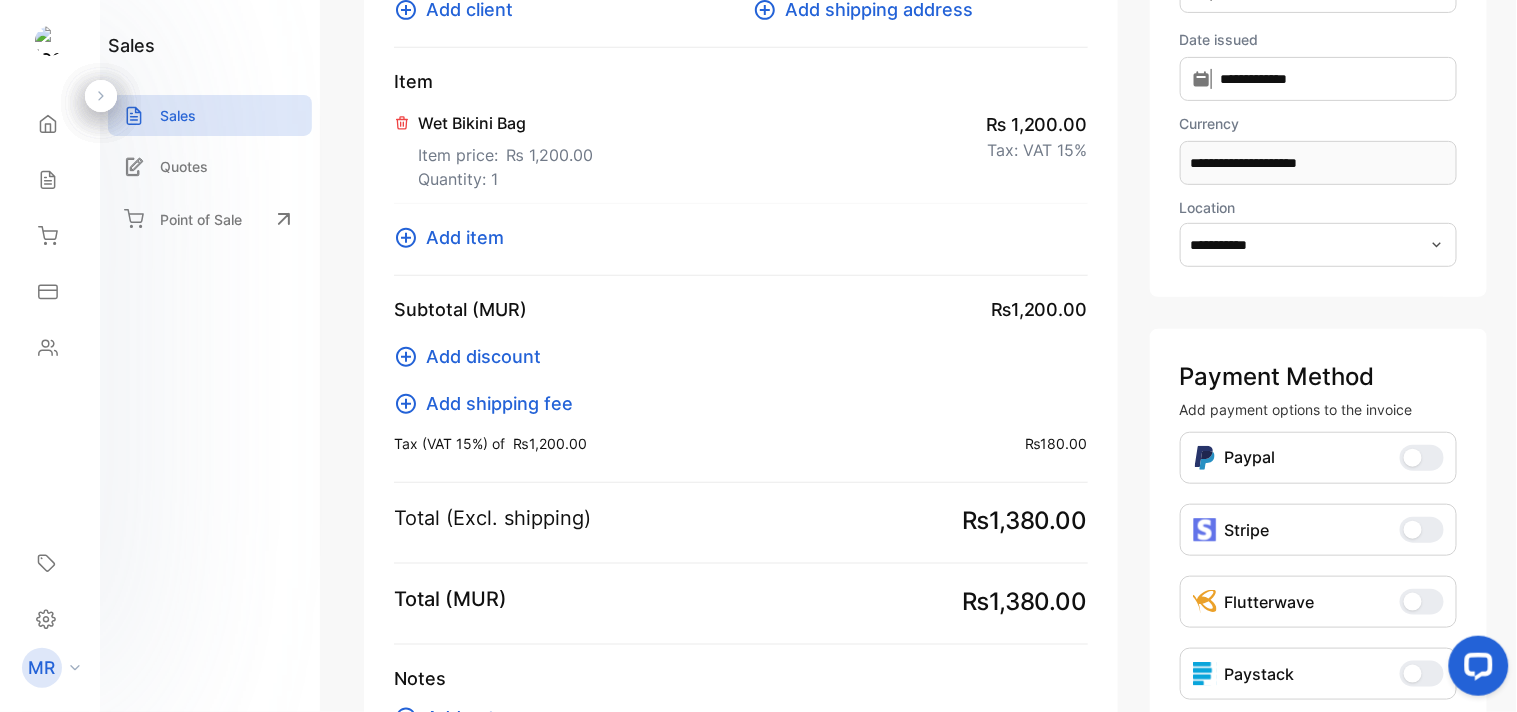 click 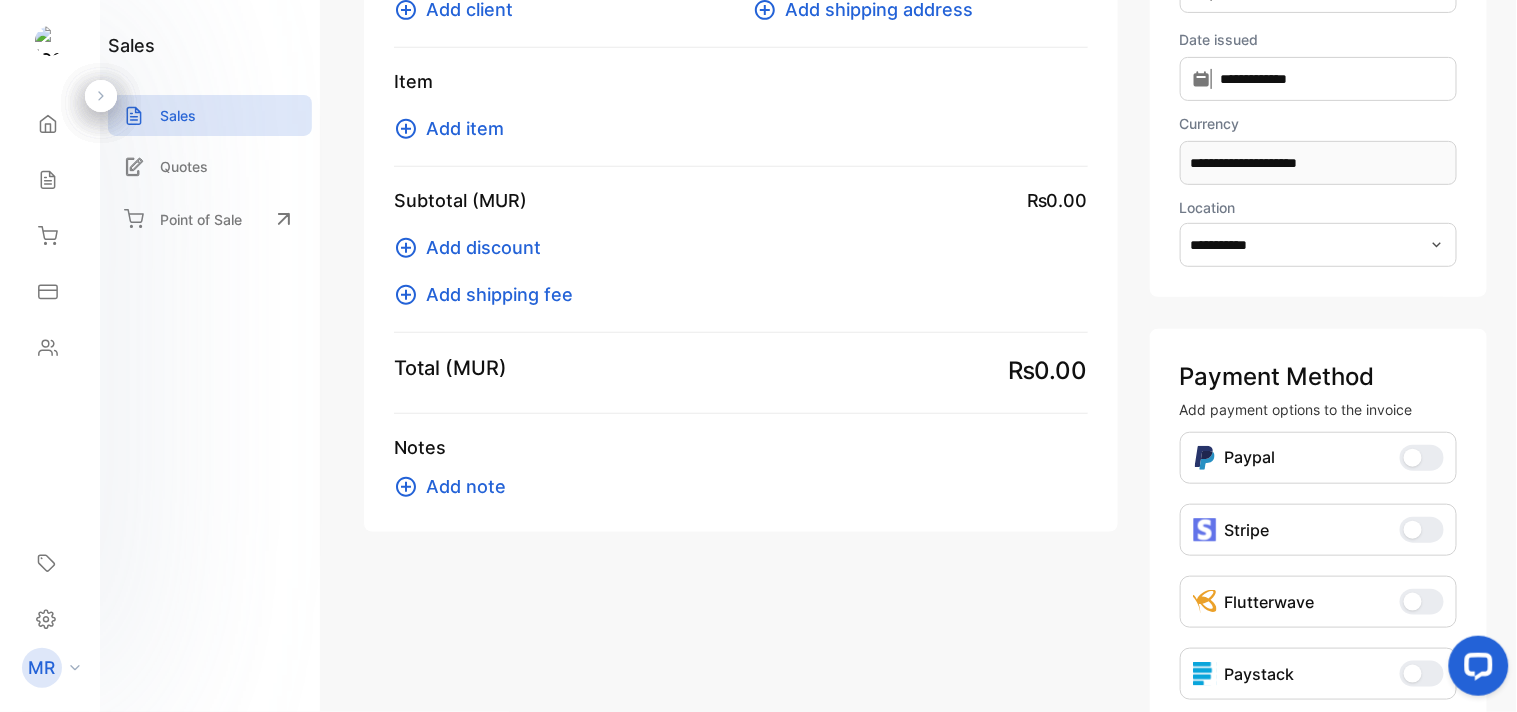 click on "Add item" at bounding box center (465, 128) 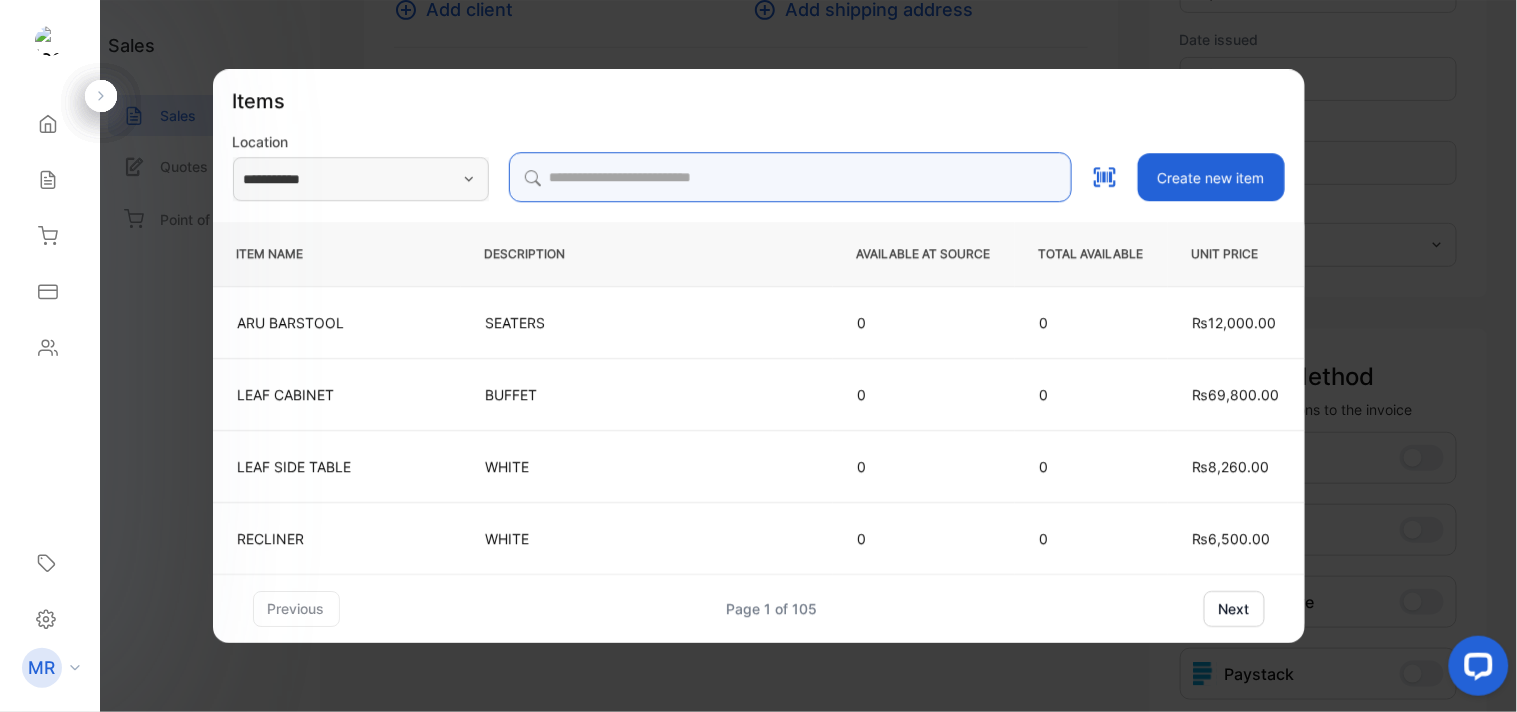 click at bounding box center (790, 177) 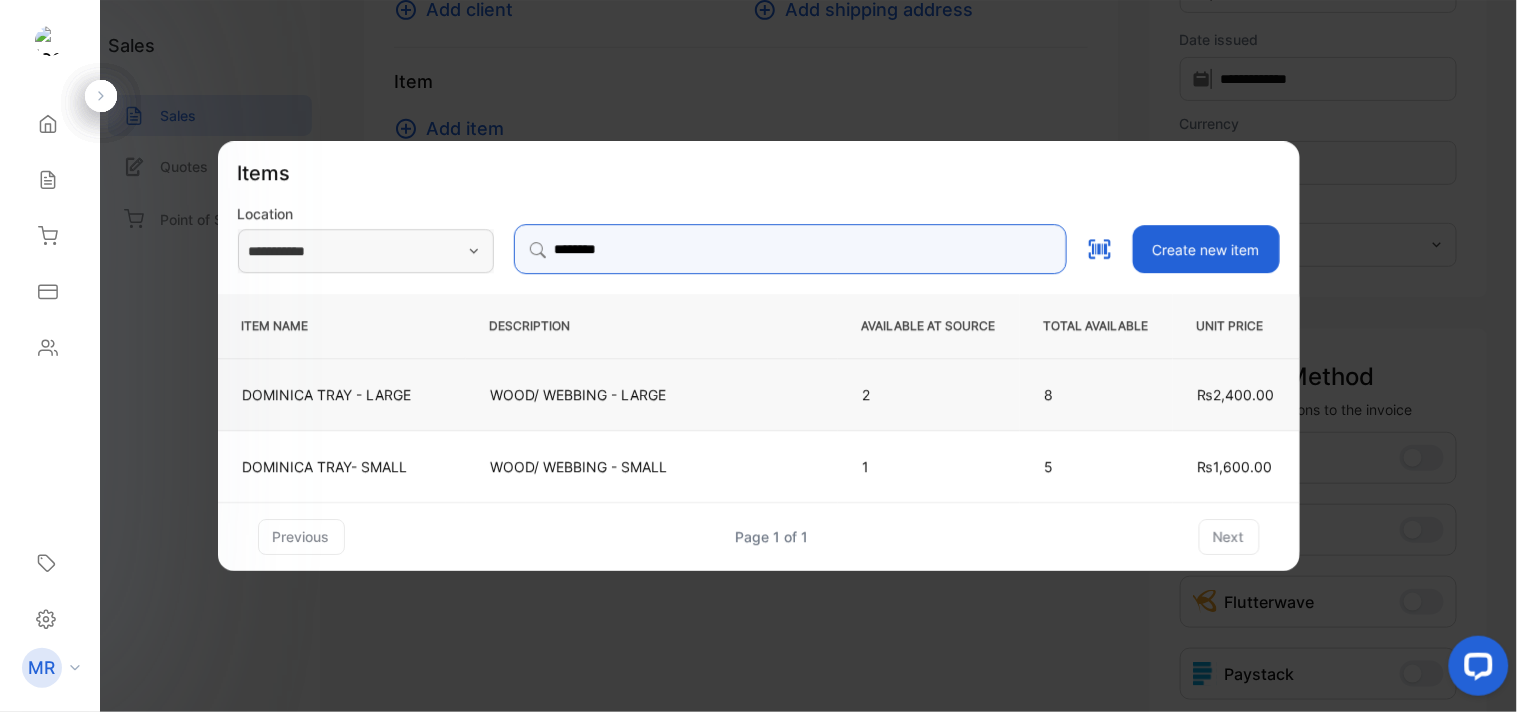 type on "********" 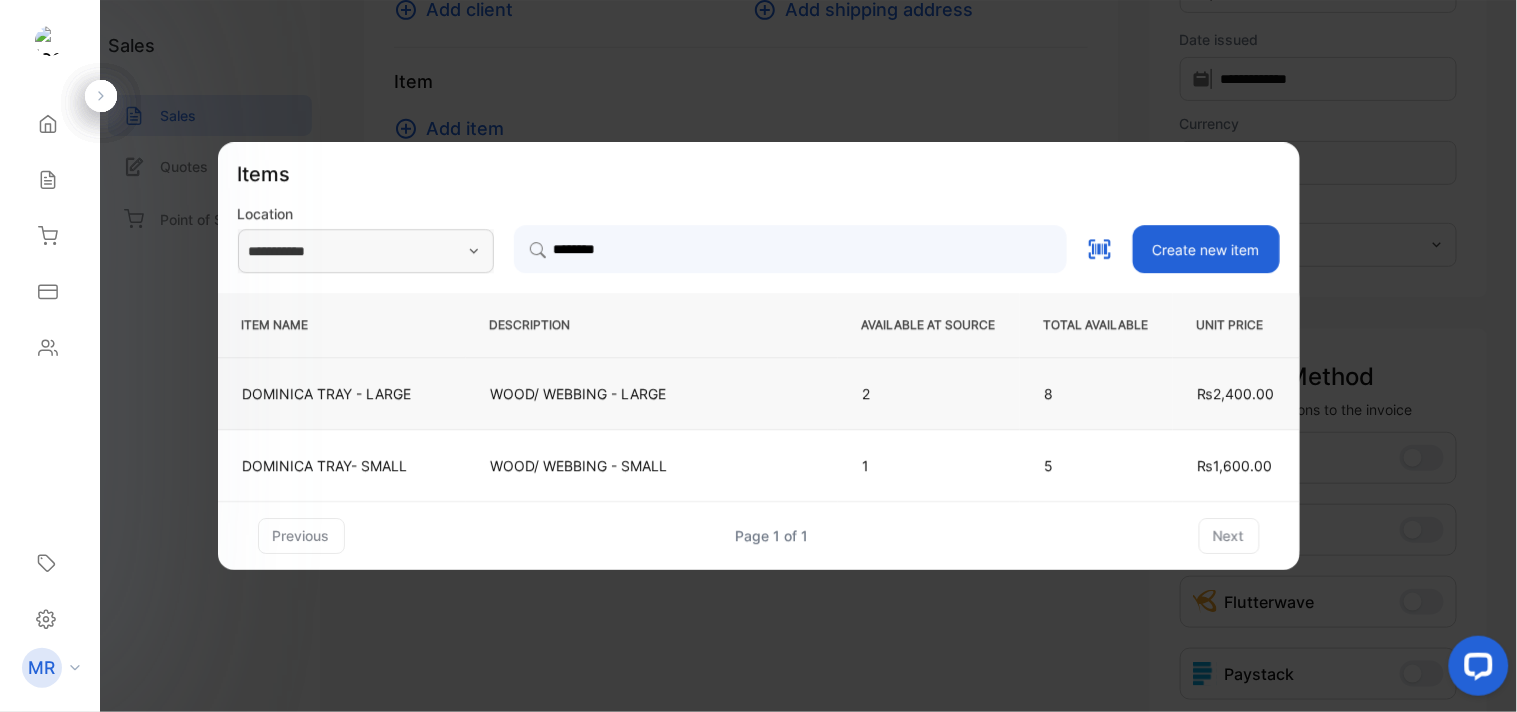 click on "WOOD/ WEBBING - LARGE" at bounding box center [652, 393] 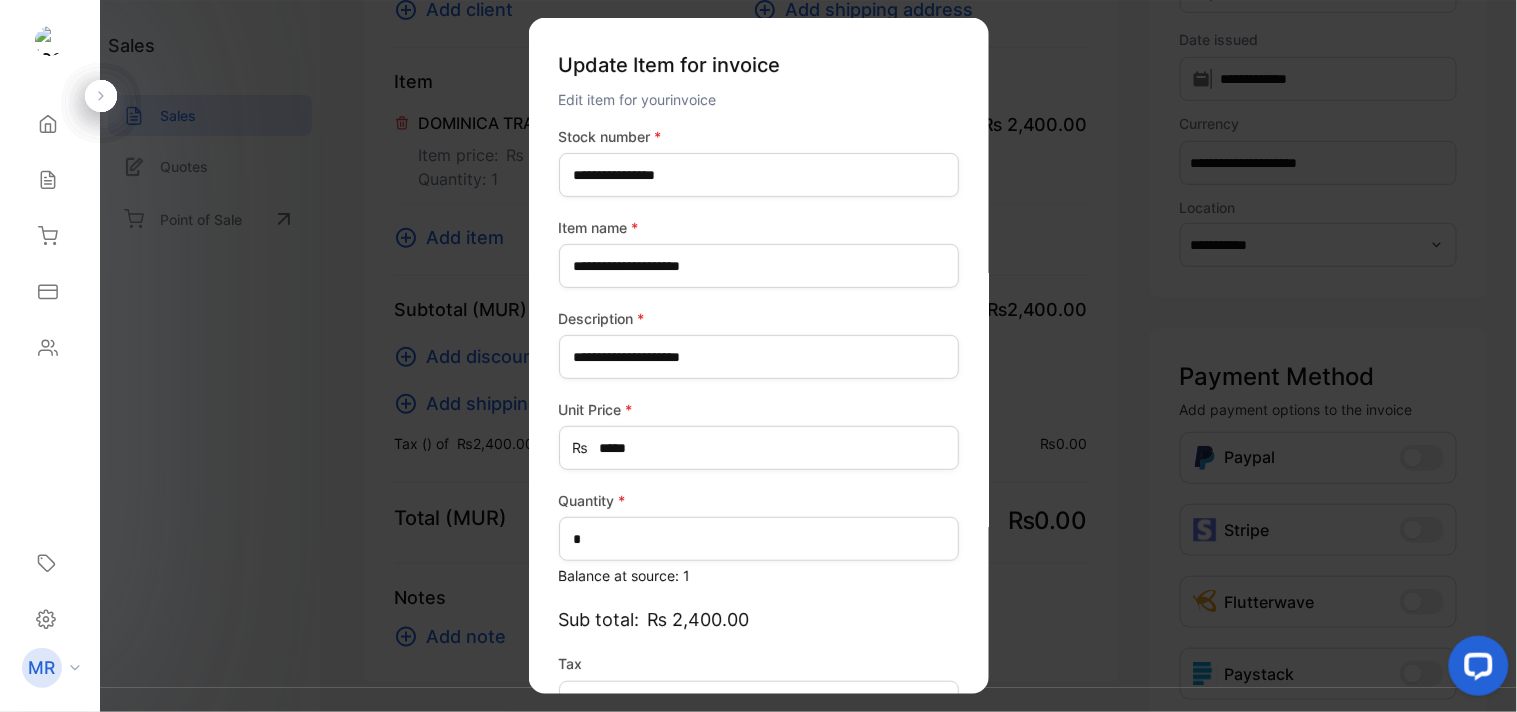 type on "*******" 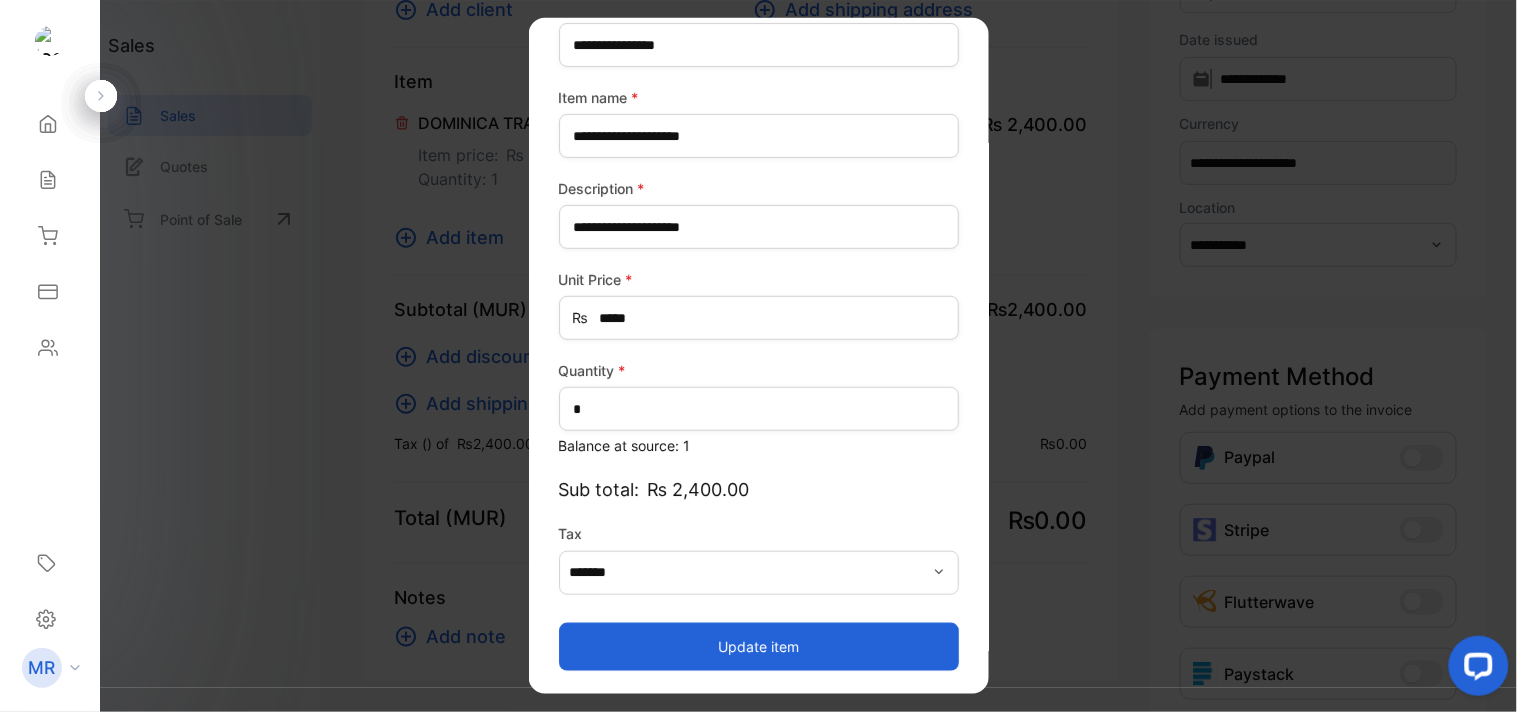 click on "Update item" at bounding box center (759, 646) 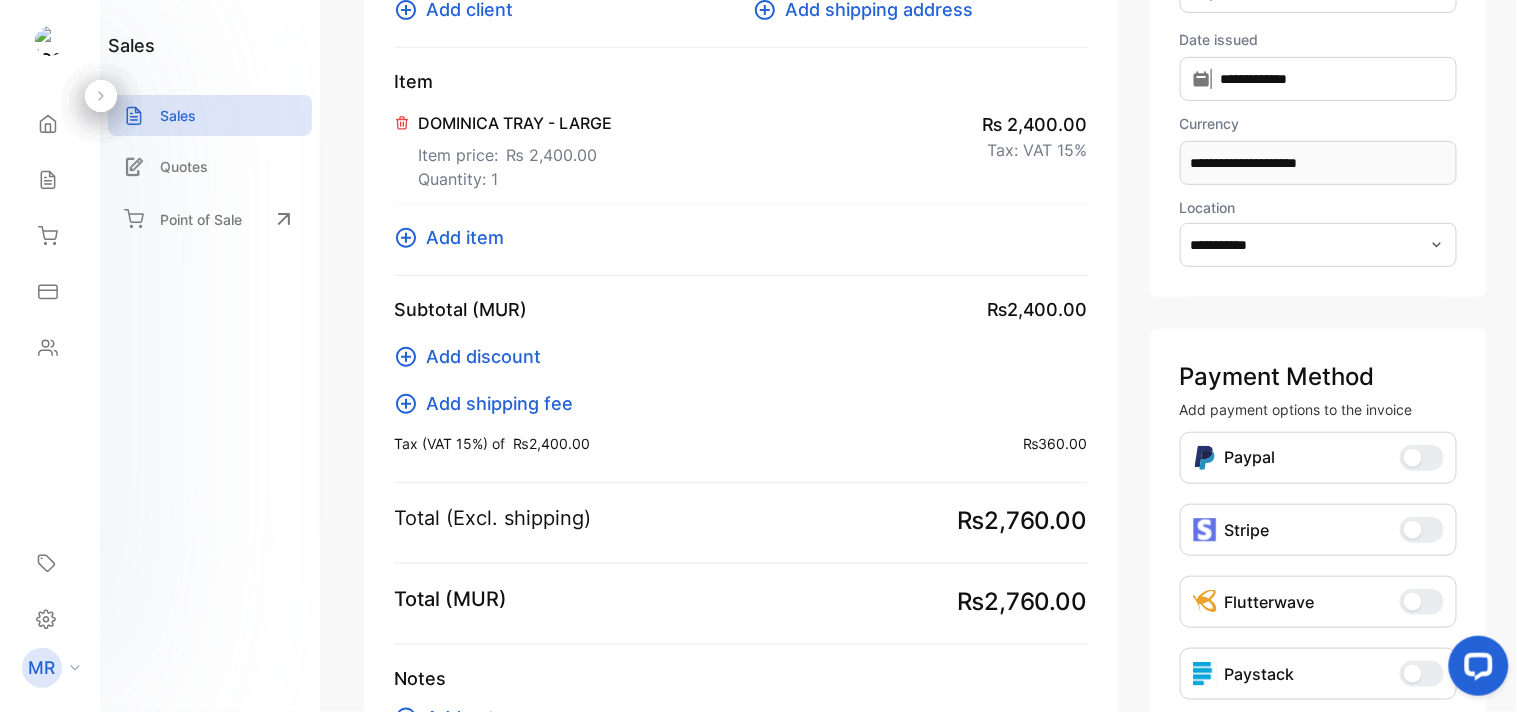 click 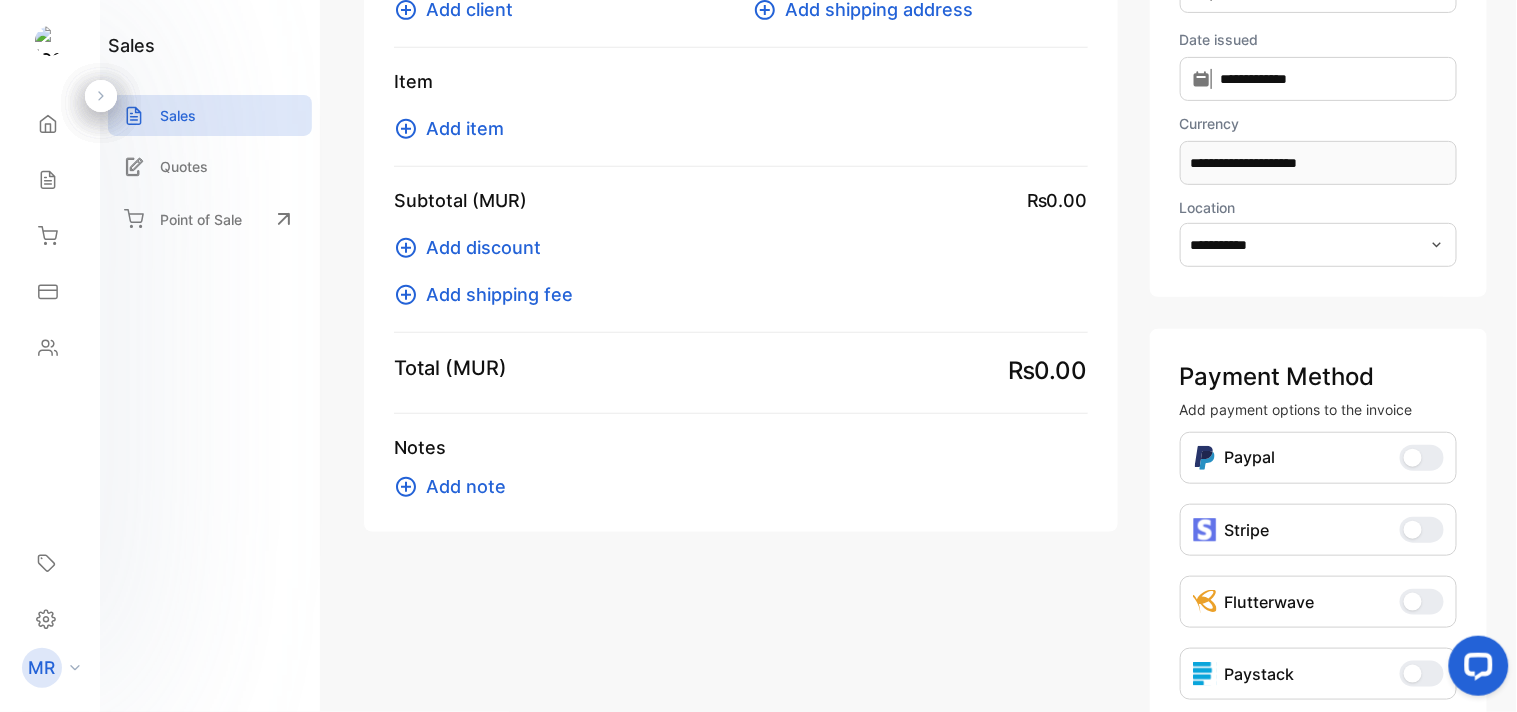 click on "Add item" at bounding box center (465, 128) 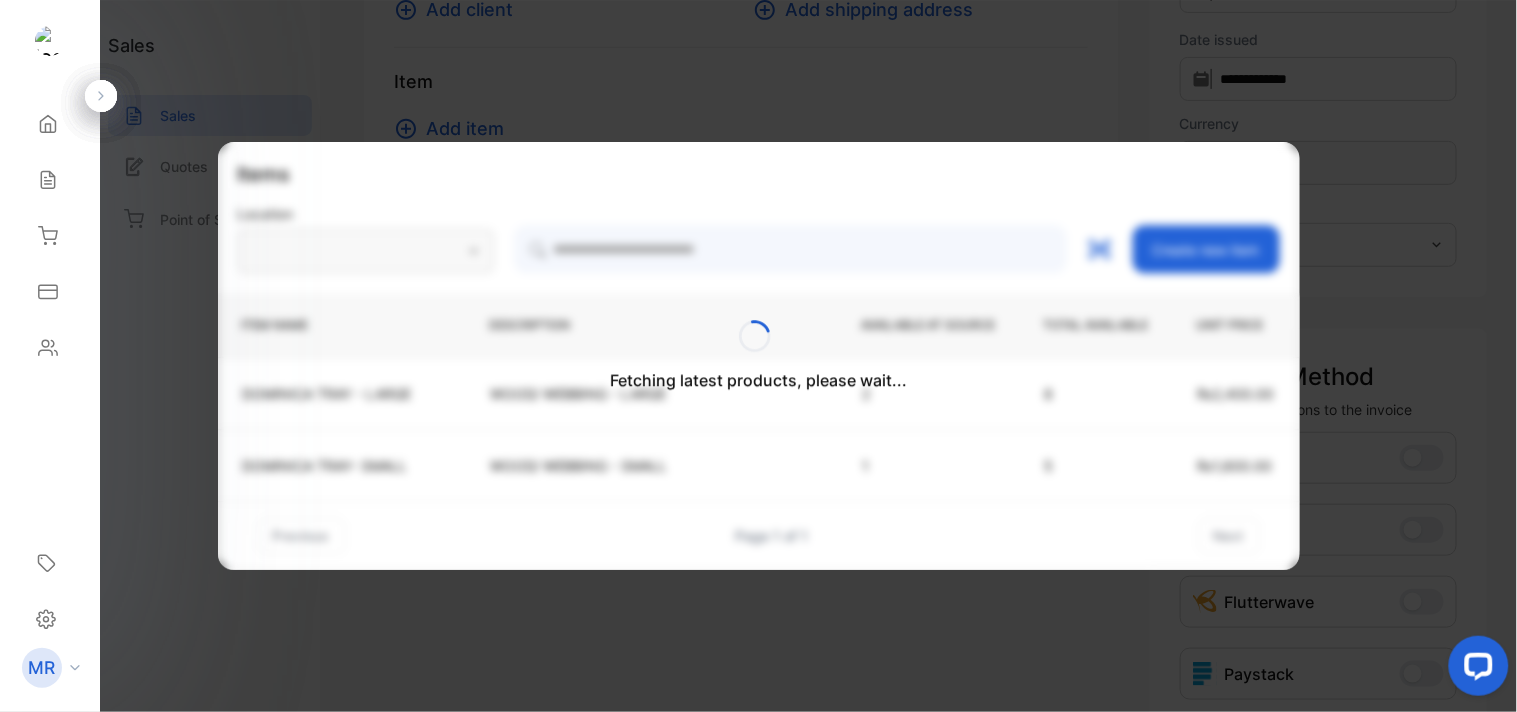 type on "**********" 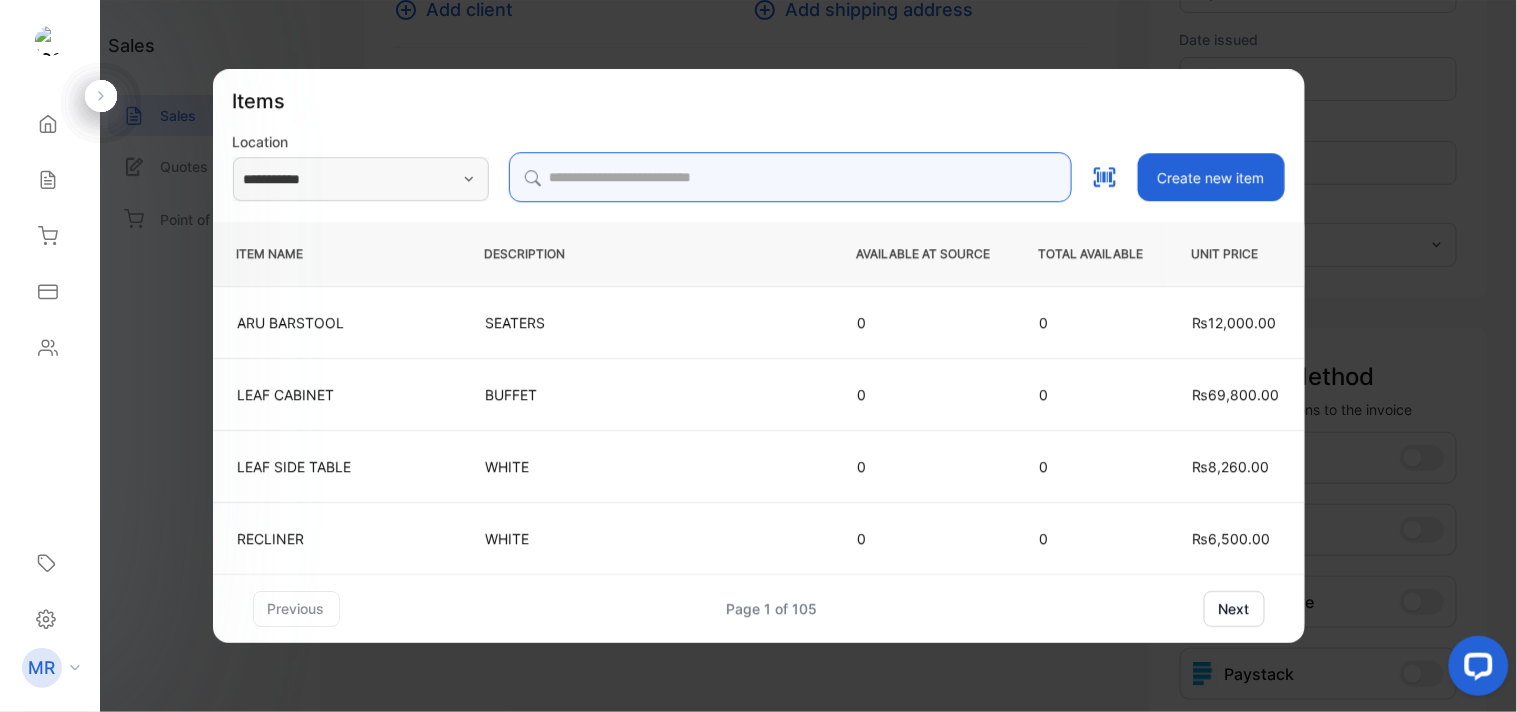 click at bounding box center (790, 177) 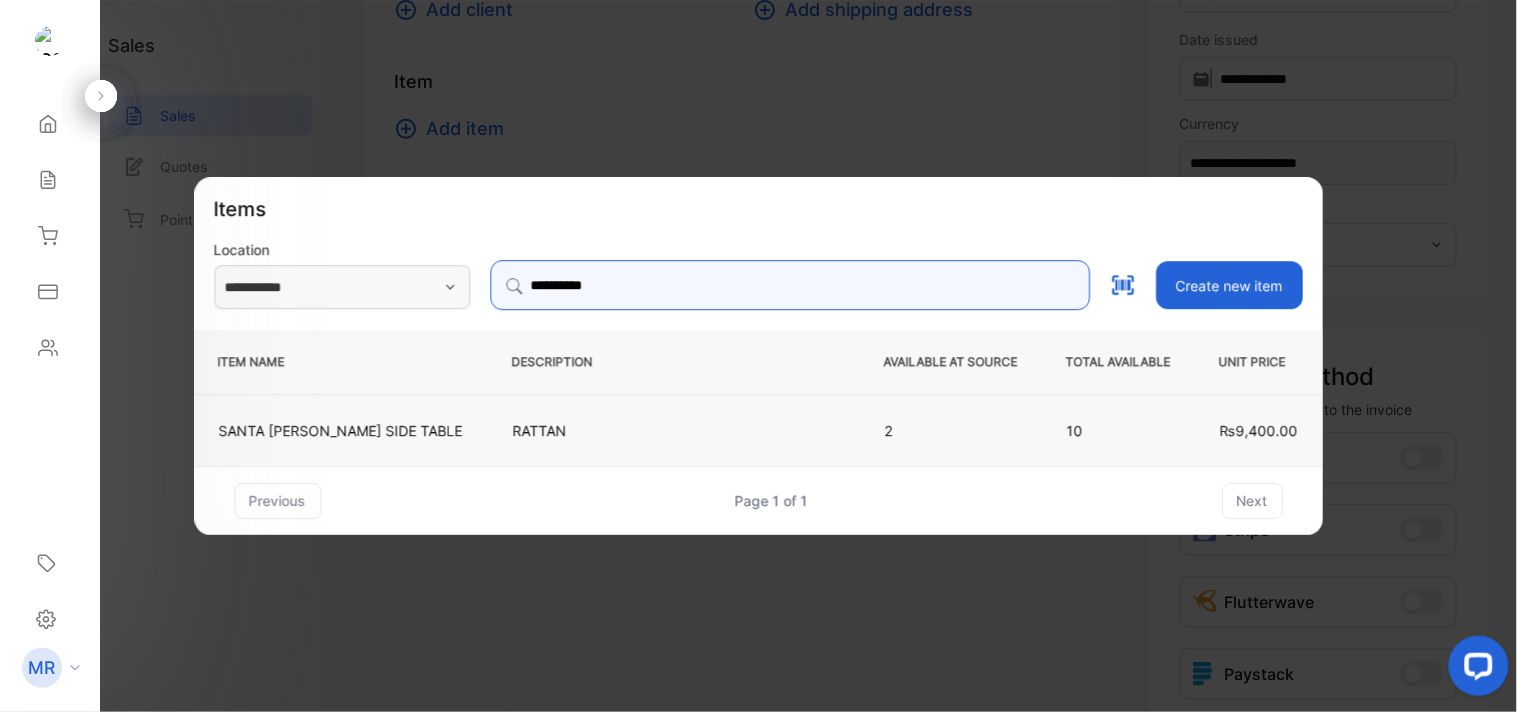 type on "**********" 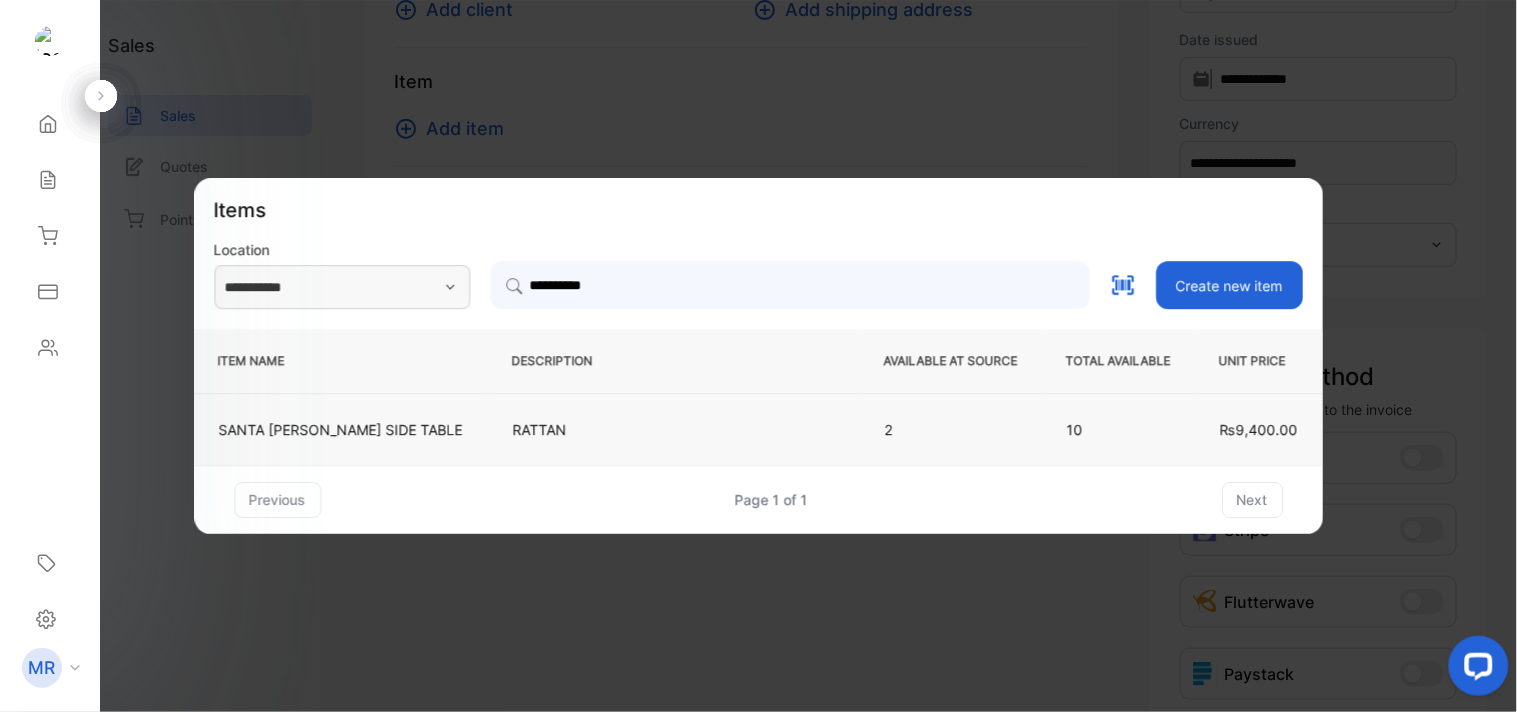 click on "RATTAN" at bounding box center [674, 429] 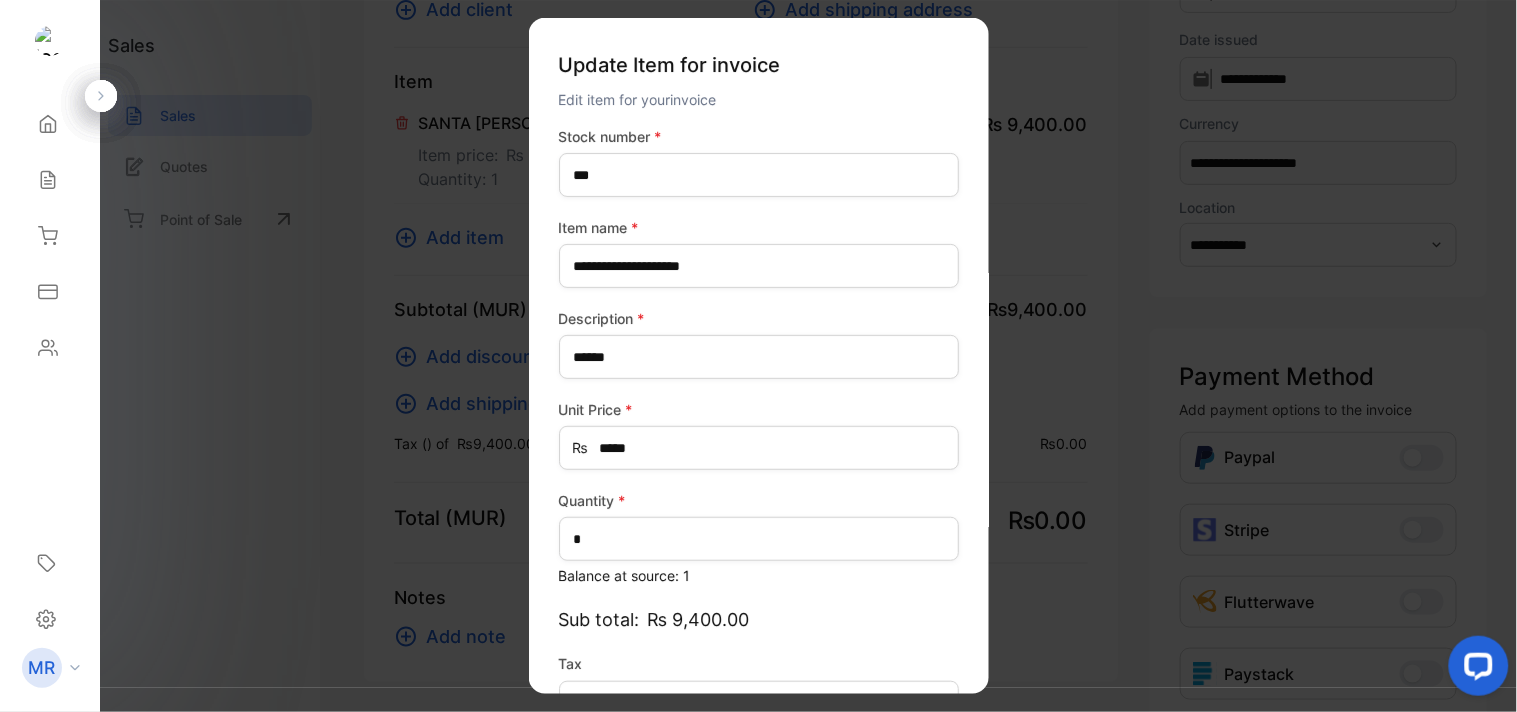 type on "*******" 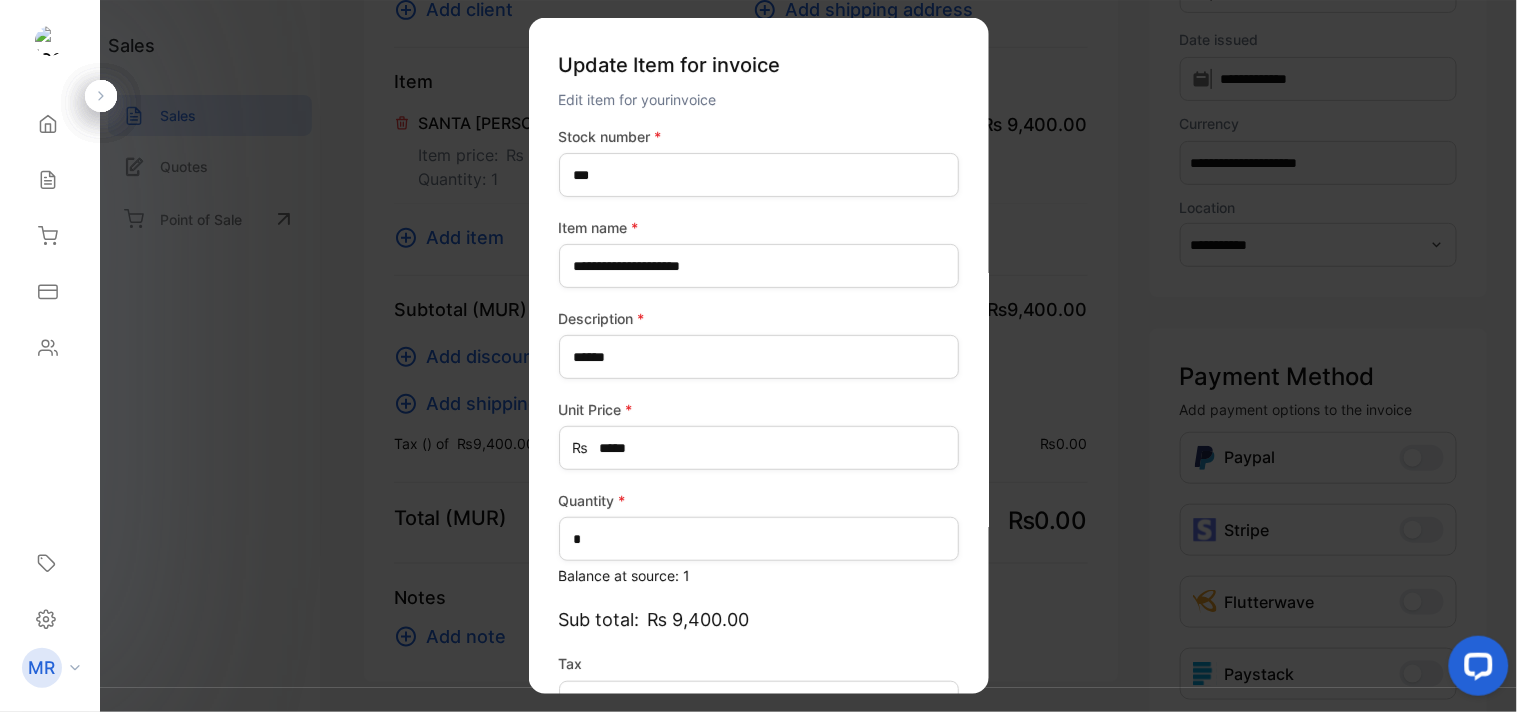 scroll, scrollTop: 130, scrollLeft: 0, axis: vertical 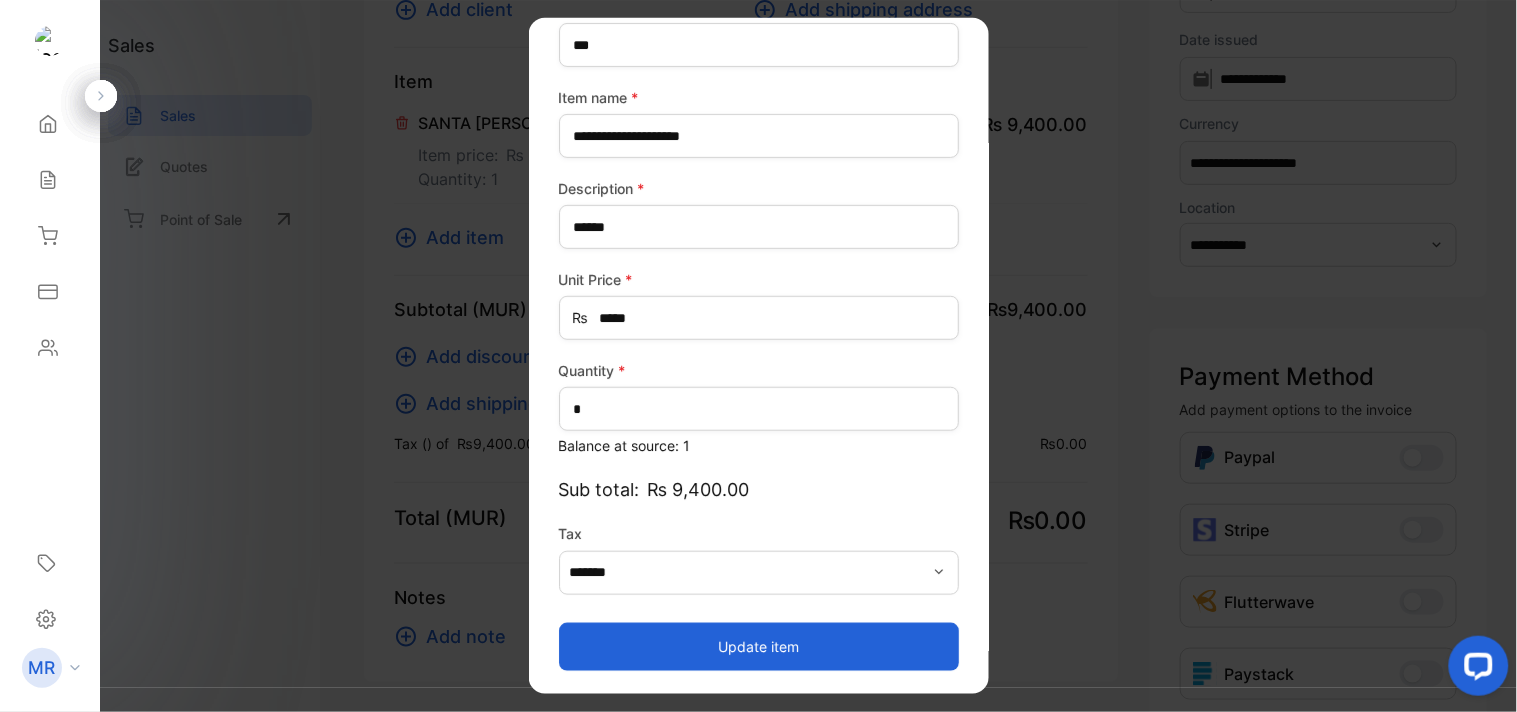 click on "Update item" at bounding box center (759, 646) 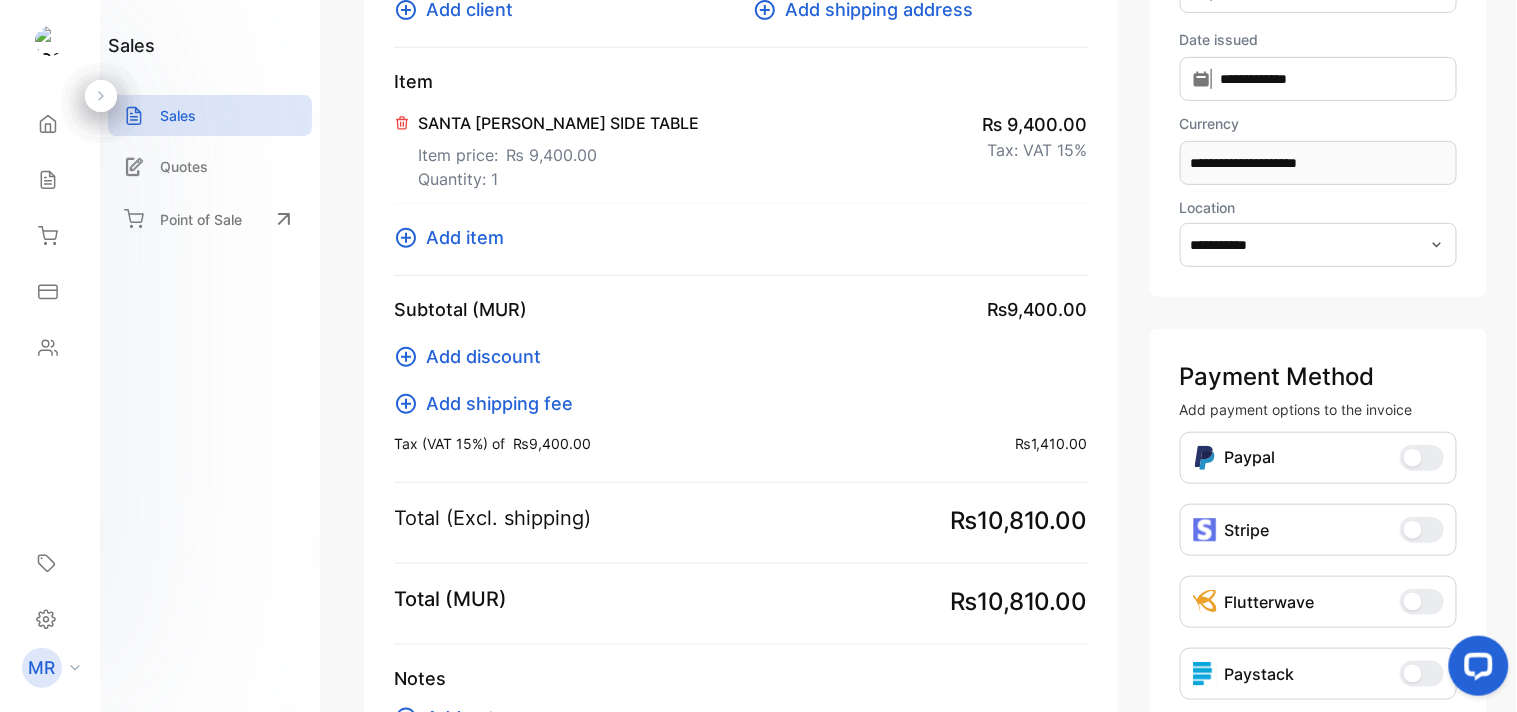 click 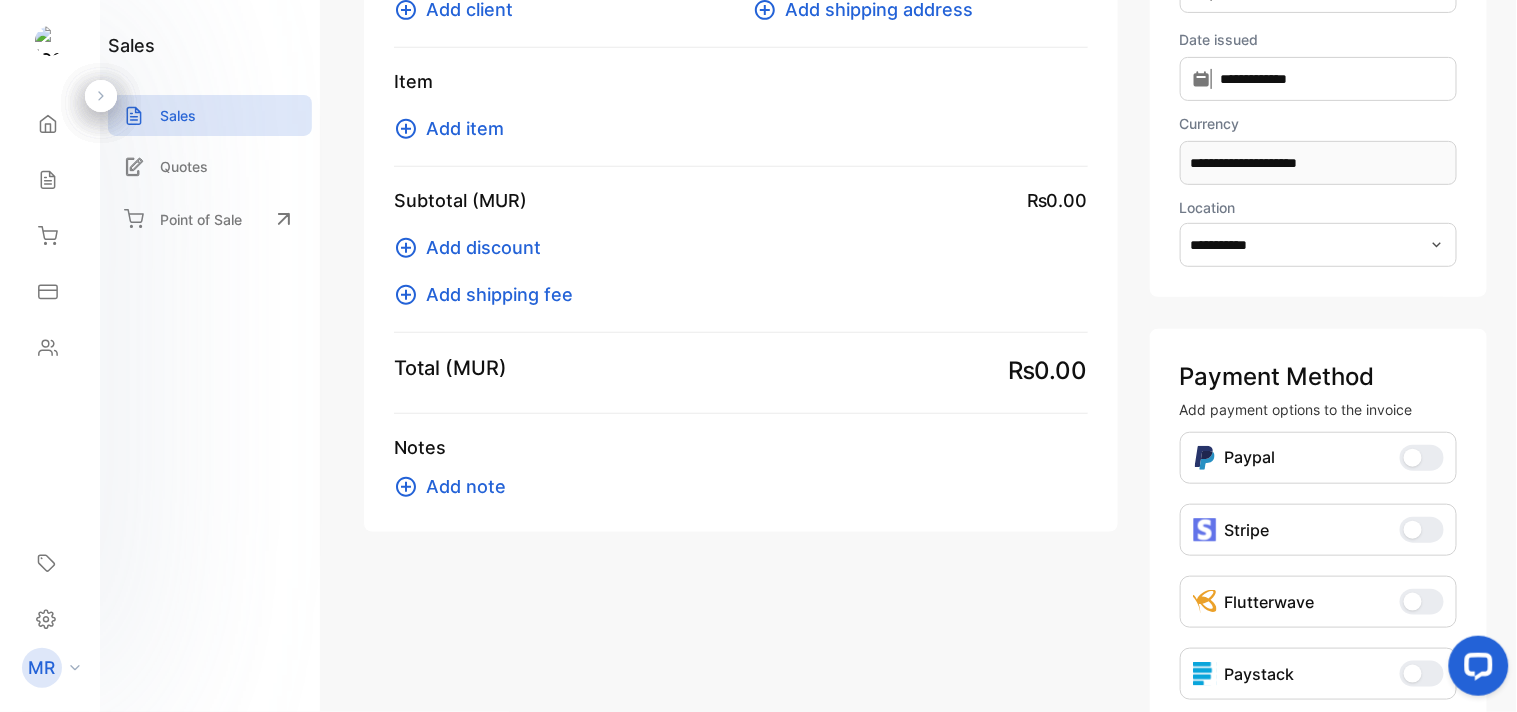 click on "Add item" at bounding box center [465, 128] 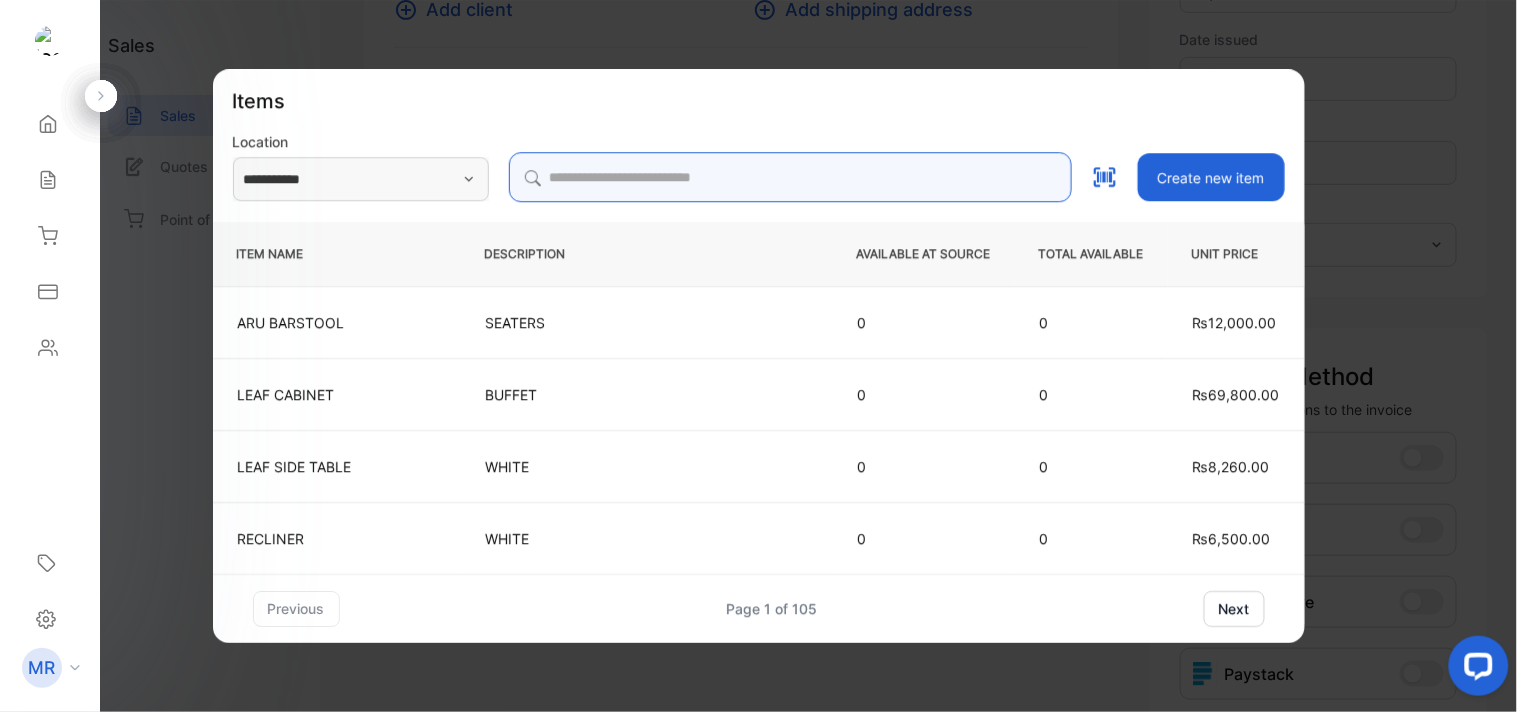 click at bounding box center (790, 177) 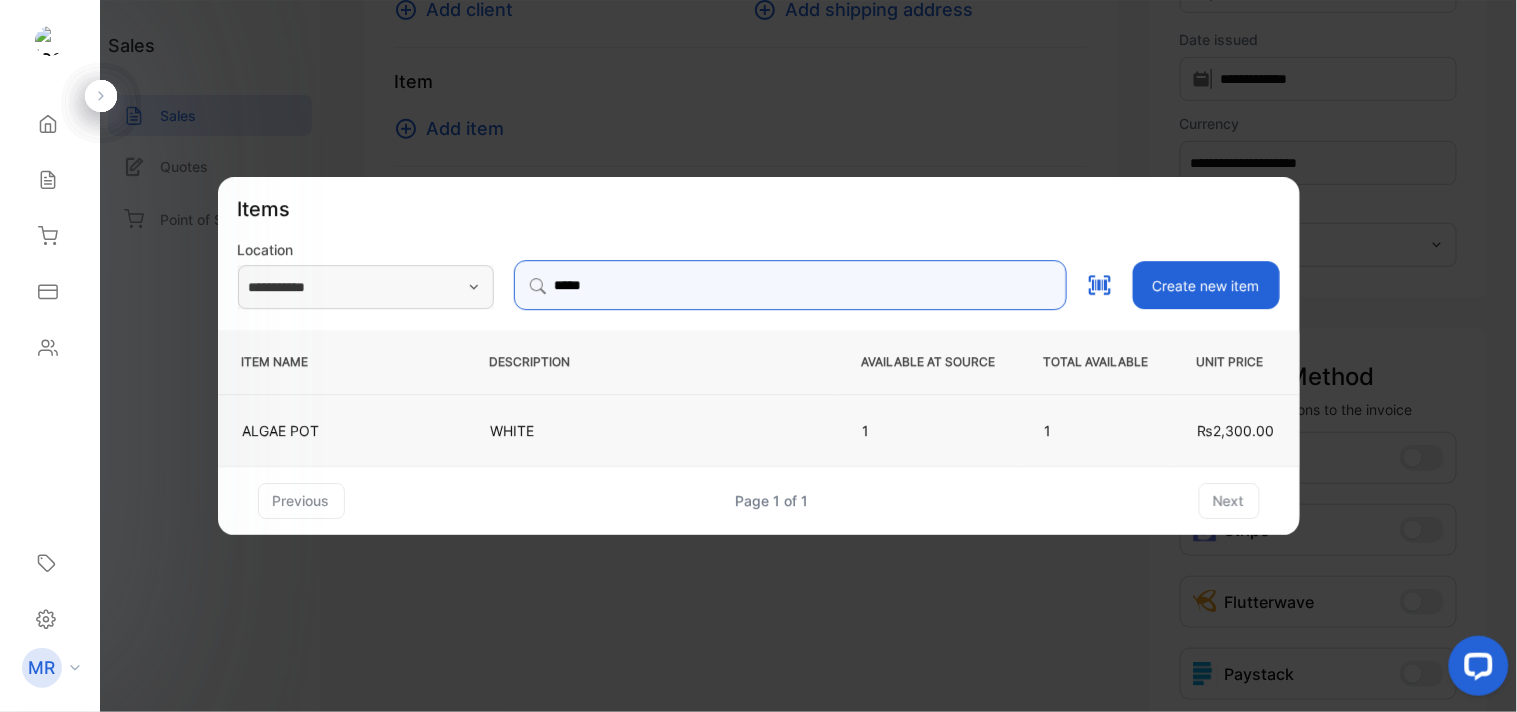 type on "*****" 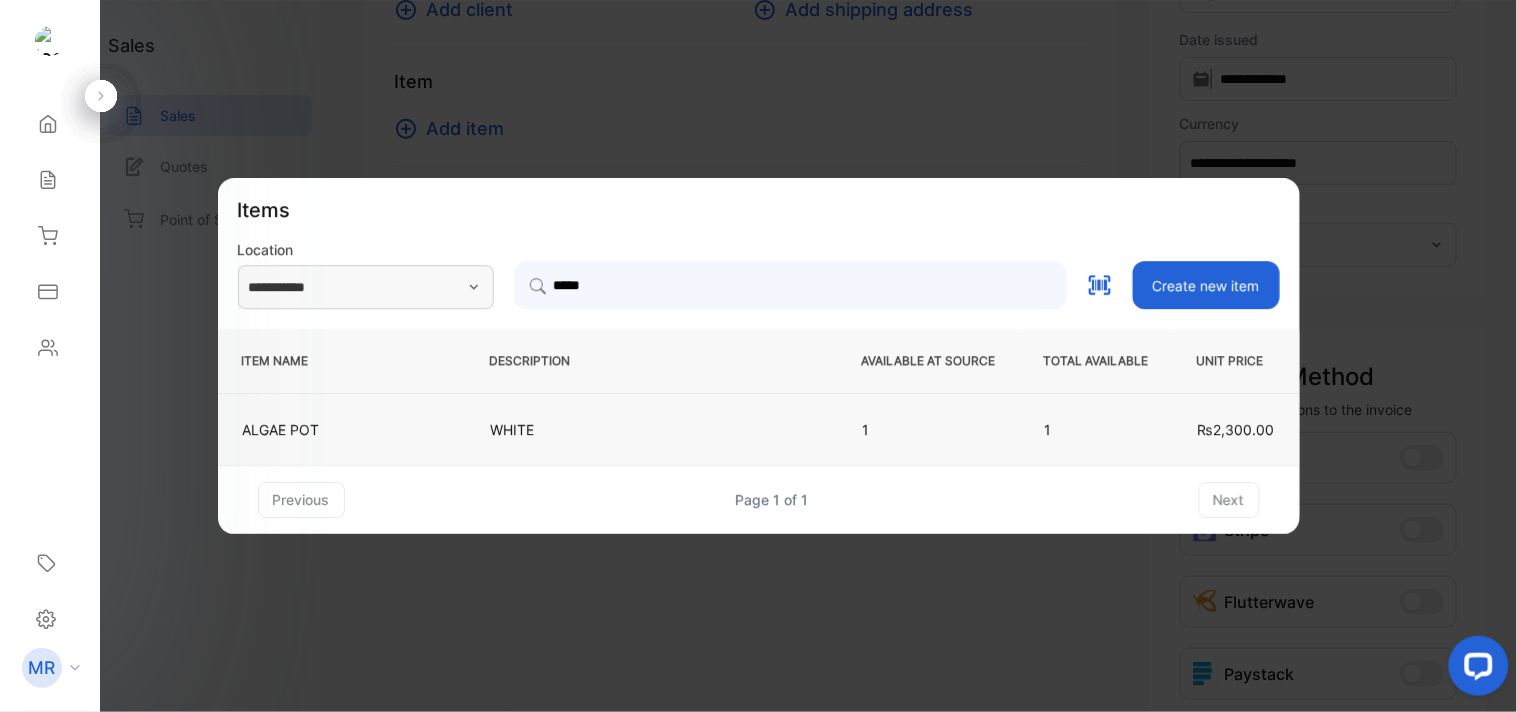 click on "WHITE" at bounding box center [652, 429] 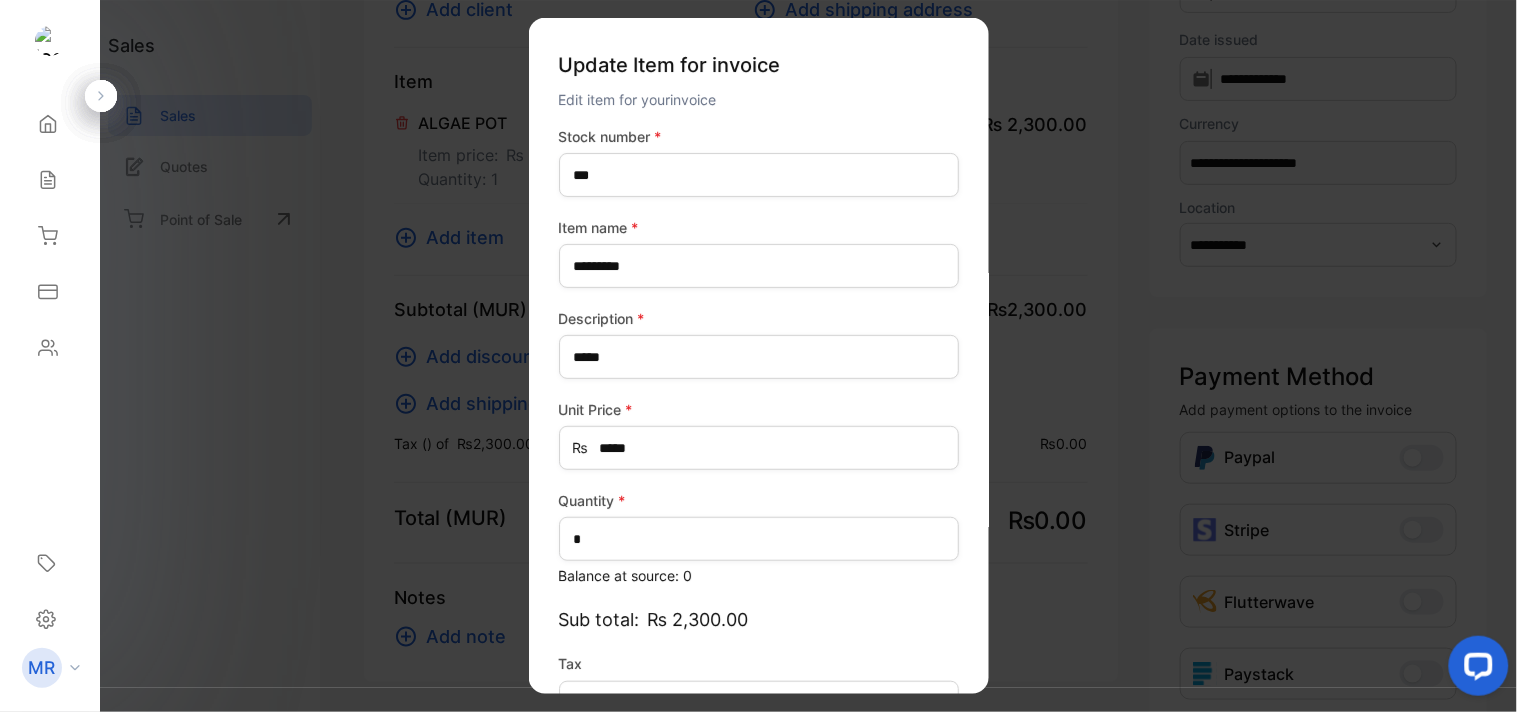 type on "*******" 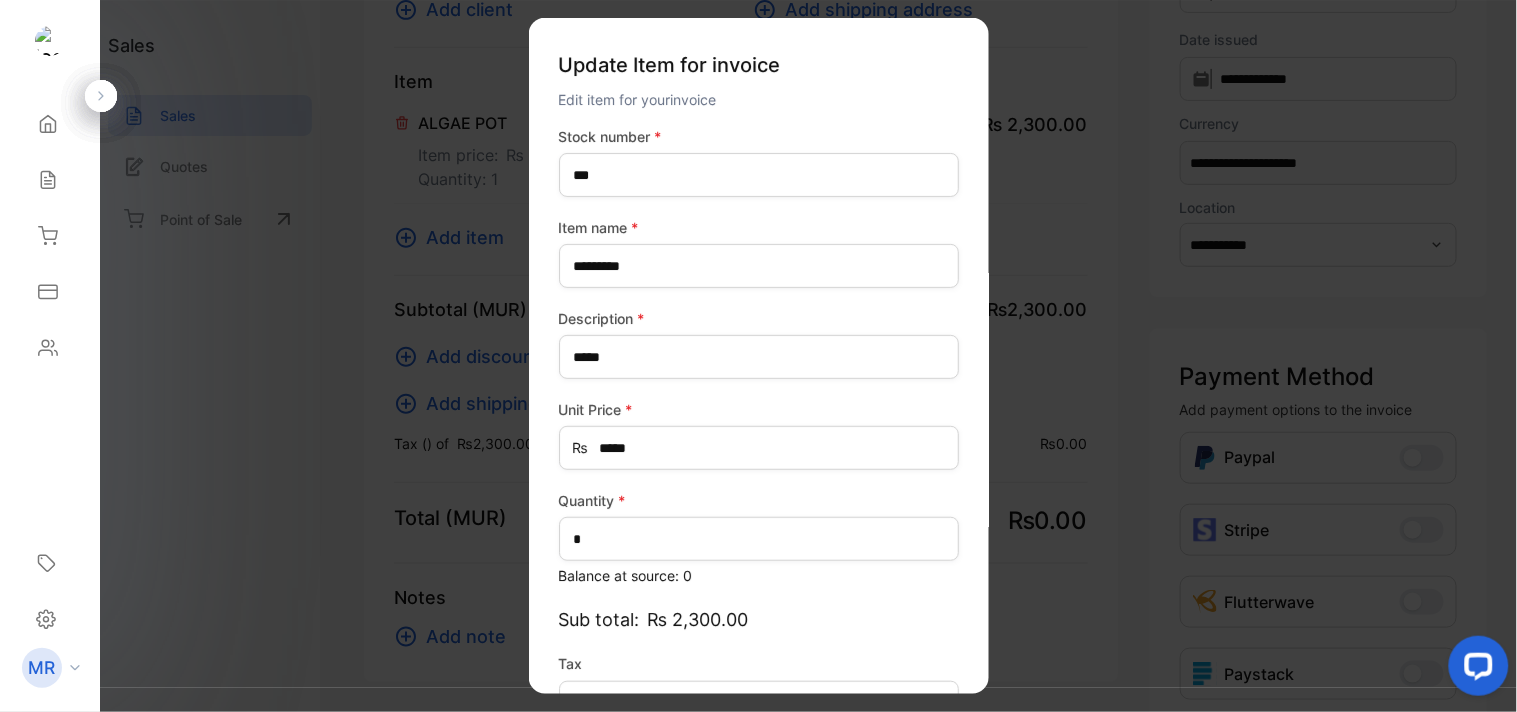 scroll, scrollTop: 130, scrollLeft: 0, axis: vertical 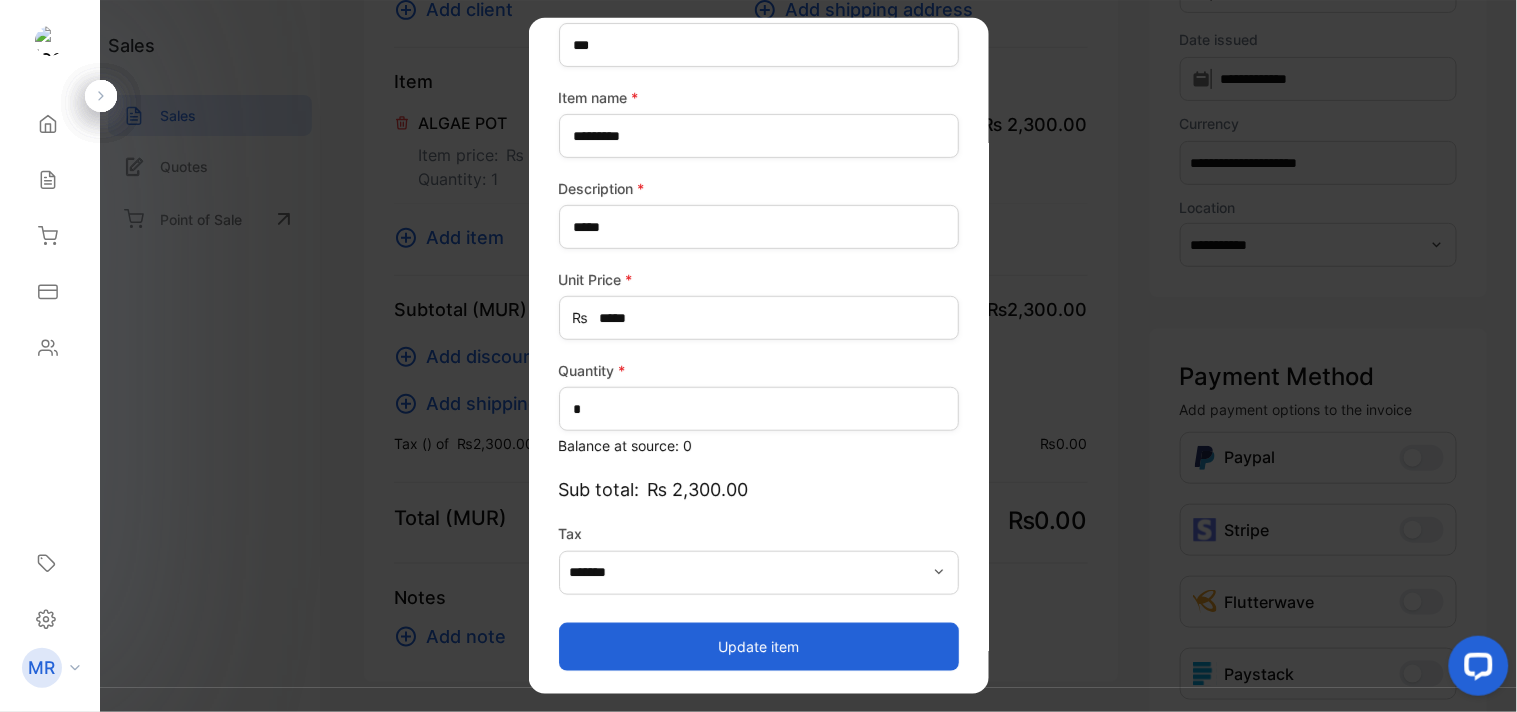 click on "Update item" at bounding box center [759, 646] 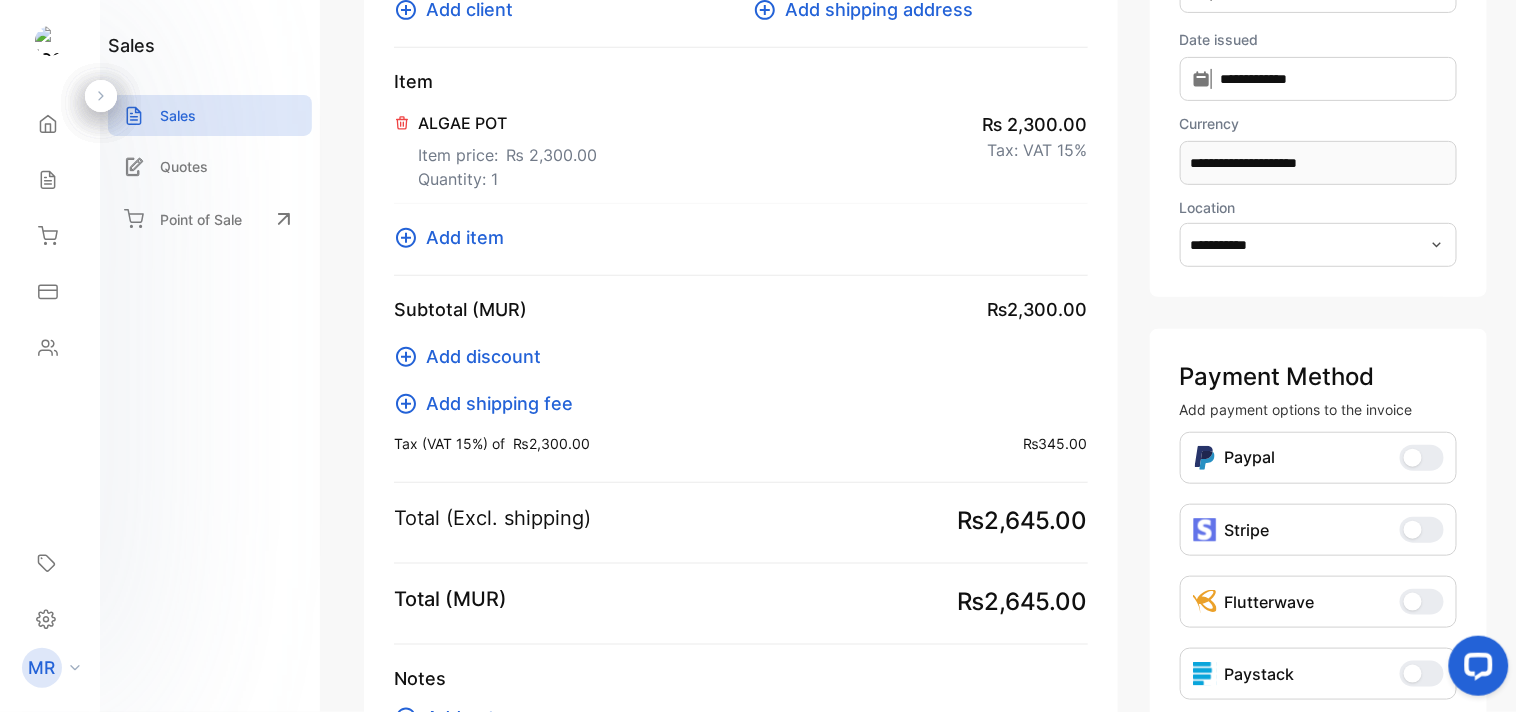 click 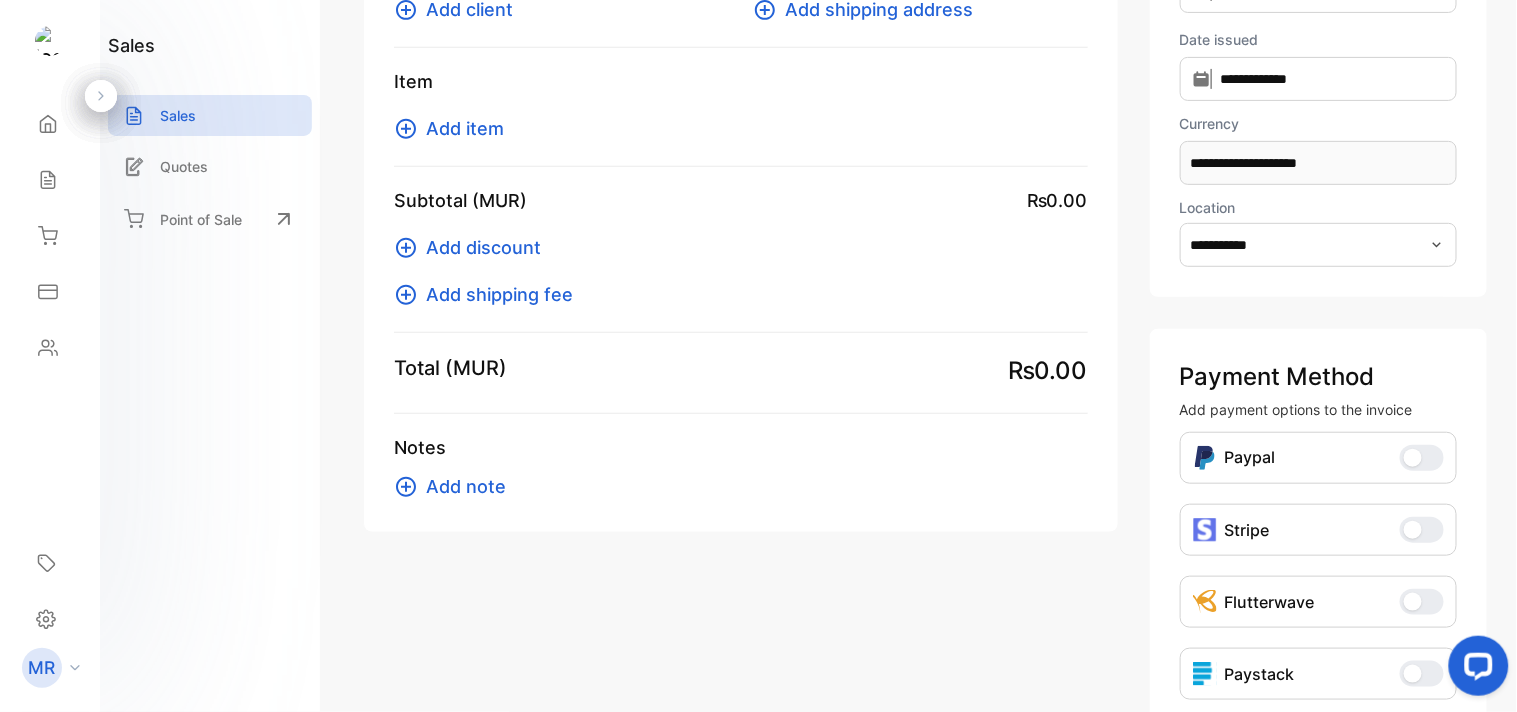 click on "Add item" at bounding box center [465, 128] 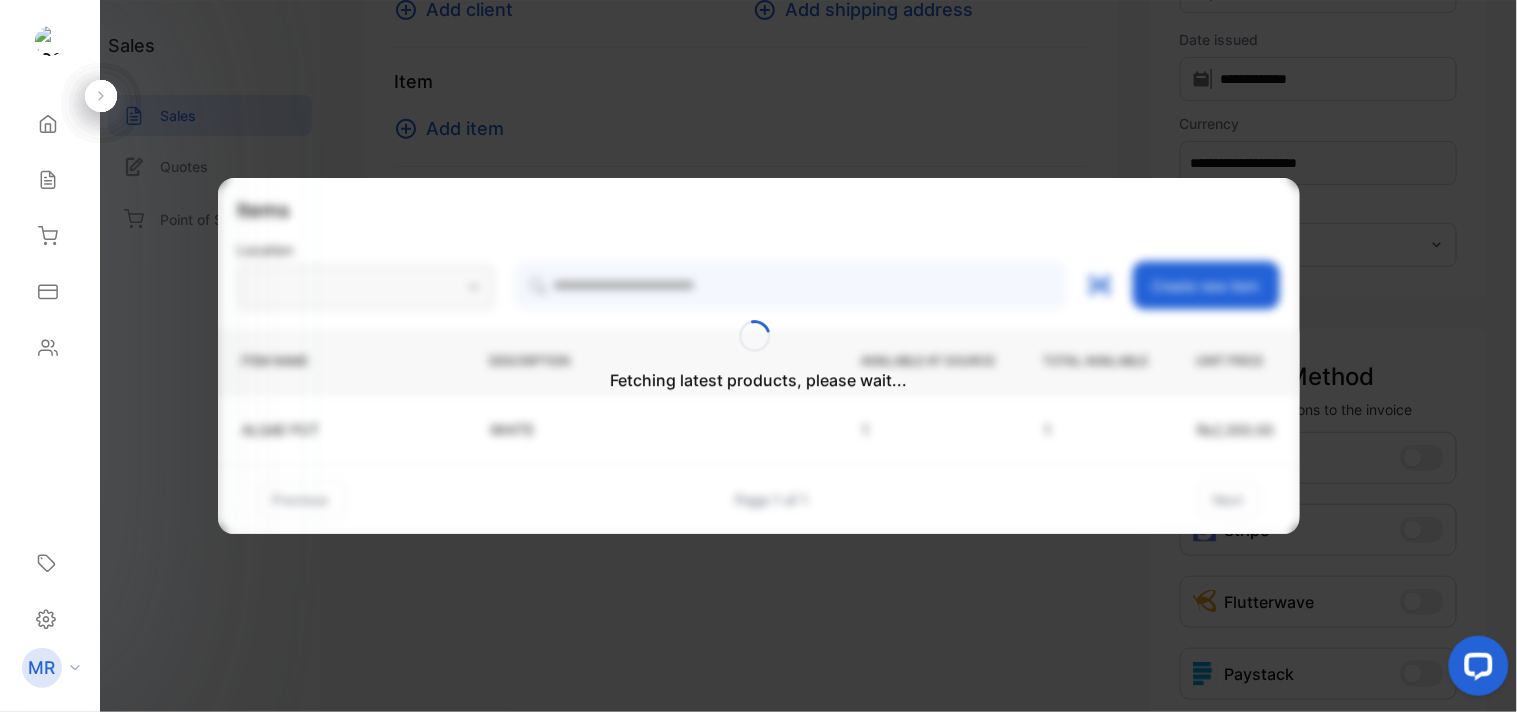 type on "**********" 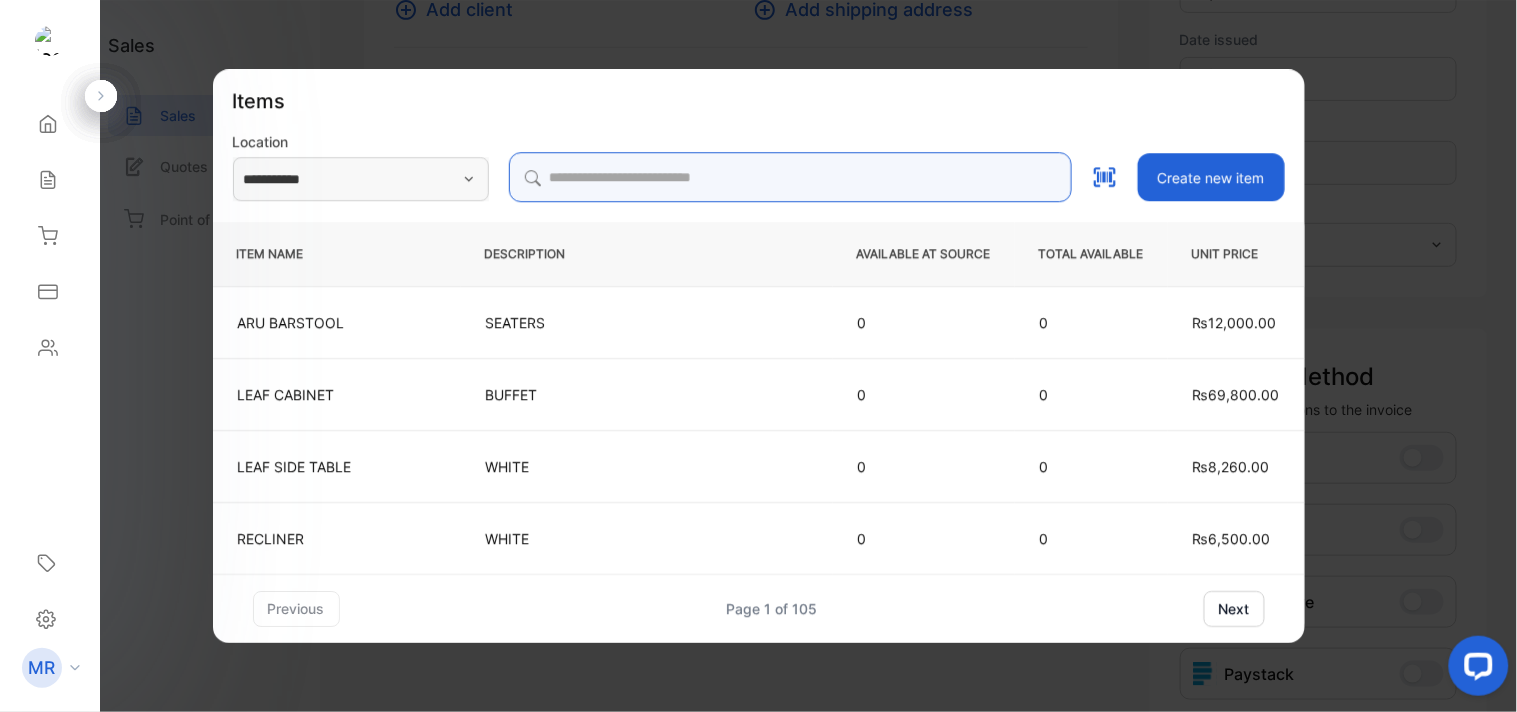 click at bounding box center [790, 177] 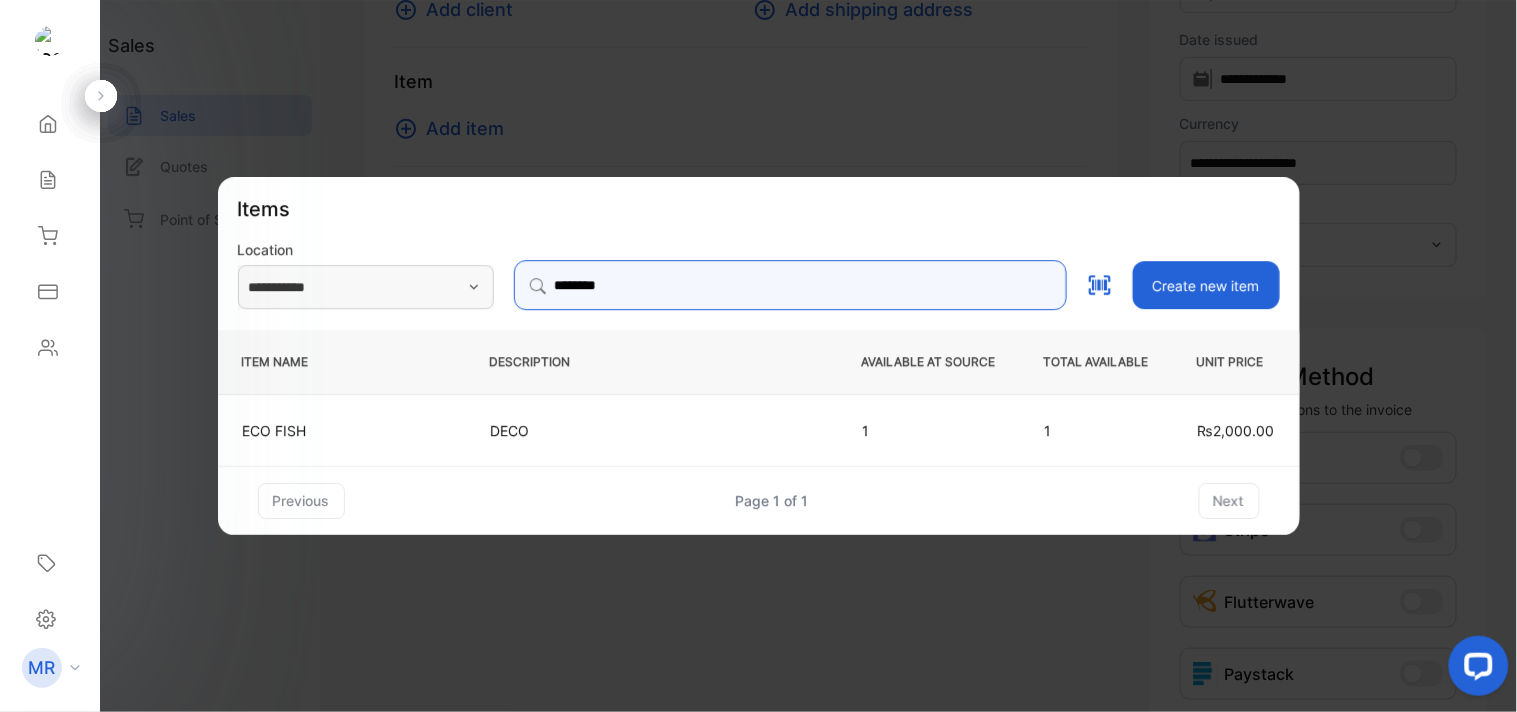type on "********" 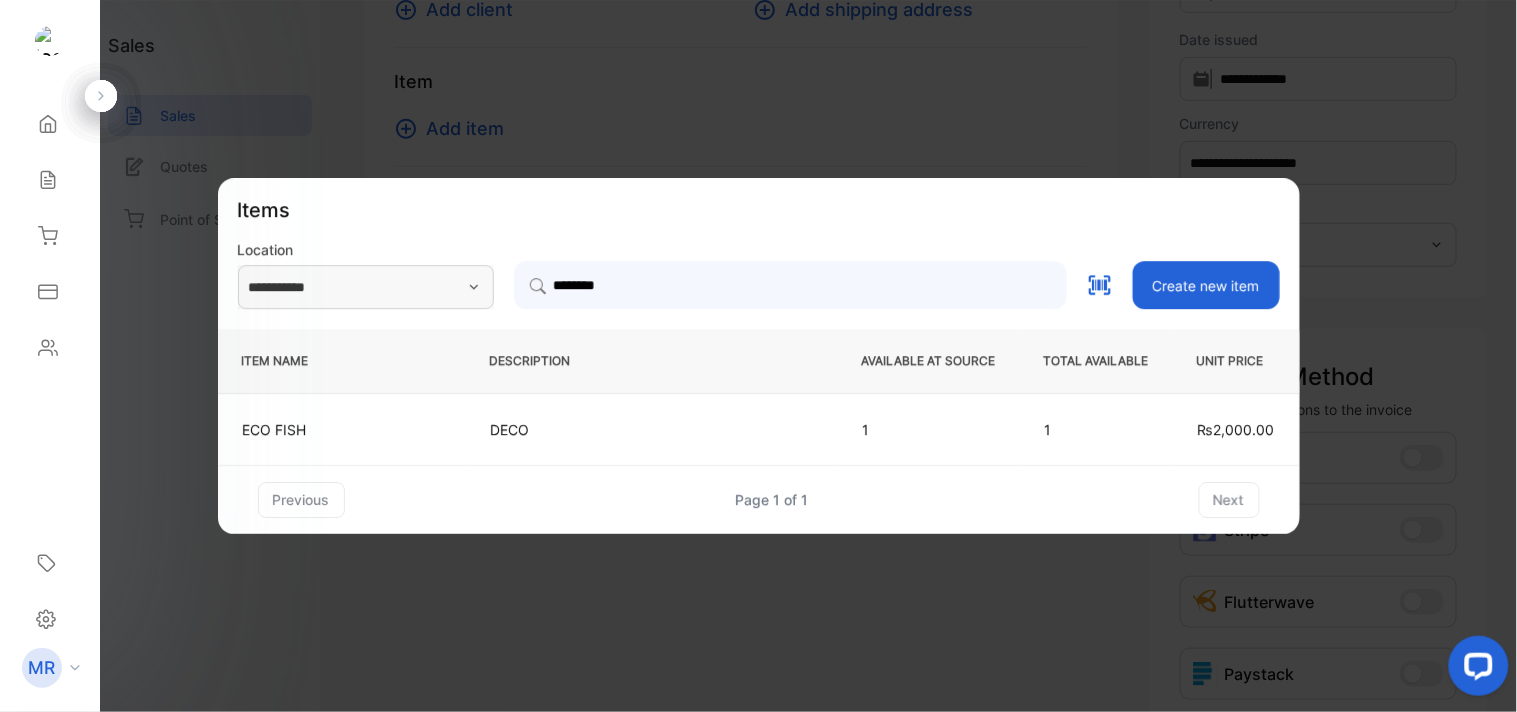 click on "DECO" at bounding box center (652, 429) 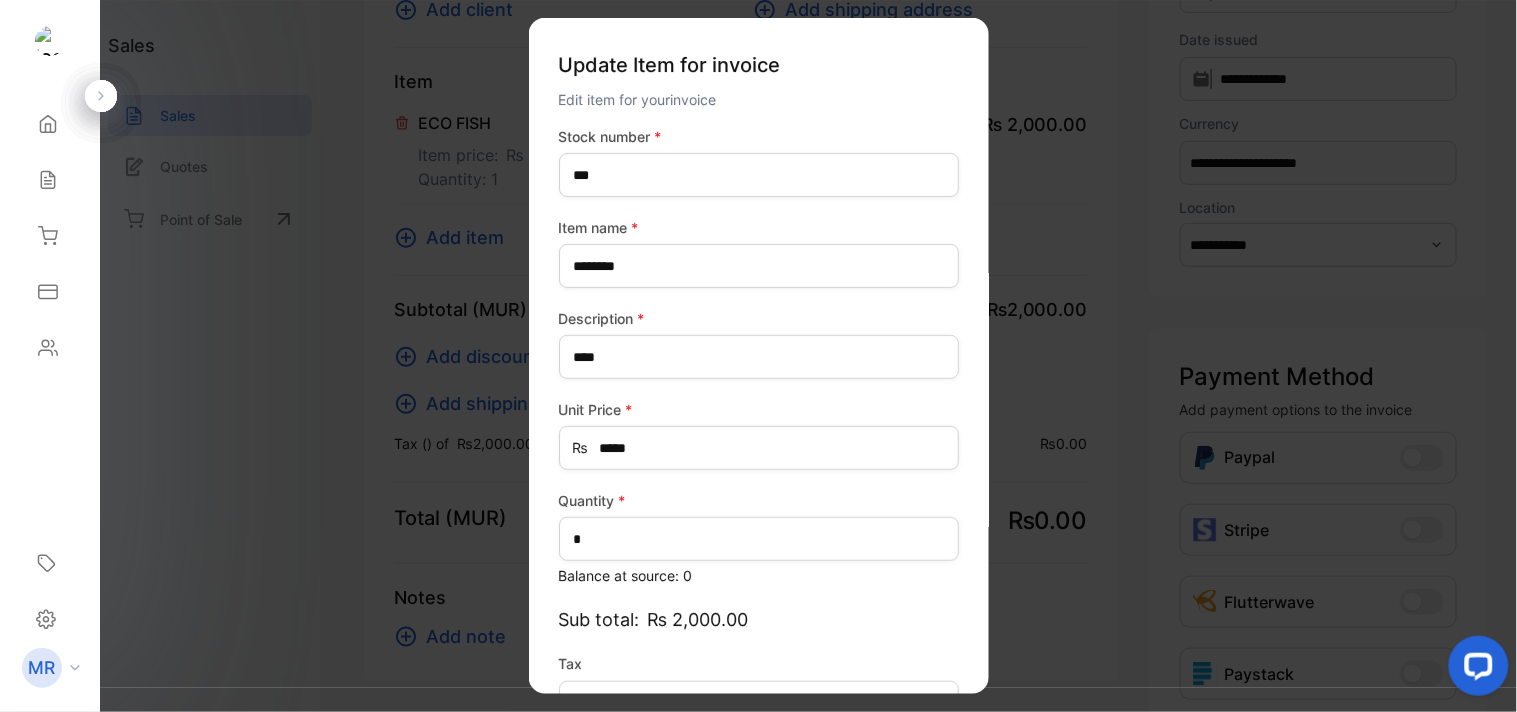 scroll, scrollTop: 130, scrollLeft: 0, axis: vertical 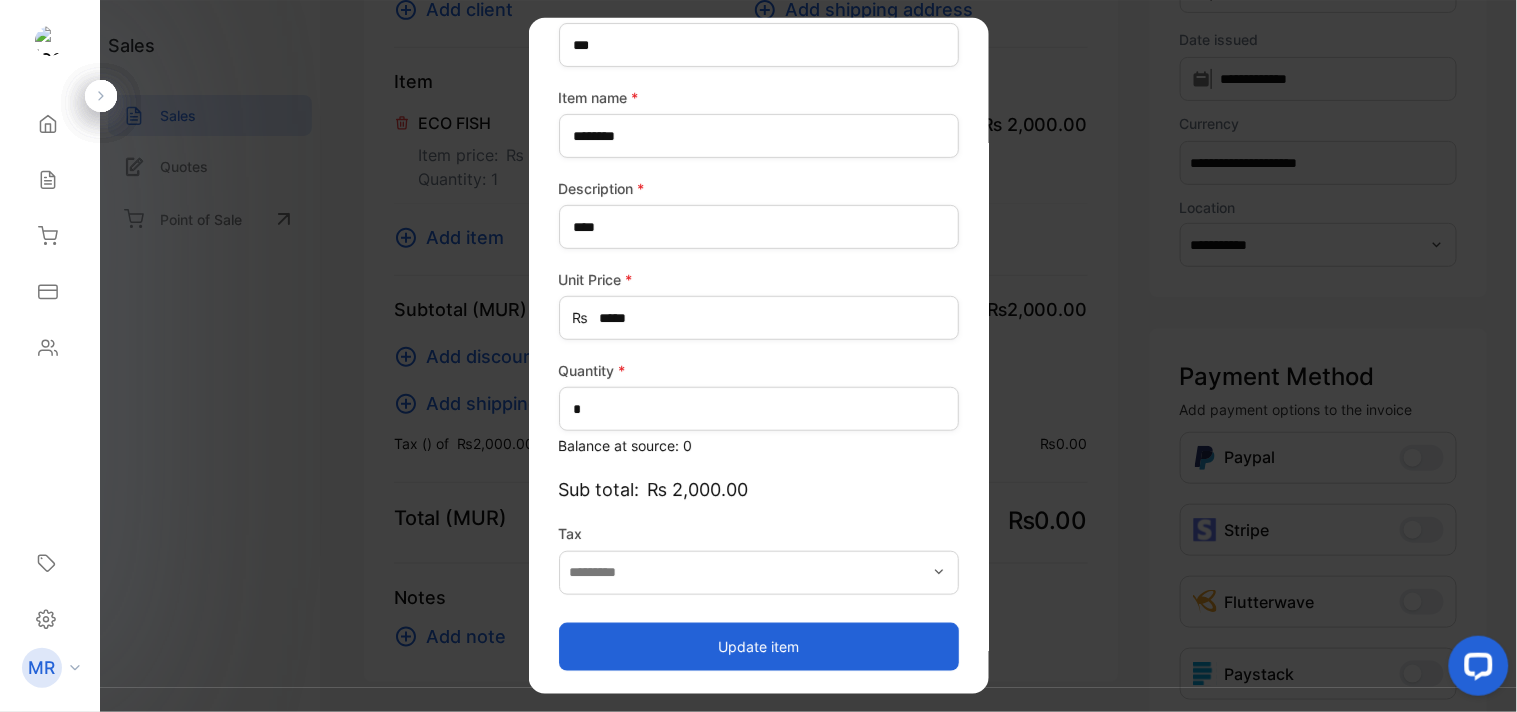 type on "*******" 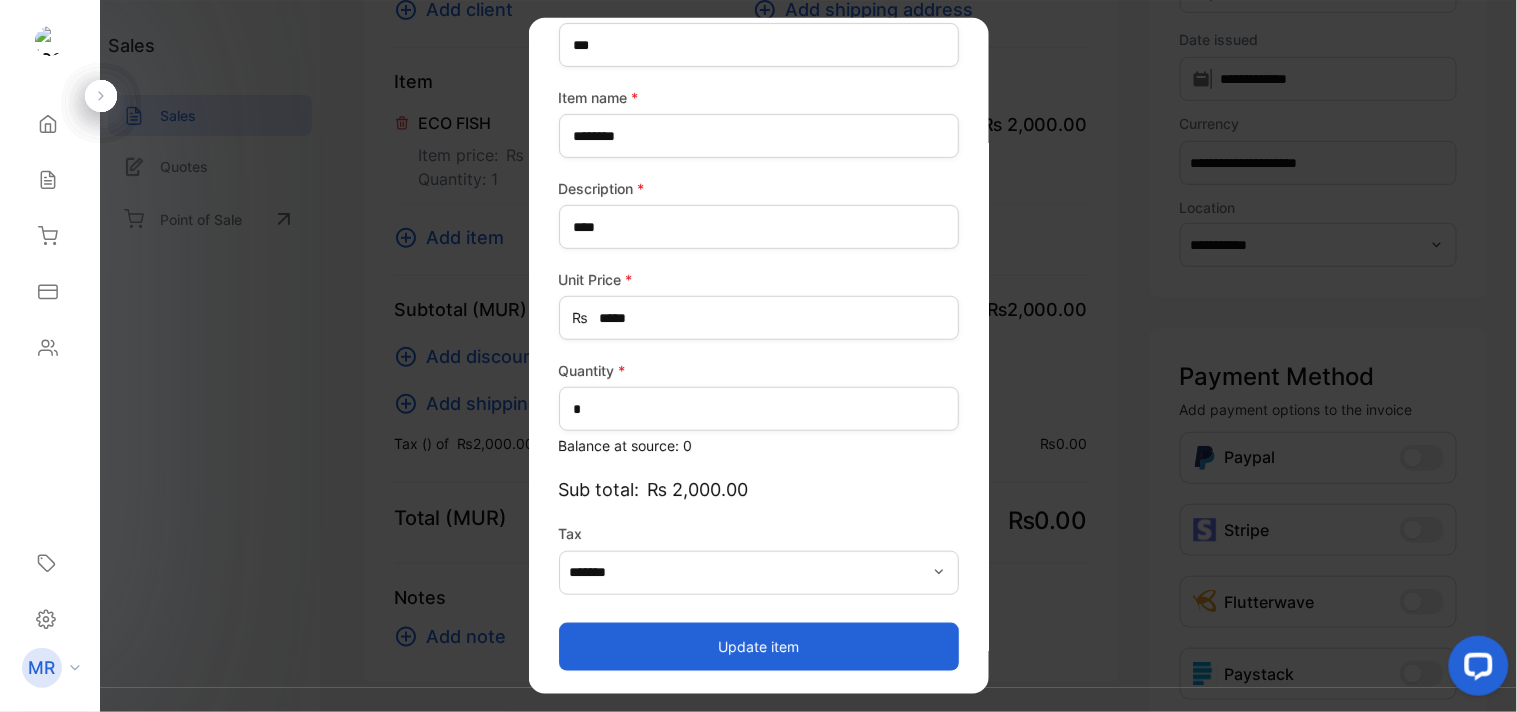 click on "Update item" at bounding box center [759, 646] 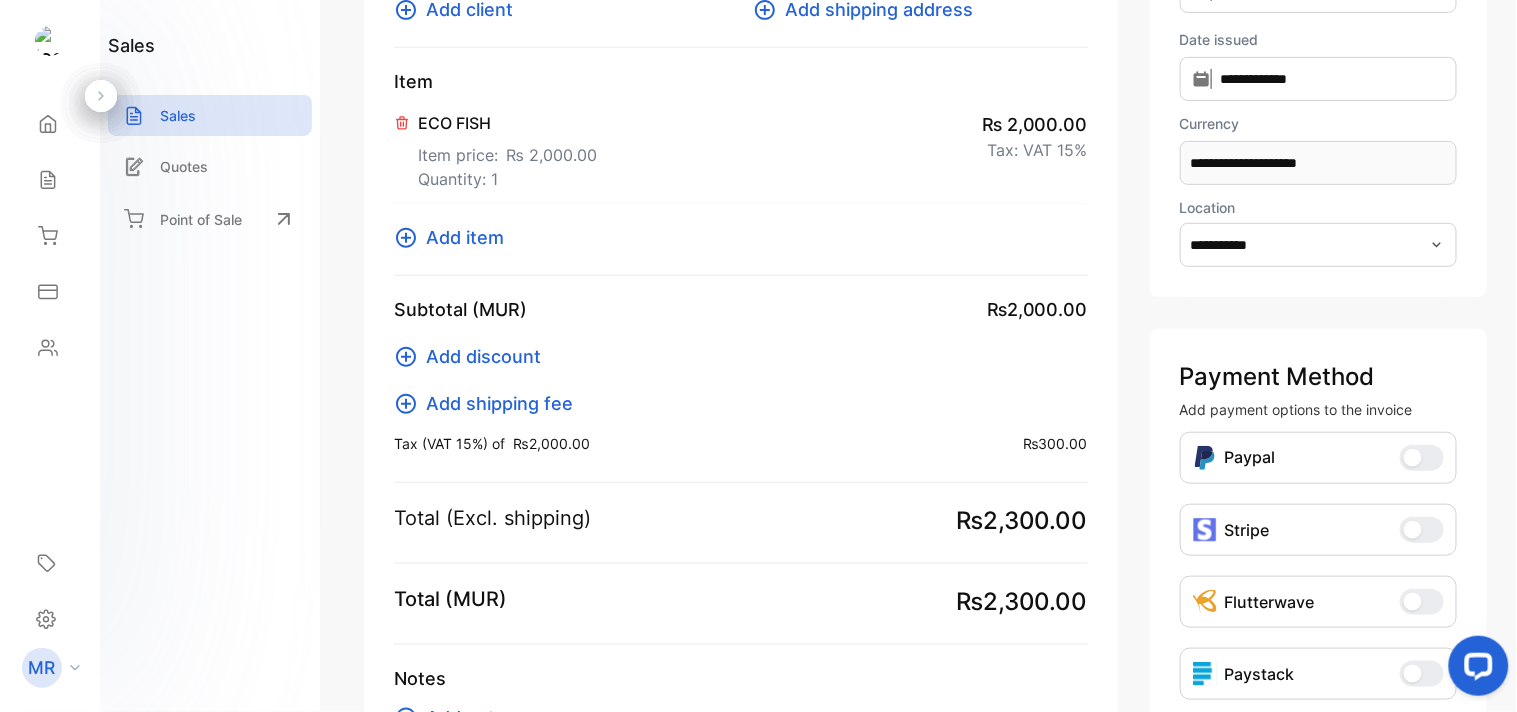 click on "ECO FISH Item price: ₨ 2,000.00 Quantity: 1" at bounding box center (495, 151) 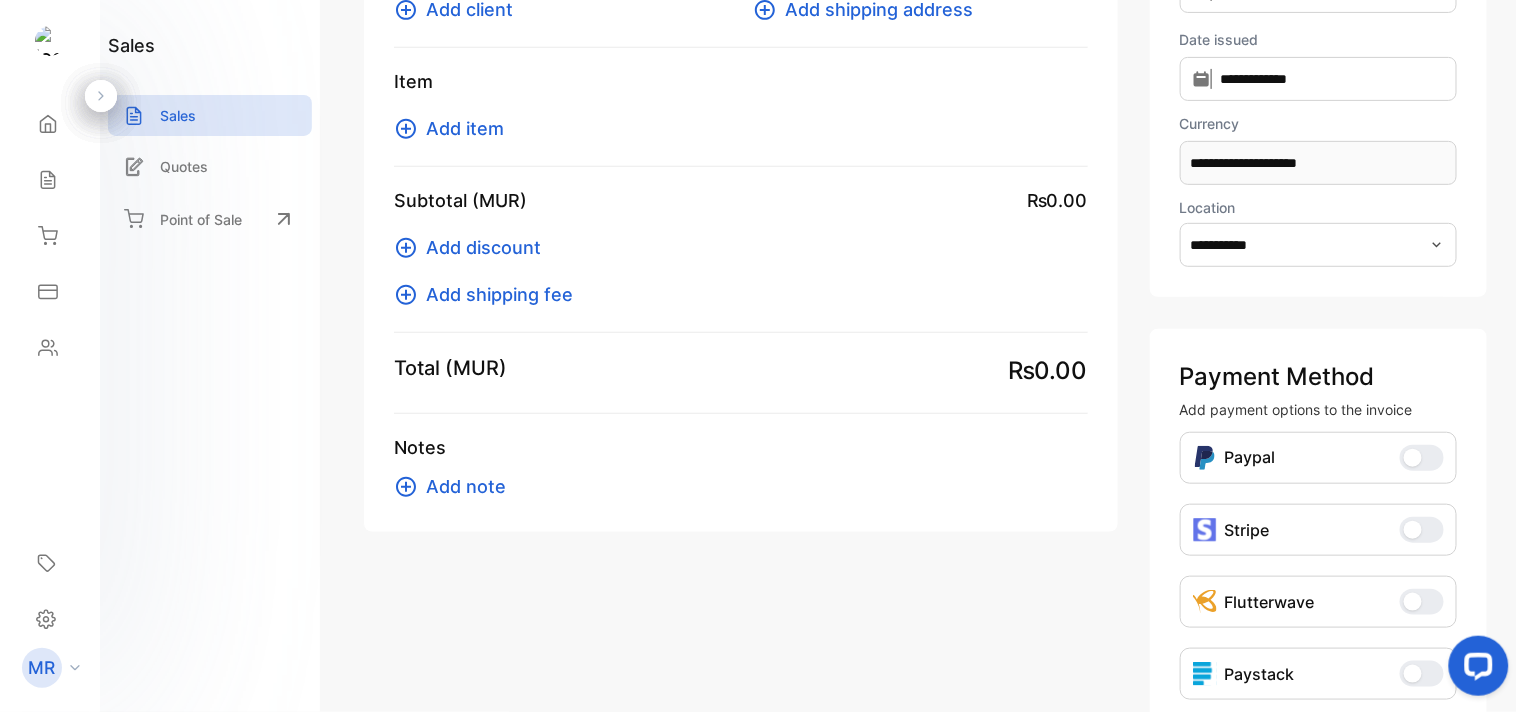 click on "Add item" at bounding box center [455, 128] 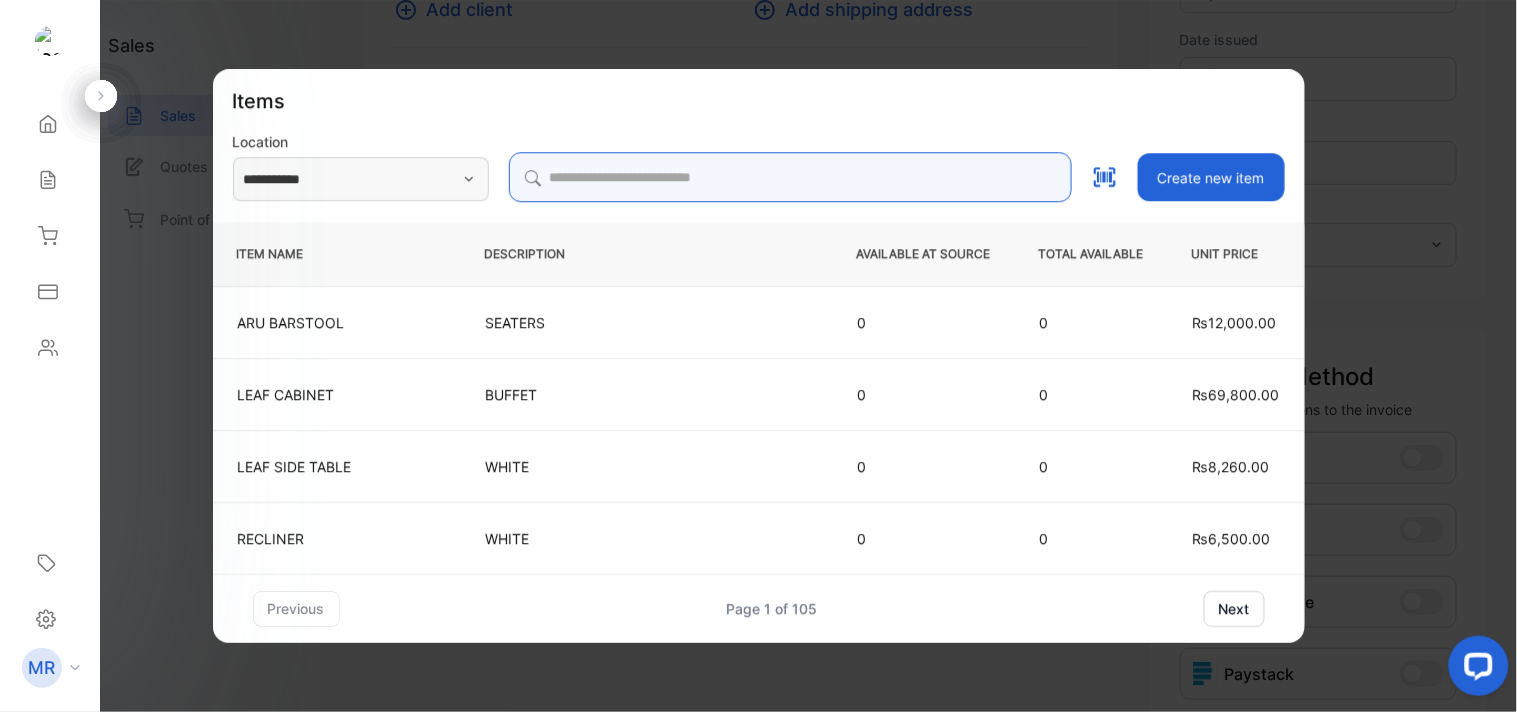 click at bounding box center [790, 177] 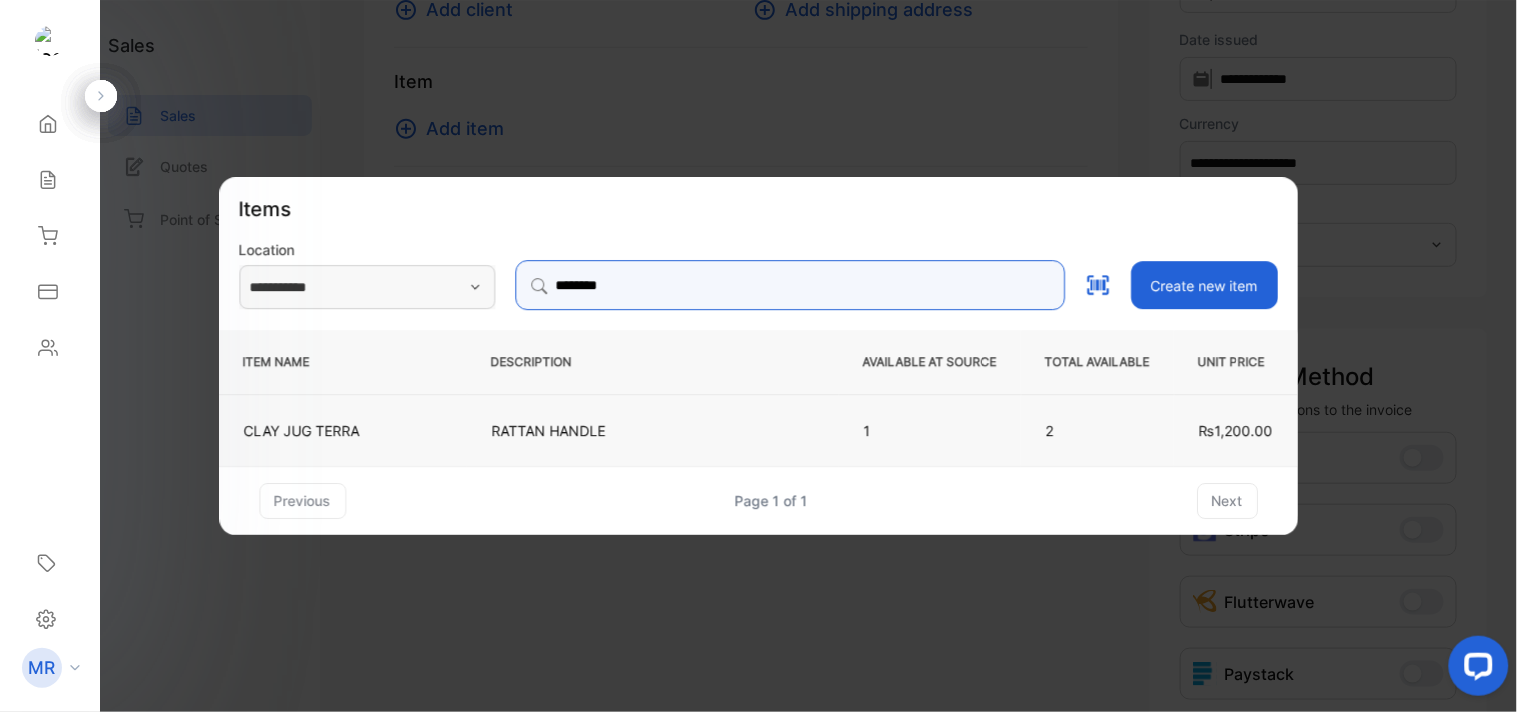 type on "********" 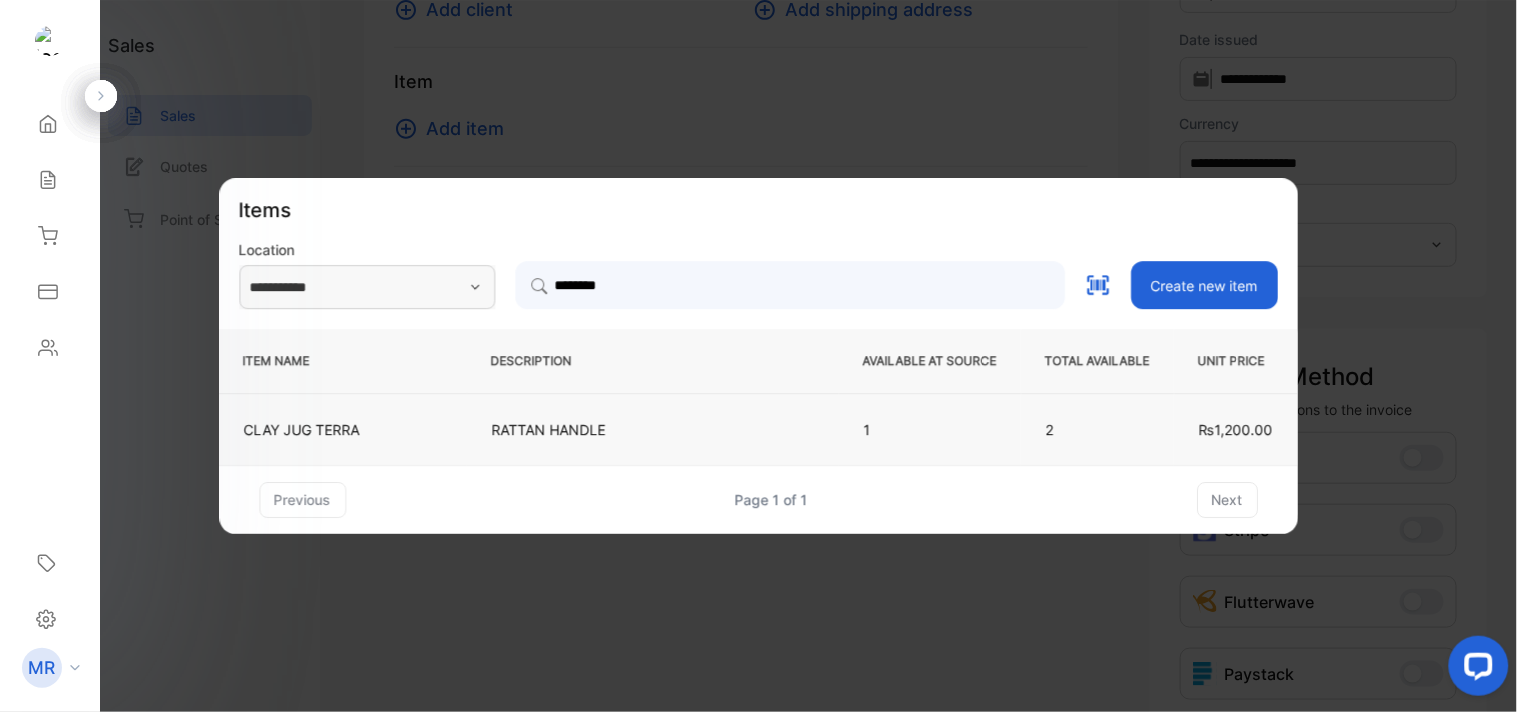 click on "RATTAN HANDLE" at bounding box center [653, 429] 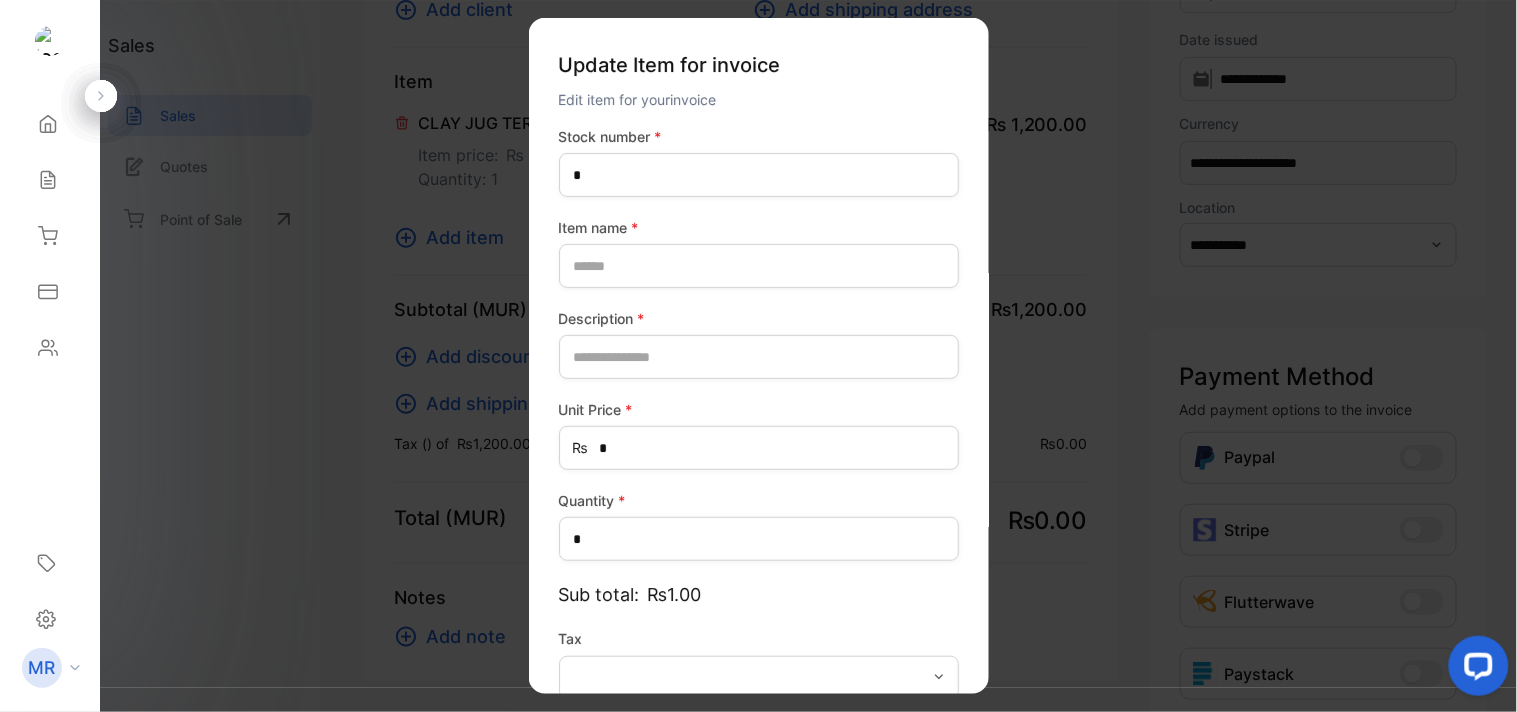 type on "**********" 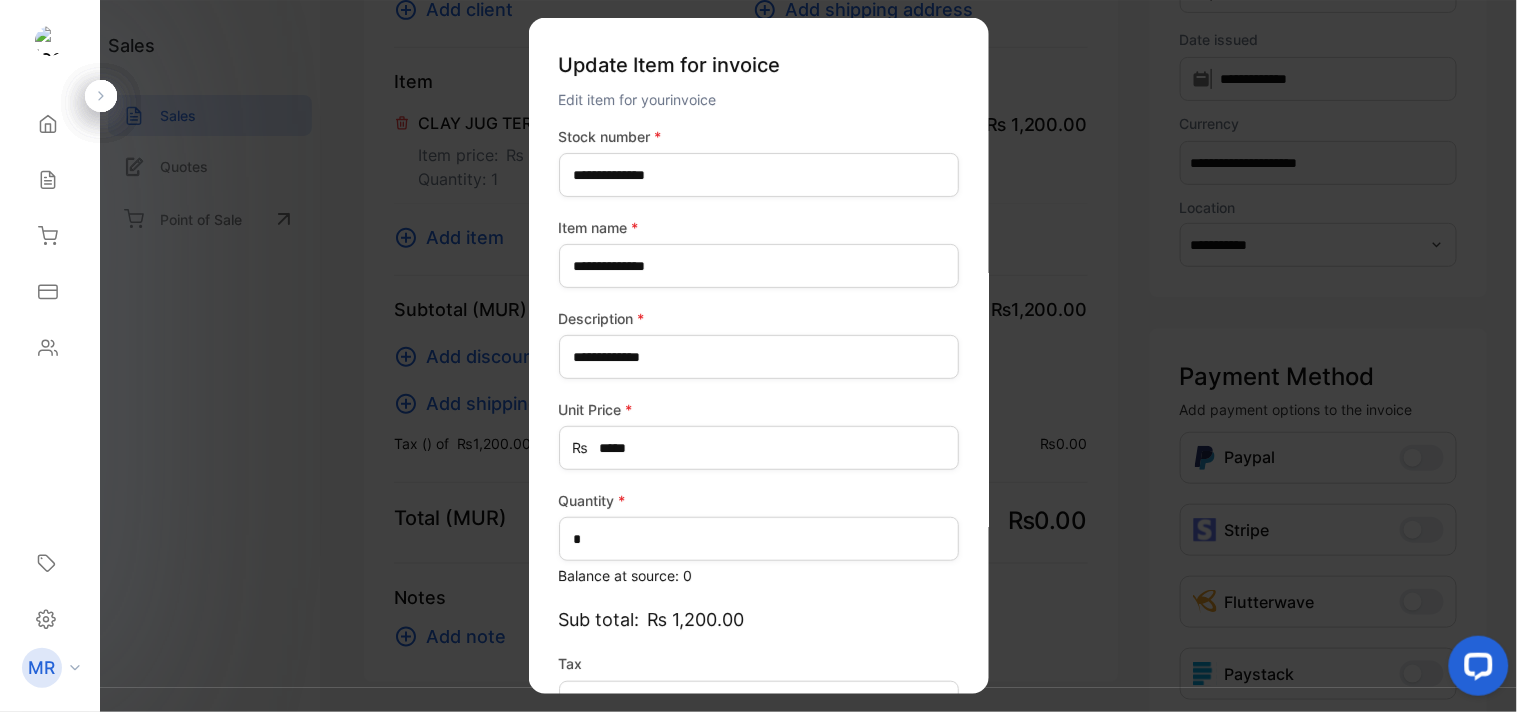 type on "*******" 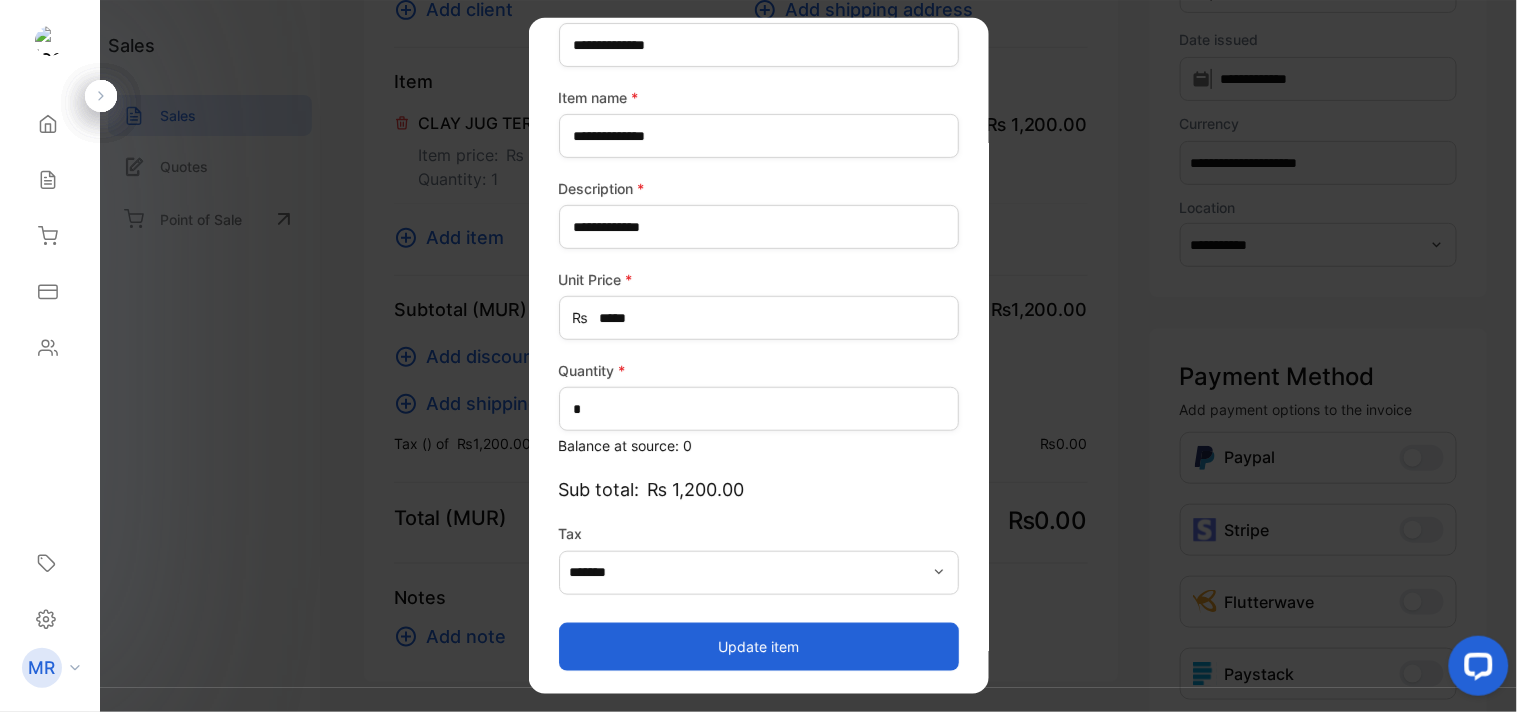 click on "Update item" at bounding box center (759, 646) 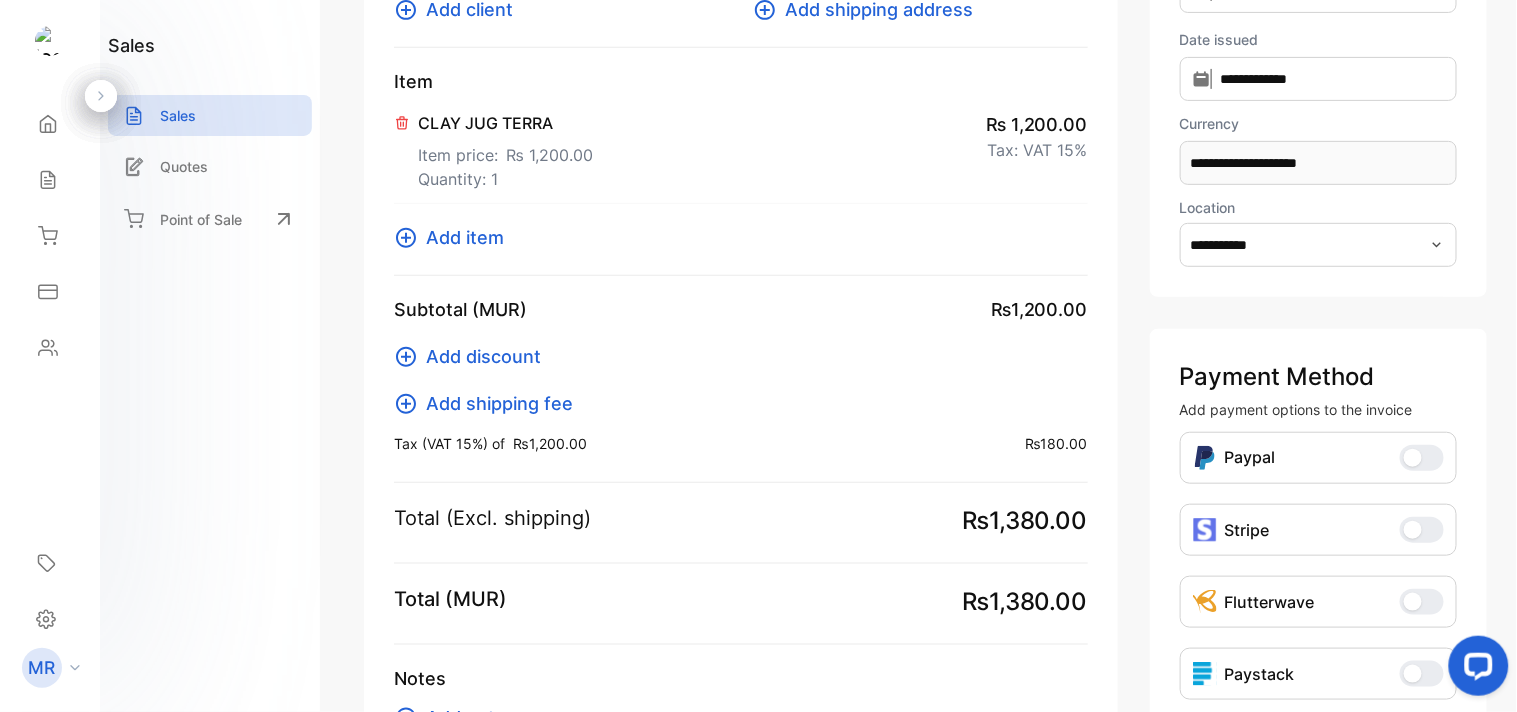 click 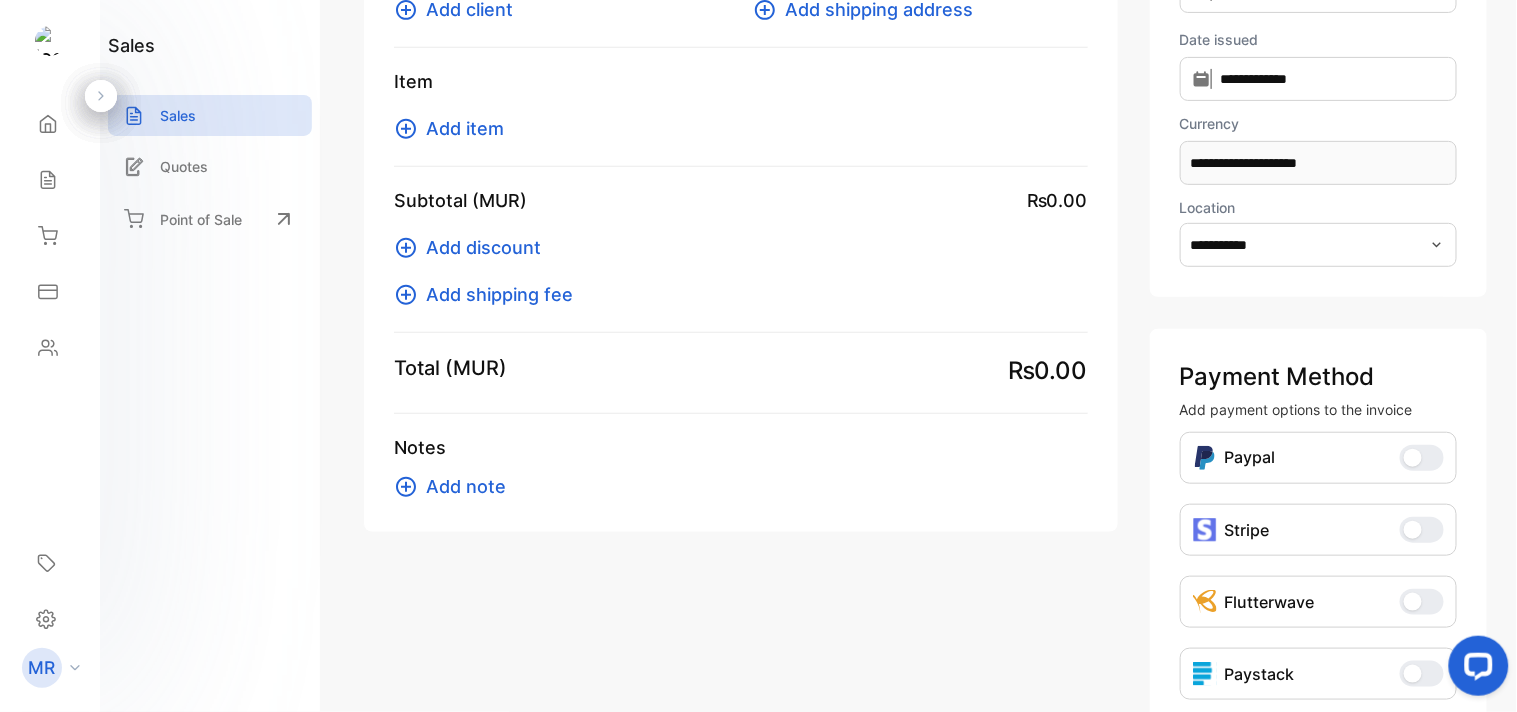 click on "Add item" at bounding box center (465, 128) 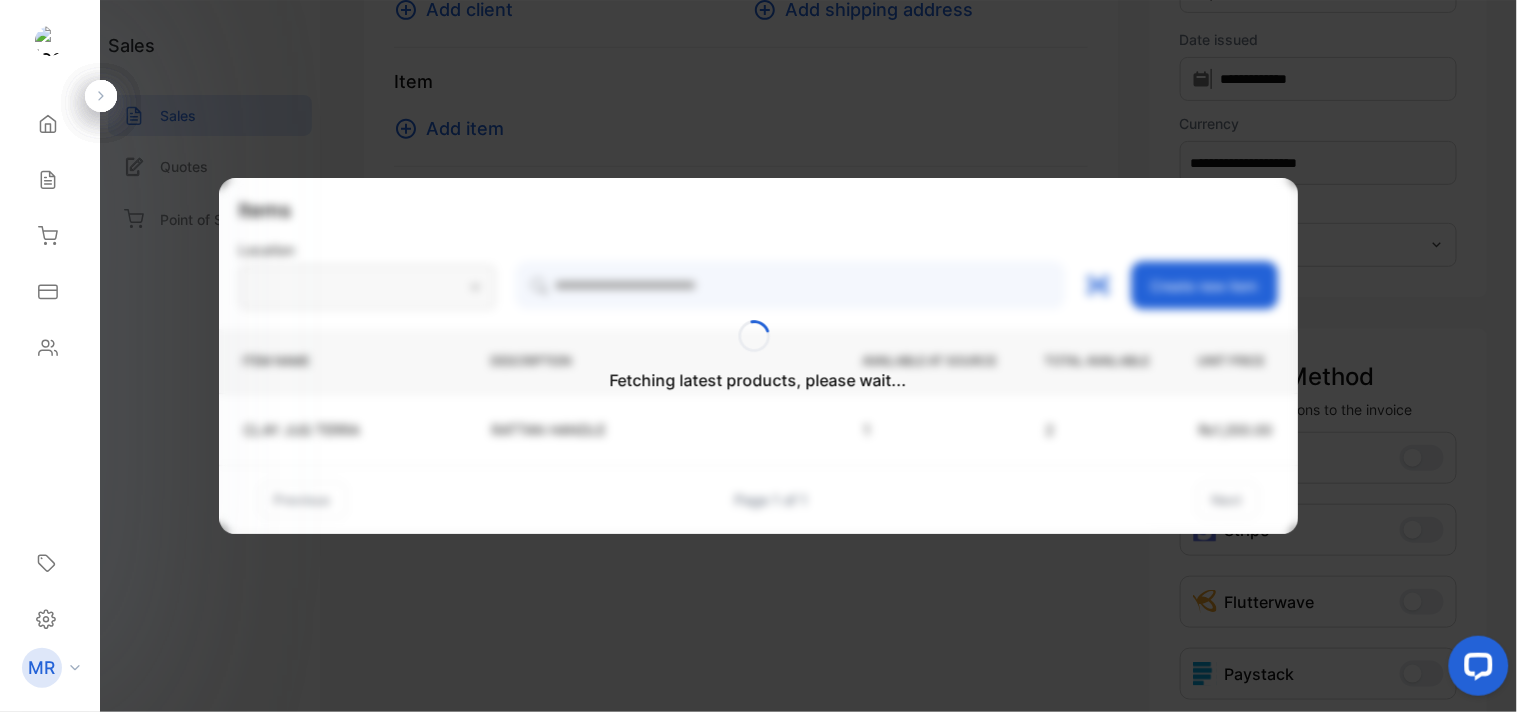 type on "**********" 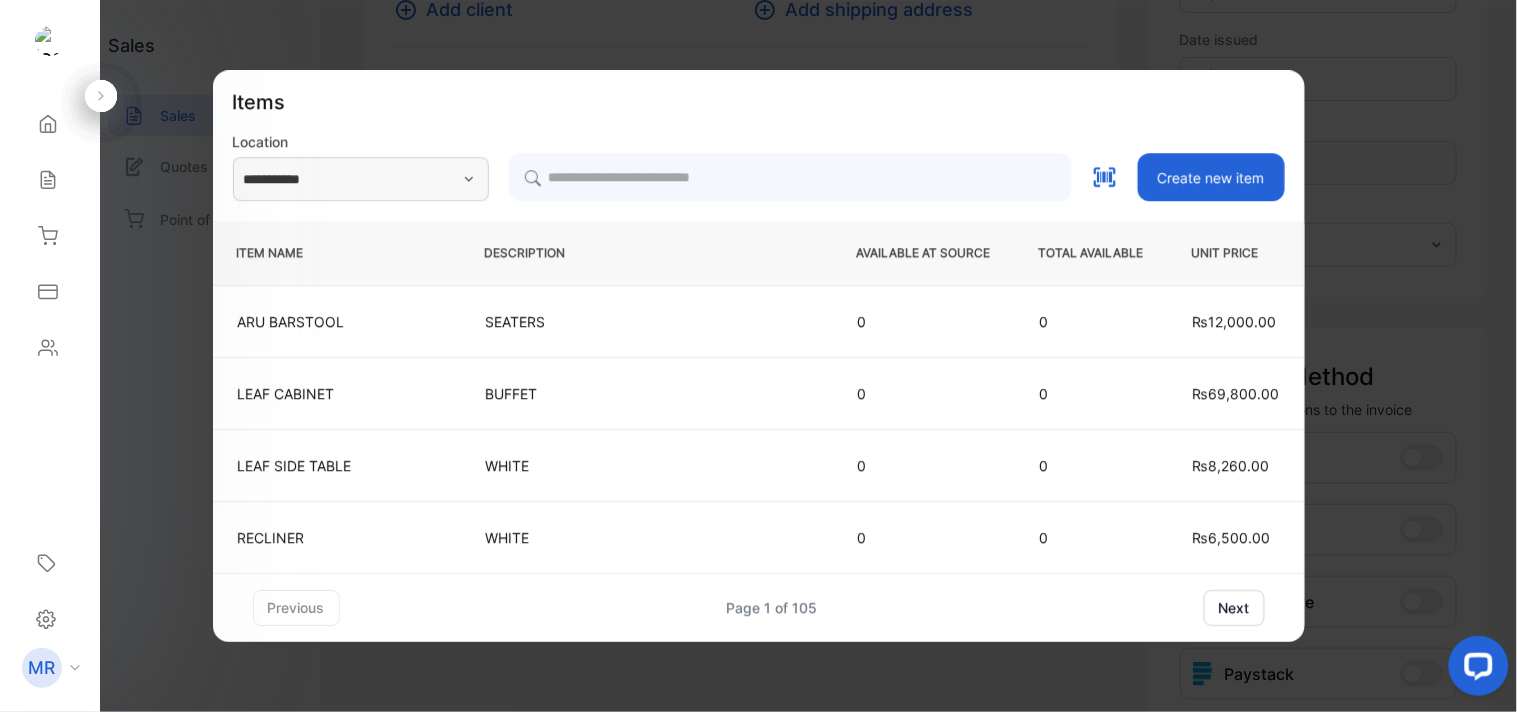 type 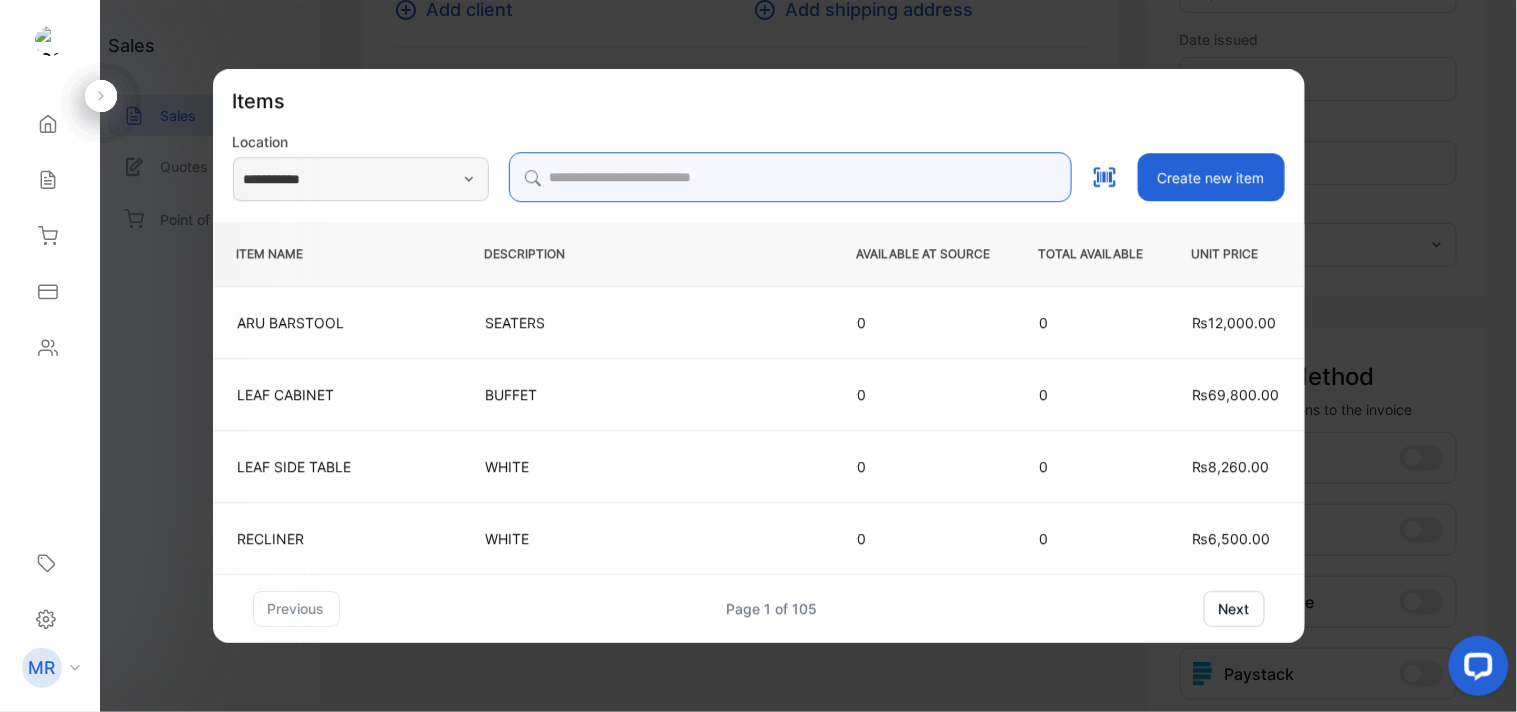 click at bounding box center (790, 177) 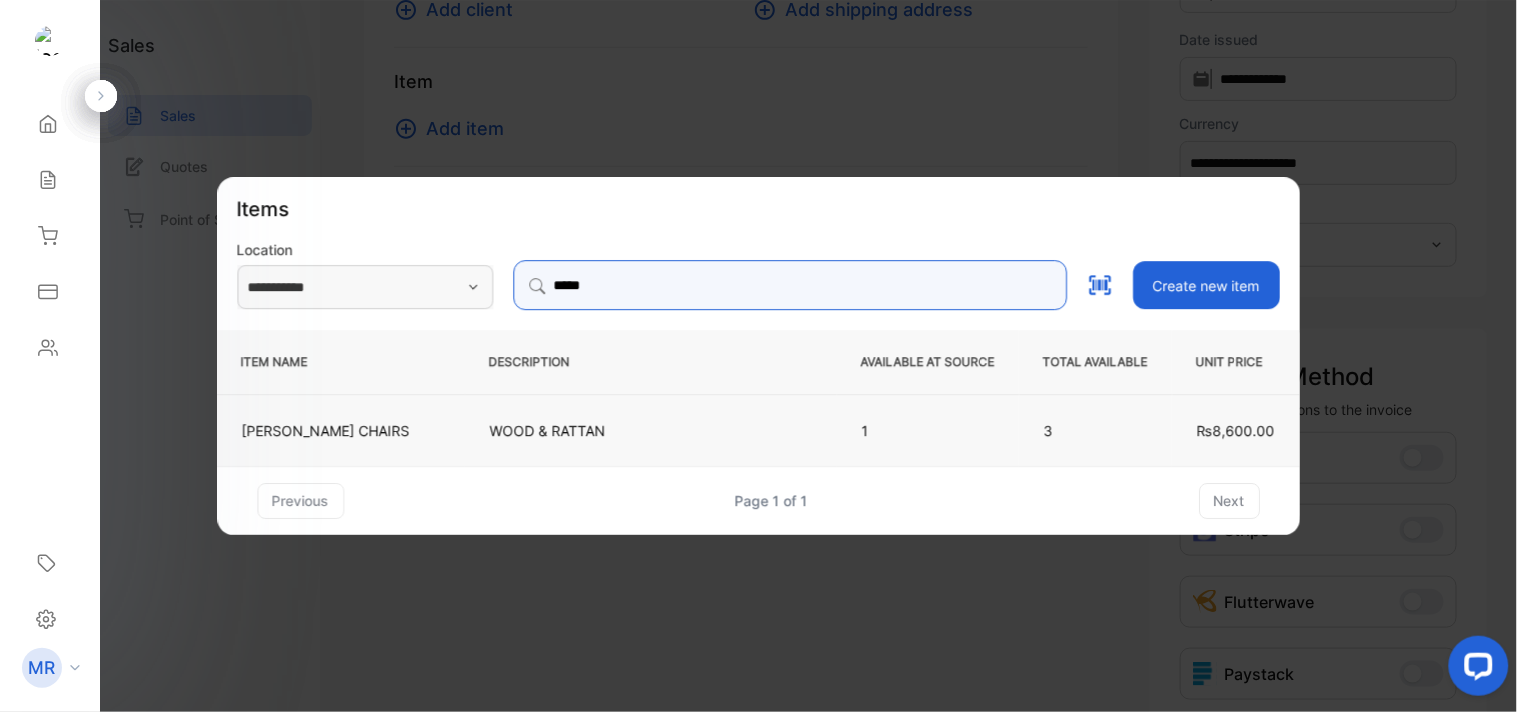 type on "*****" 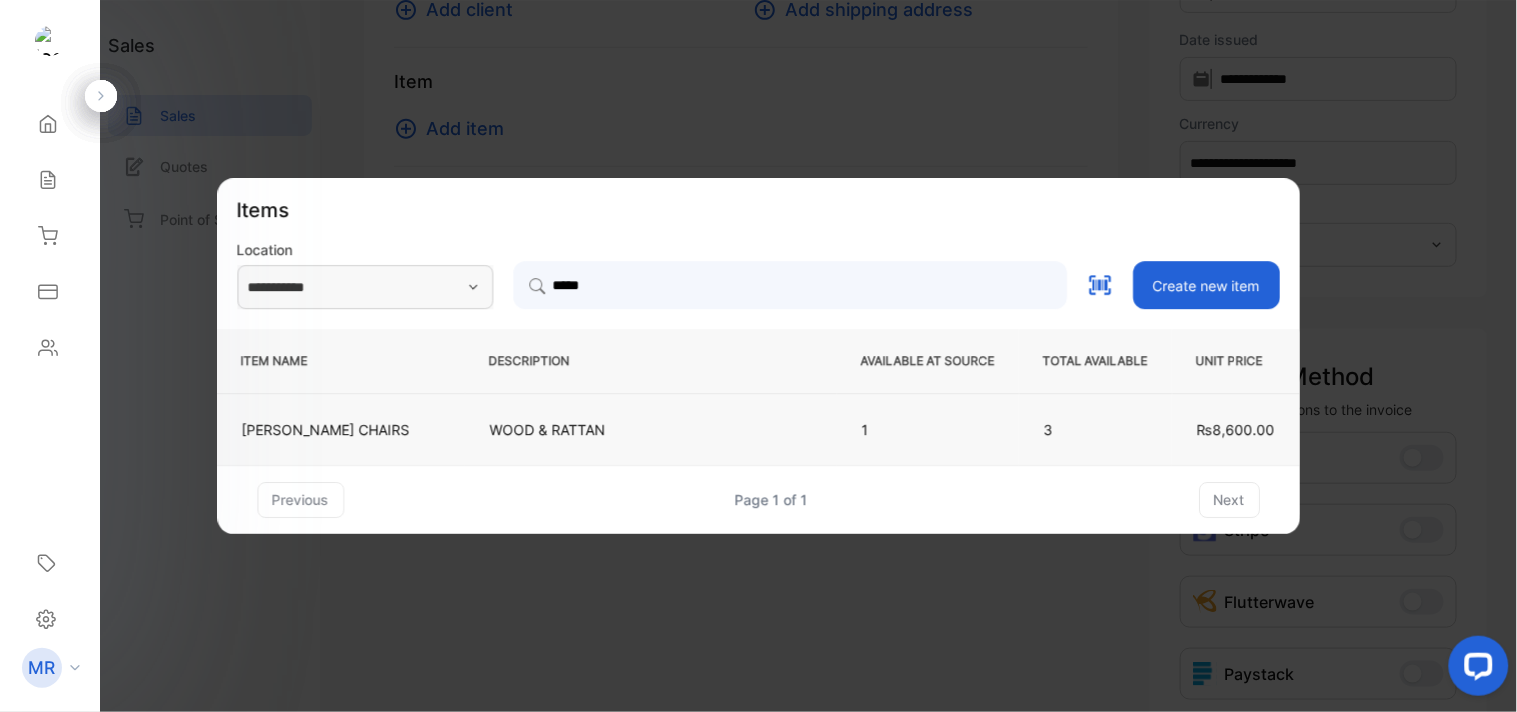 click on "WOOD & RATTAN" at bounding box center [651, 429] 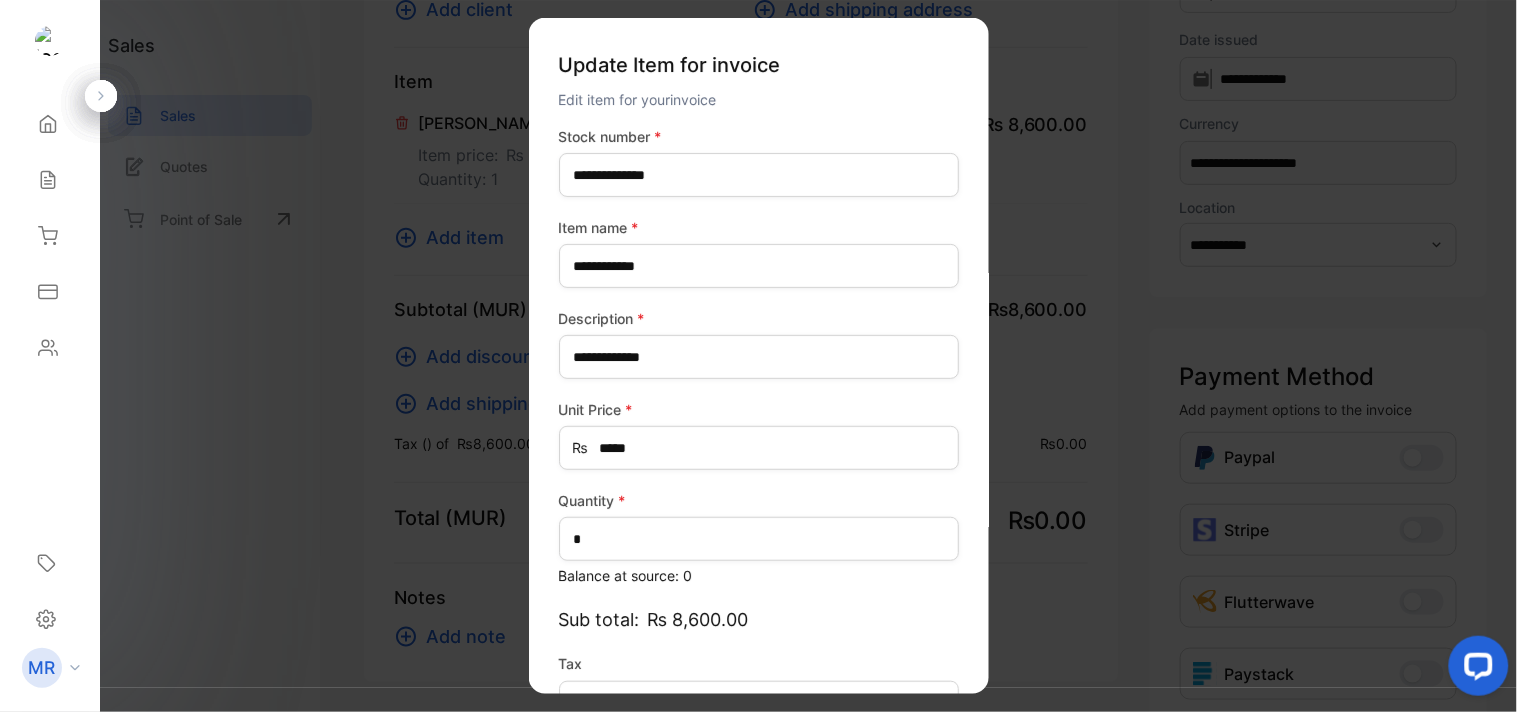 type on "*******" 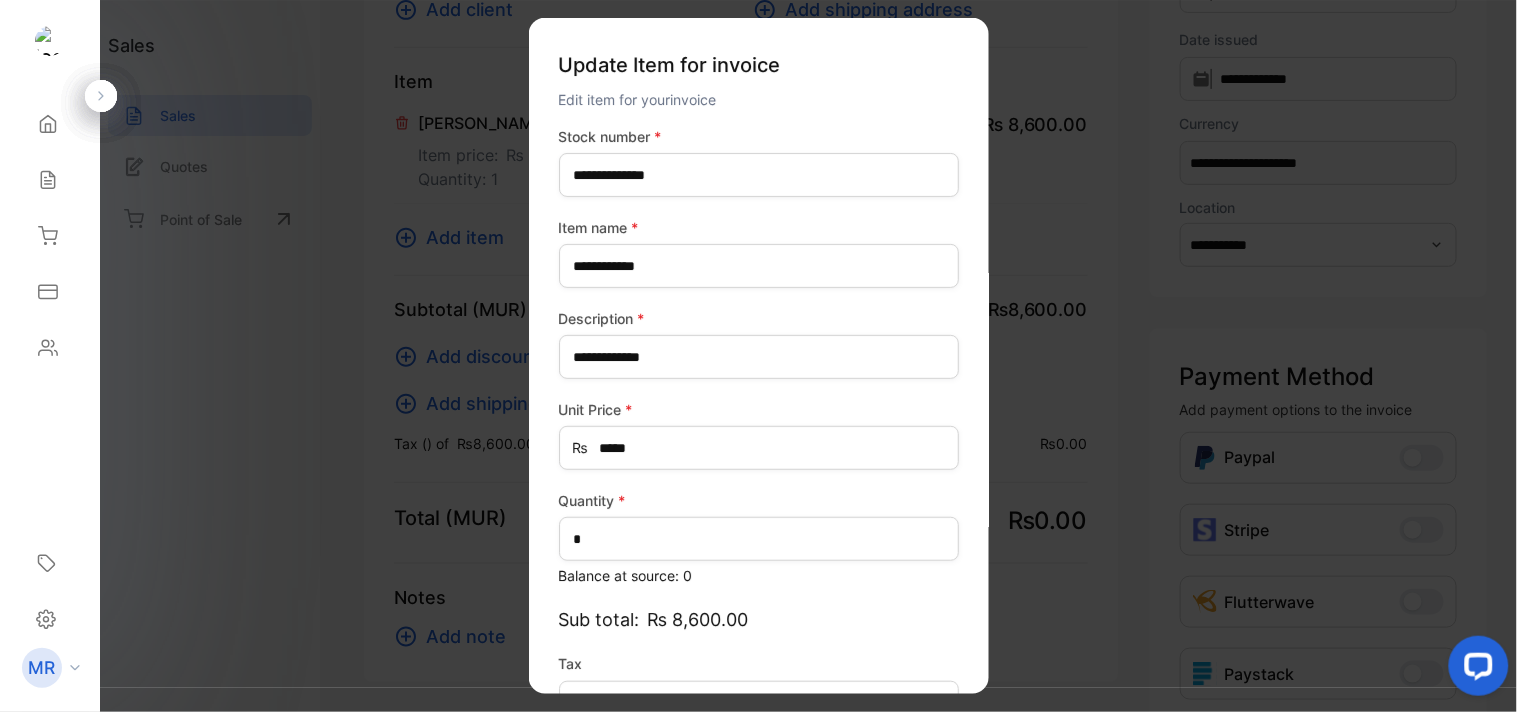 scroll, scrollTop: 130, scrollLeft: 0, axis: vertical 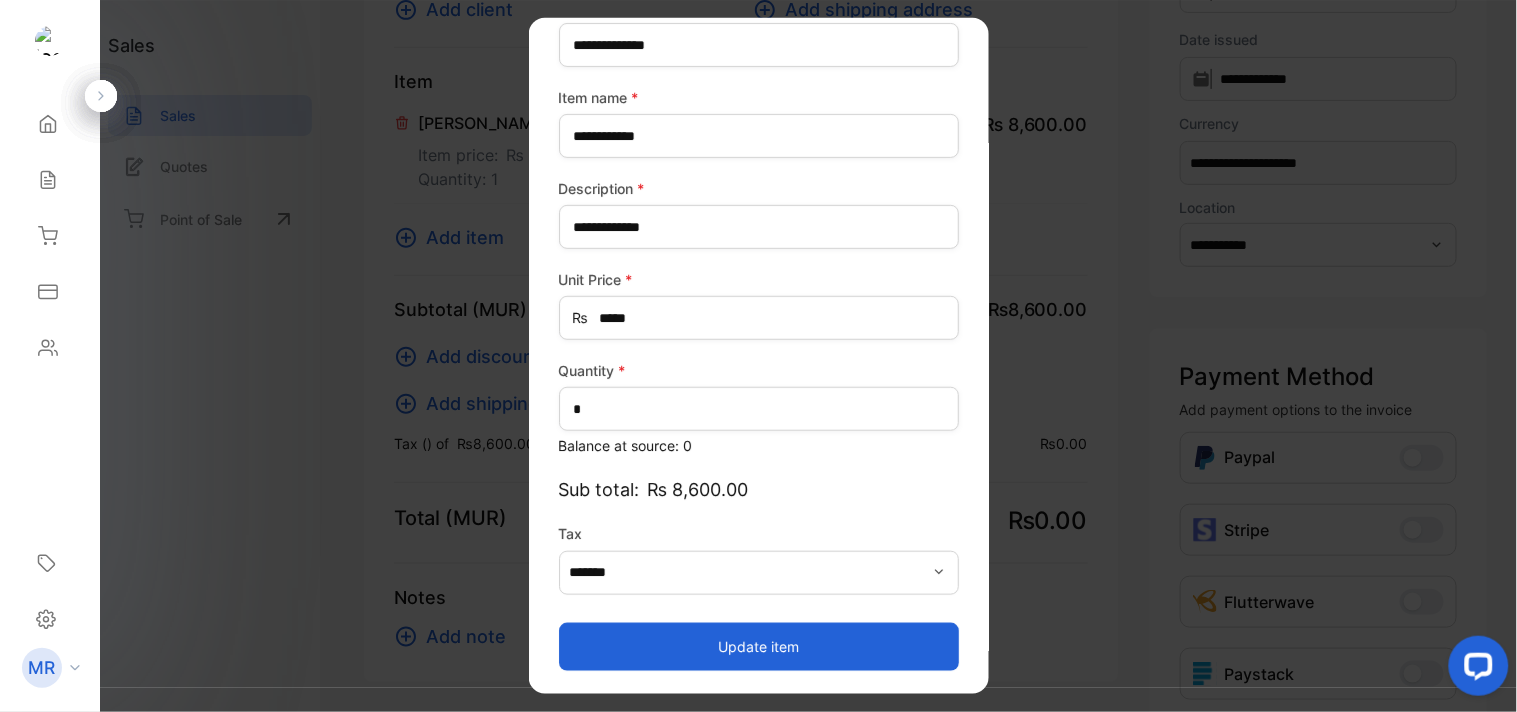 click on "Update item" at bounding box center [759, 646] 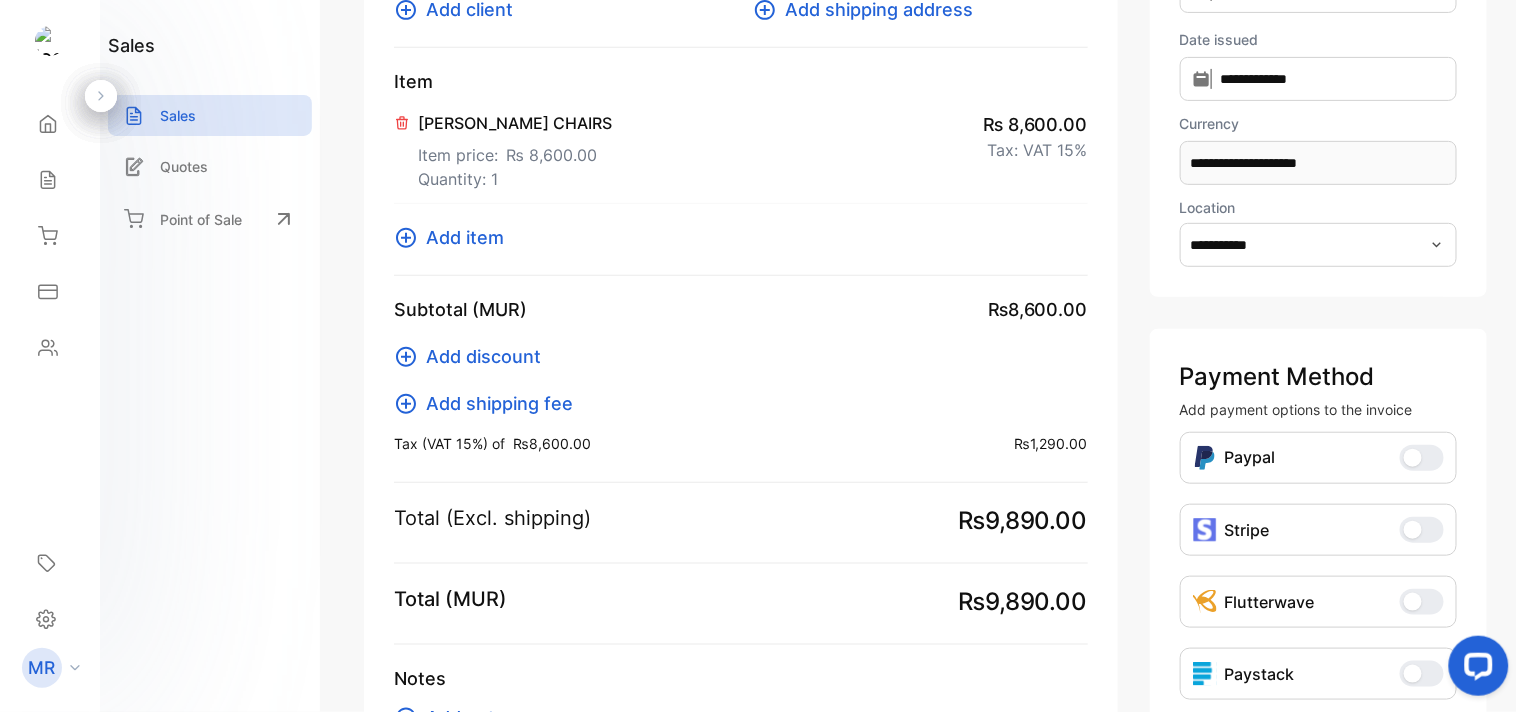 click 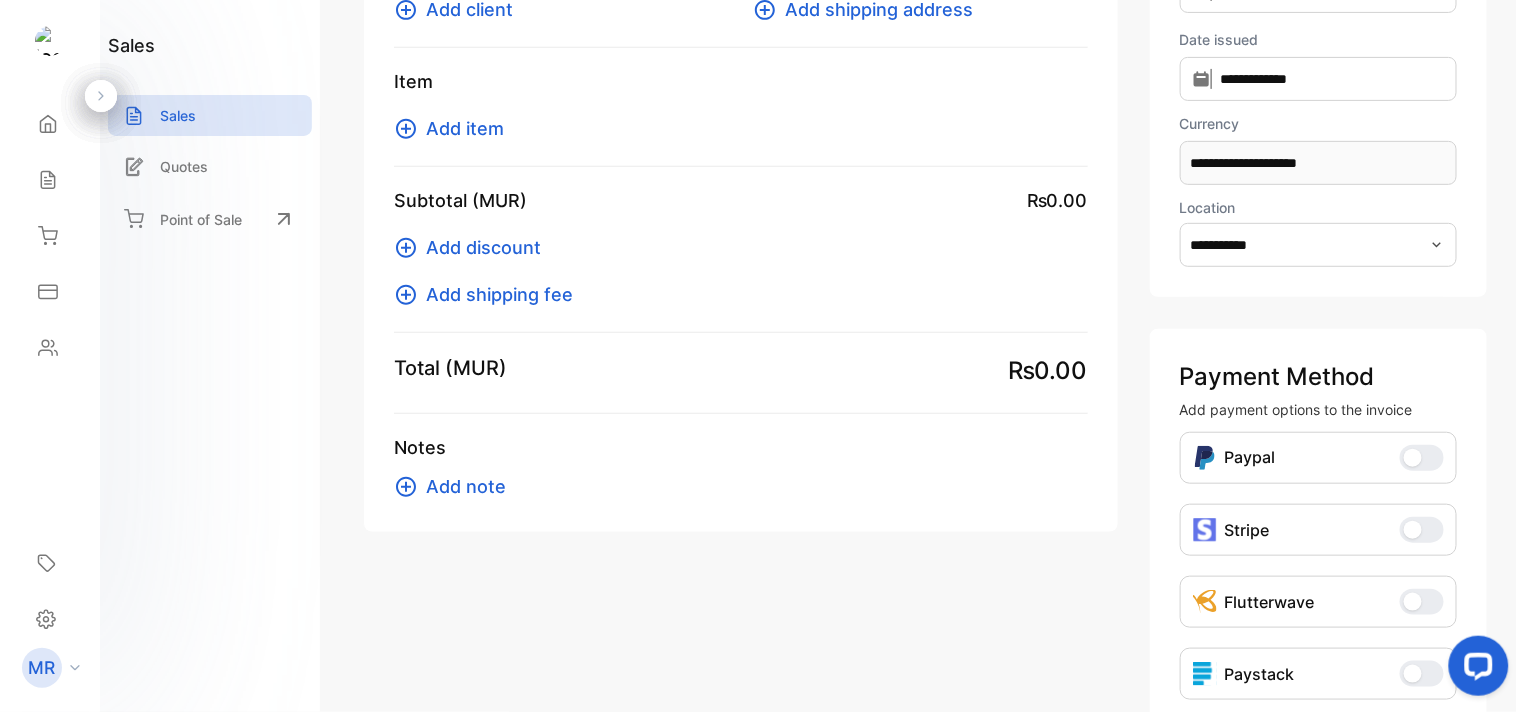 click on "Add item" at bounding box center [465, 128] 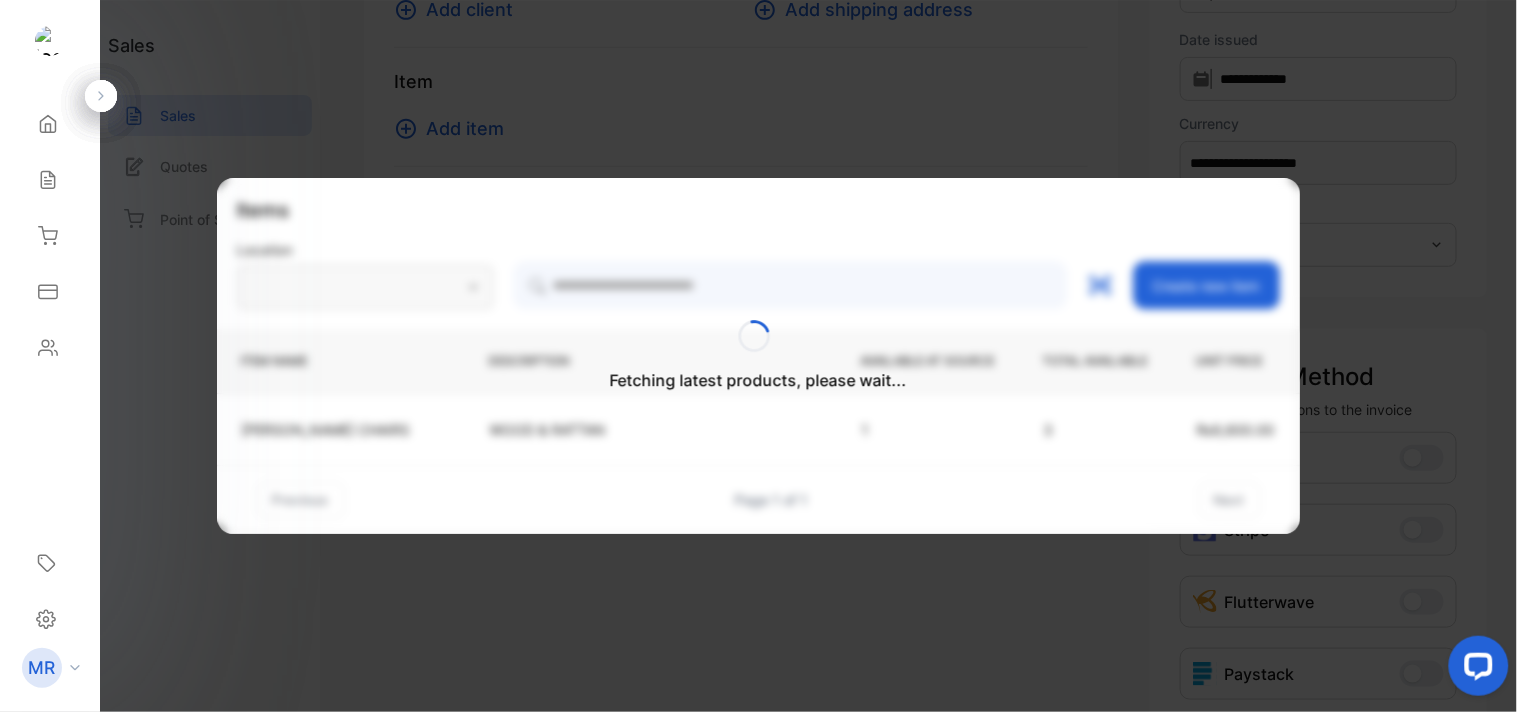 type on "**********" 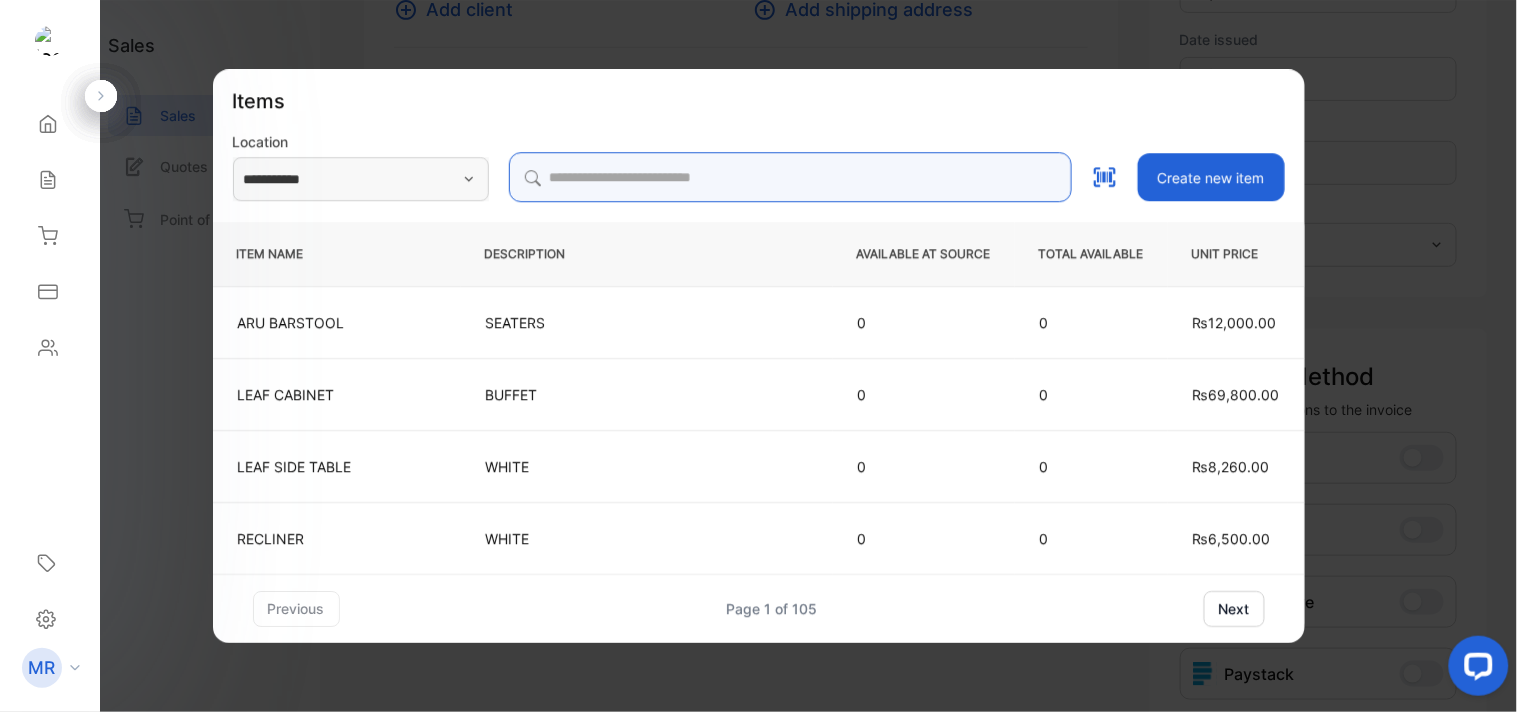 click at bounding box center [790, 177] 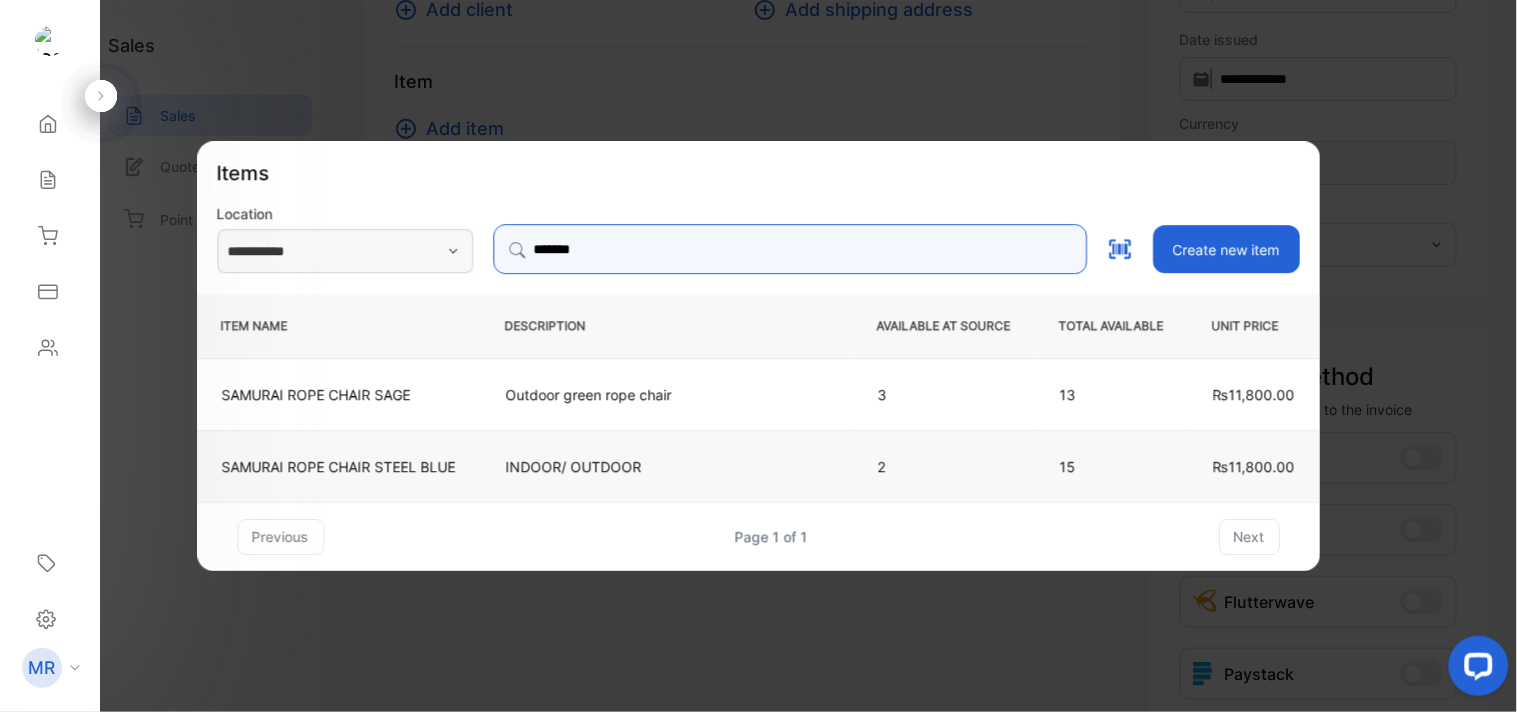 type on "*******" 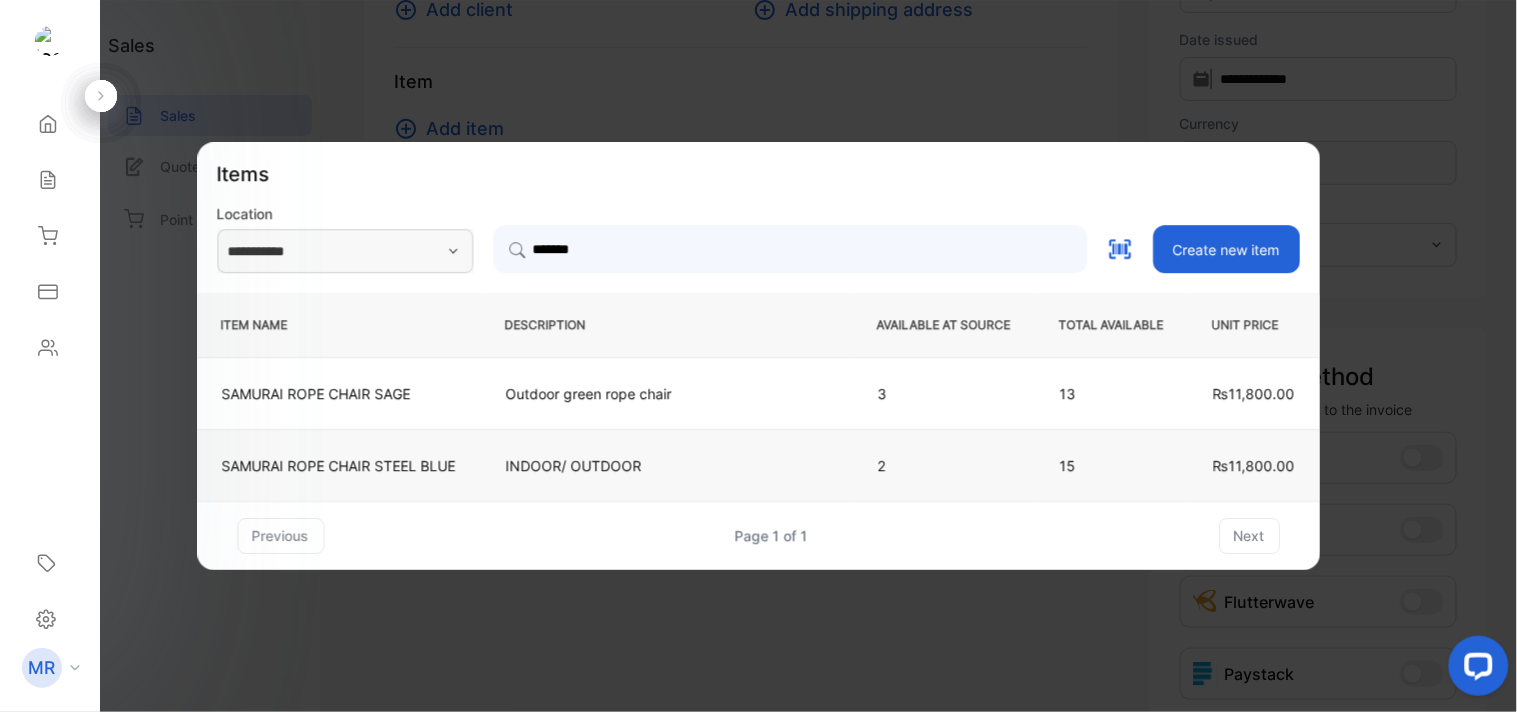 click on "INDOOR/ OUTDOOR" at bounding box center [667, 465] 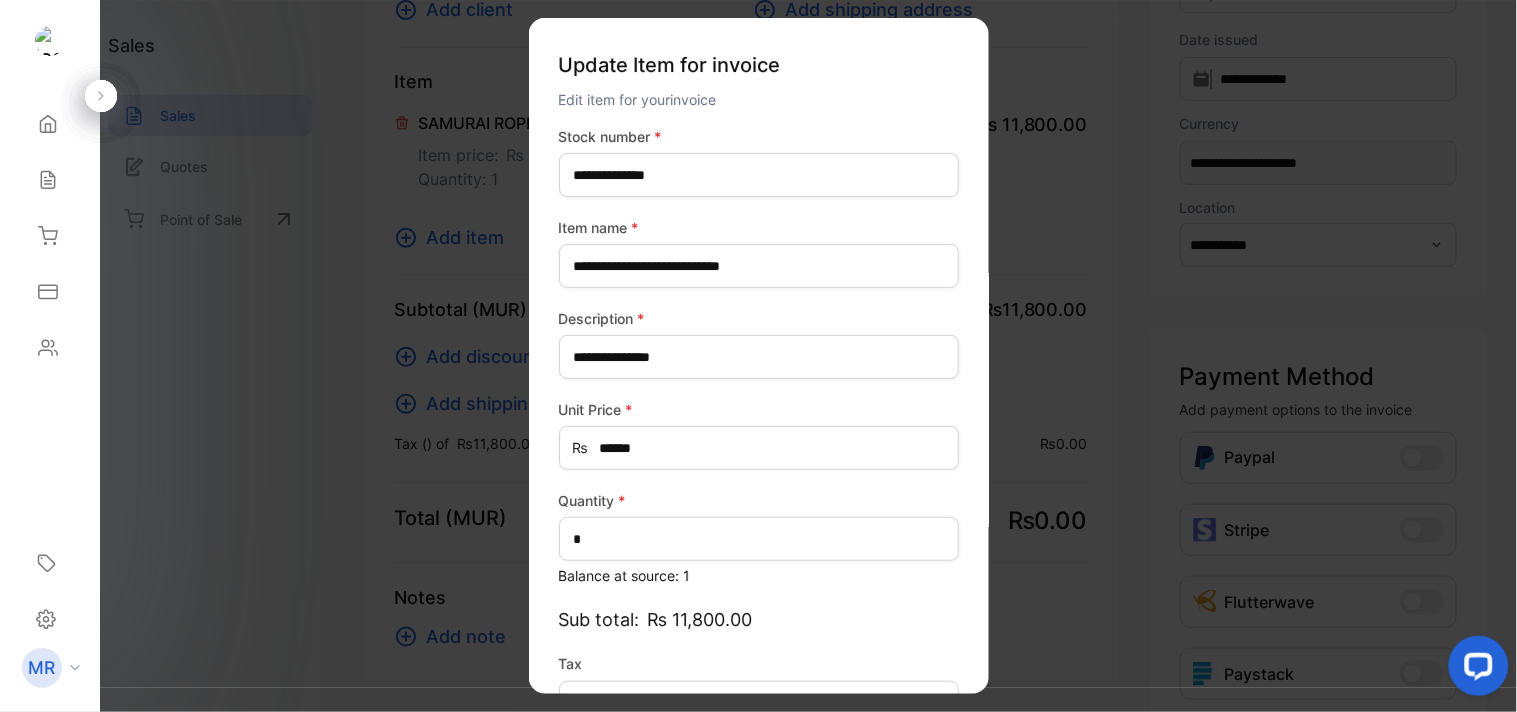 scroll, scrollTop: 130, scrollLeft: 0, axis: vertical 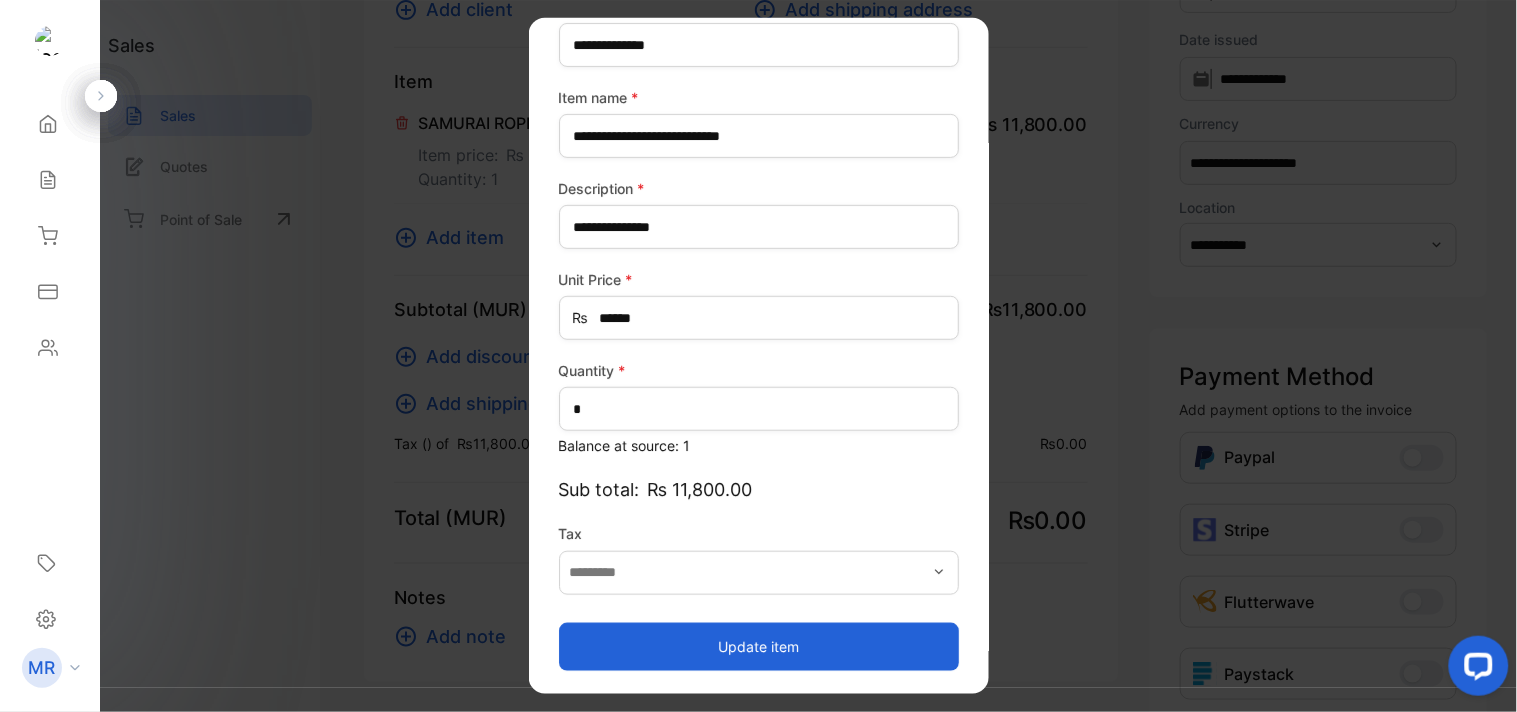 type on "*******" 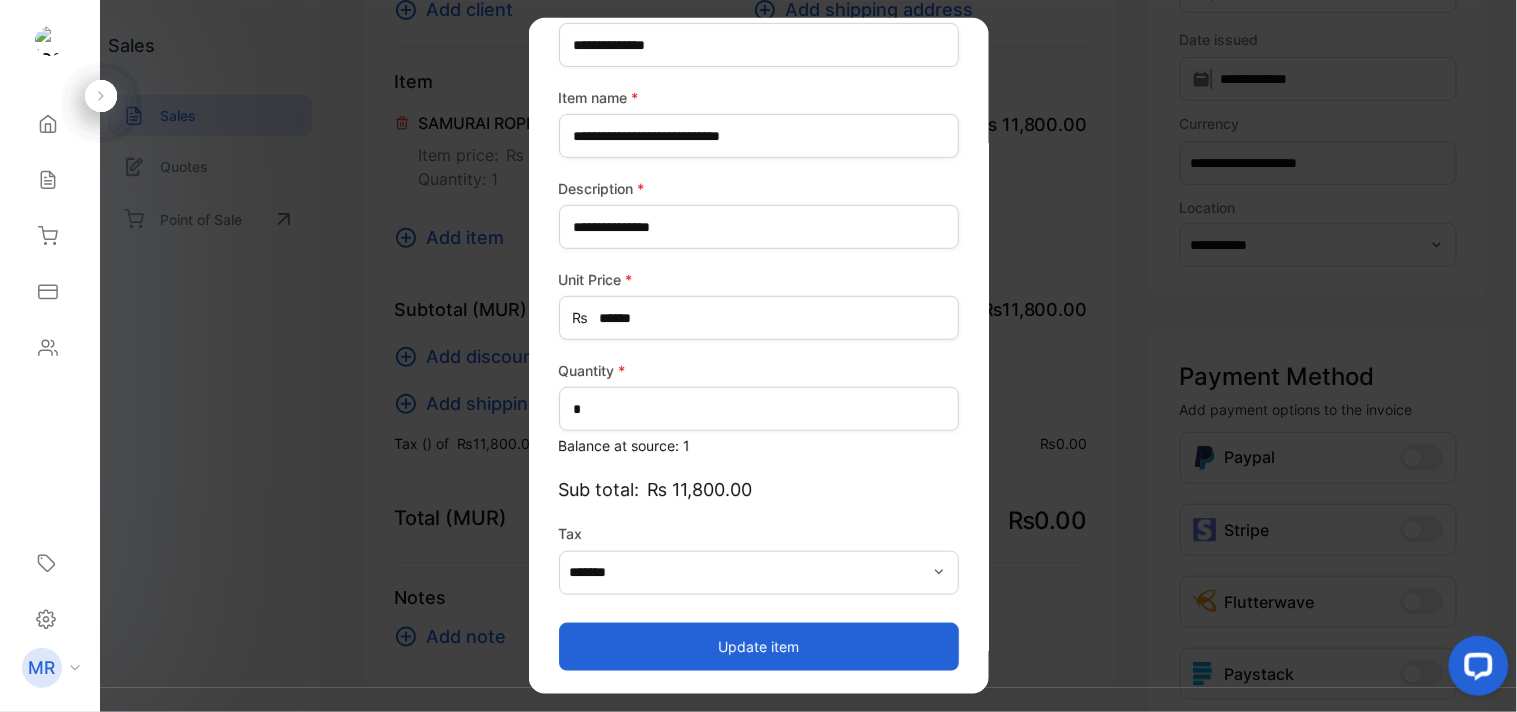 click on "Update item" at bounding box center (759, 646) 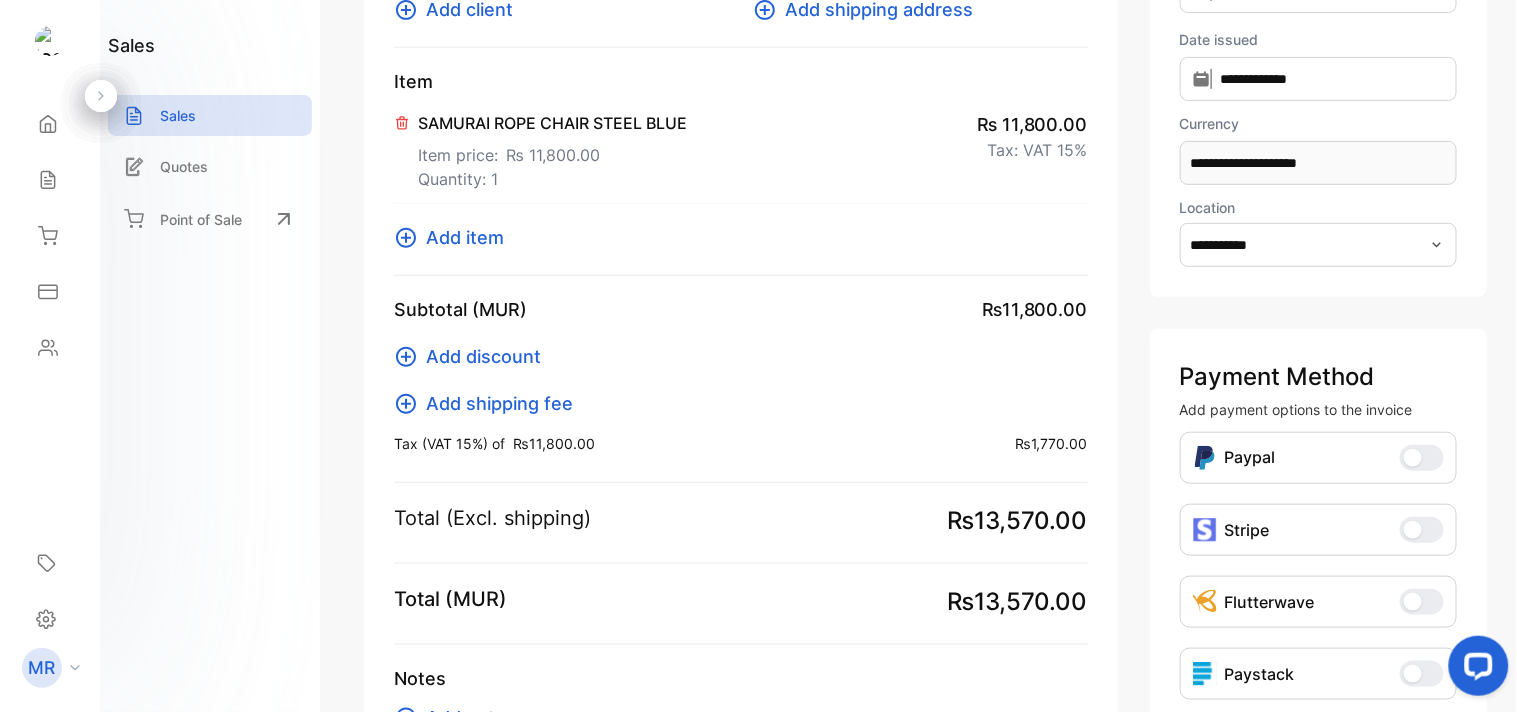 click 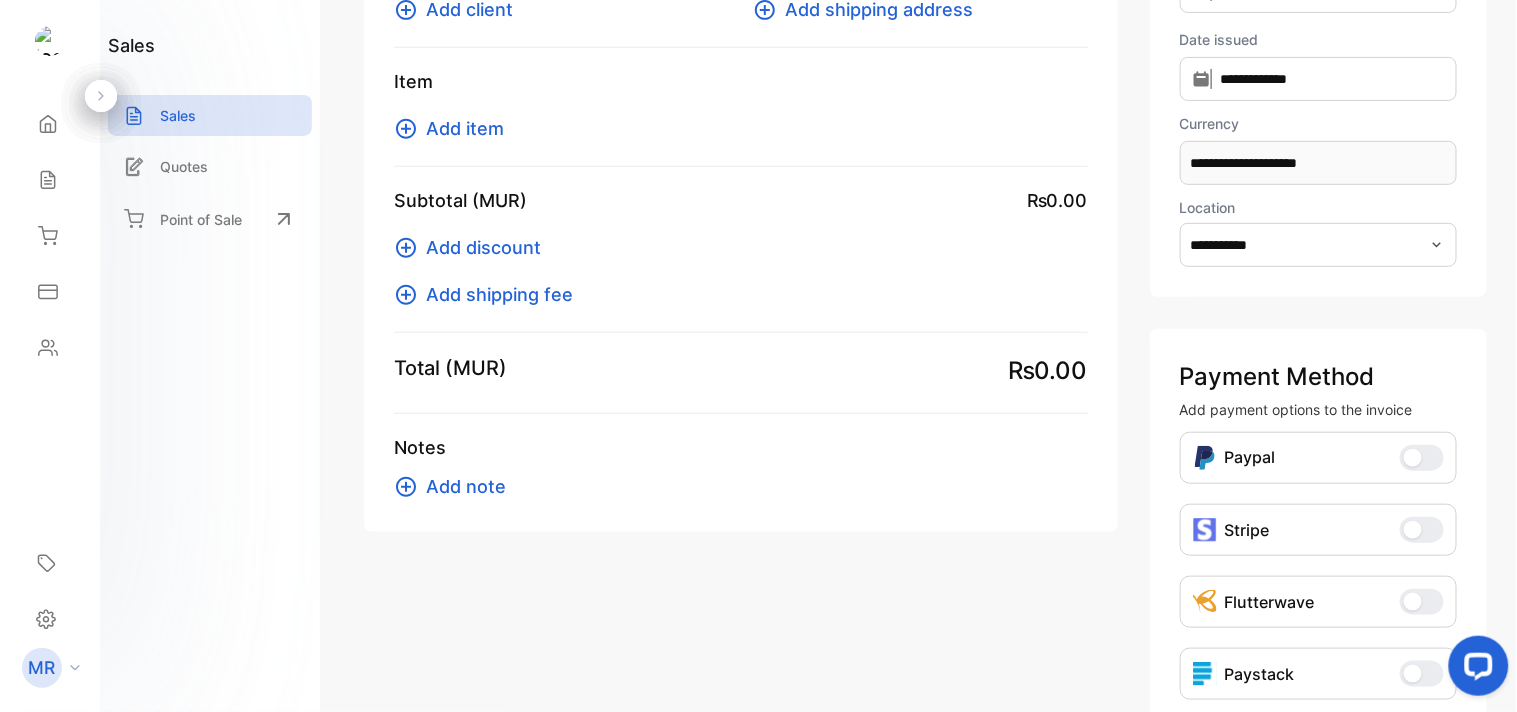 click on "Add item" at bounding box center (465, 128) 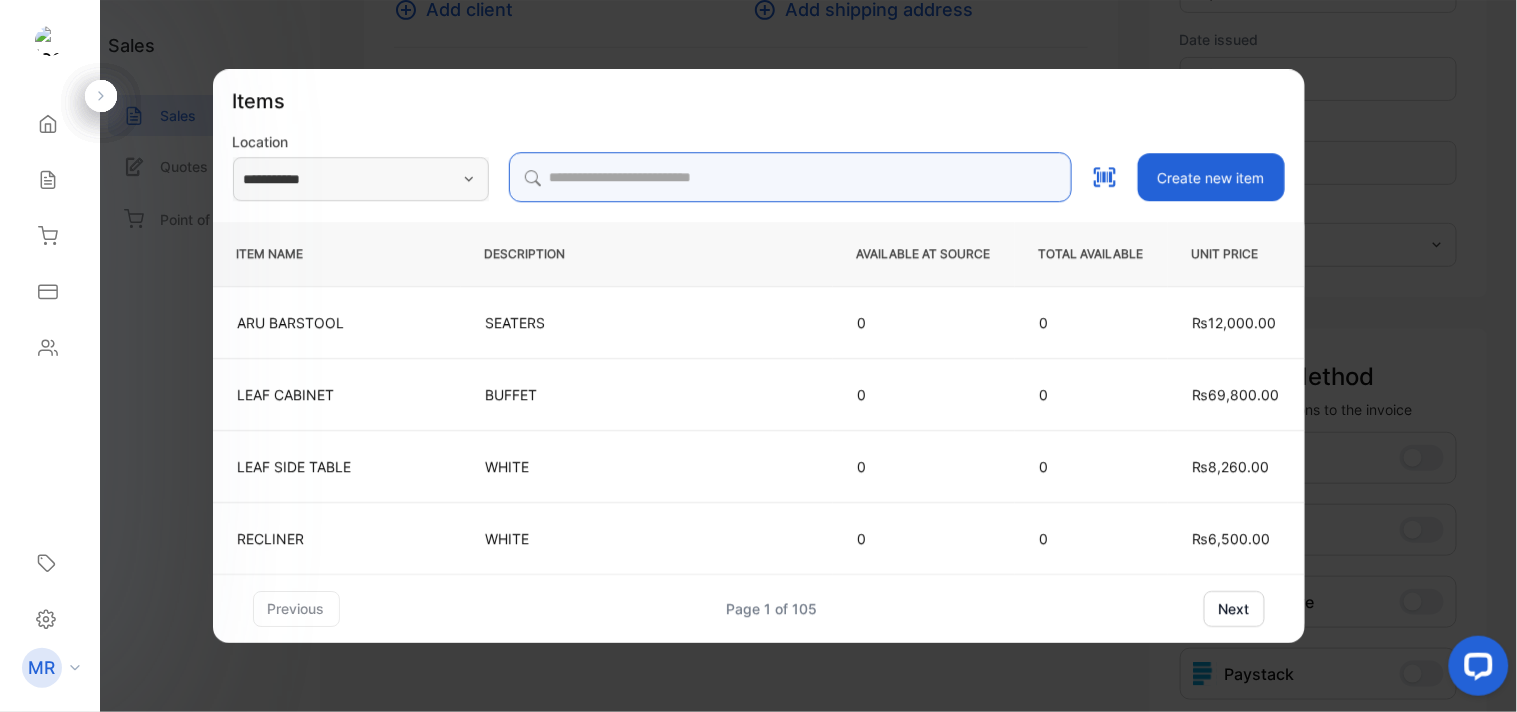 click at bounding box center [790, 177] 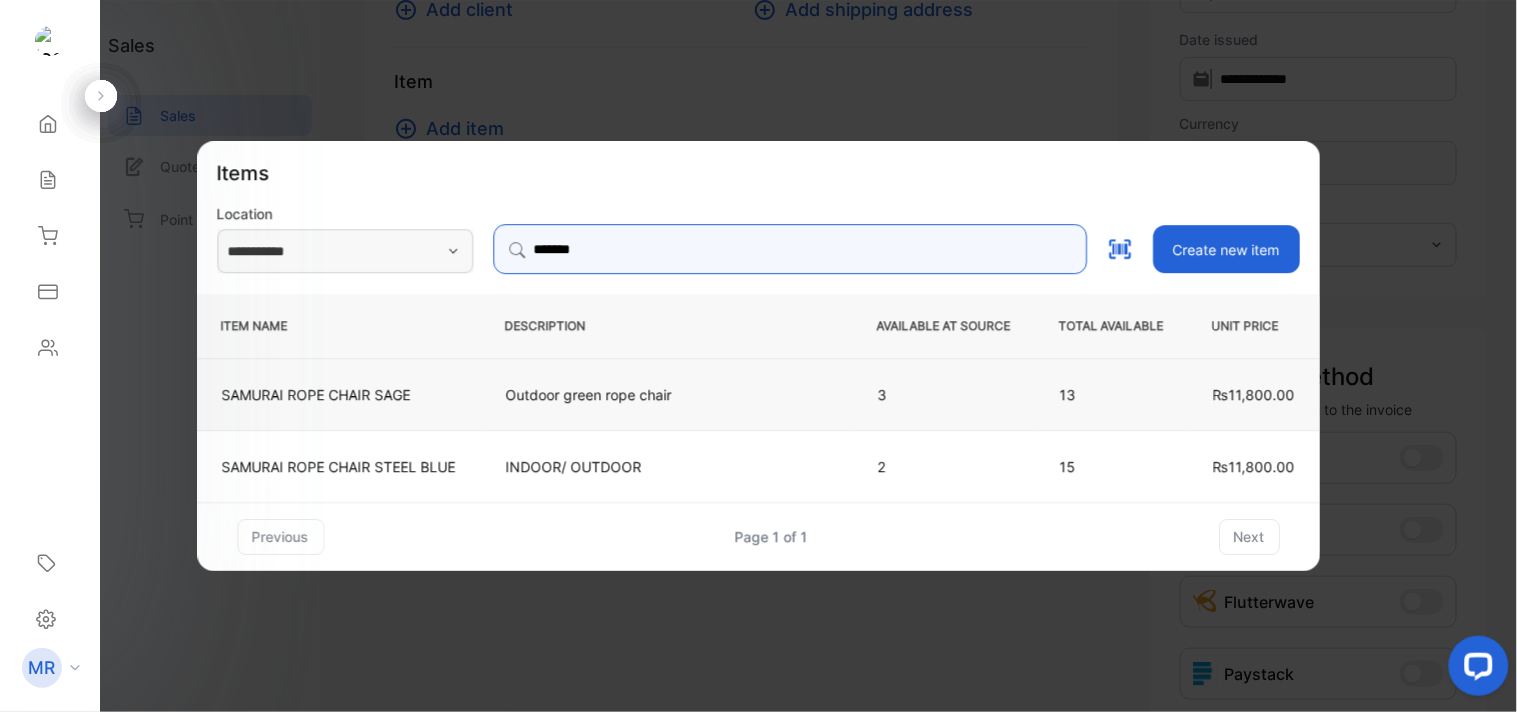 type on "*******" 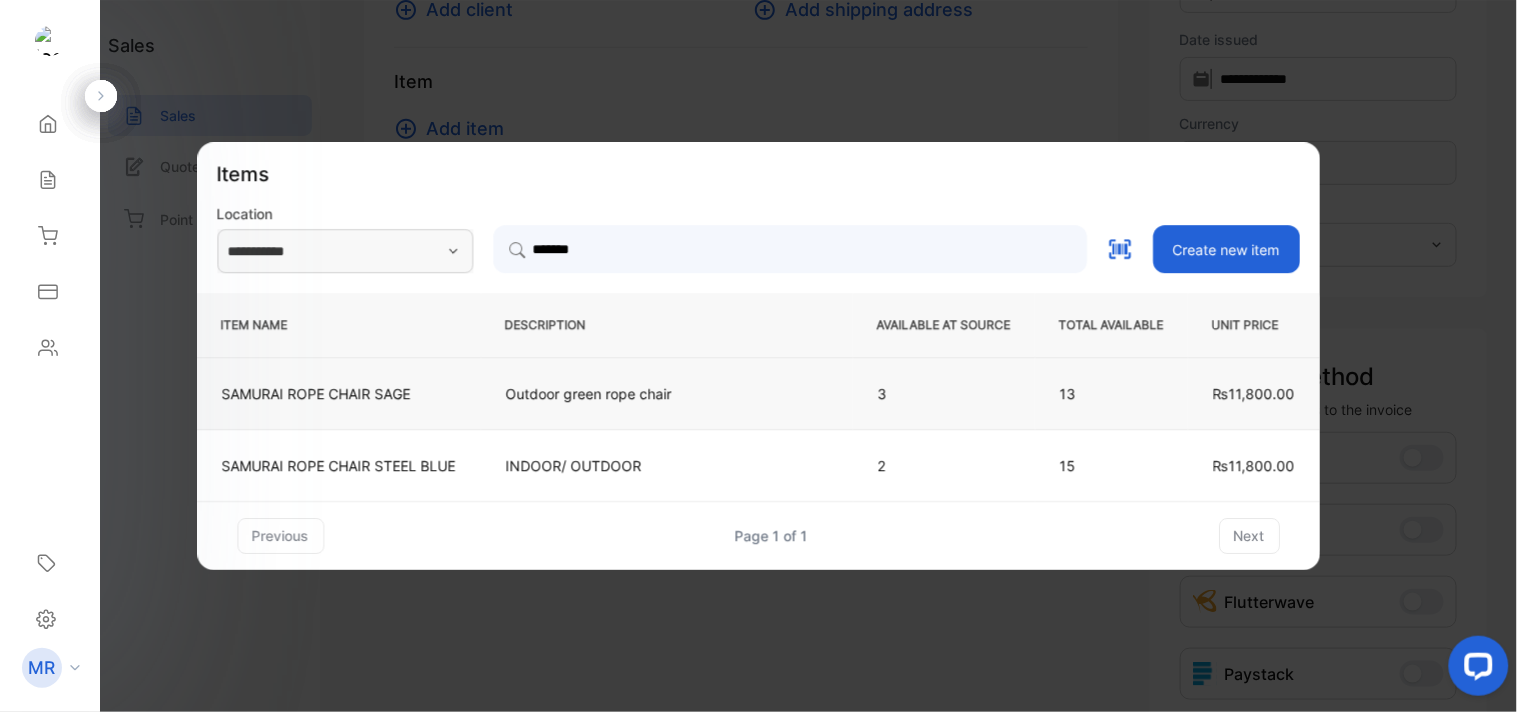 click on "Outdoor green rope chair" at bounding box center (667, 393) 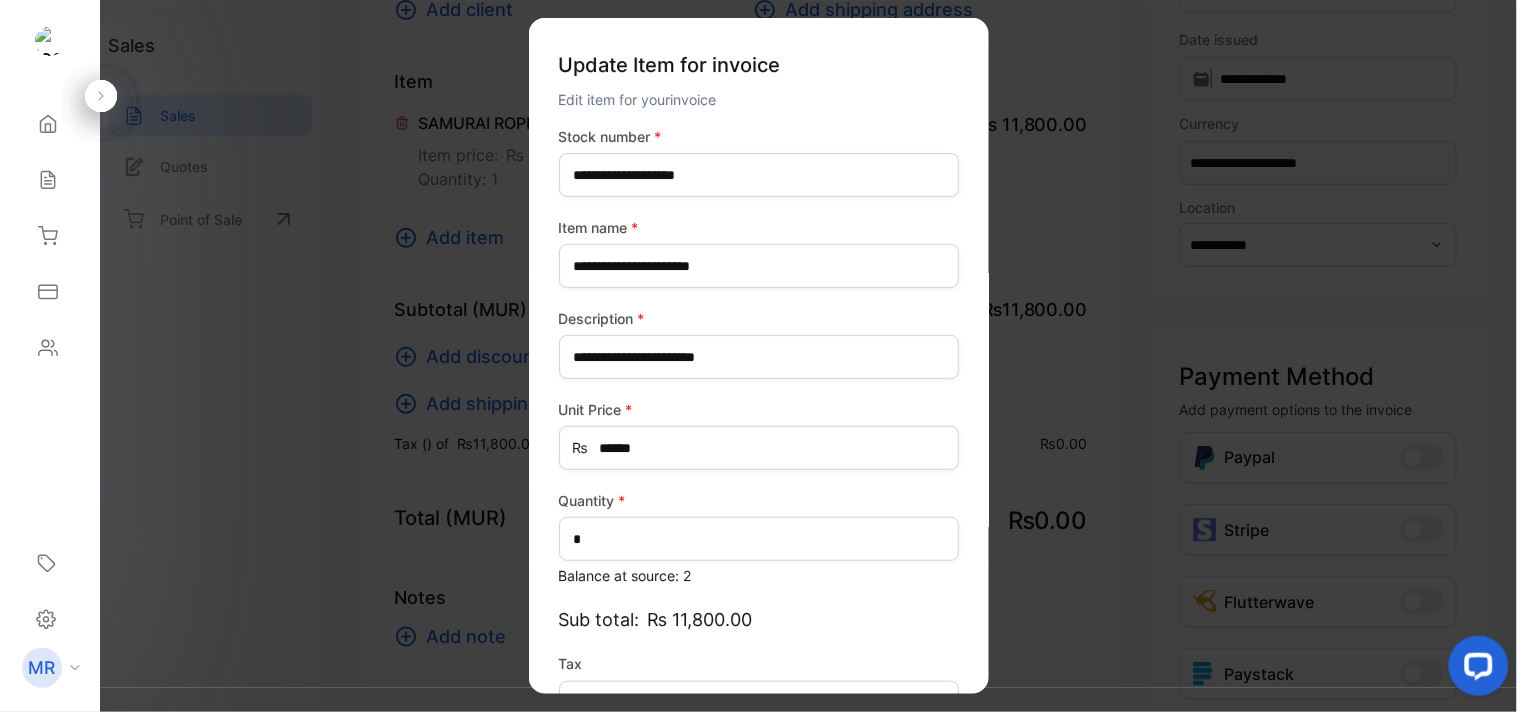 scroll, scrollTop: 130, scrollLeft: 0, axis: vertical 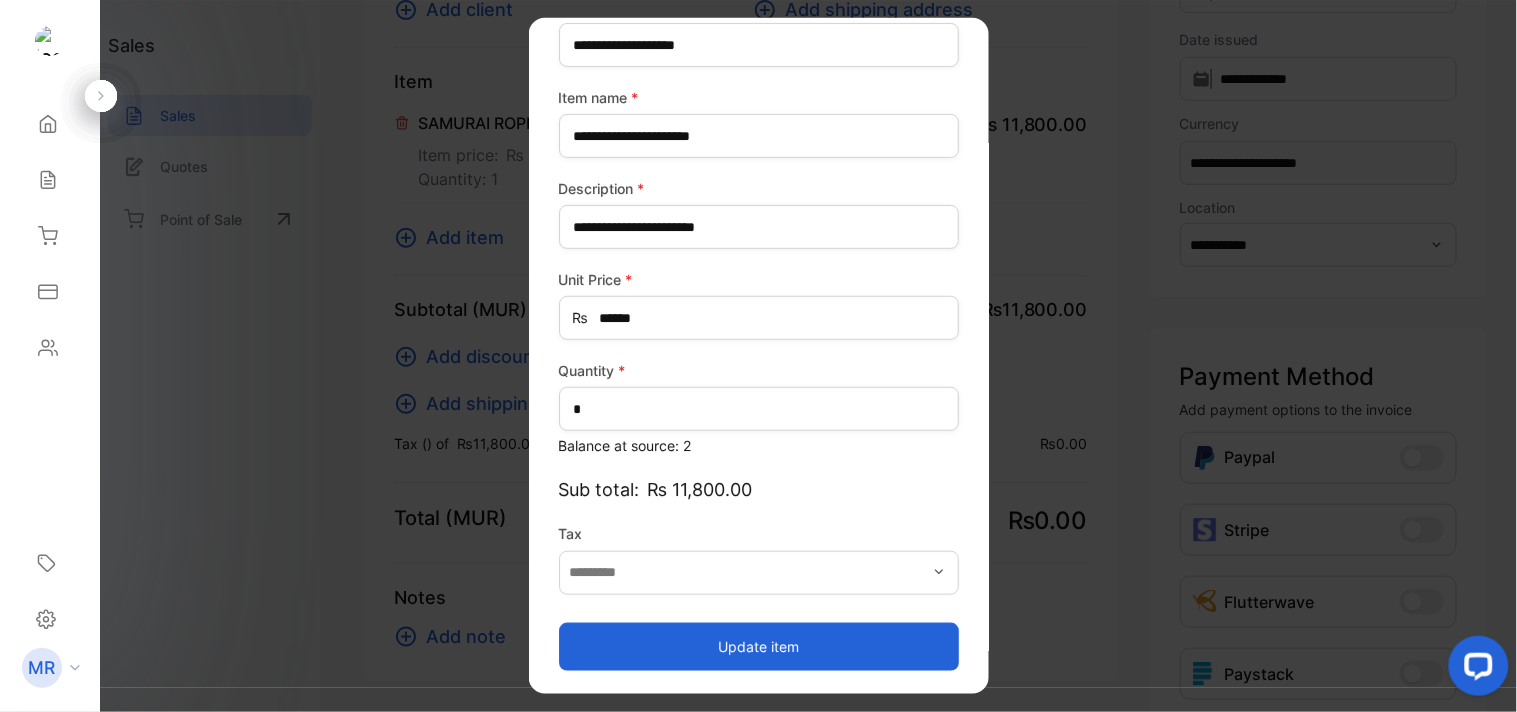 type on "*******" 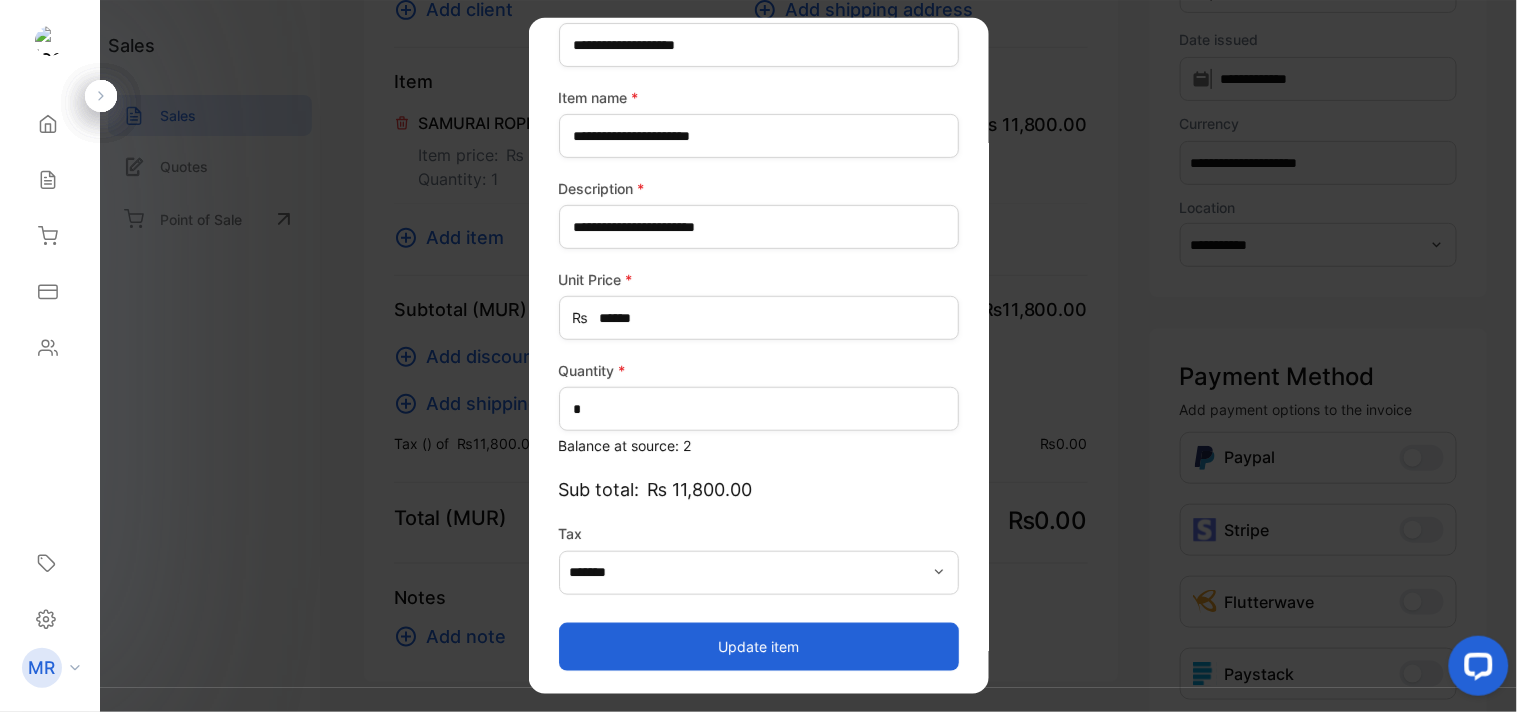 click on "Update item" at bounding box center [759, 646] 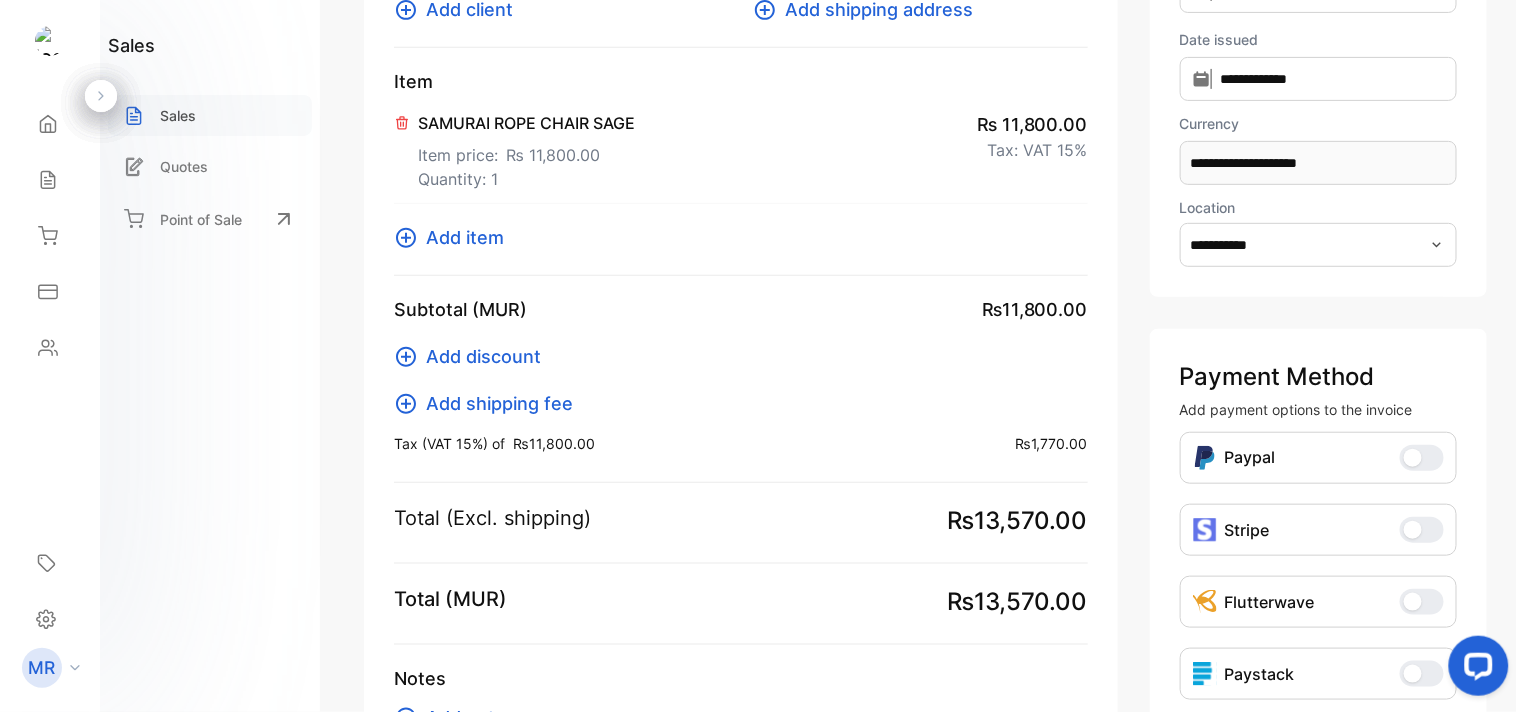 click on "Sales" at bounding box center [210, 115] 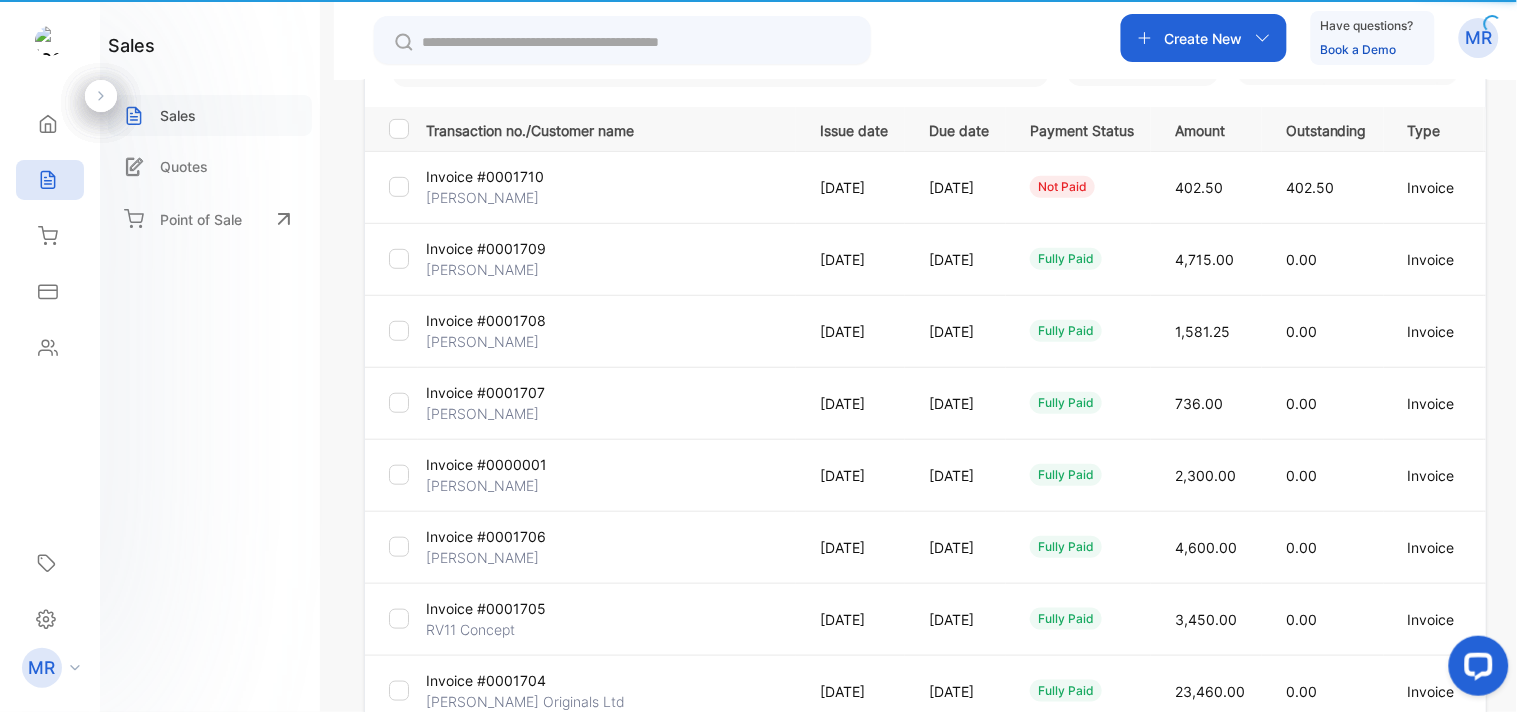 type on "**********" 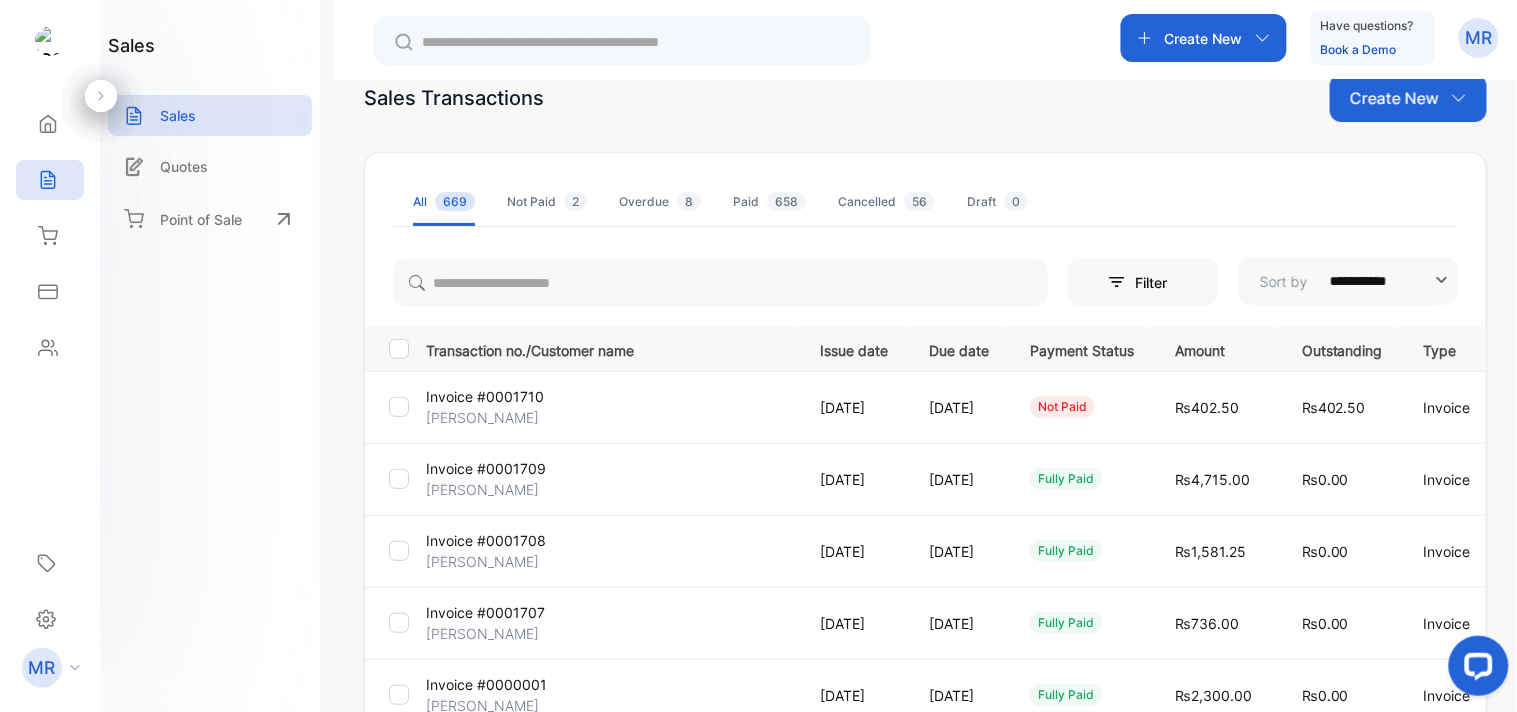 scroll, scrollTop: 0, scrollLeft: 0, axis: both 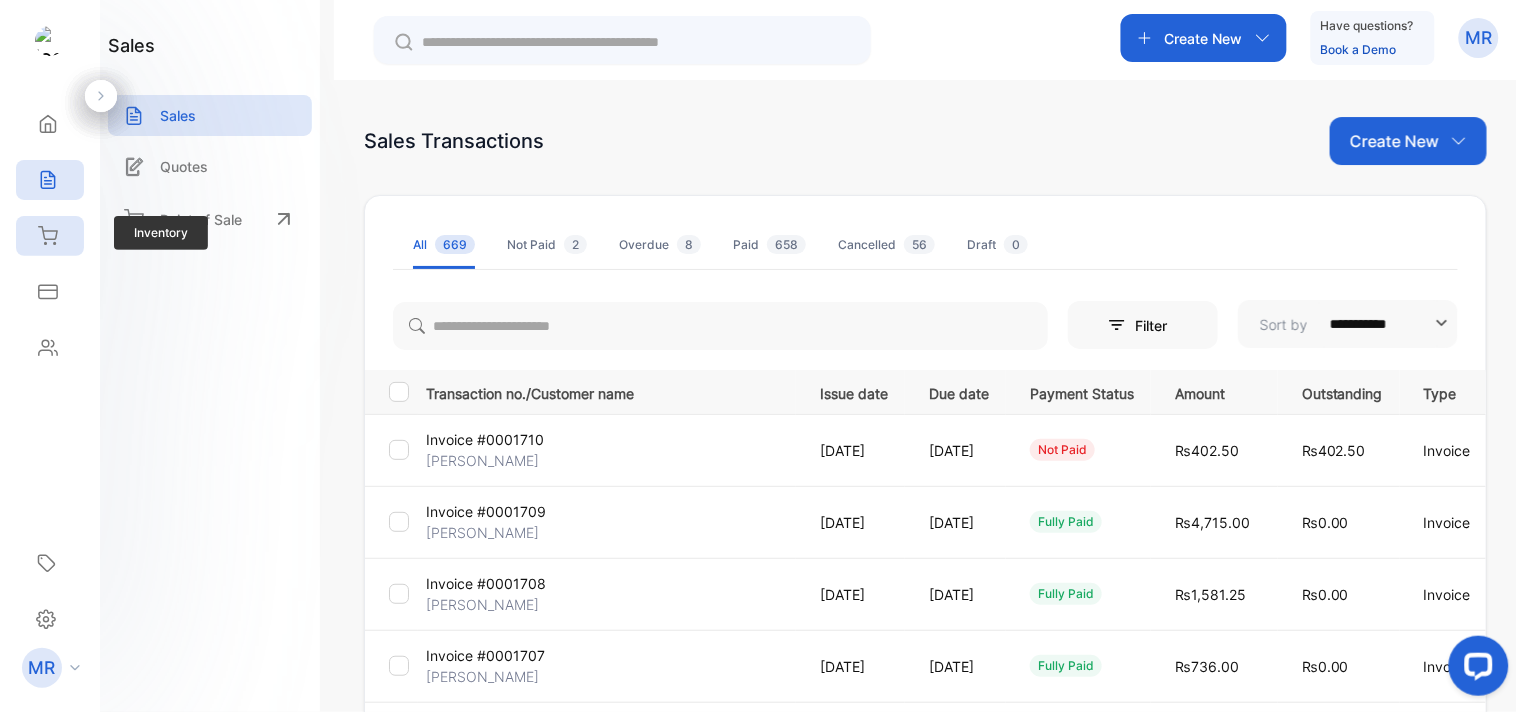 click on "Inventory" at bounding box center (50, 236) 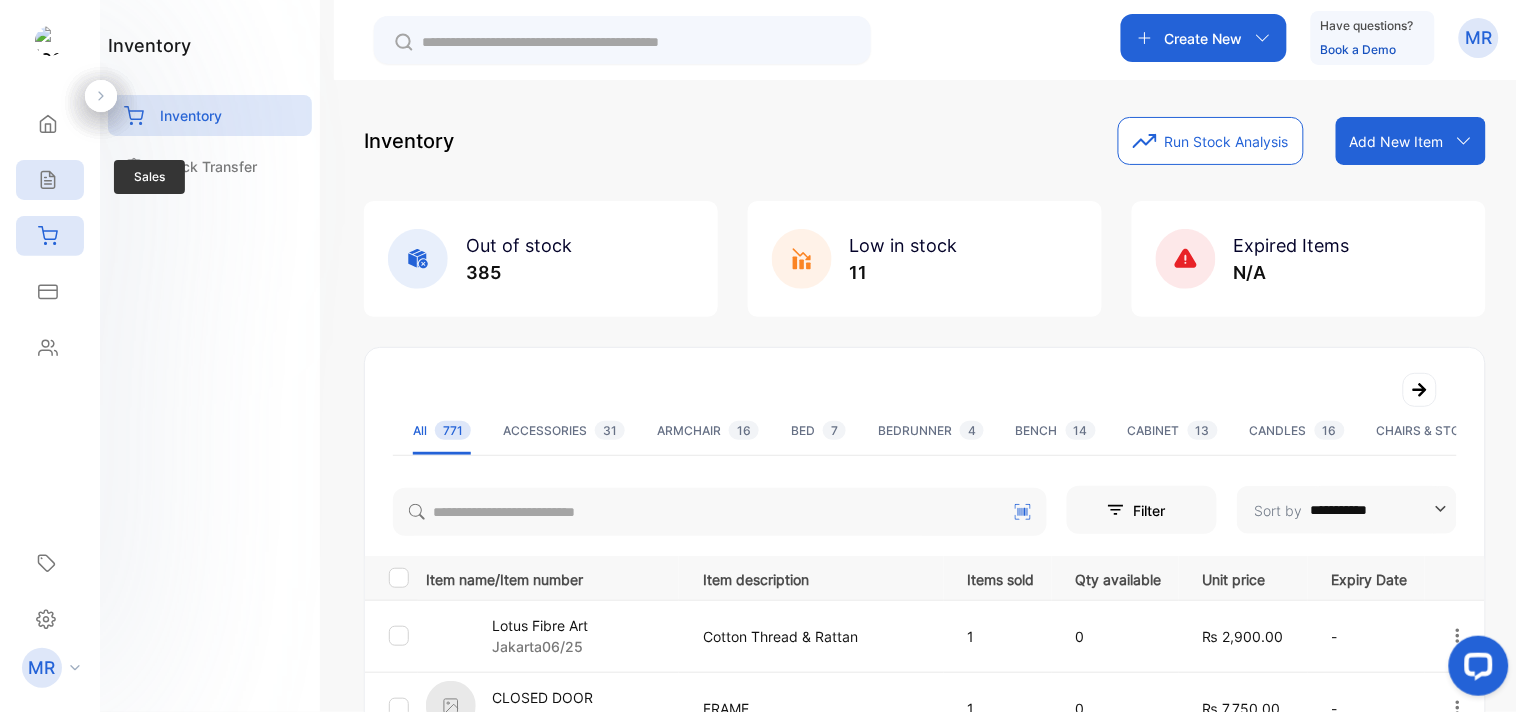 click 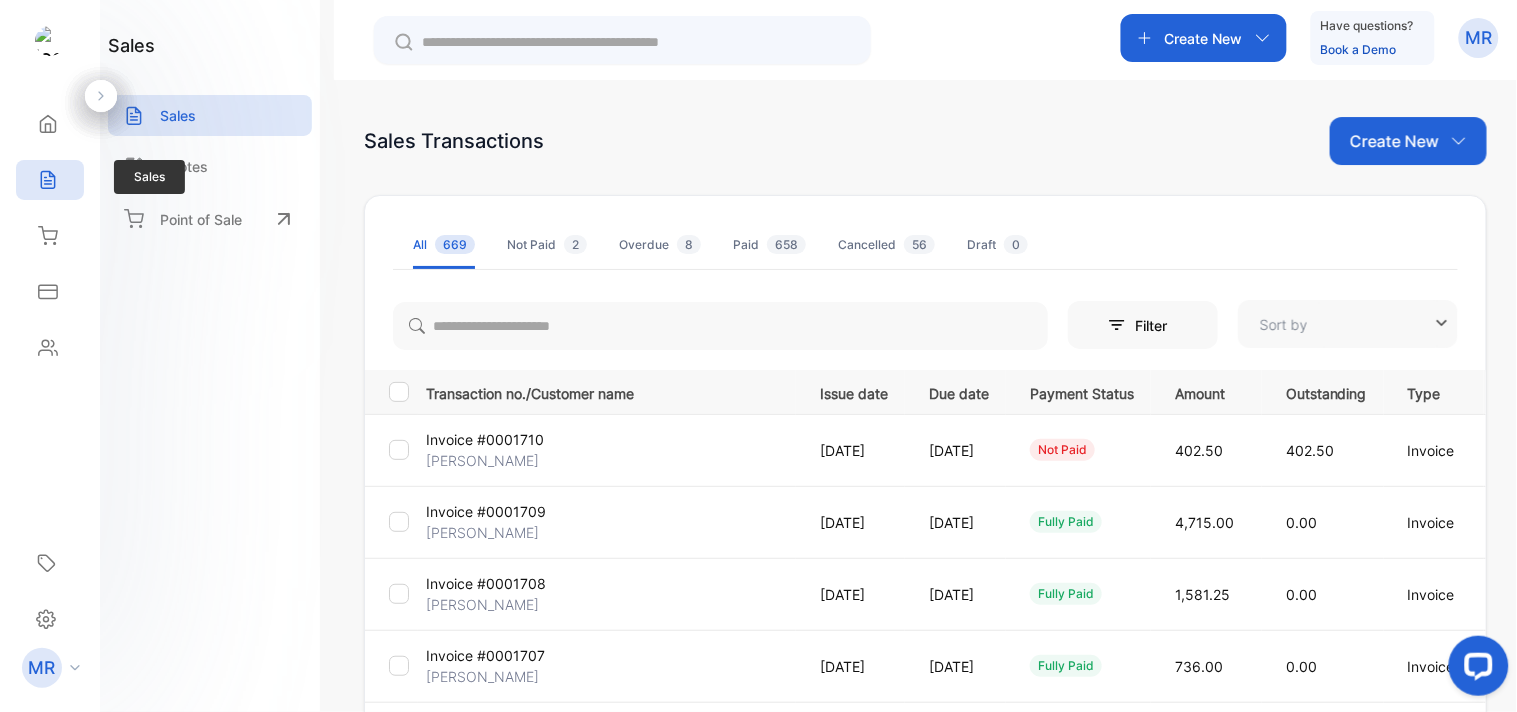 type on "**********" 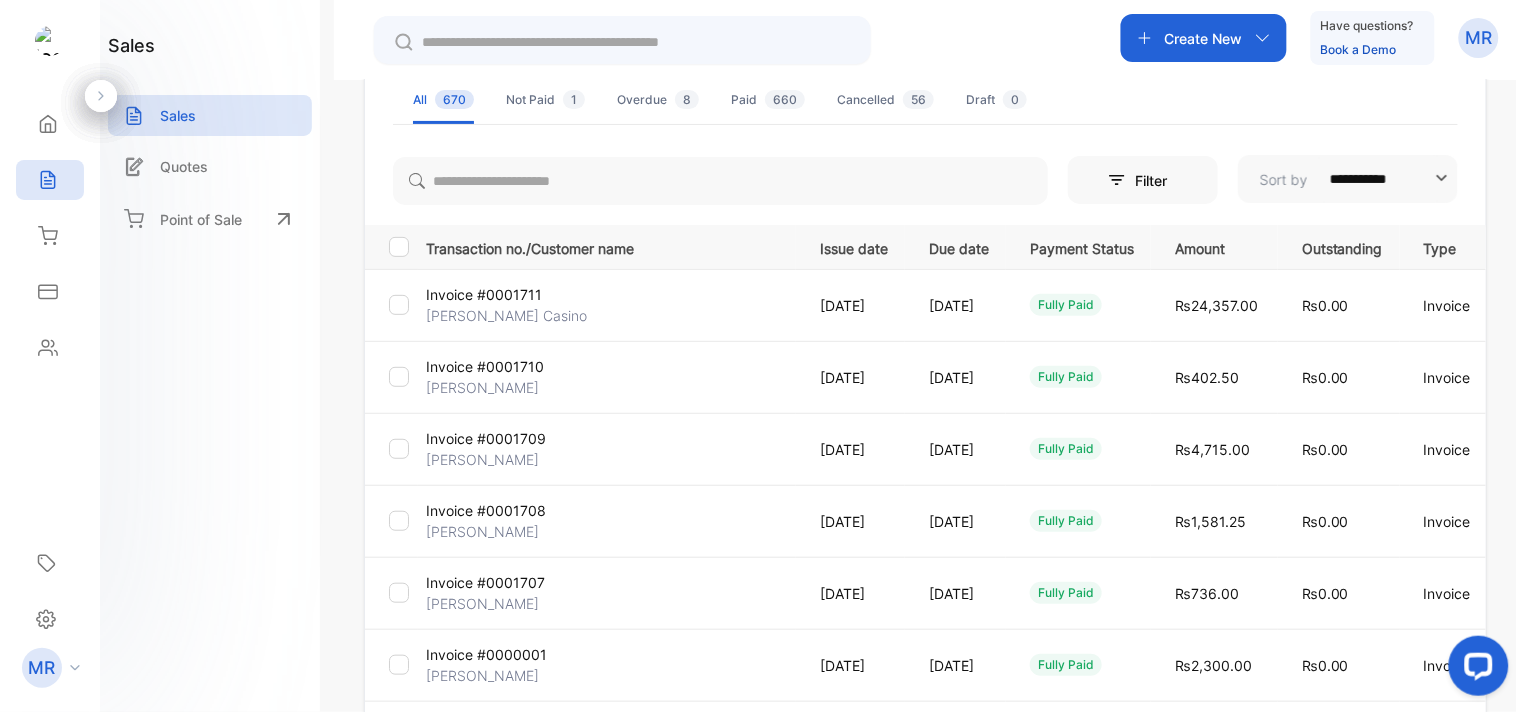 scroll, scrollTop: 0, scrollLeft: 0, axis: both 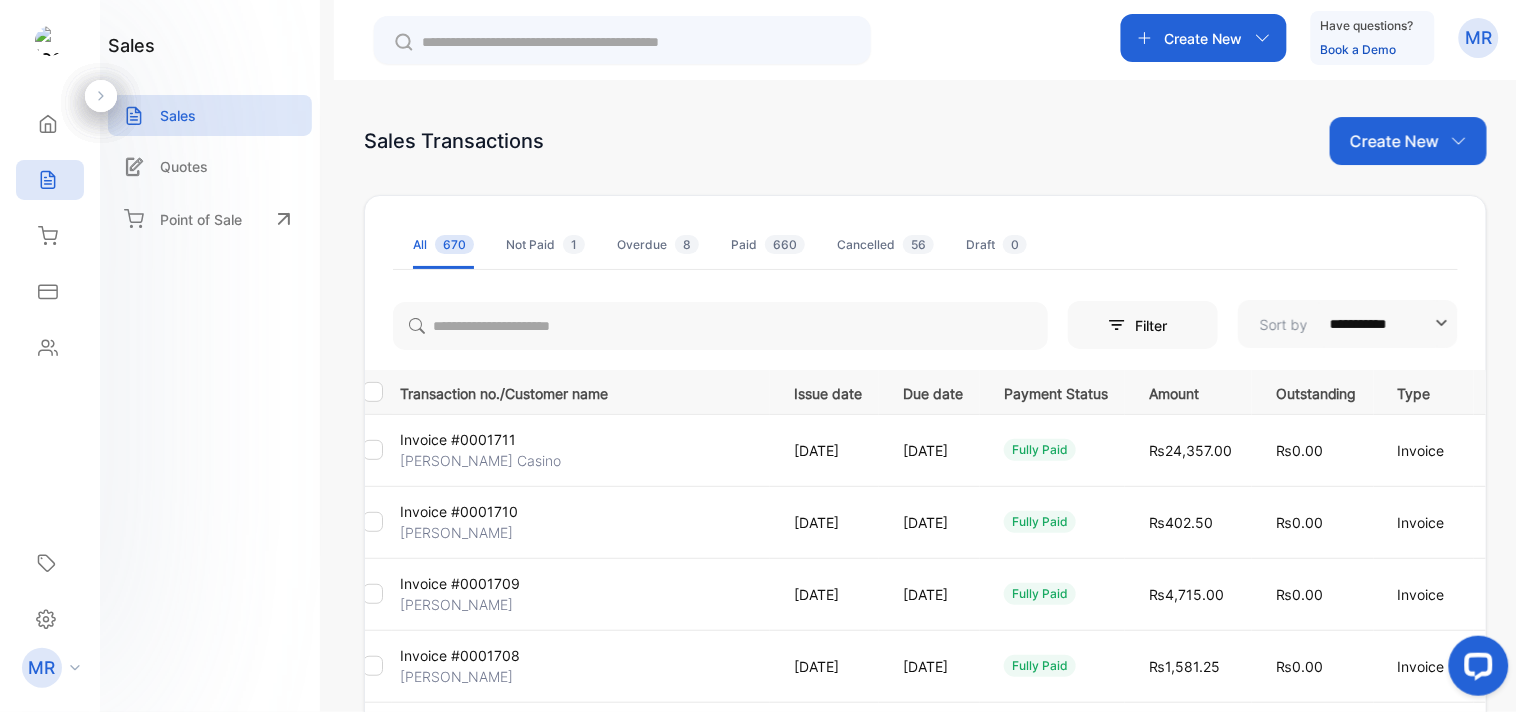 click 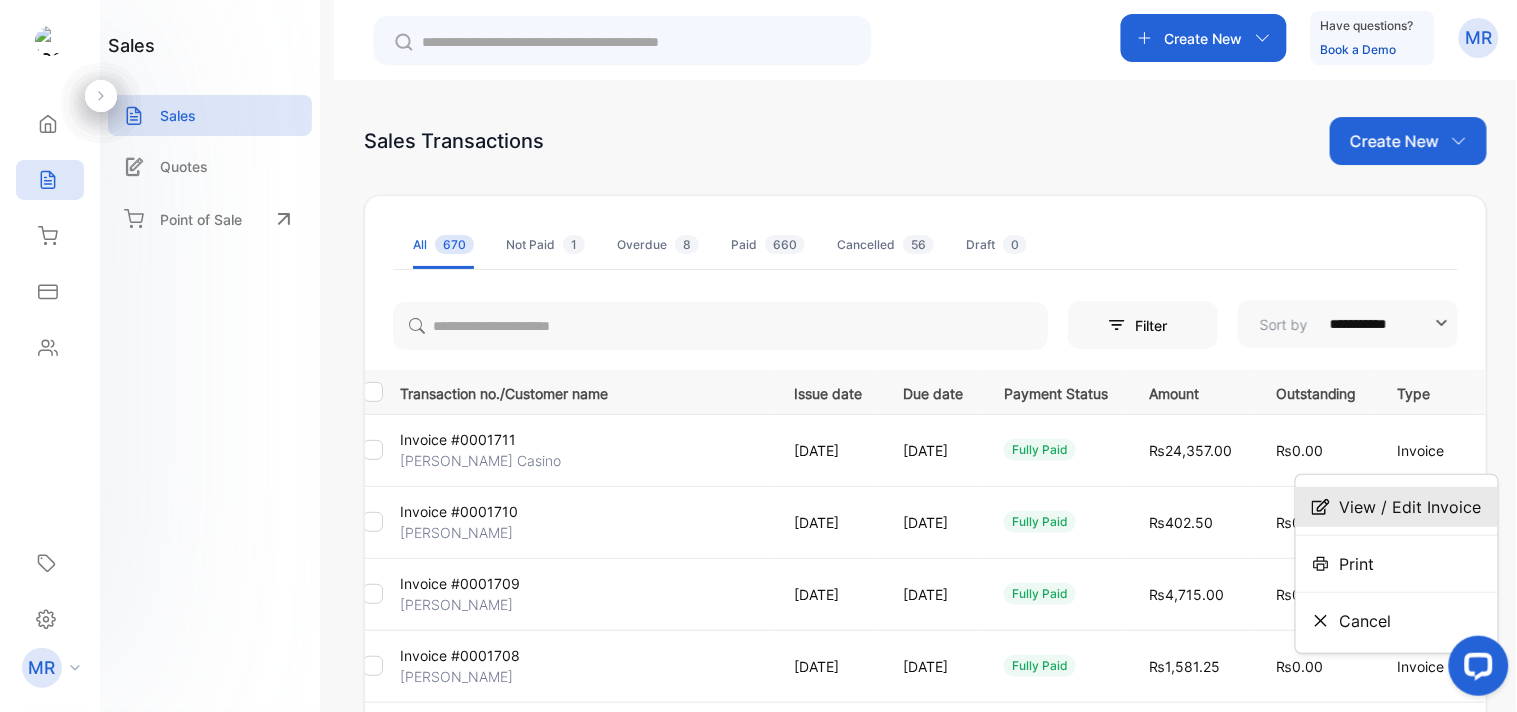 click on "View / Edit Invoice" at bounding box center [1411, 507] 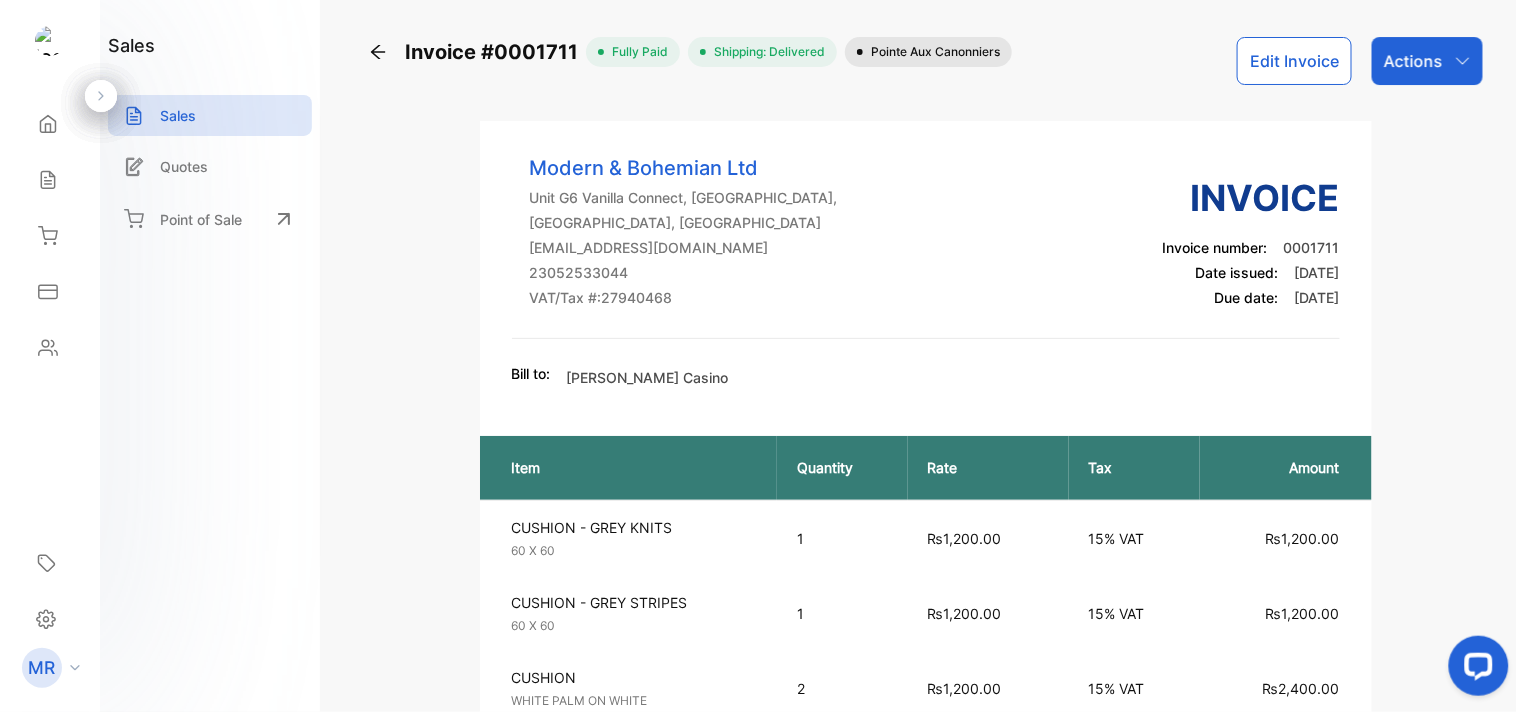 click on "₨1,200.00" at bounding box center [988, 613] 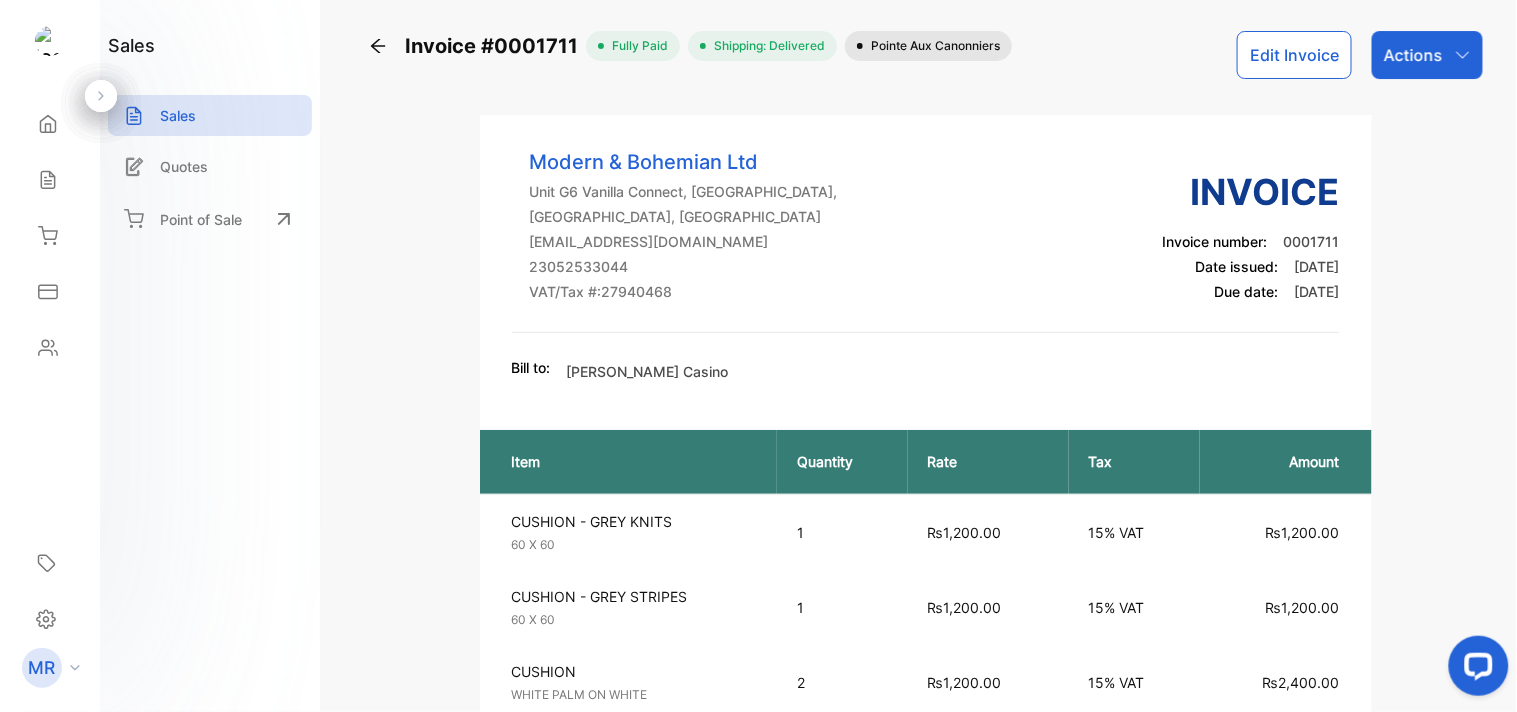 scroll, scrollTop: 0, scrollLeft: 0, axis: both 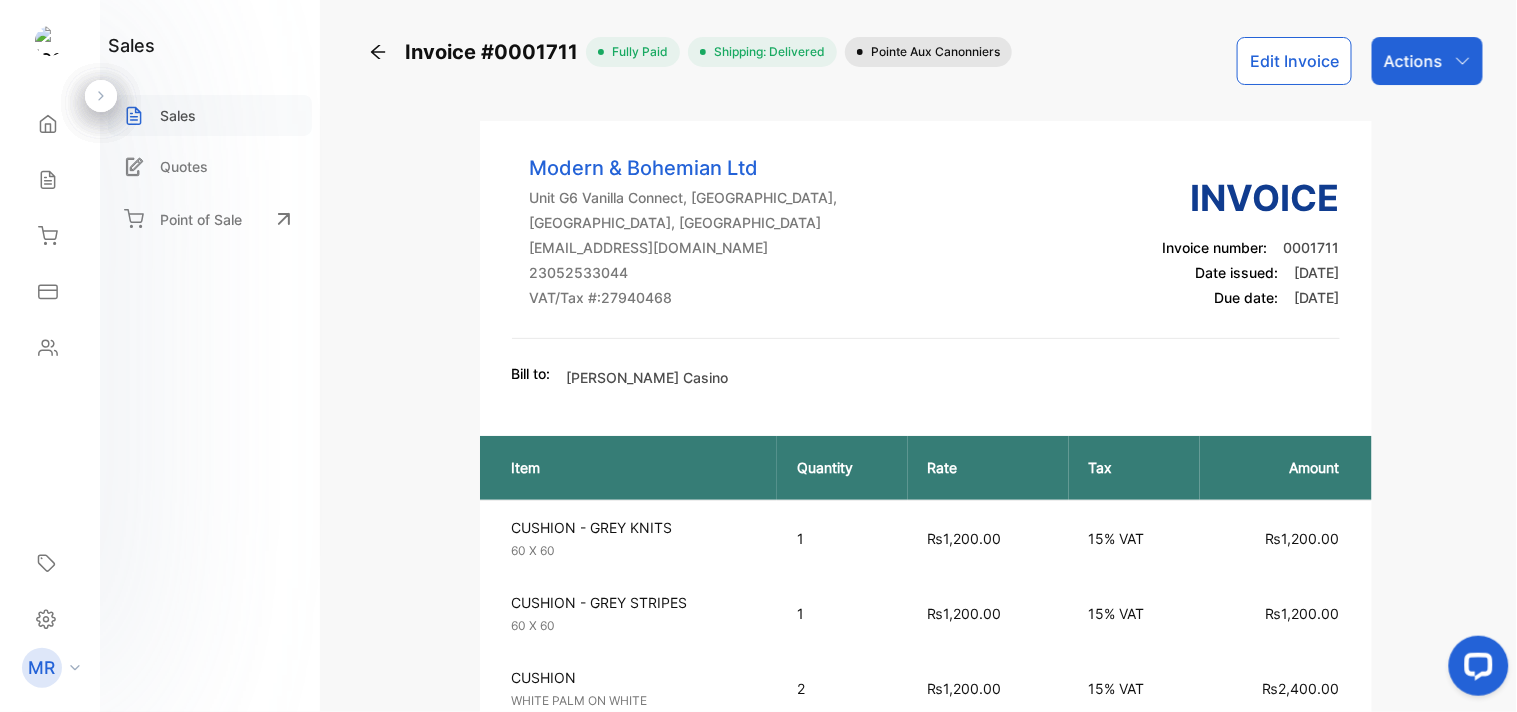 click on "Sales" at bounding box center (210, 115) 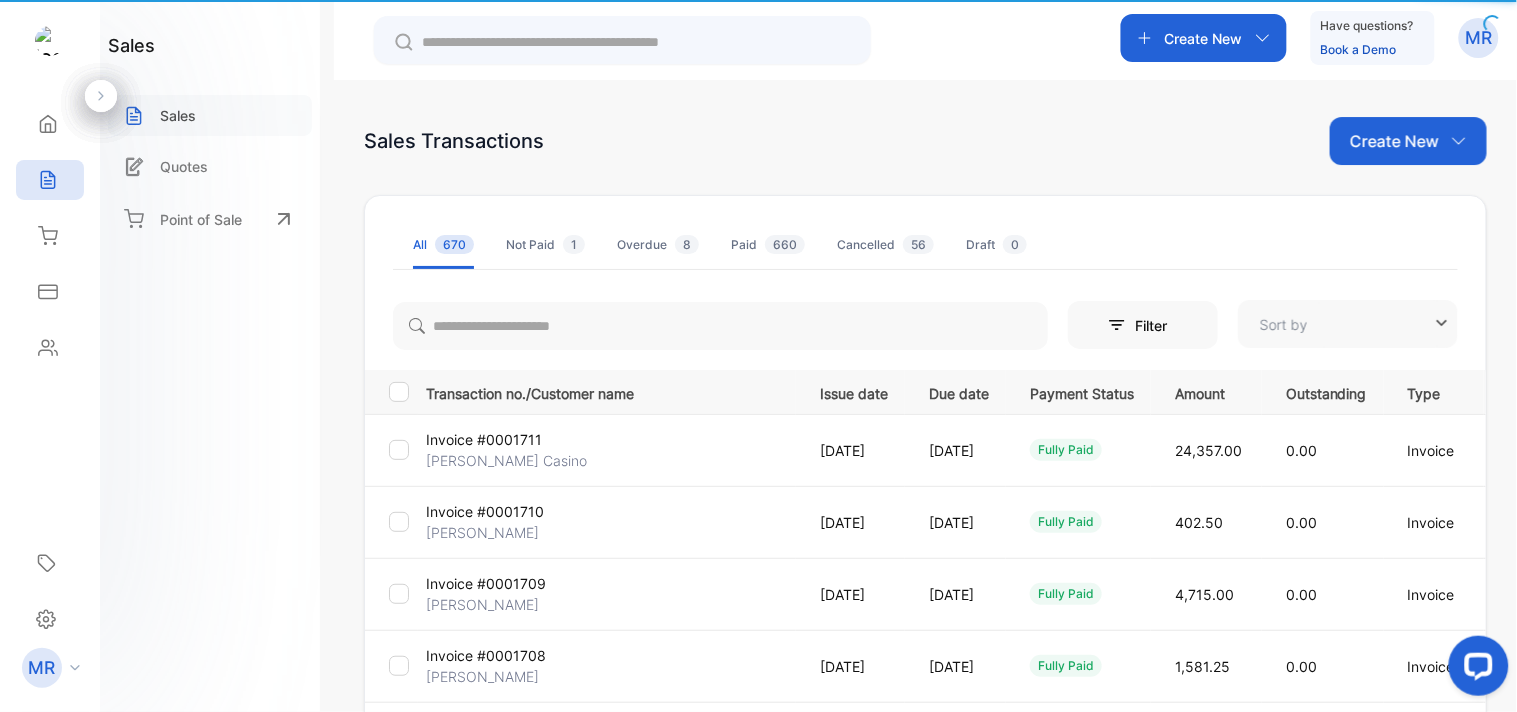 type on "**********" 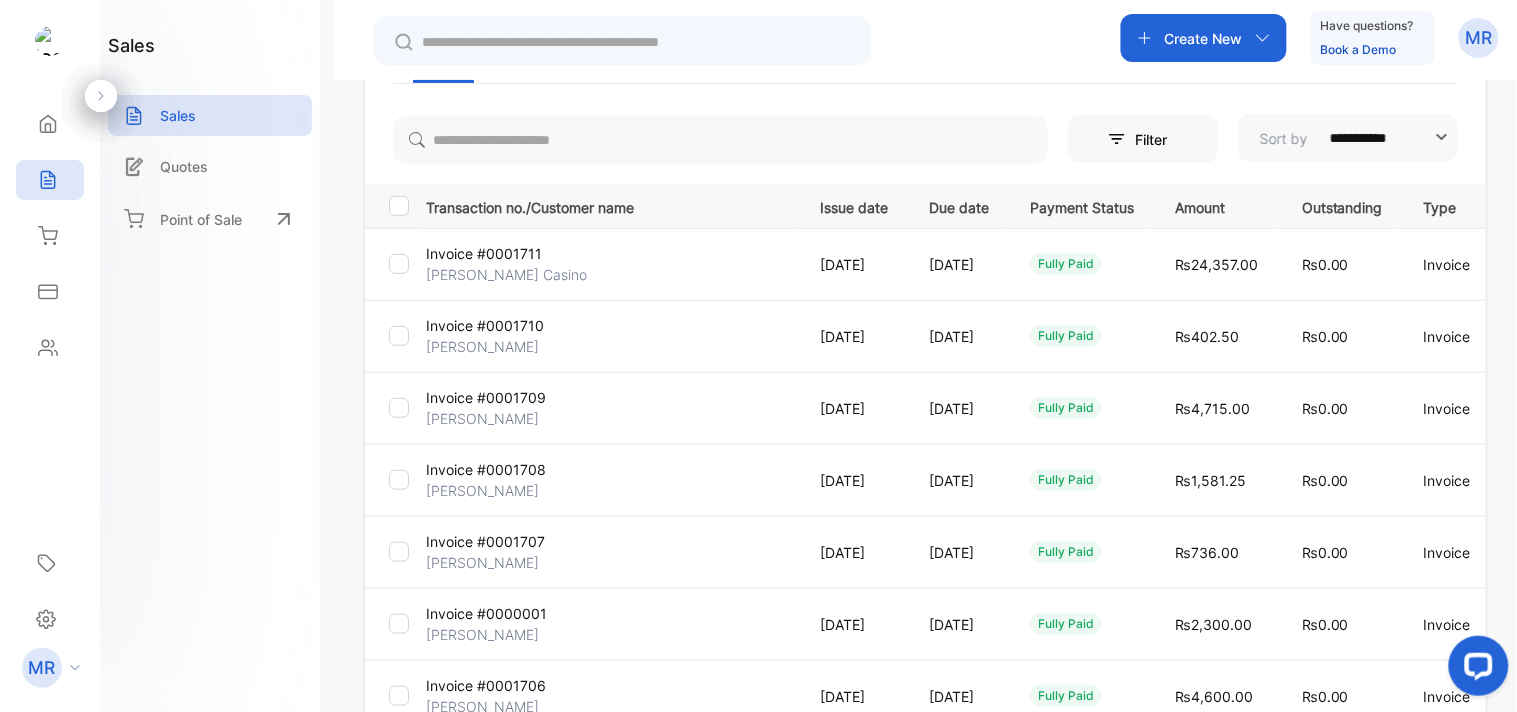 scroll, scrollTop: 0, scrollLeft: 0, axis: both 